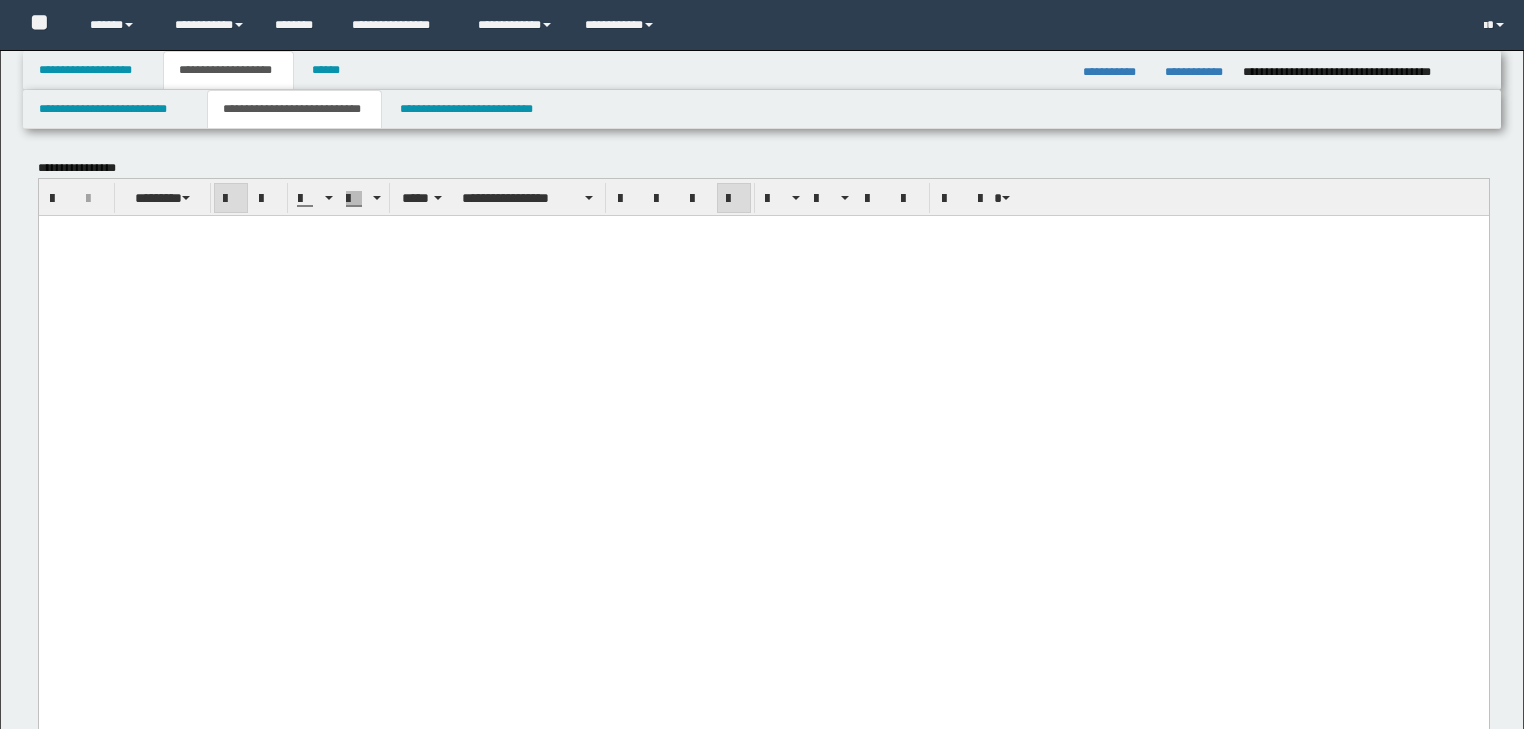 scroll, scrollTop: 2720, scrollLeft: 0, axis: vertical 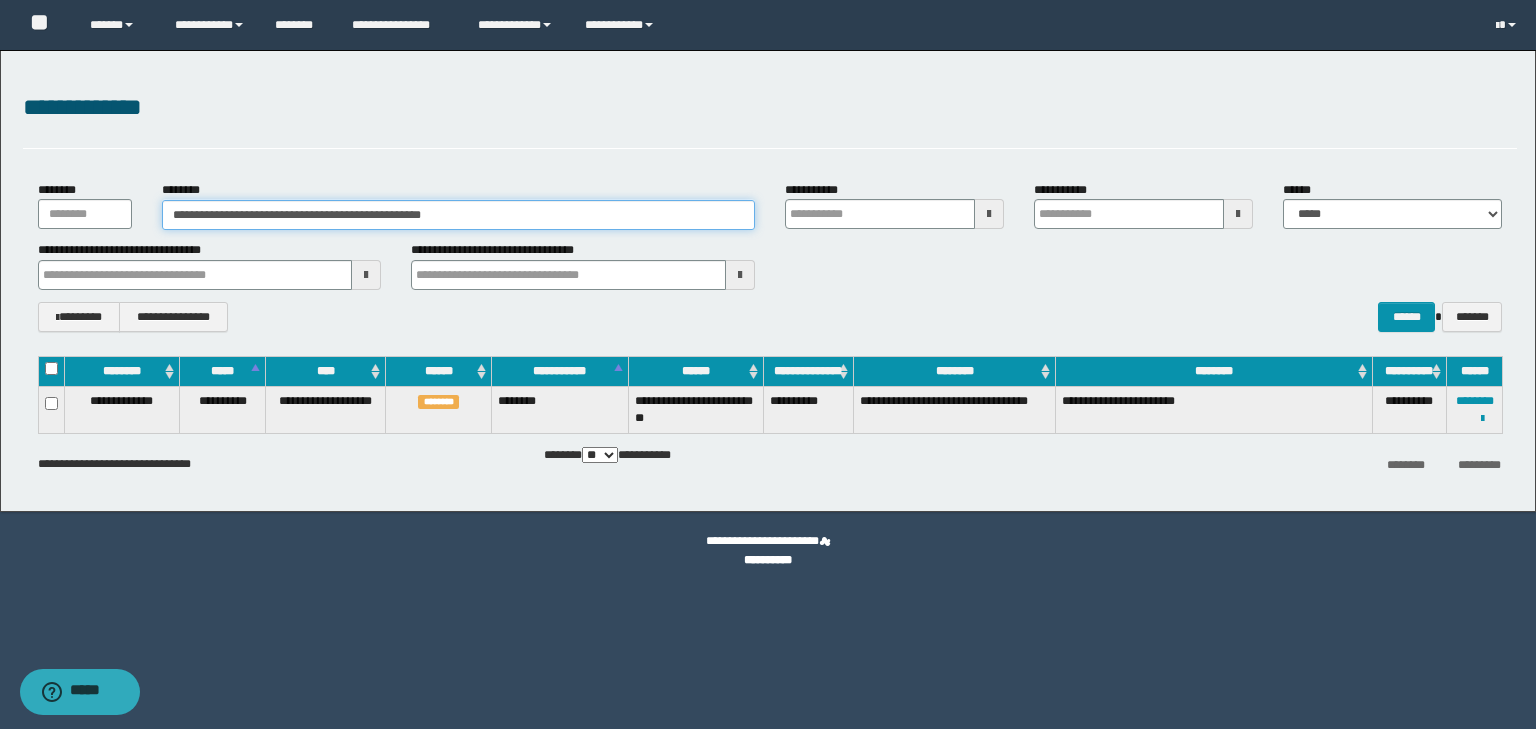 click on "**********" at bounding box center (458, 215) 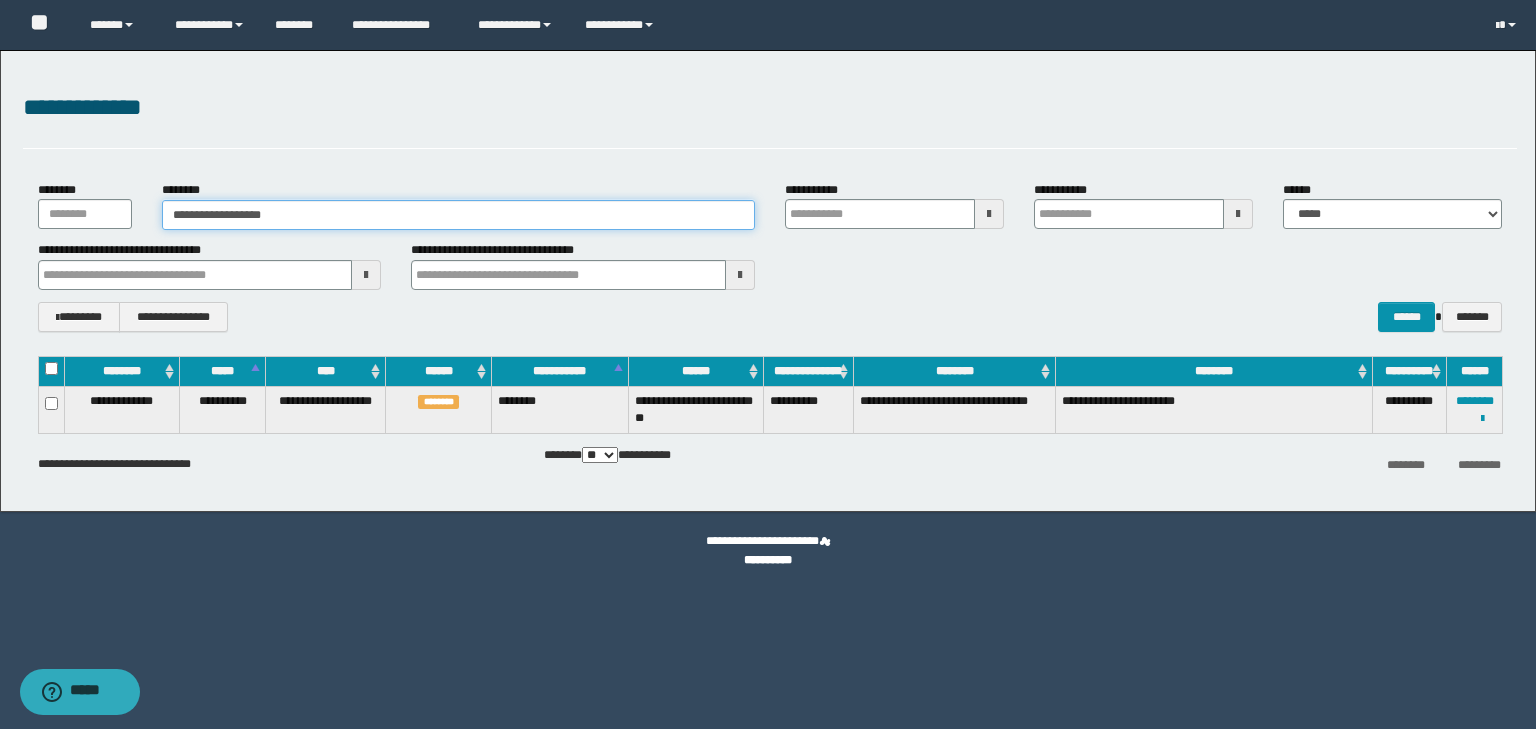 type on "**********" 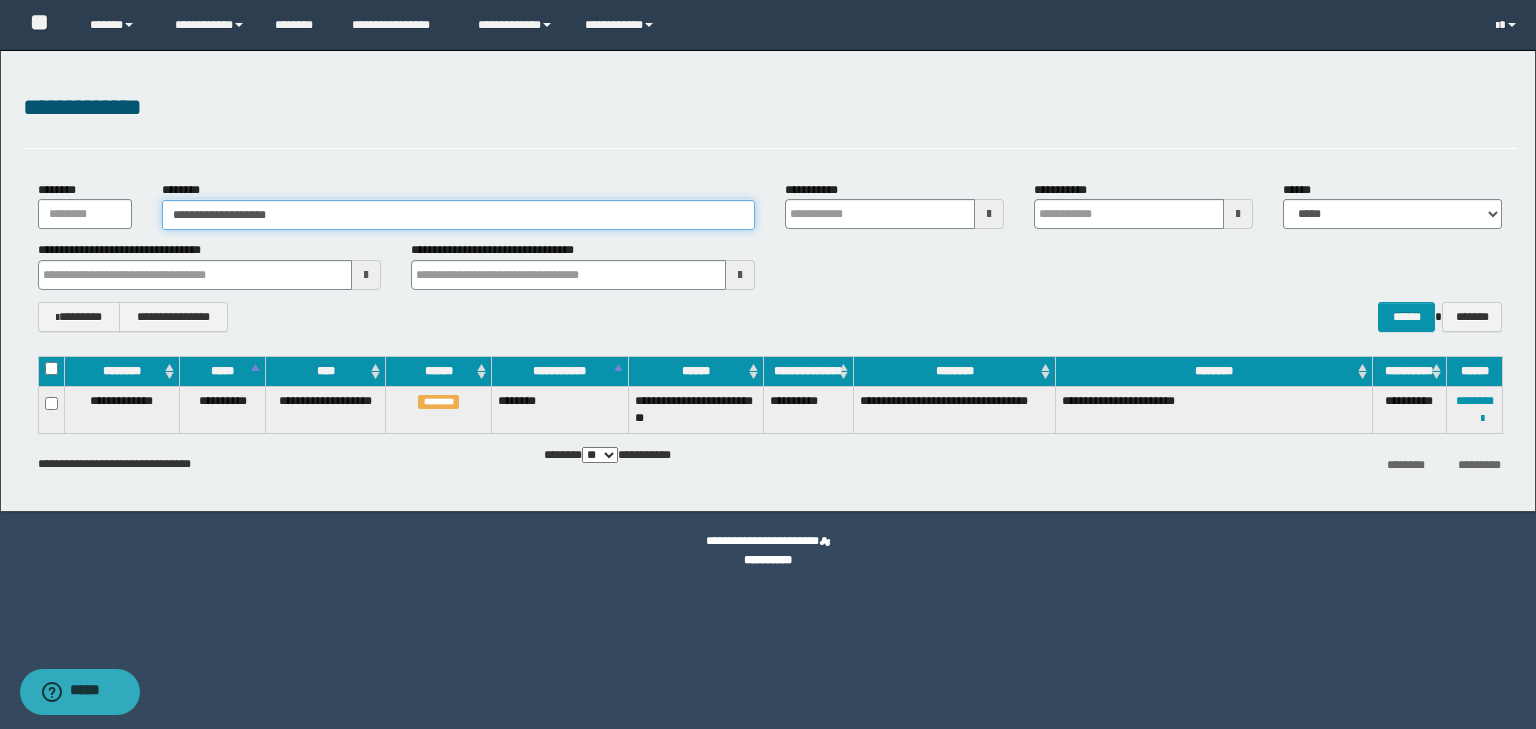 type on "**********" 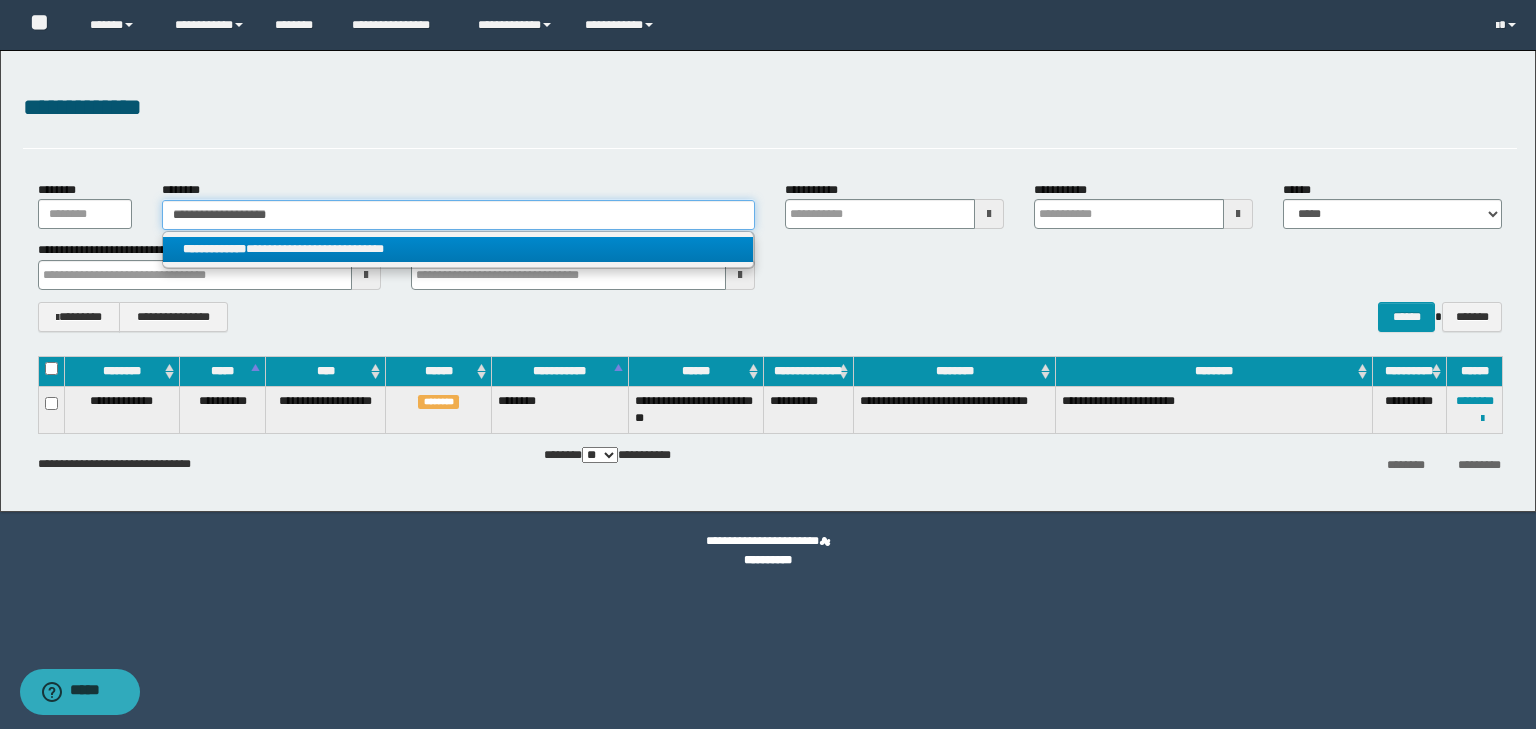 type on "**********" 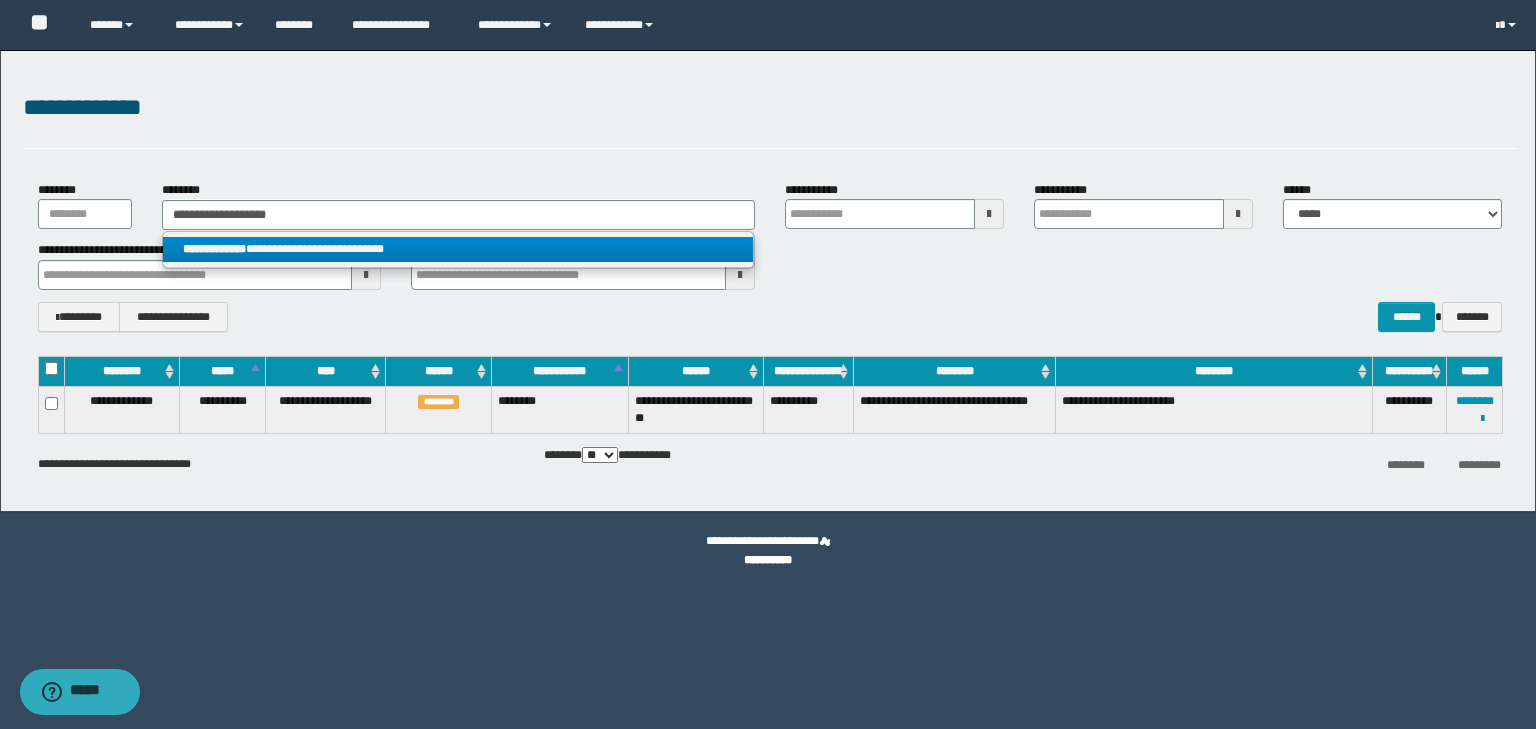 click on "**********" at bounding box center (458, 249) 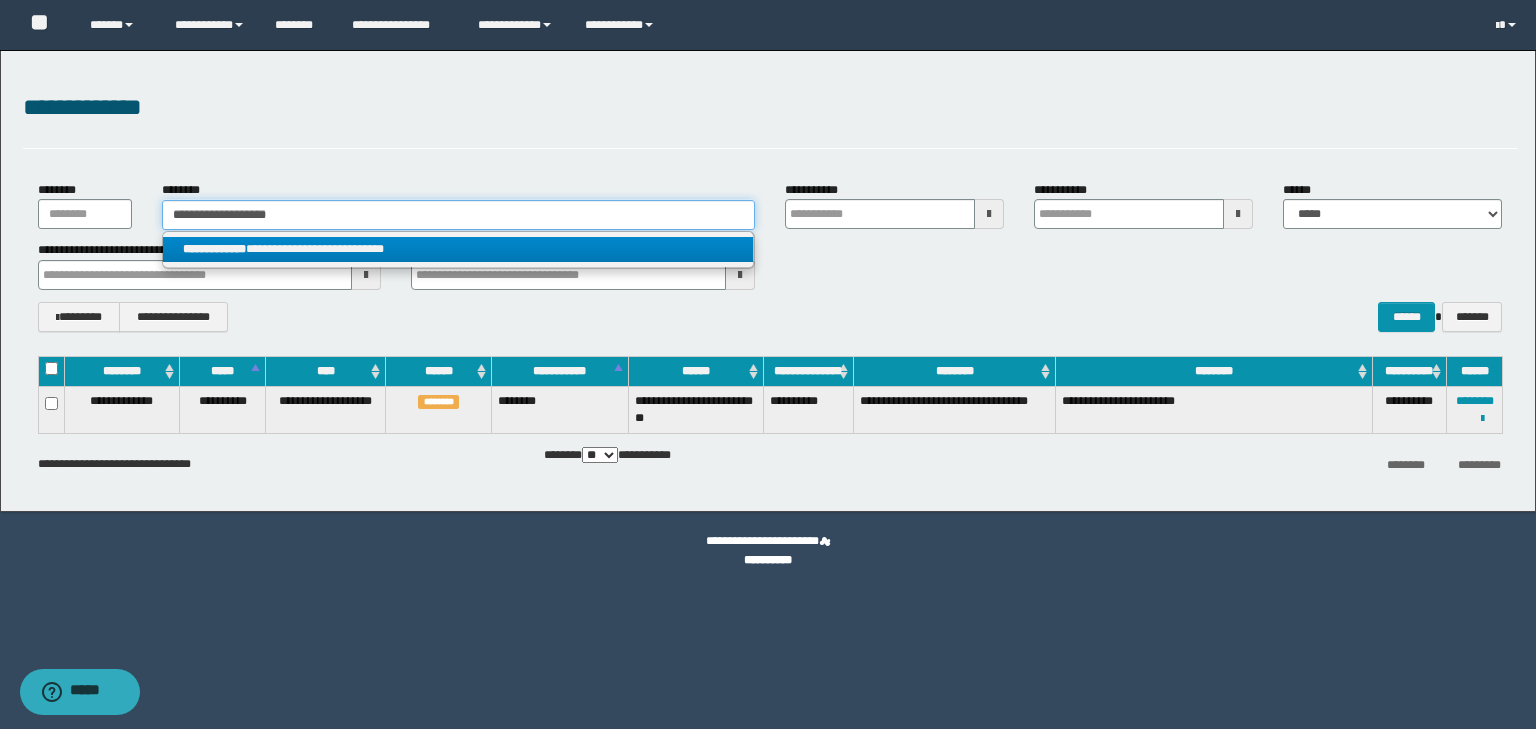 type 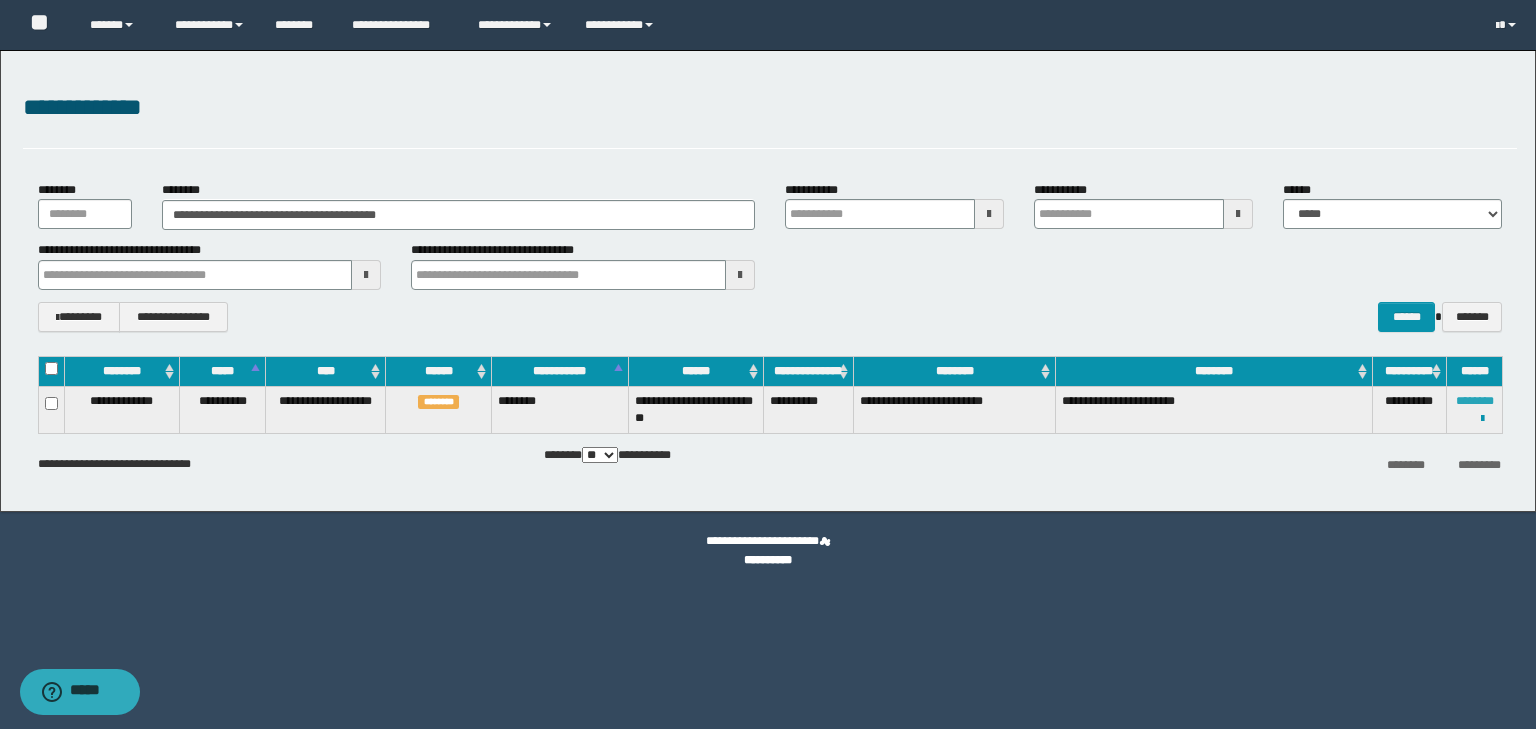 click on "********" at bounding box center [1475, 401] 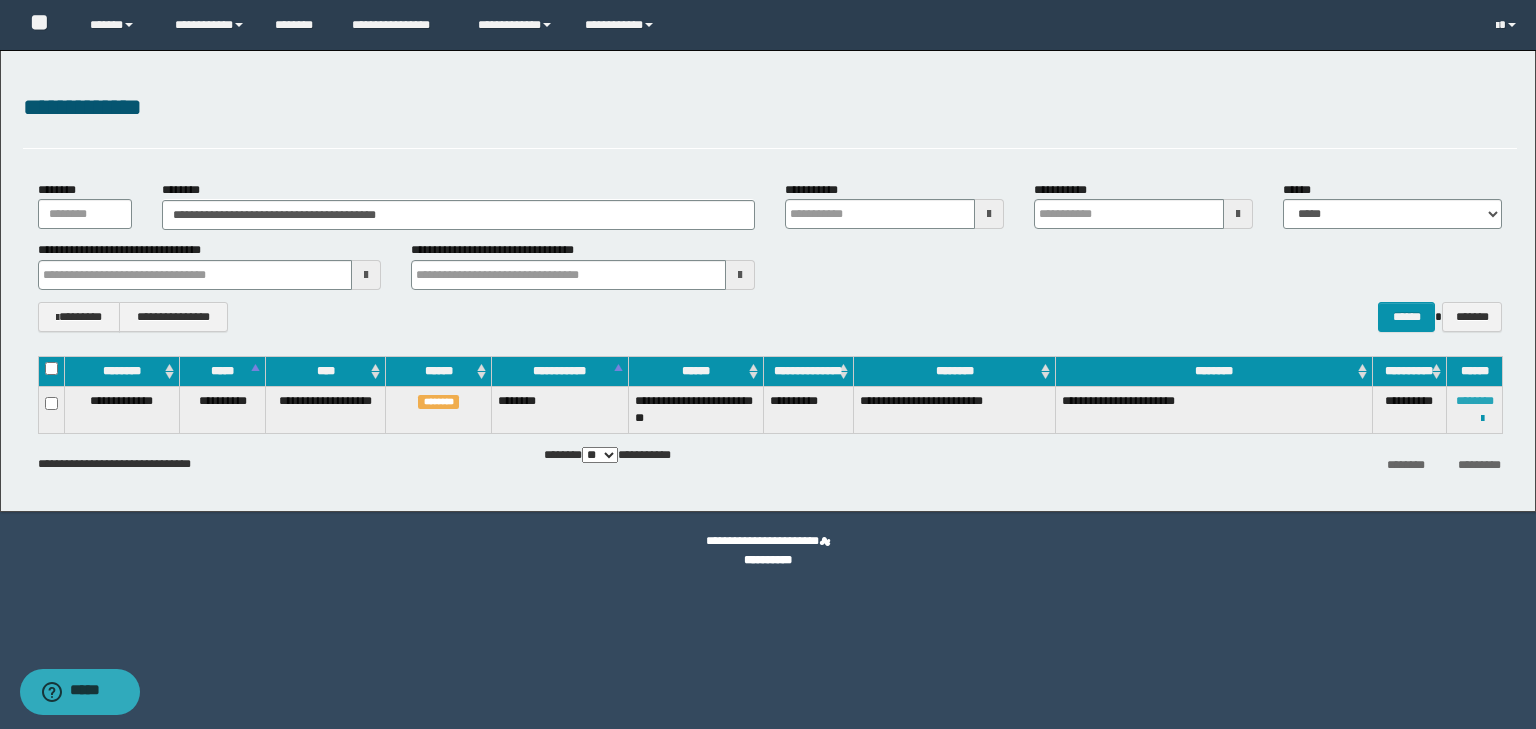 click on "********" at bounding box center [1475, 401] 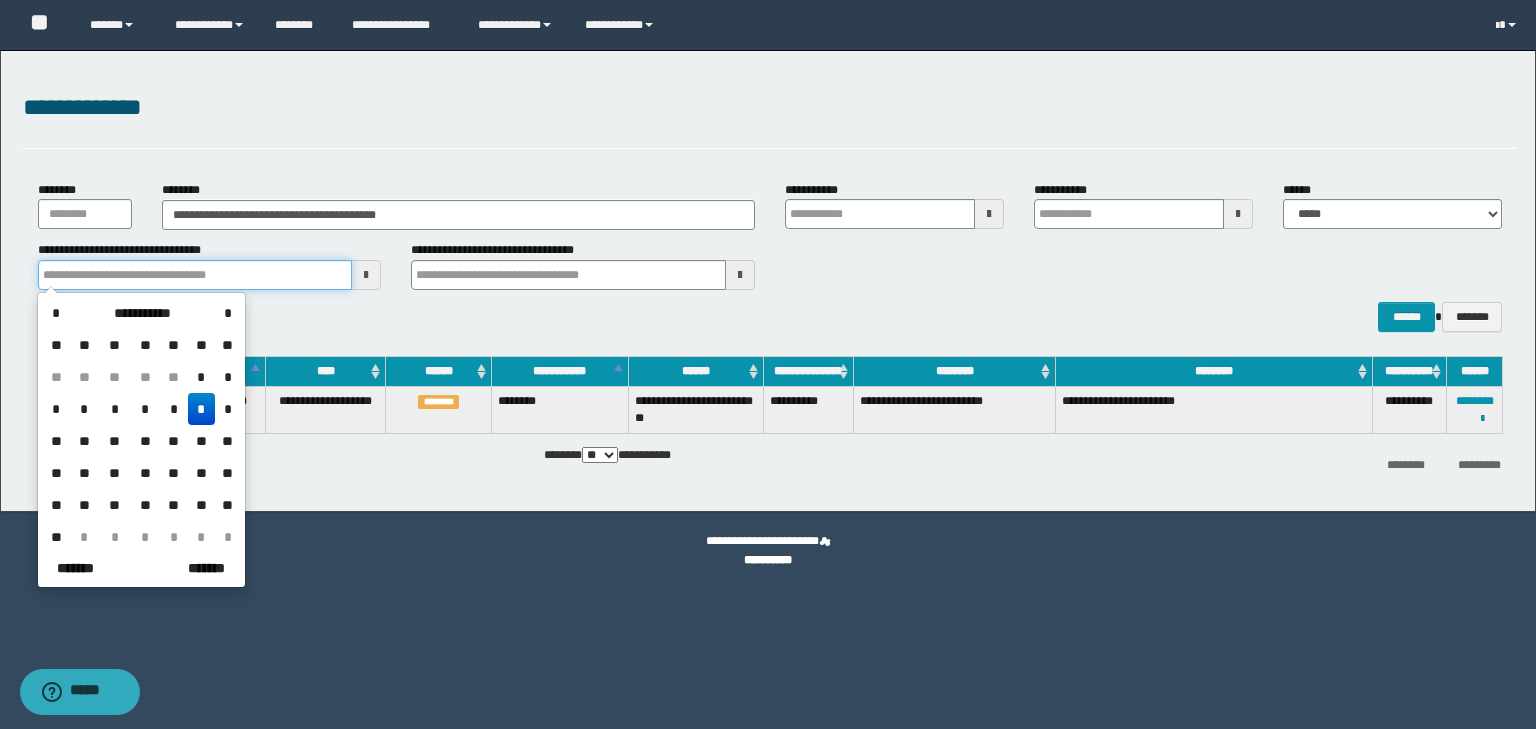click at bounding box center [195, 275] 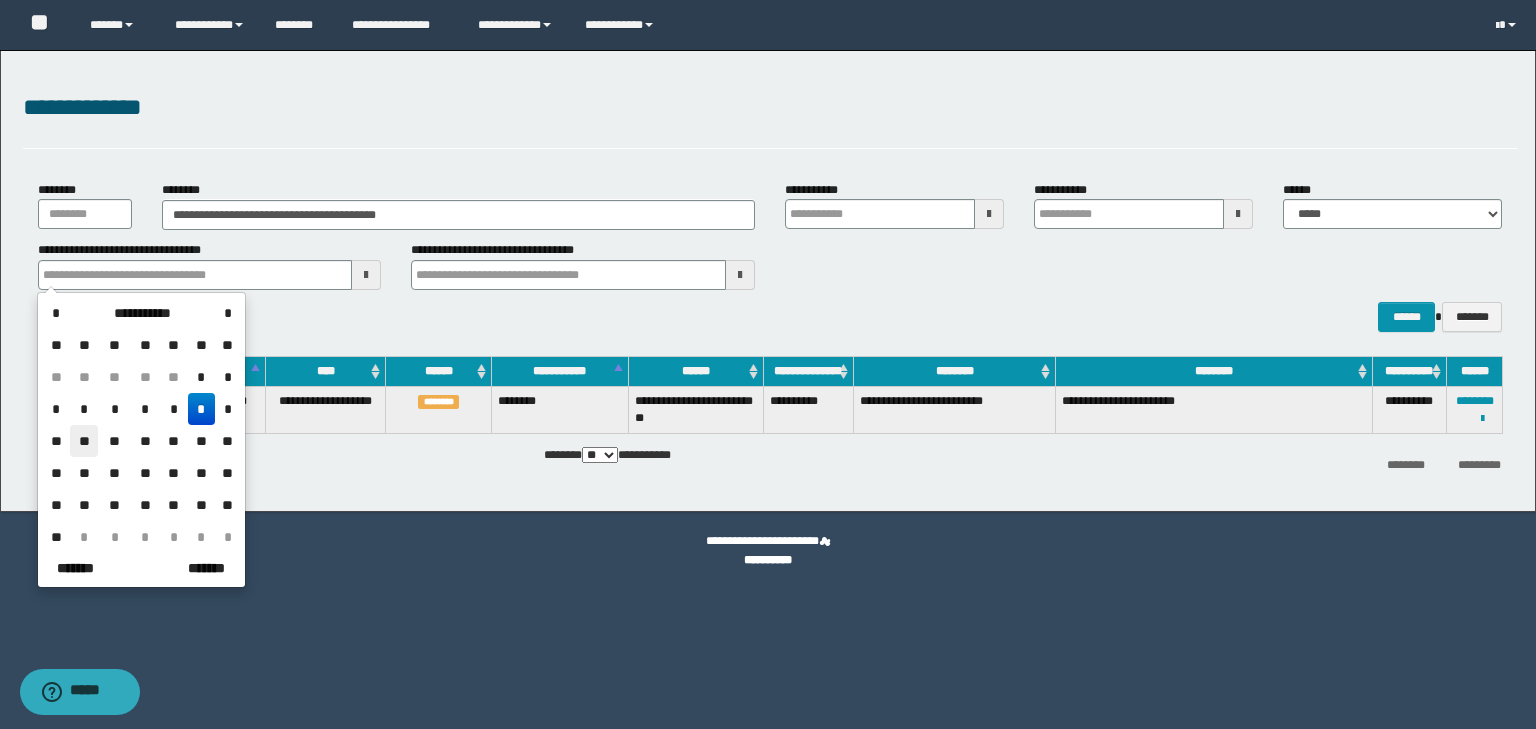 click on "**" at bounding box center [84, 441] 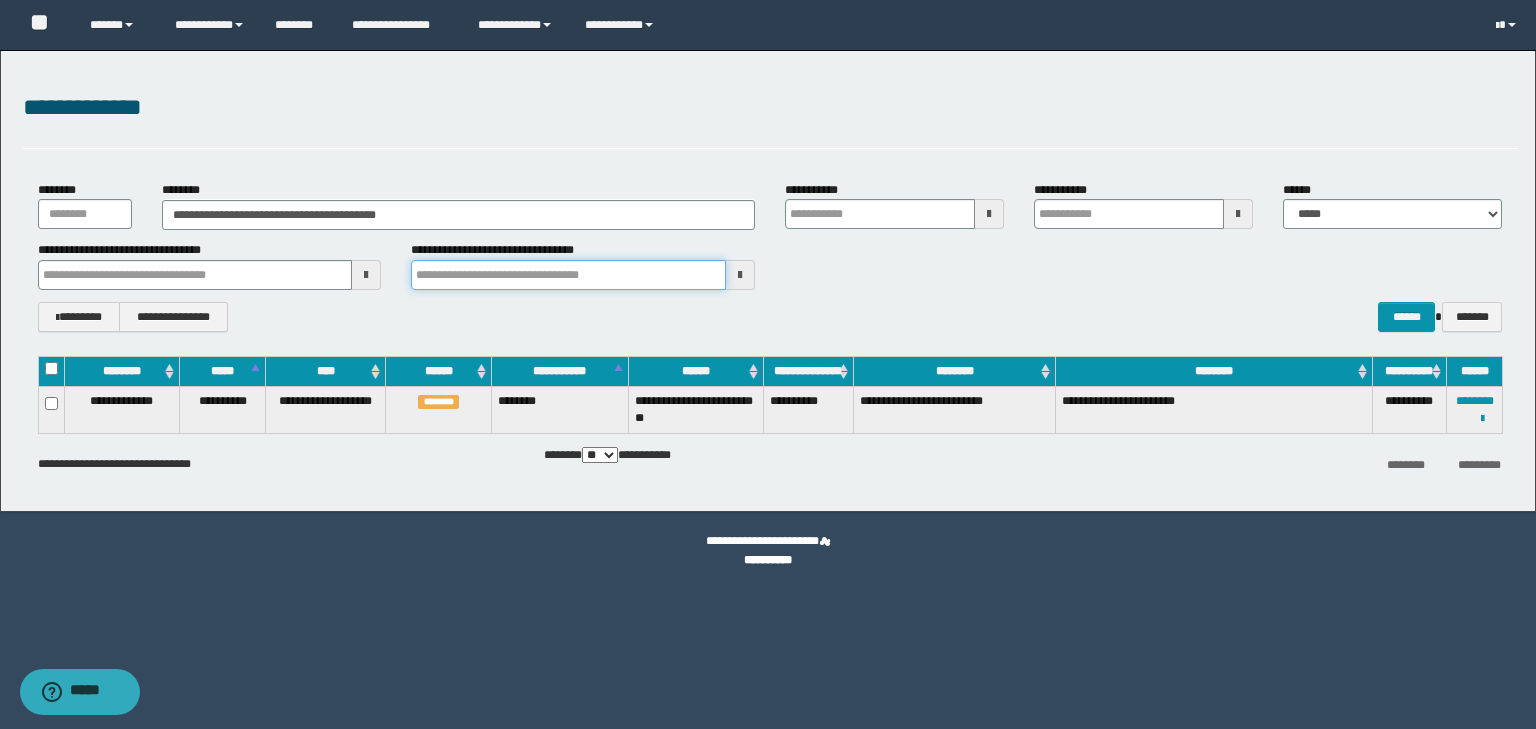 click at bounding box center (568, 275) 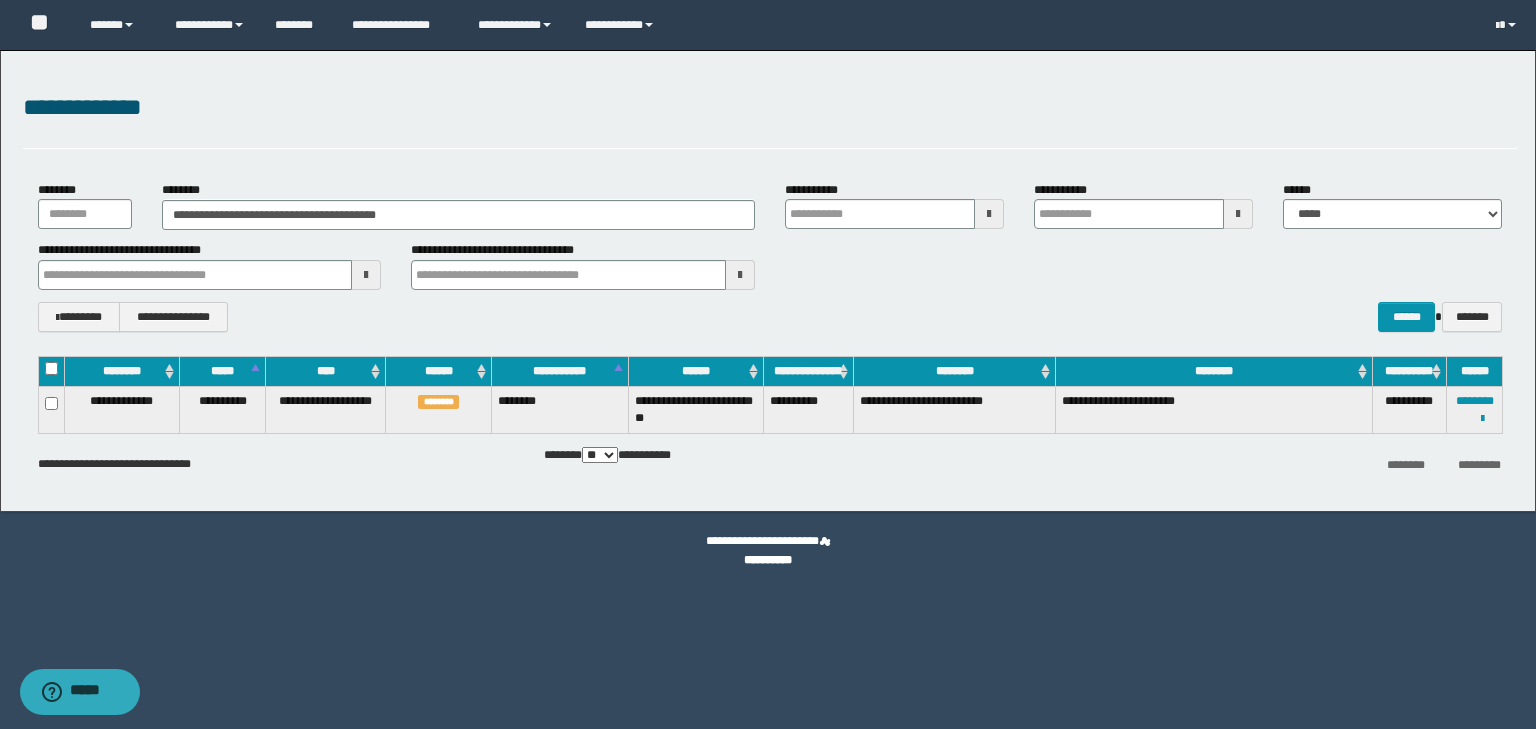 click on "**********" at bounding box center [770, 256] 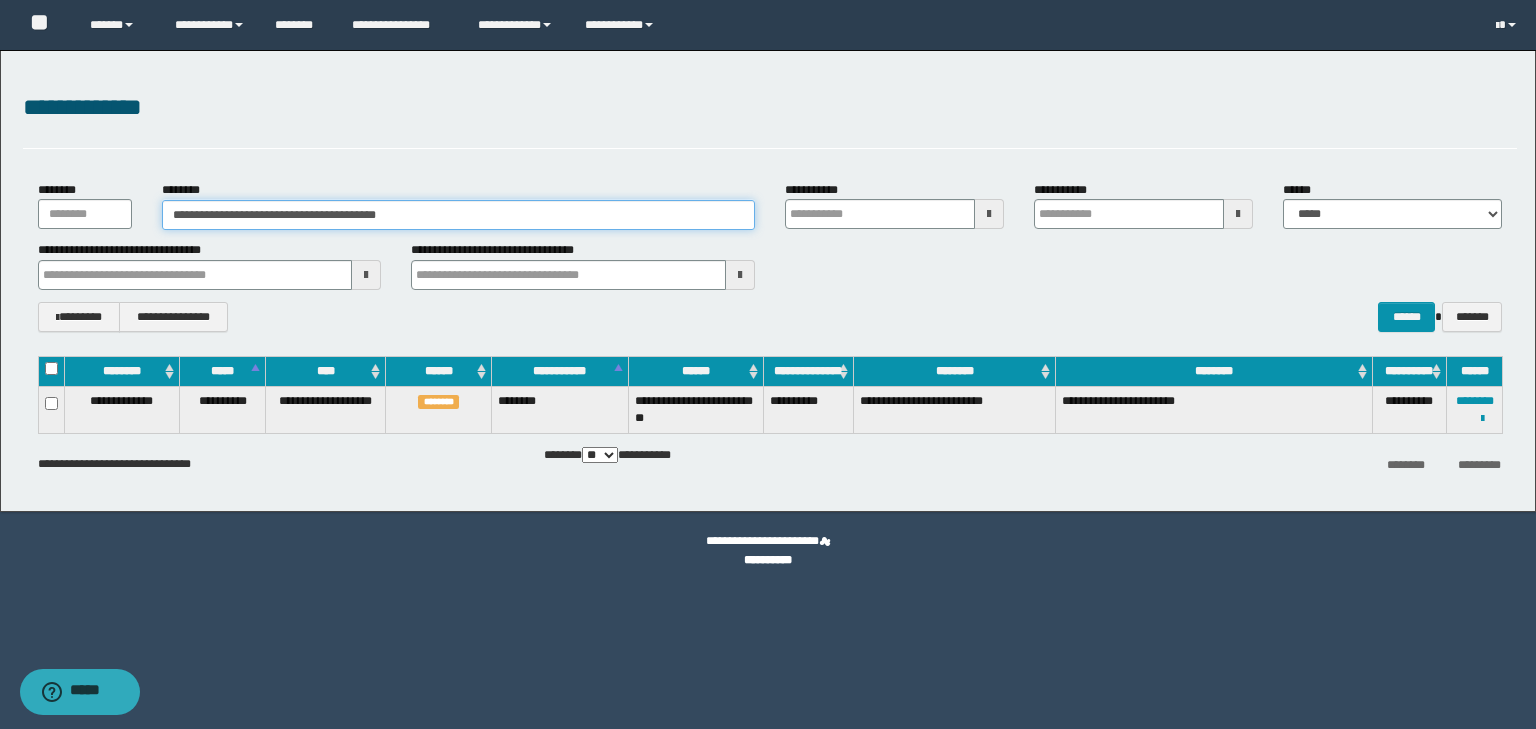 drag, startPoint x: 496, startPoint y: 202, endPoint x: 15, endPoint y: 188, distance: 481.2037 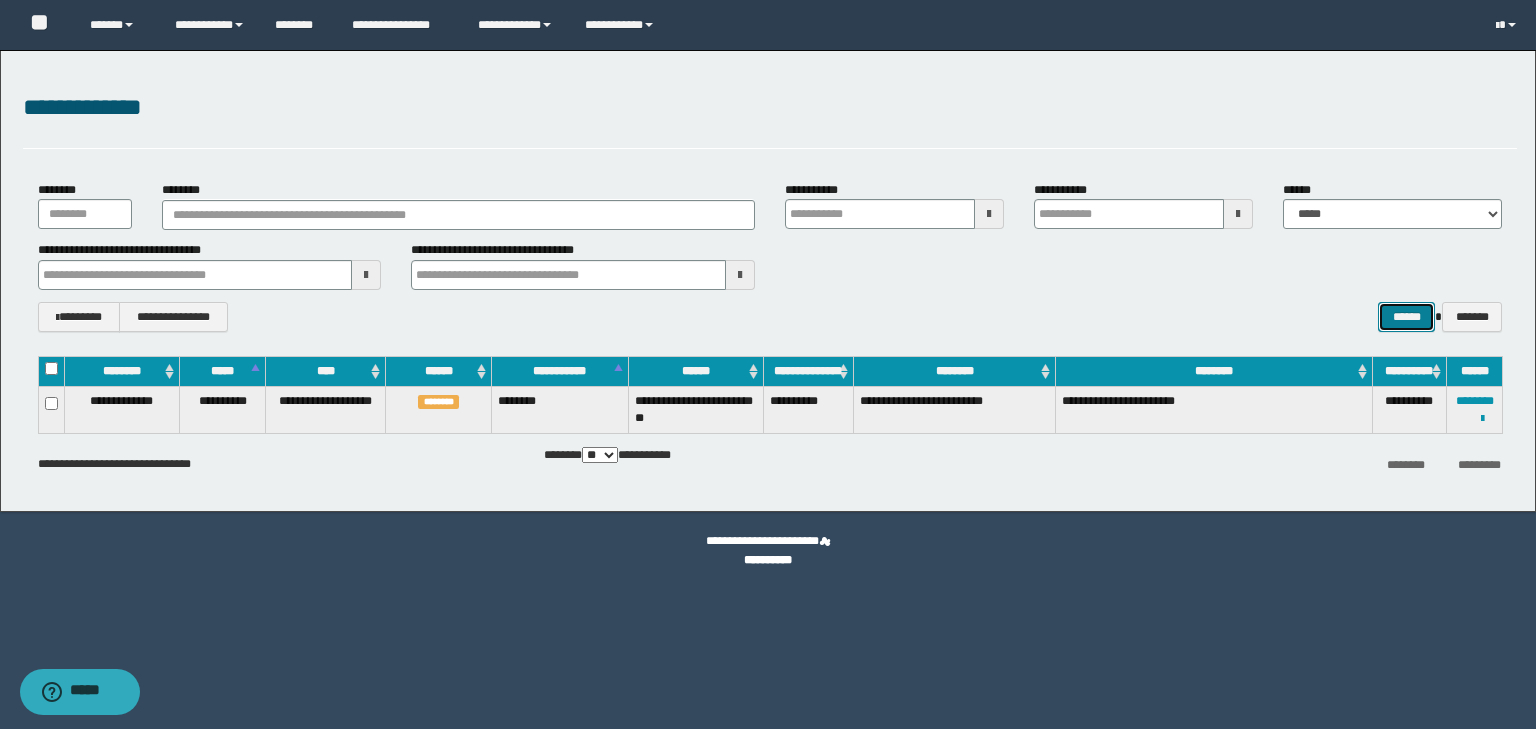 click on "******" at bounding box center [1406, 317] 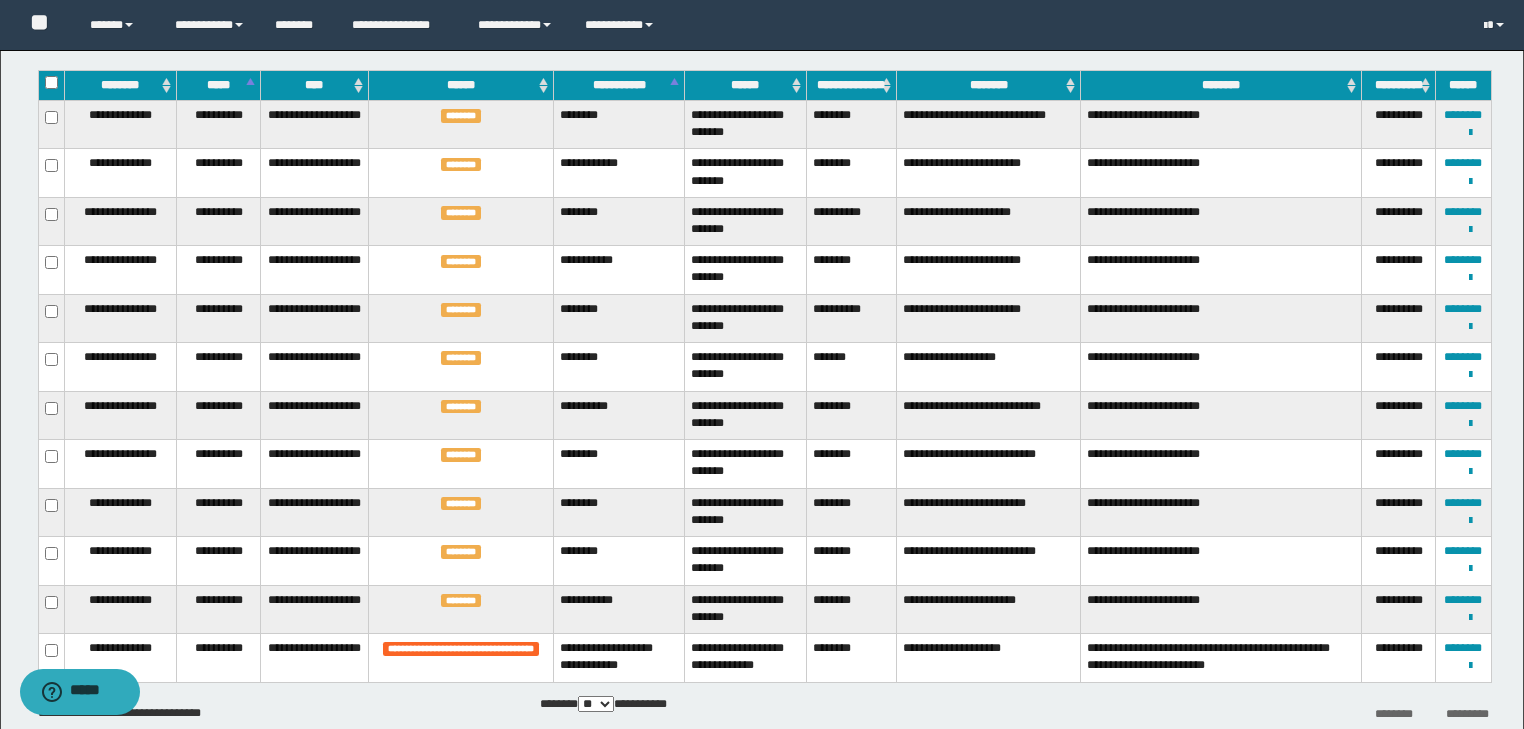 scroll, scrollTop: 315, scrollLeft: 0, axis: vertical 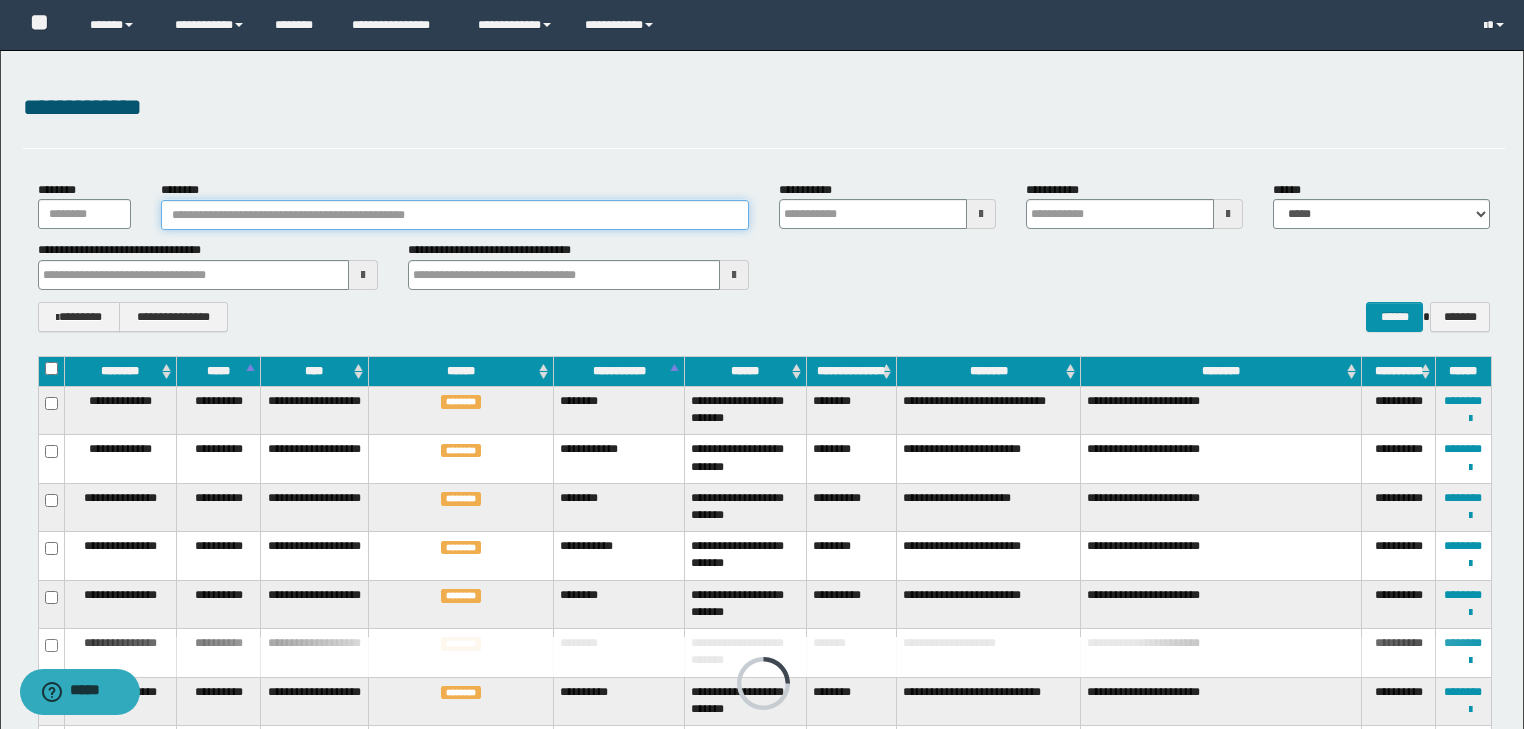 click on "********" at bounding box center (455, 215) 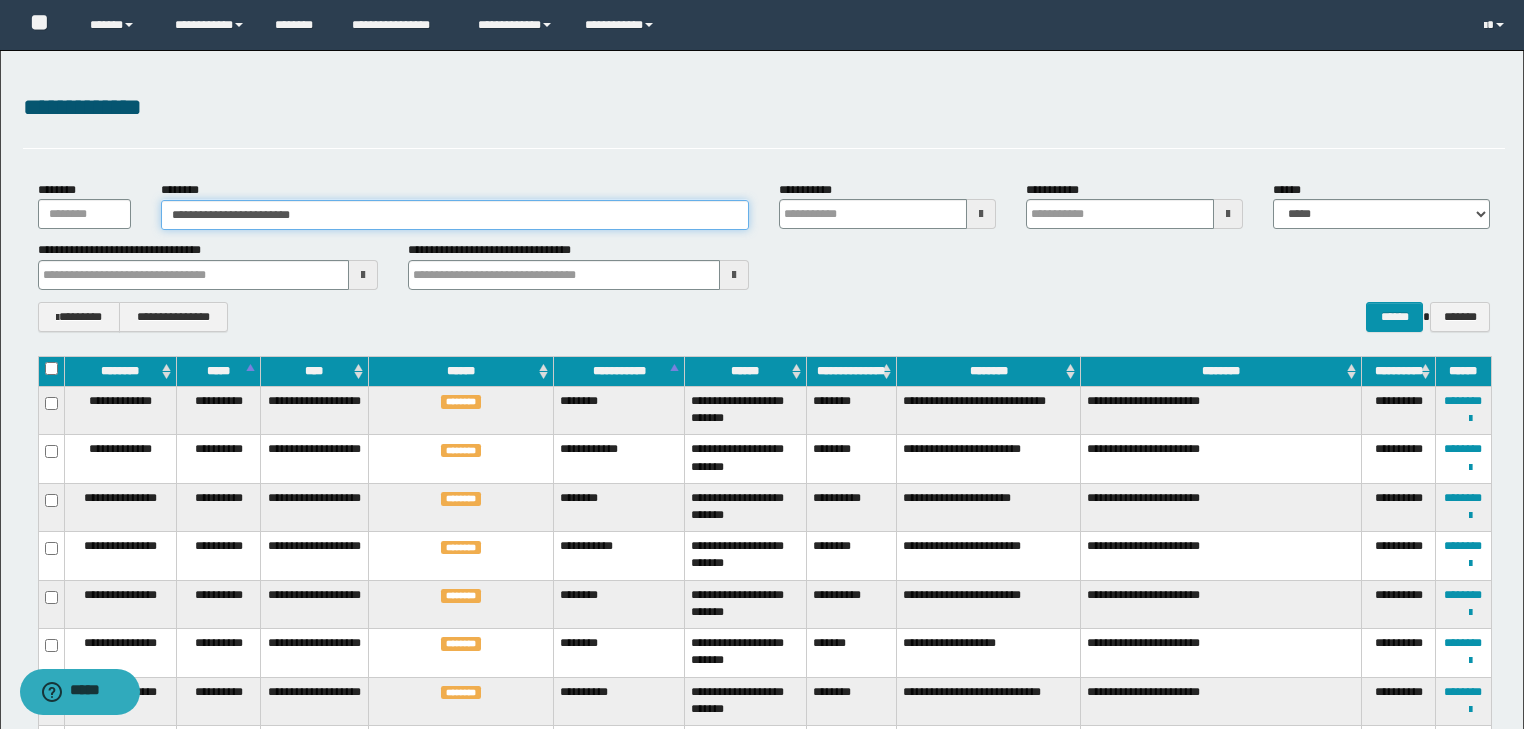type on "**********" 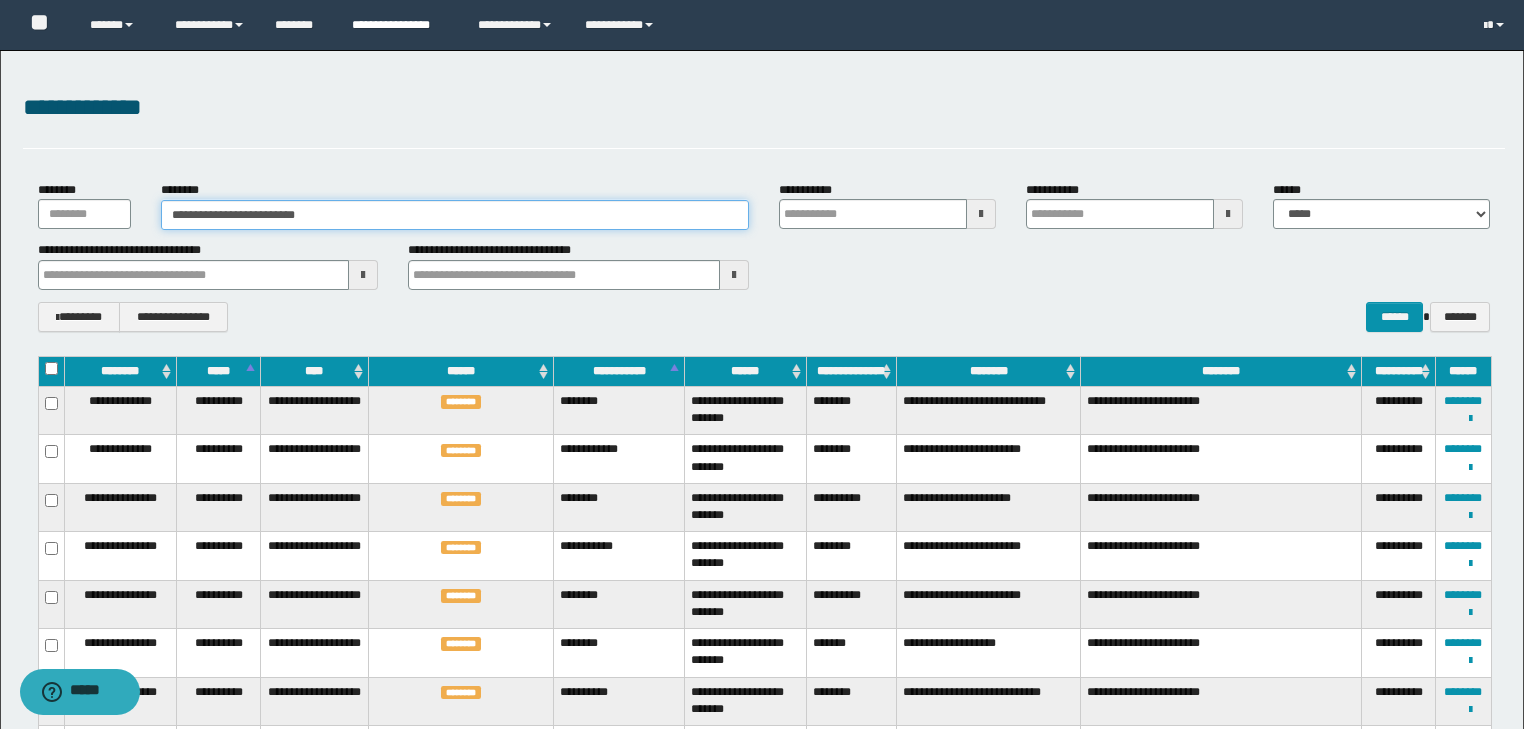 type on "**********" 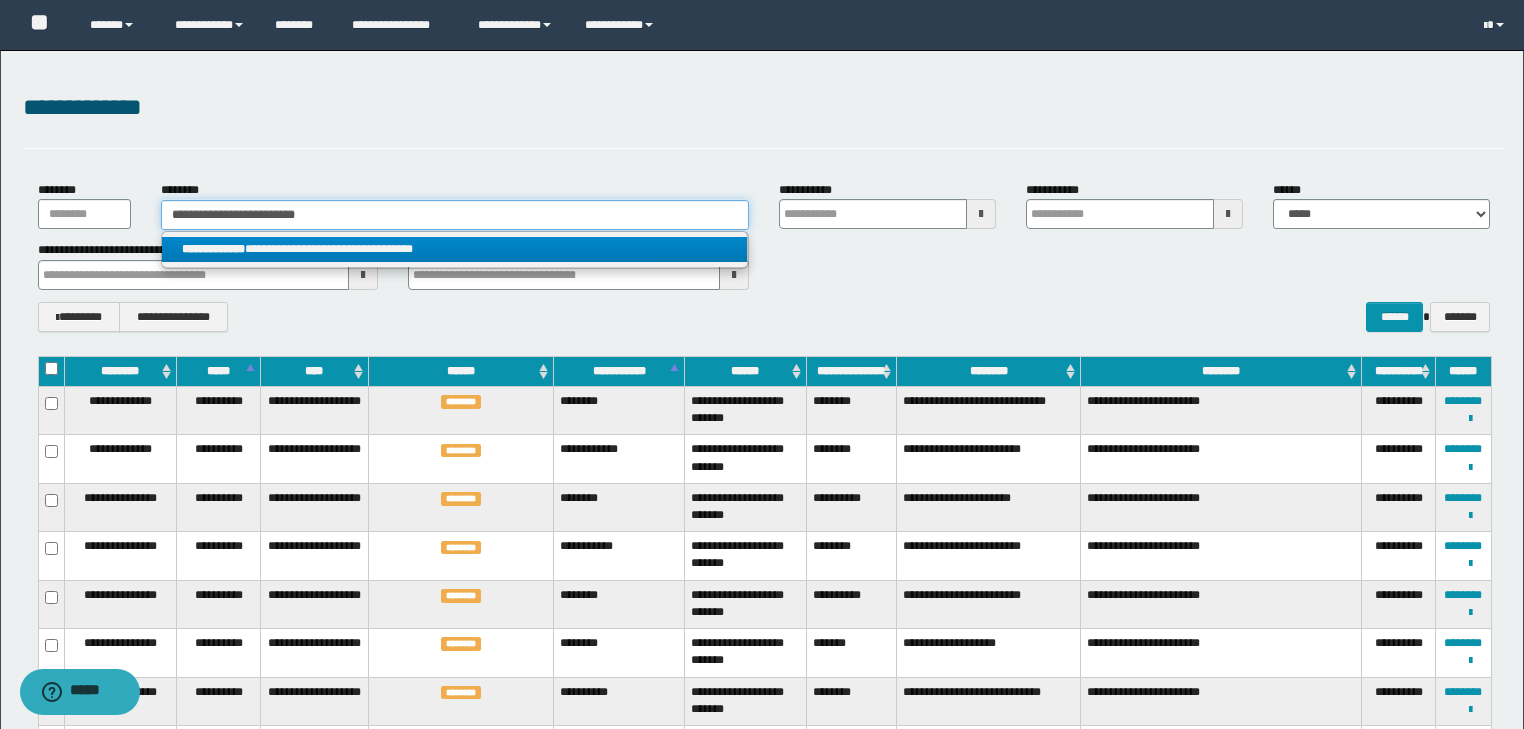 type on "**********" 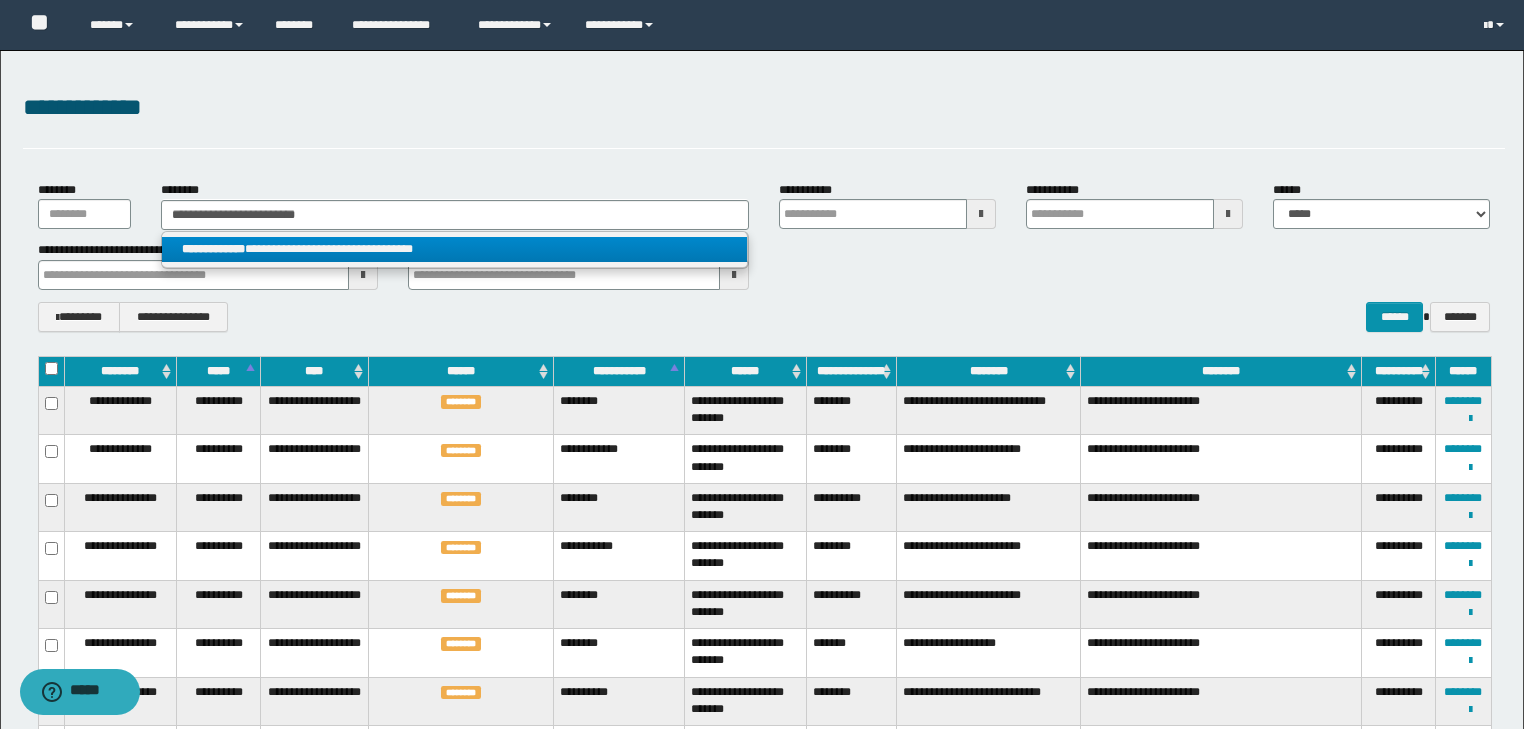 click on "**********" at bounding box center [454, 249] 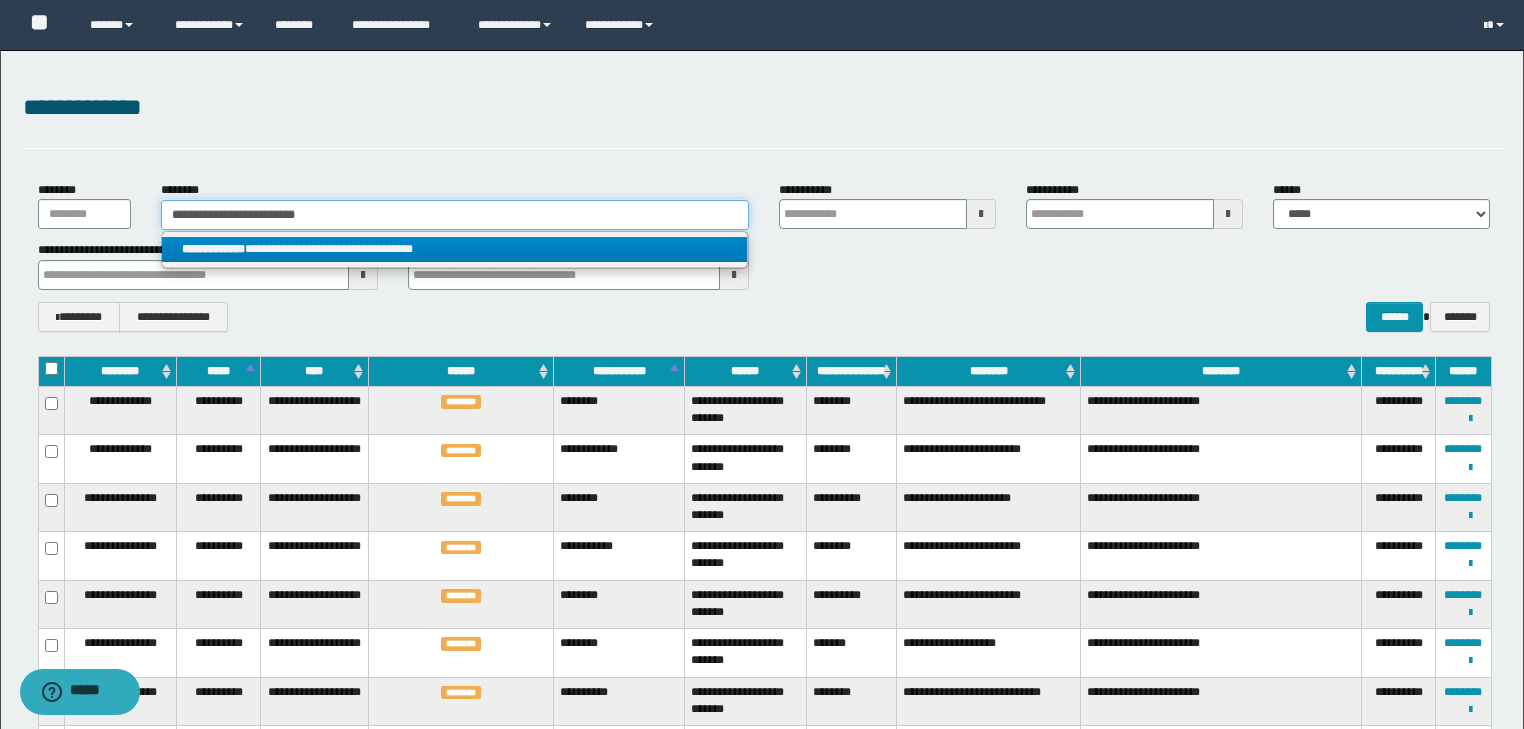 type 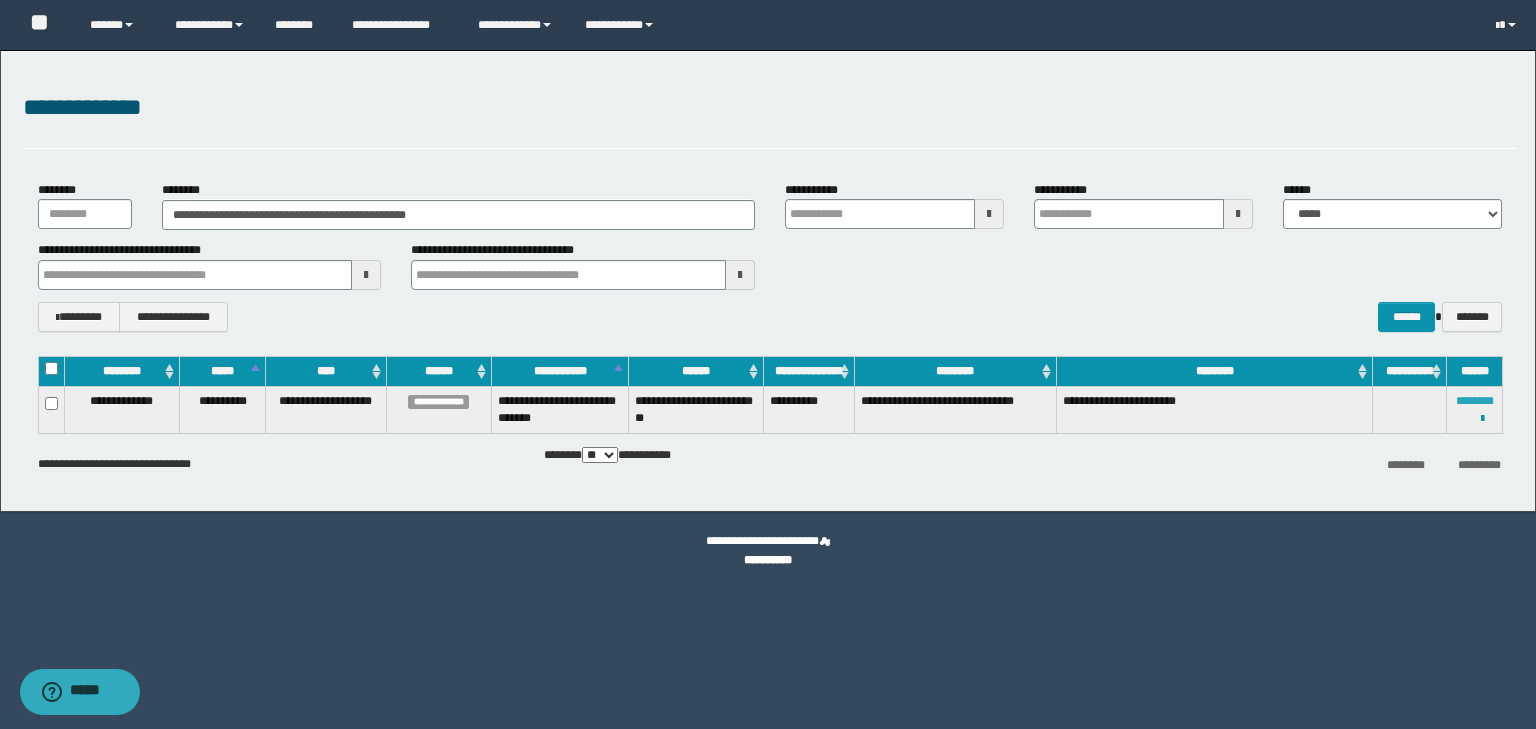 click on "********" at bounding box center [1475, 401] 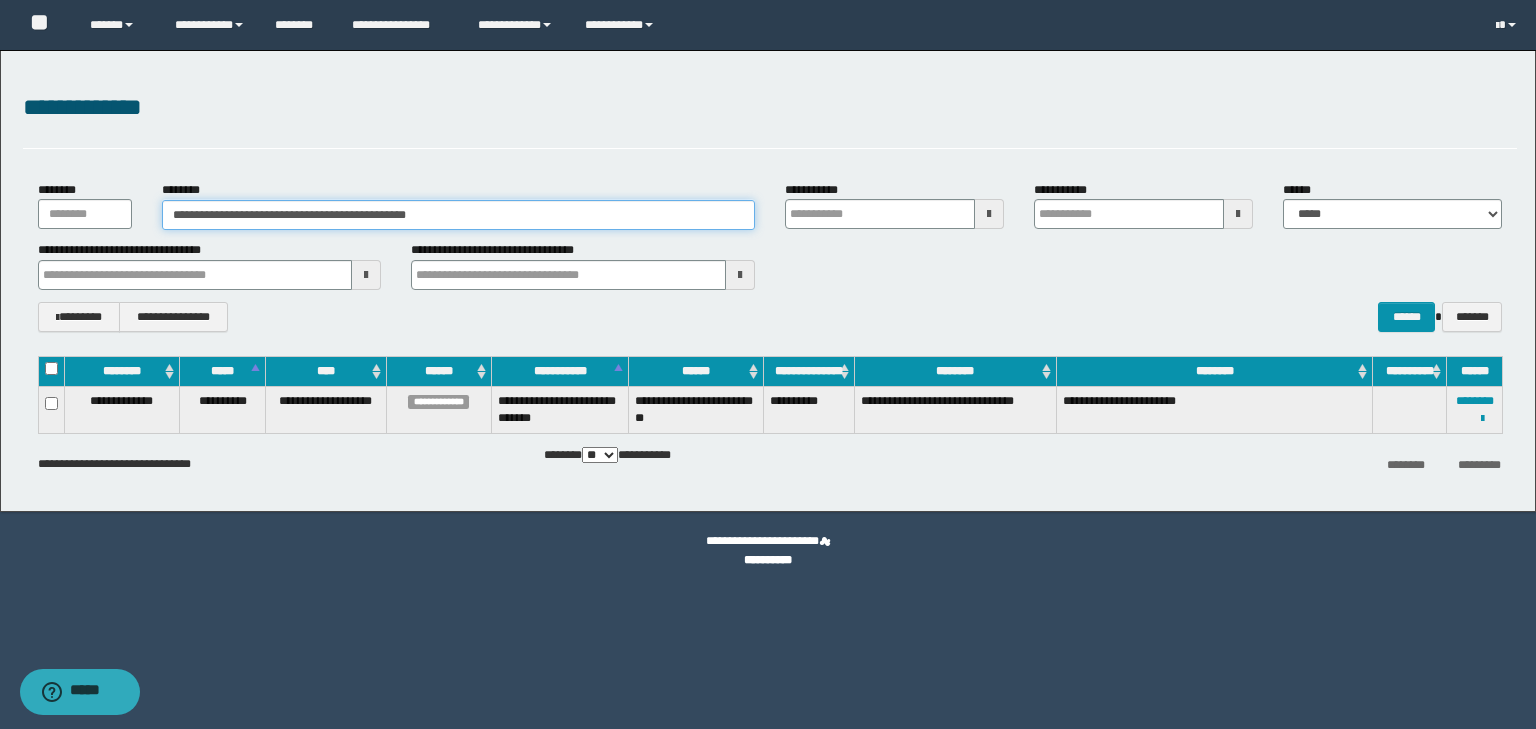 click on "**********" at bounding box center [458, 215] 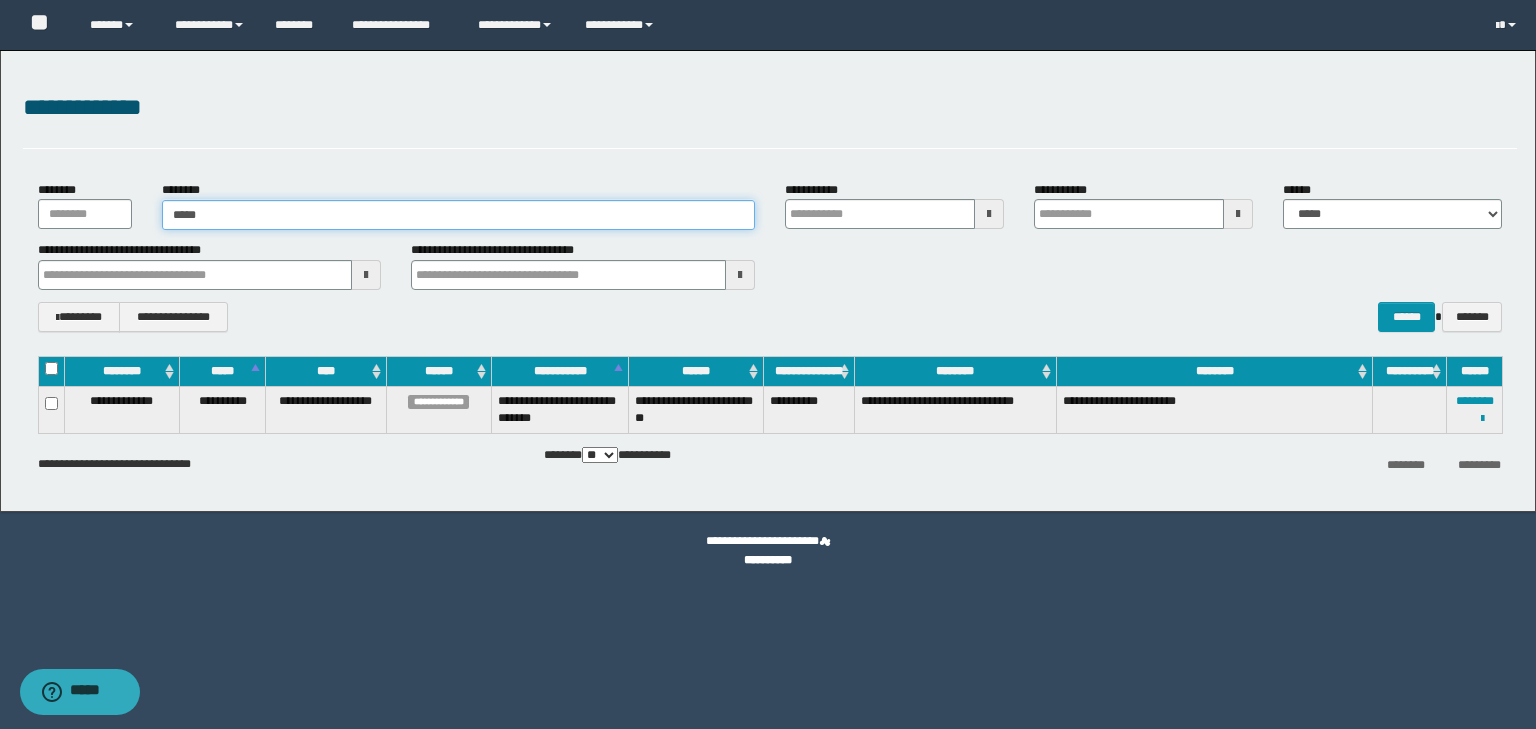 type on "*****" 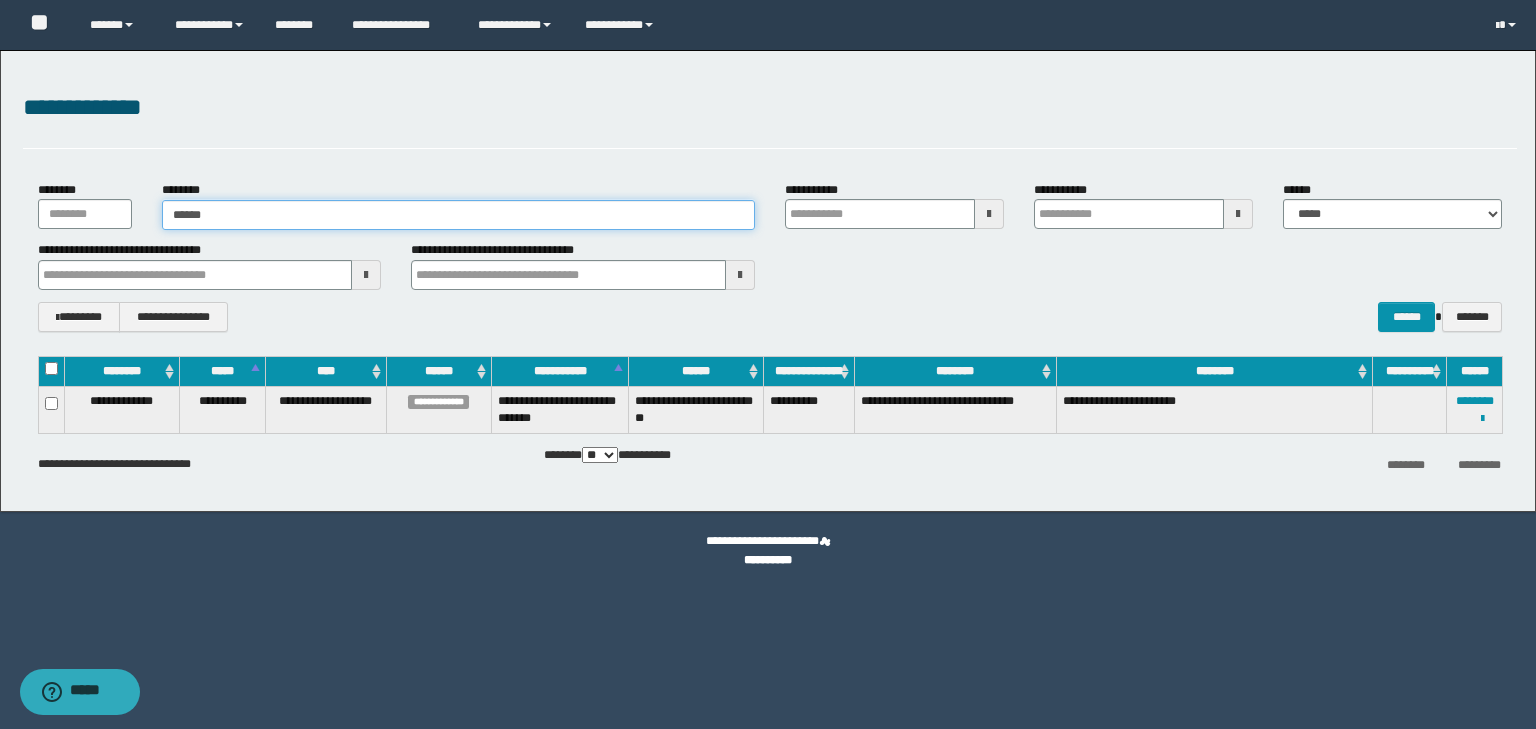type on "*****" 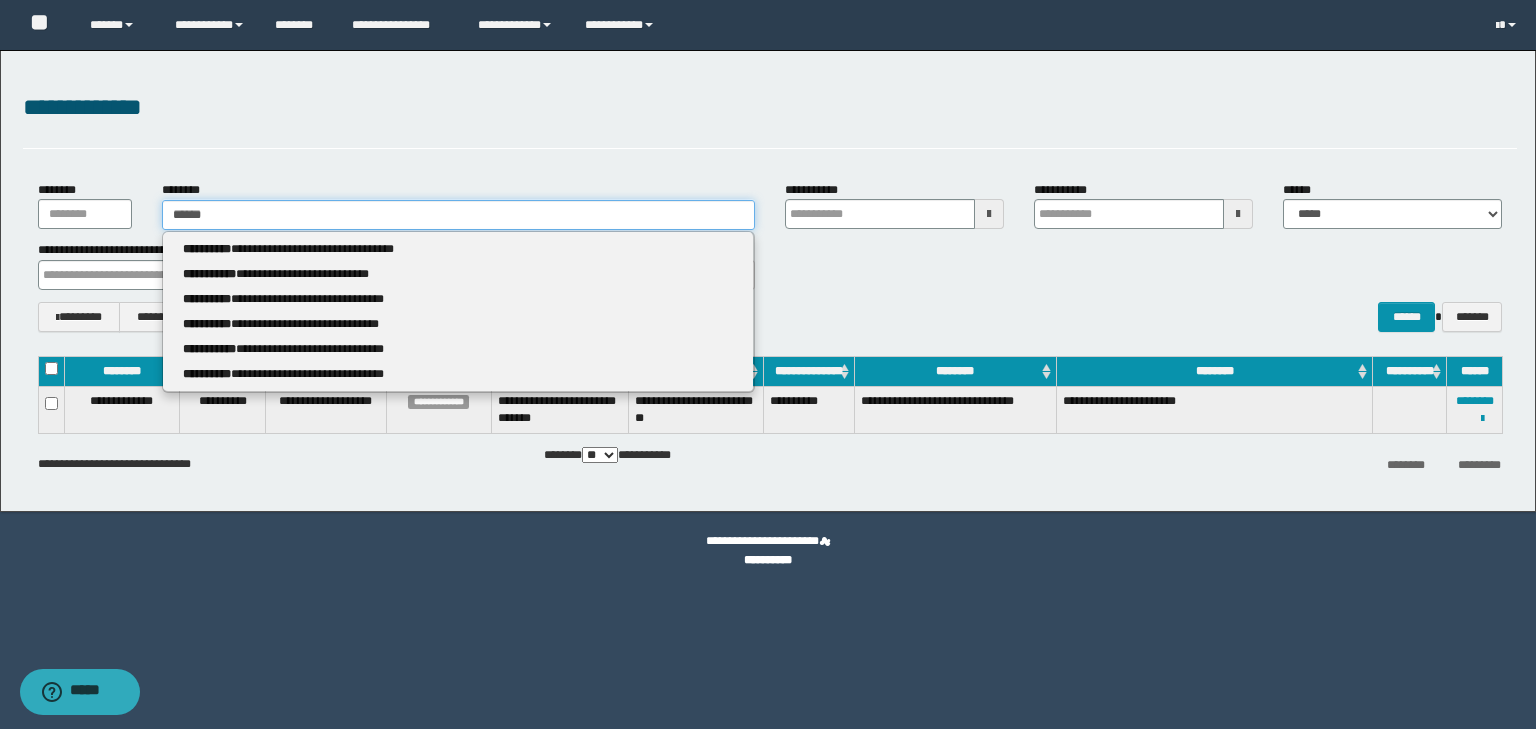 type 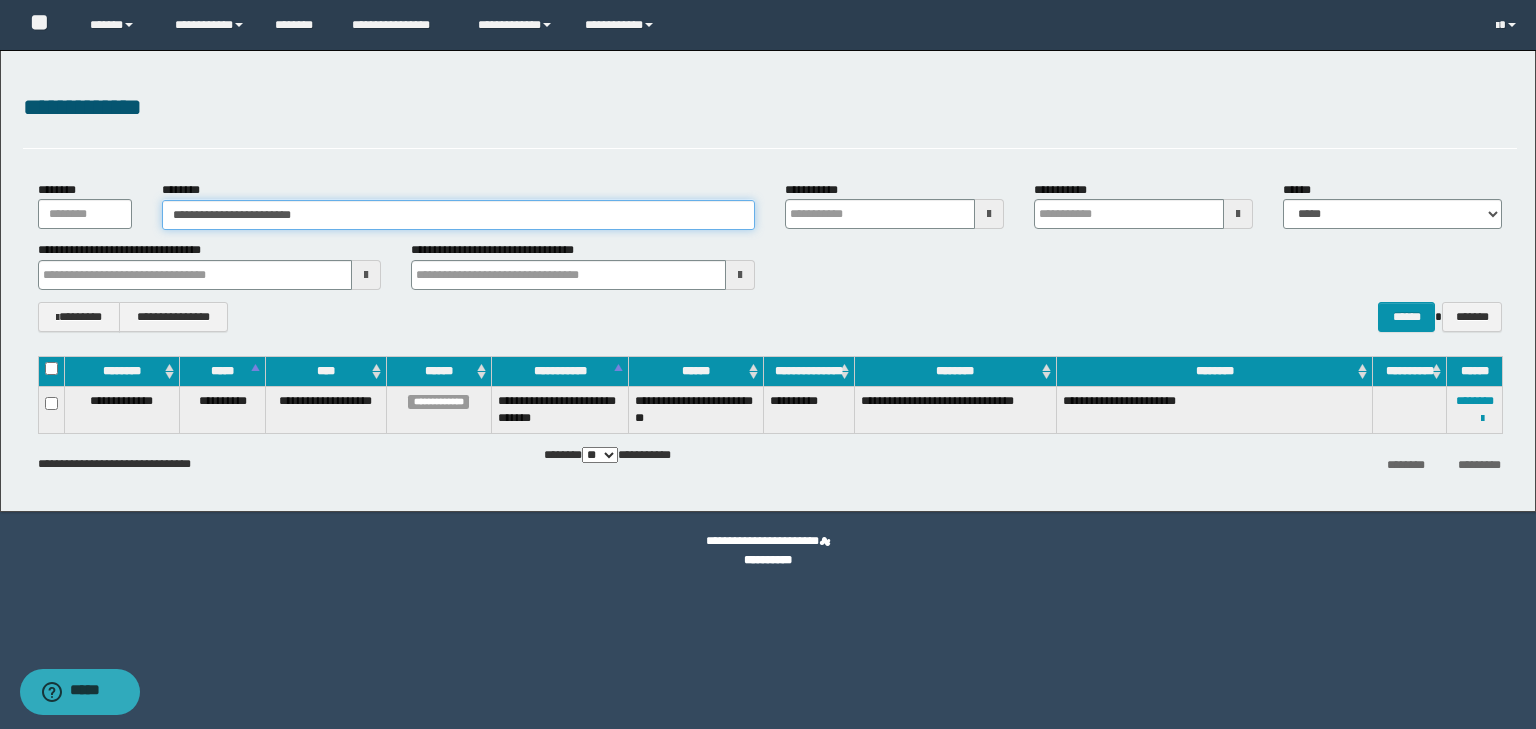type on "**********" 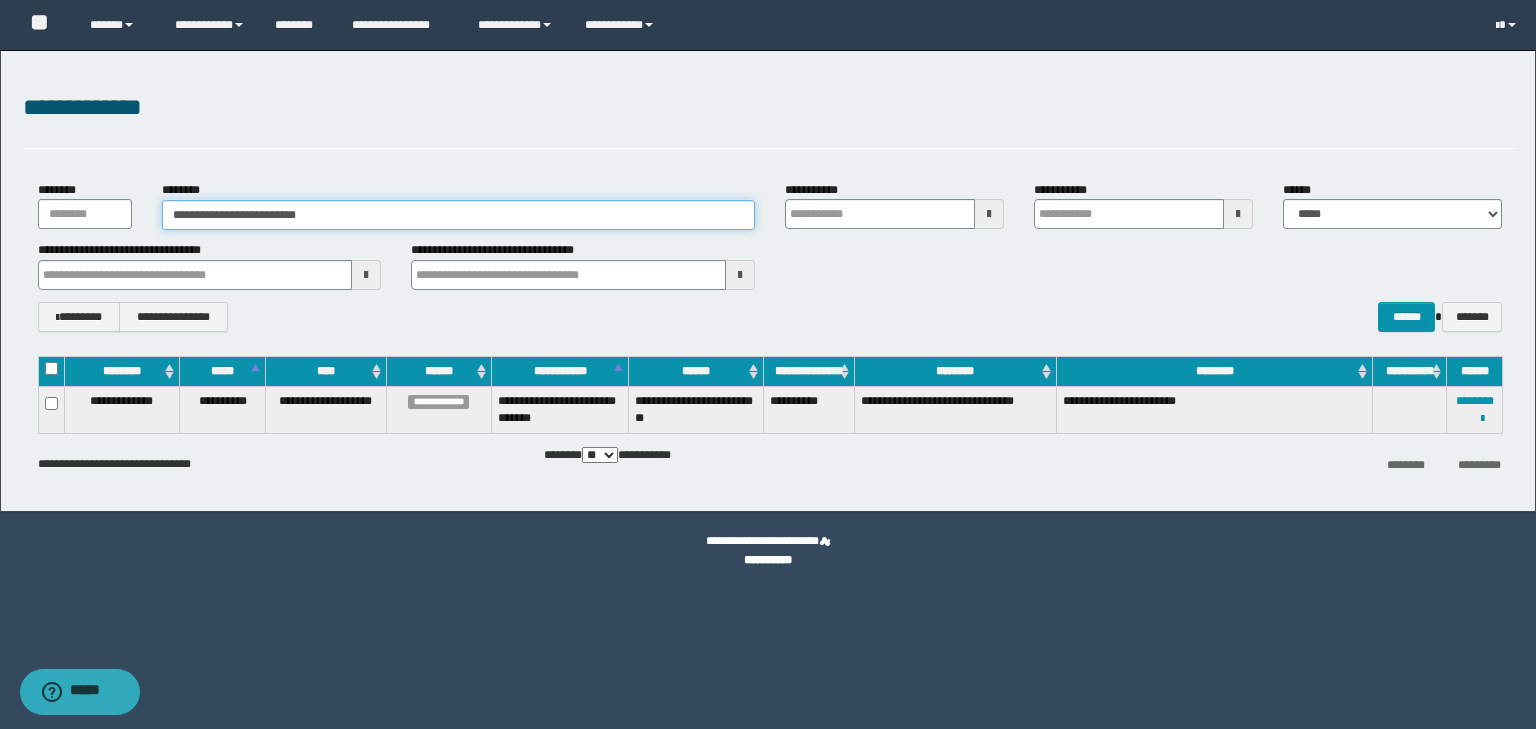 type on "**********" 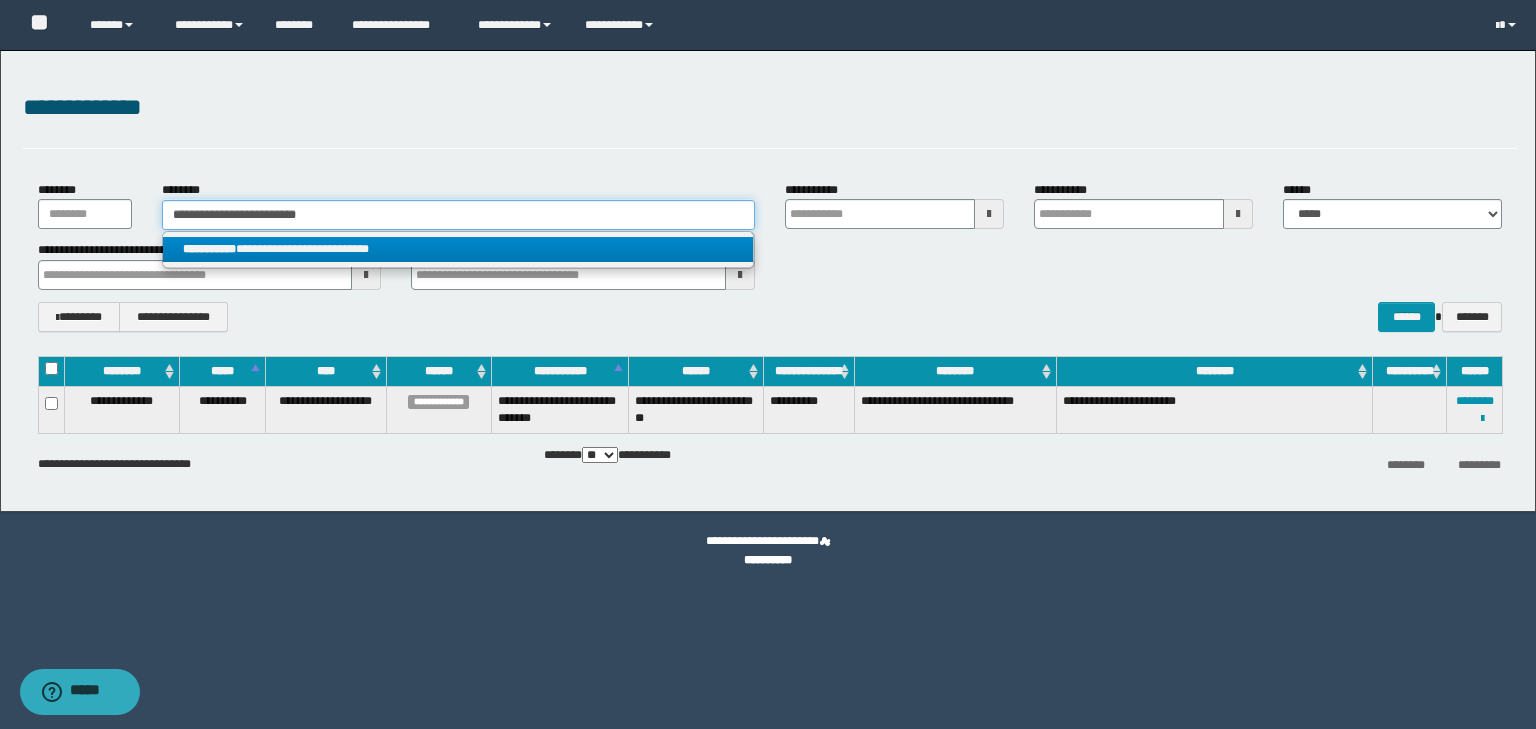 type on "**********" 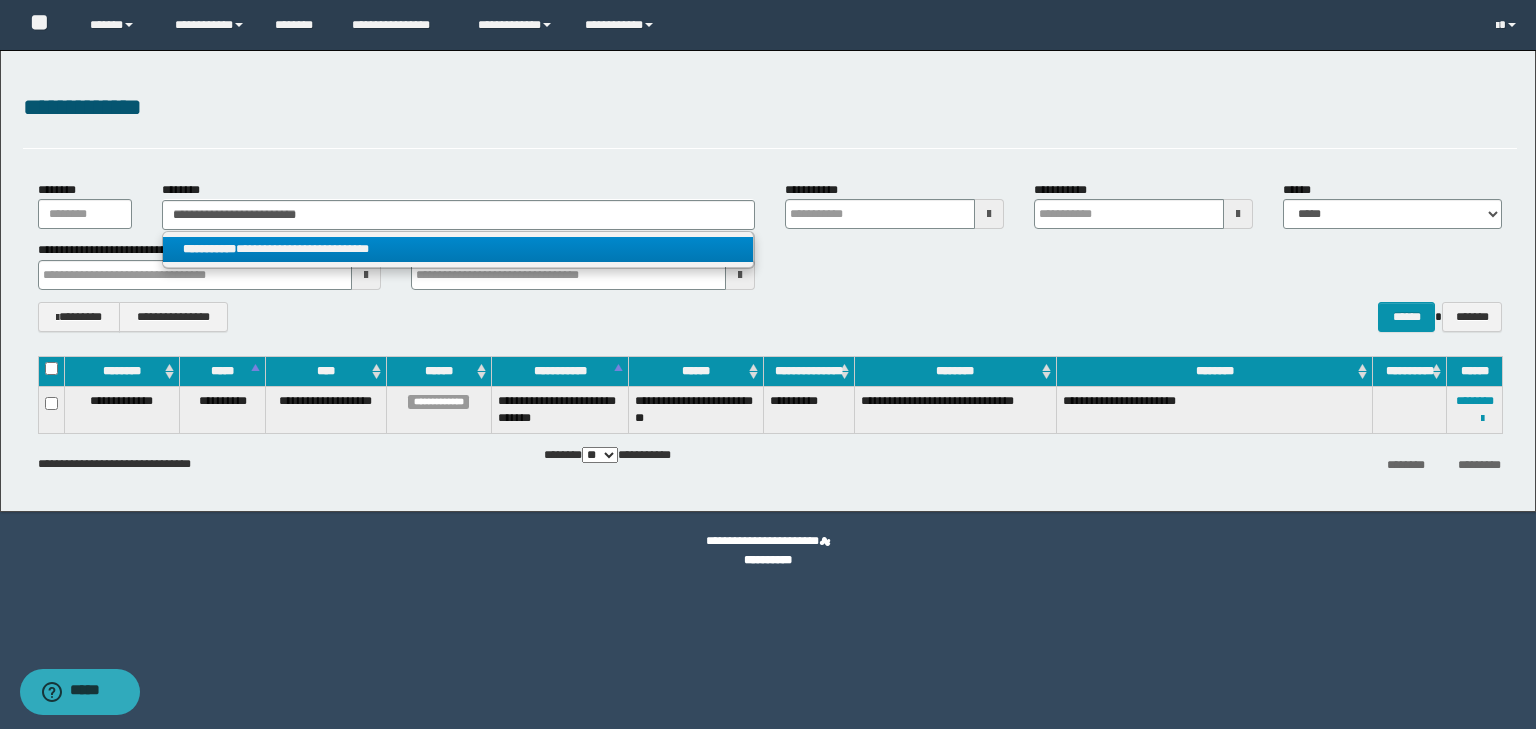 click on "**********" at bounding box center [458, 249] 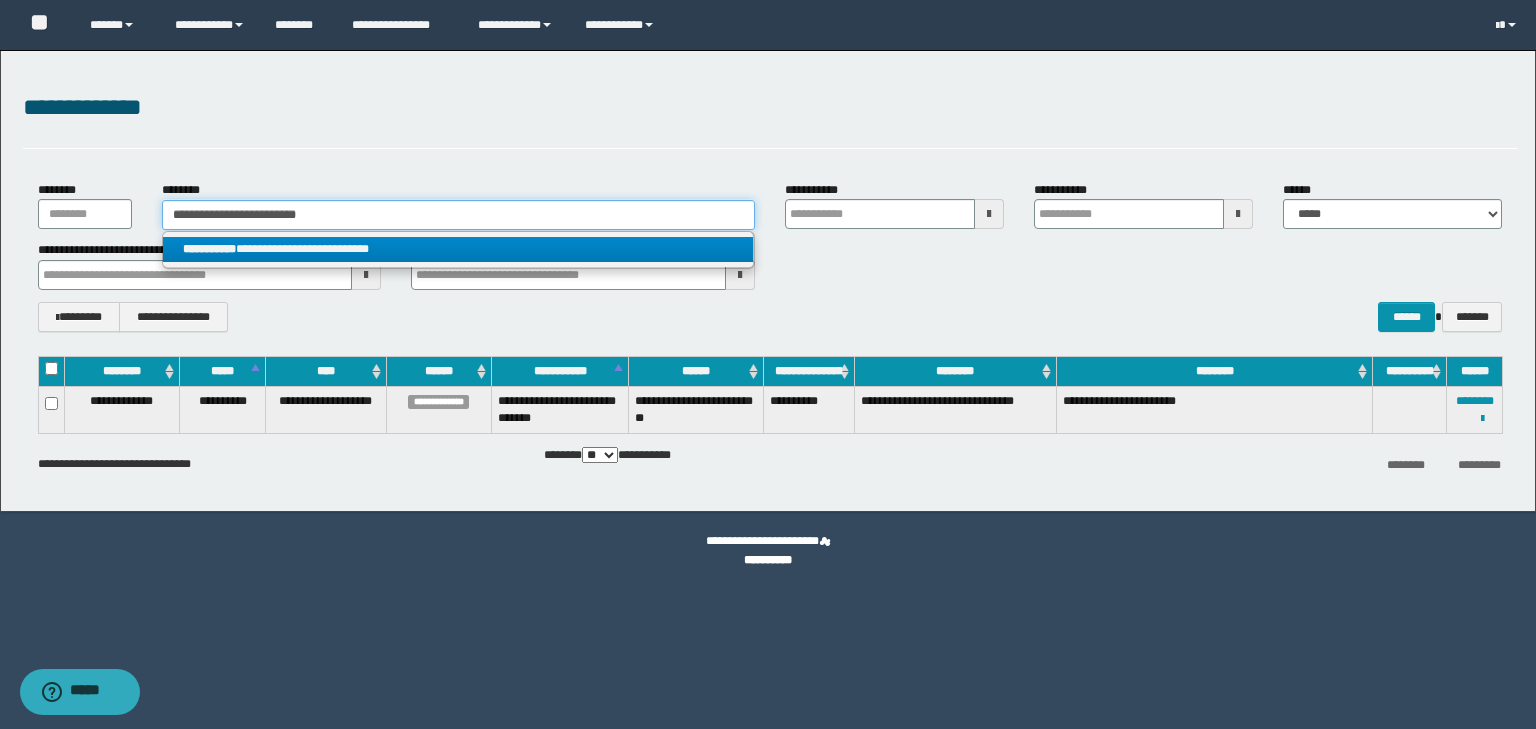 type 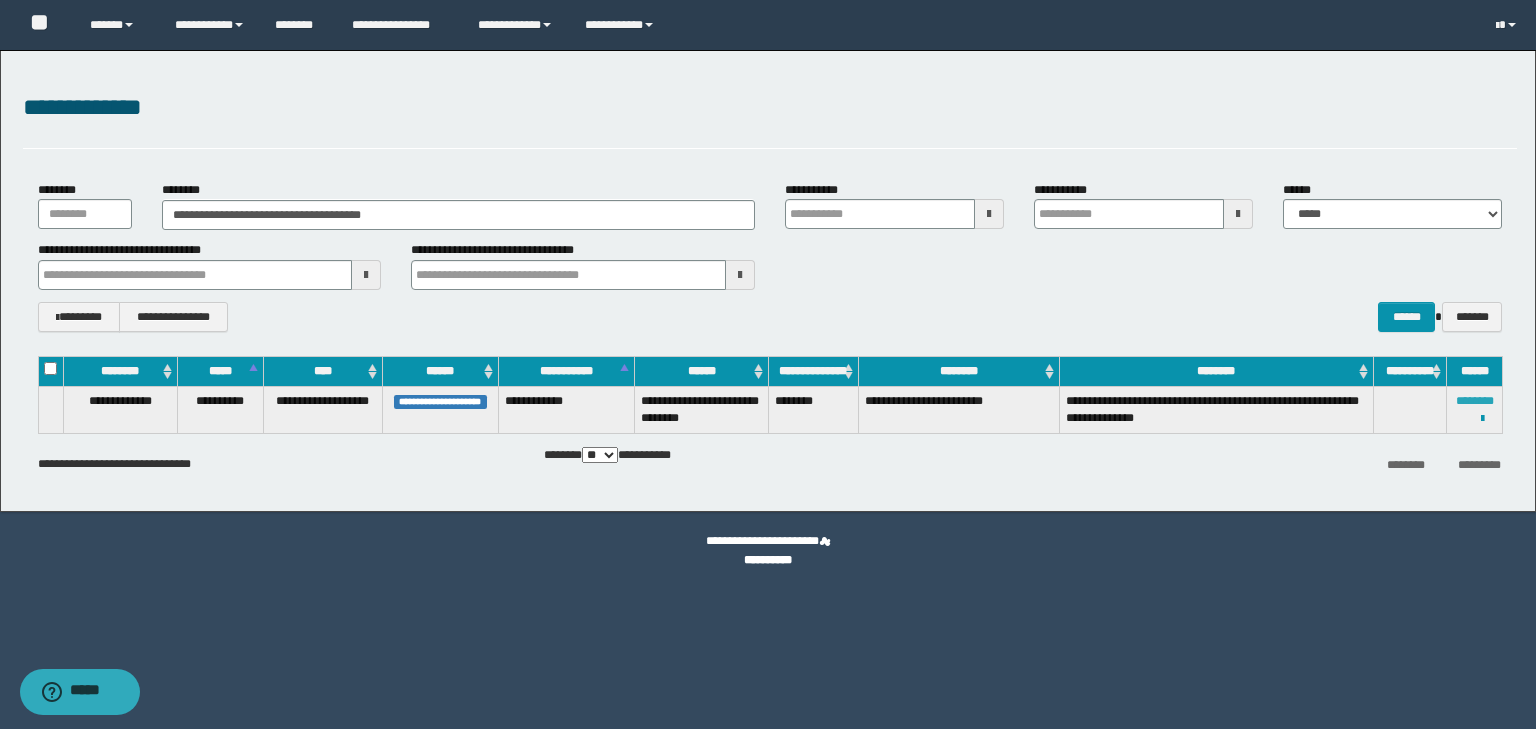 click on "********" at bounding box center (1475, 401) 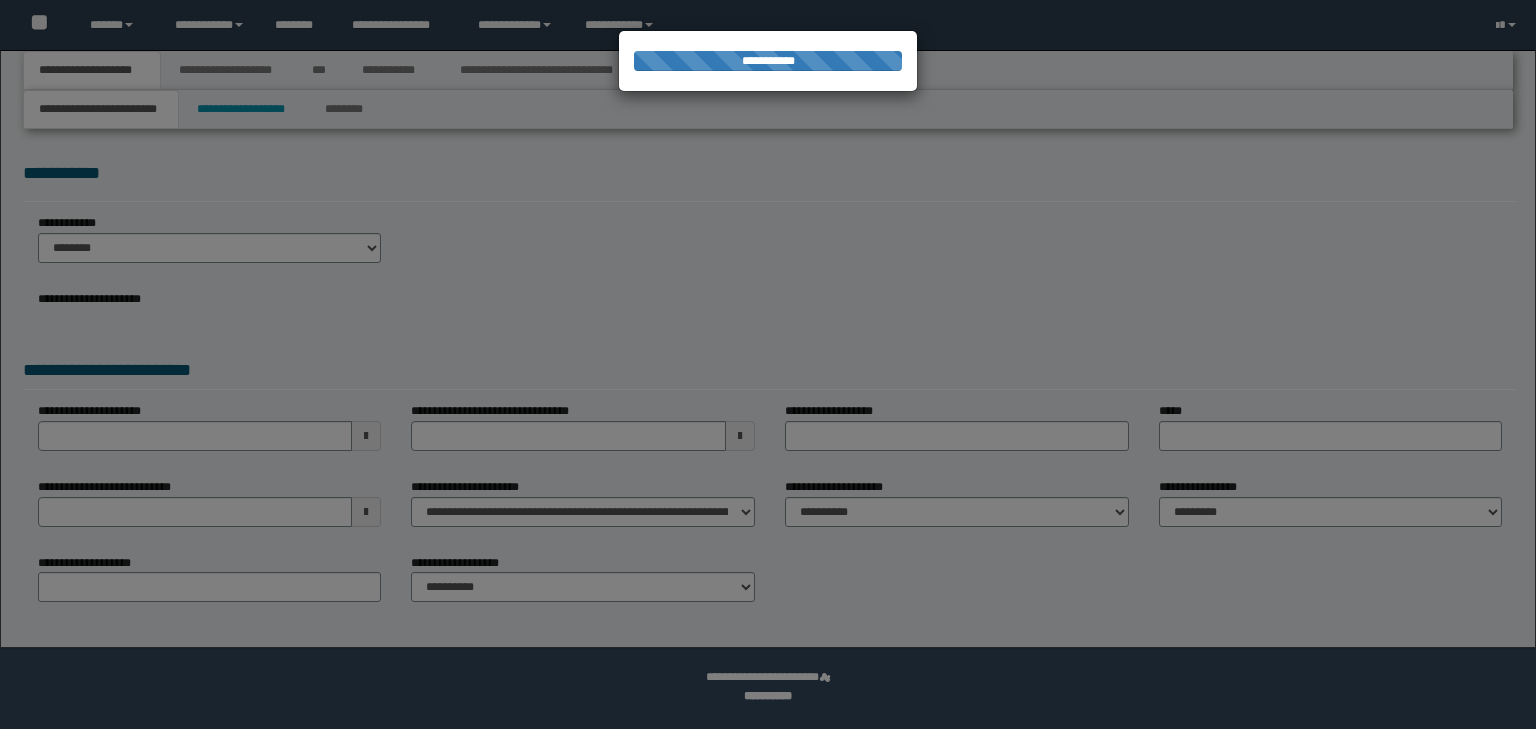 scroll, scrollTop: 0, scrollLeft: 0, axis: both 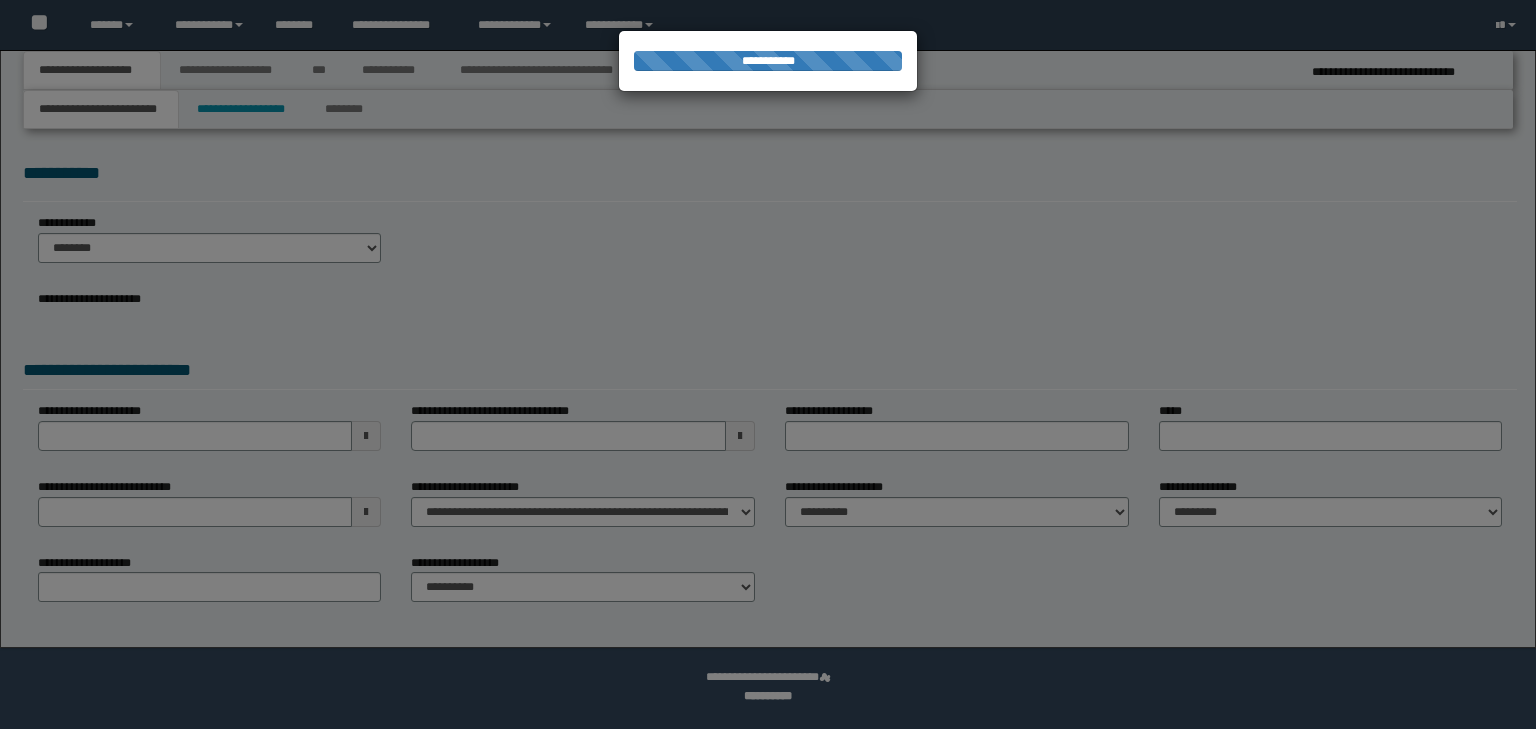 select on "*" 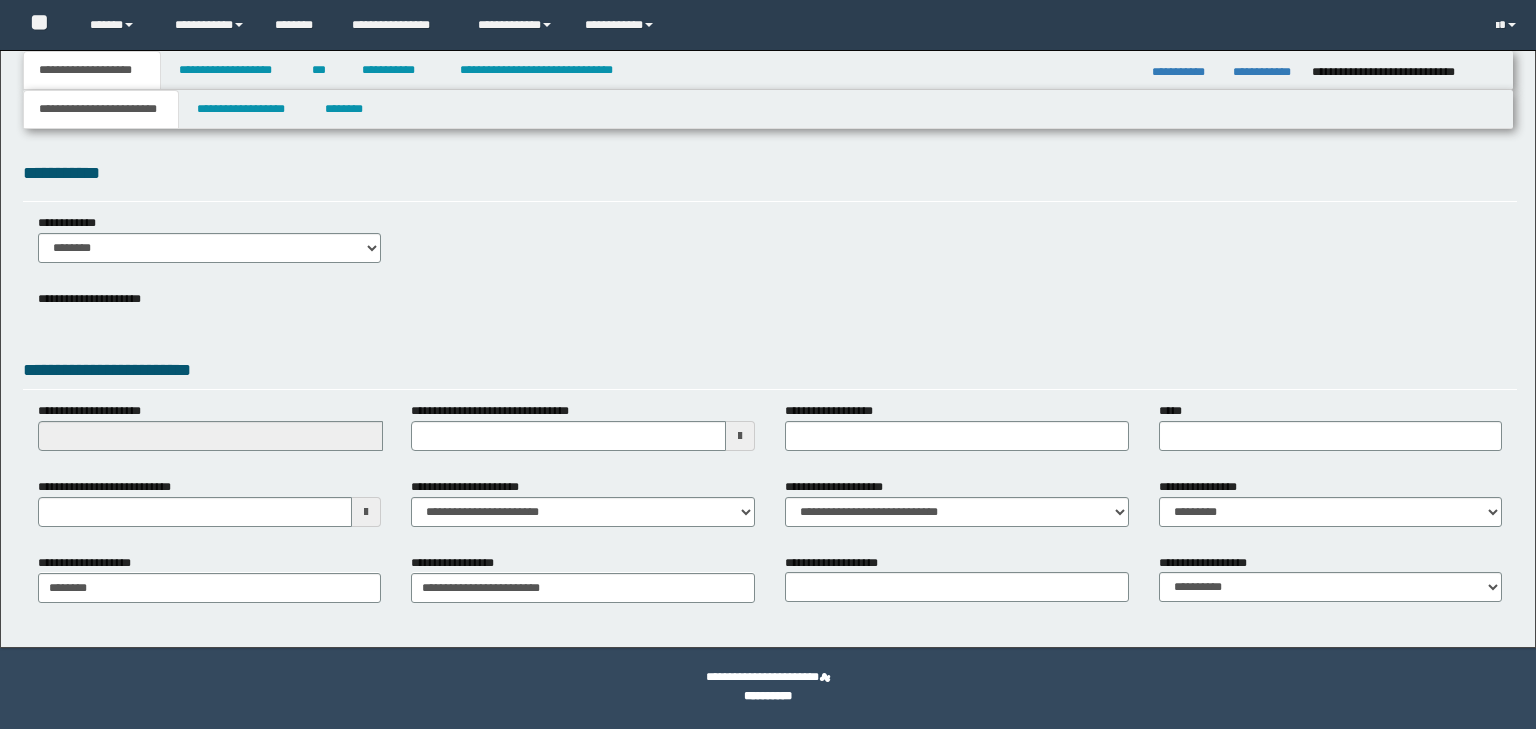 scroll, scrollTop: 0, scrollLeft: 0, axis: both 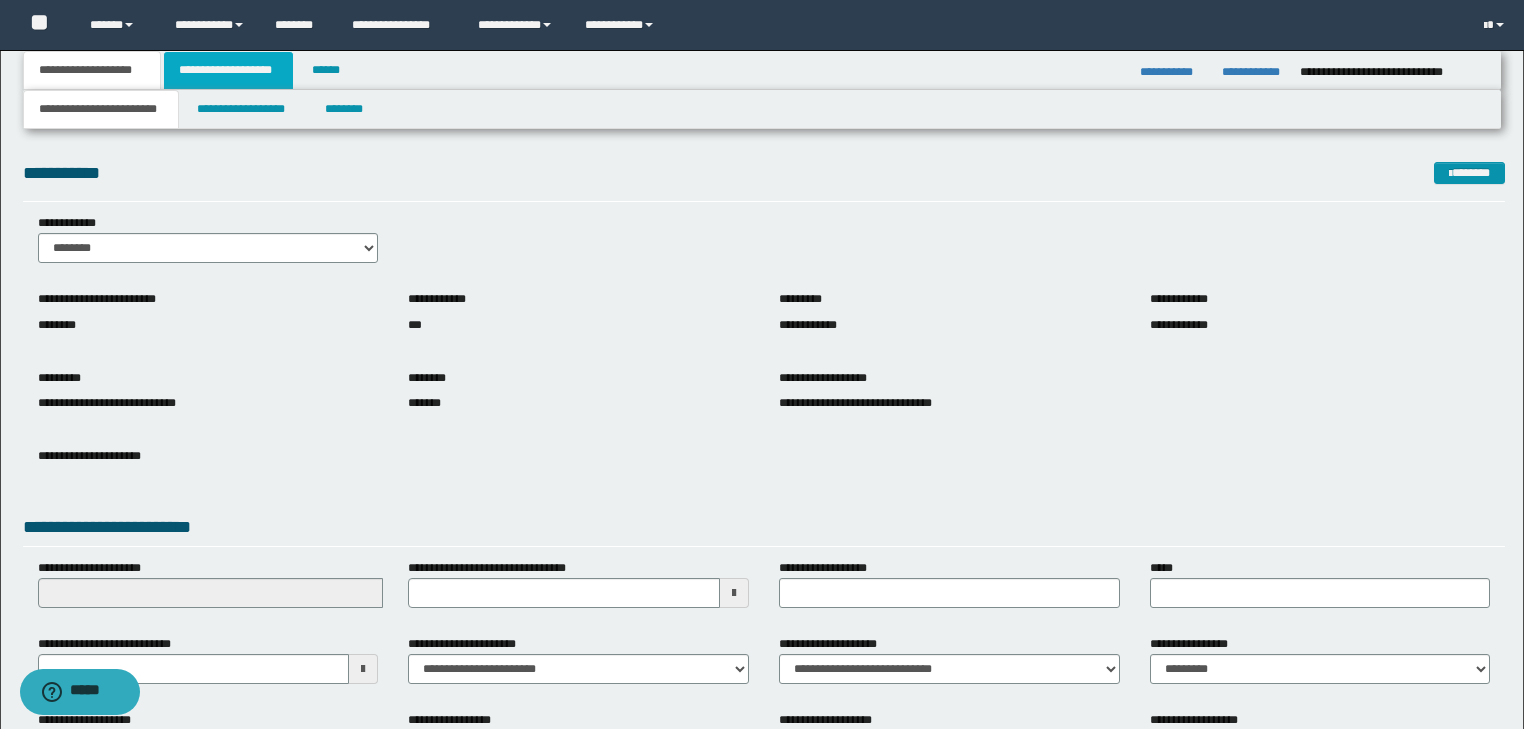 click on "**********" at bounding box center (228, 70) 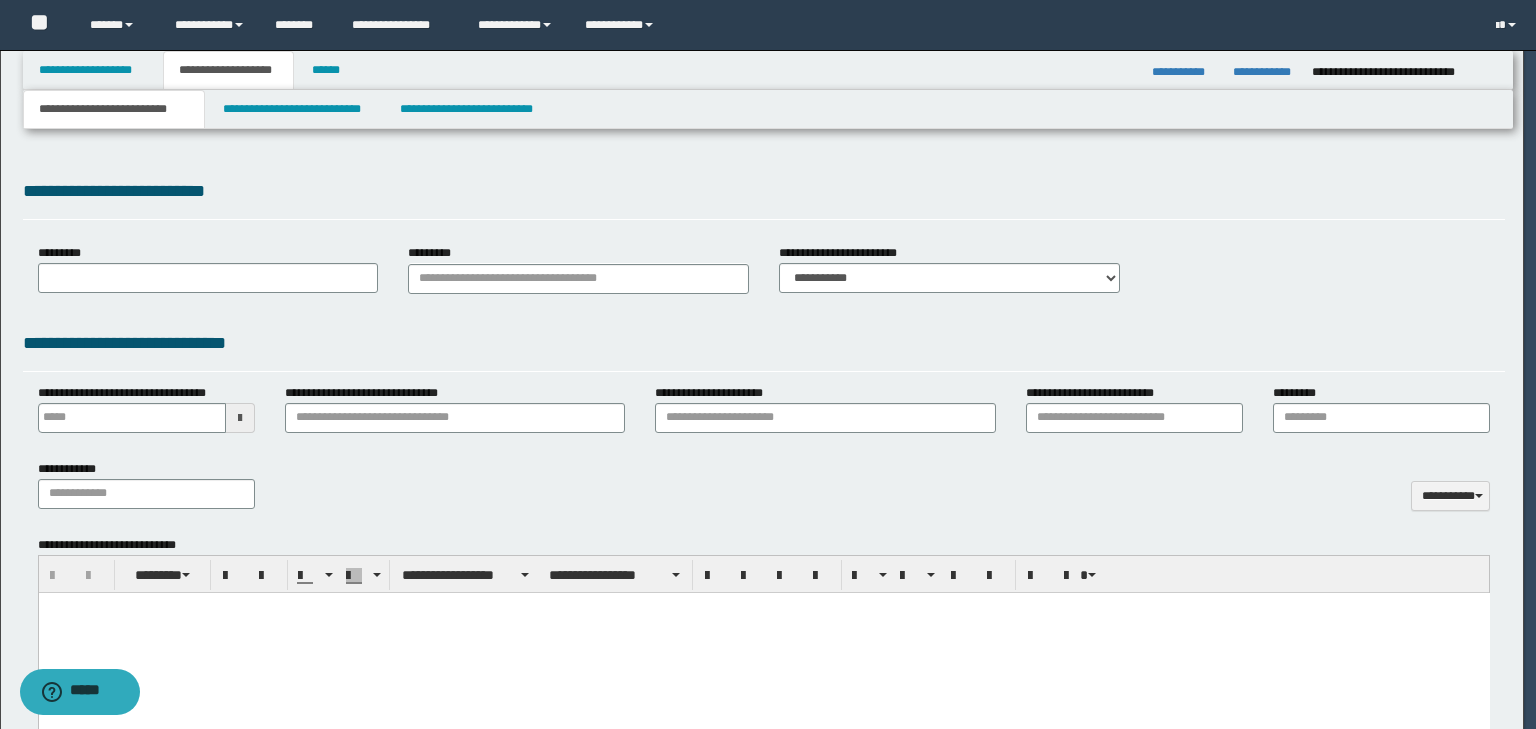 type 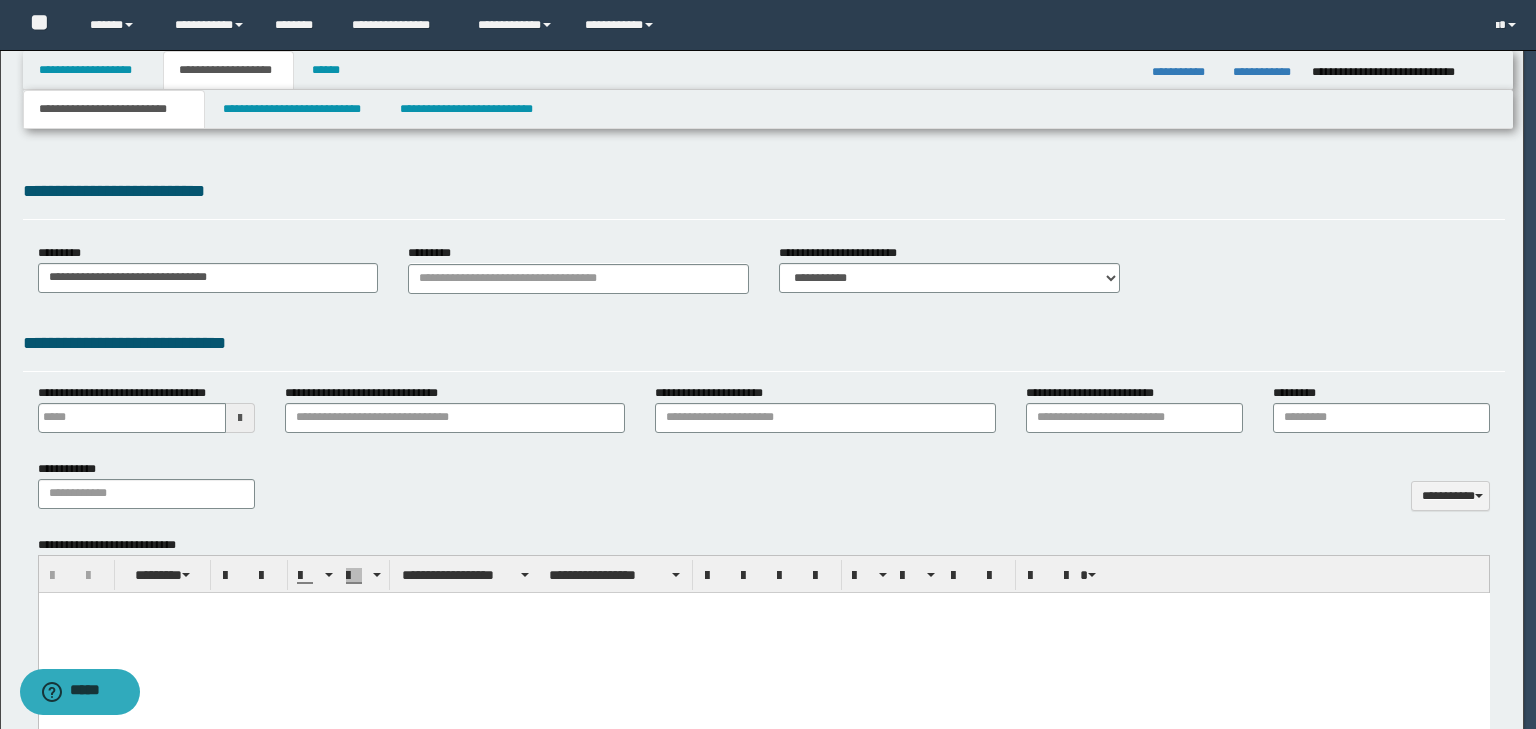 type on "**********" 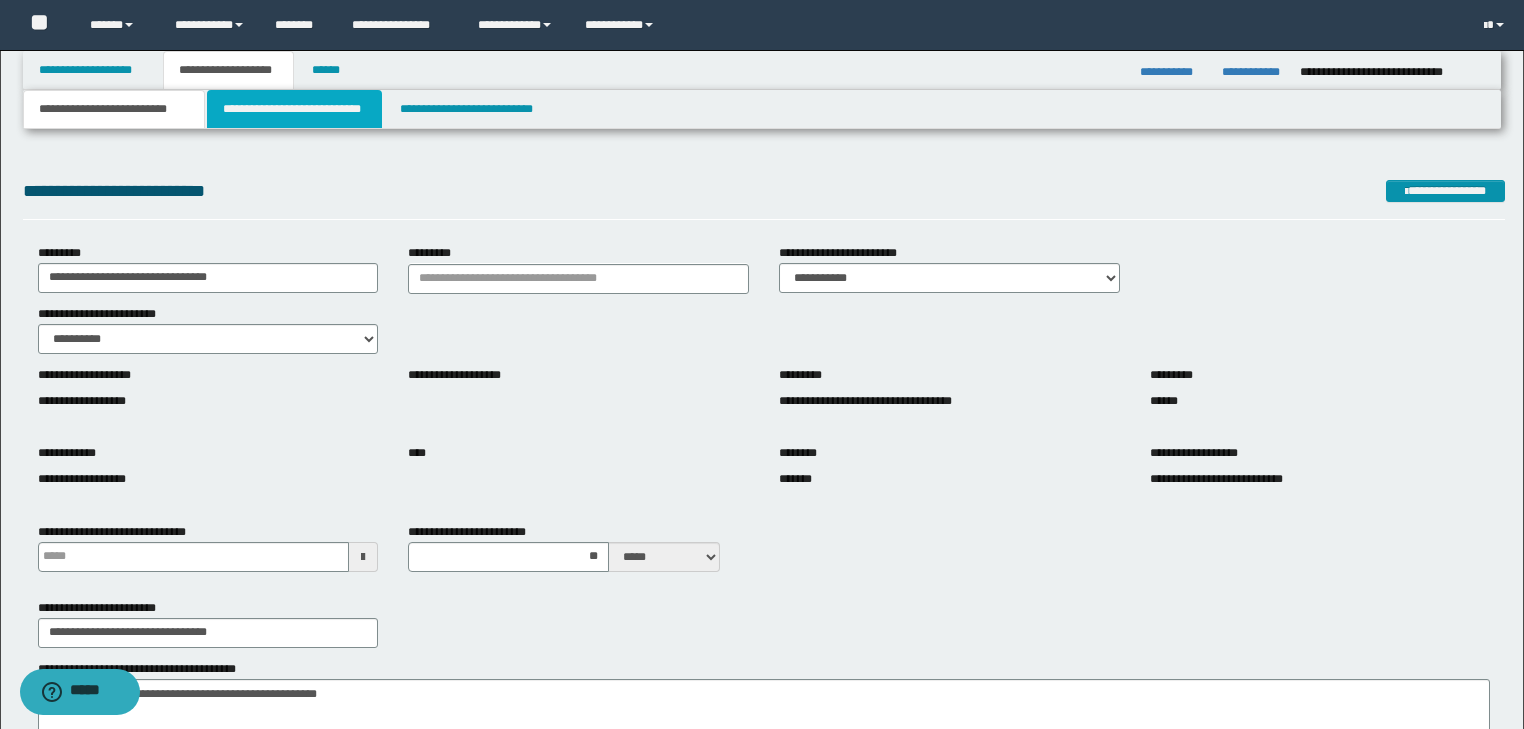 click on "**********" at bounding box center (294, 109) 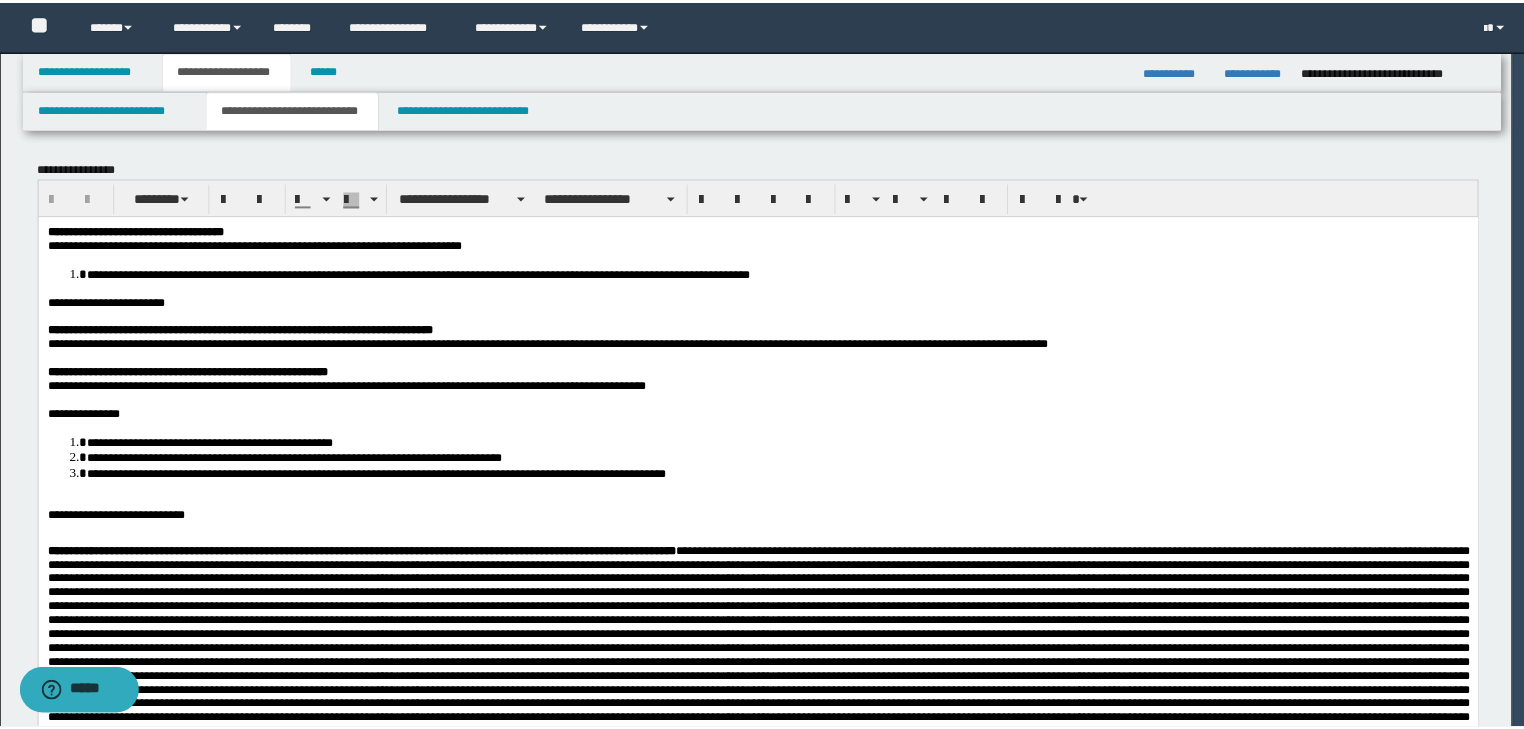 scroll, scrollTop: 0, scrollLeft: 0, axis: both 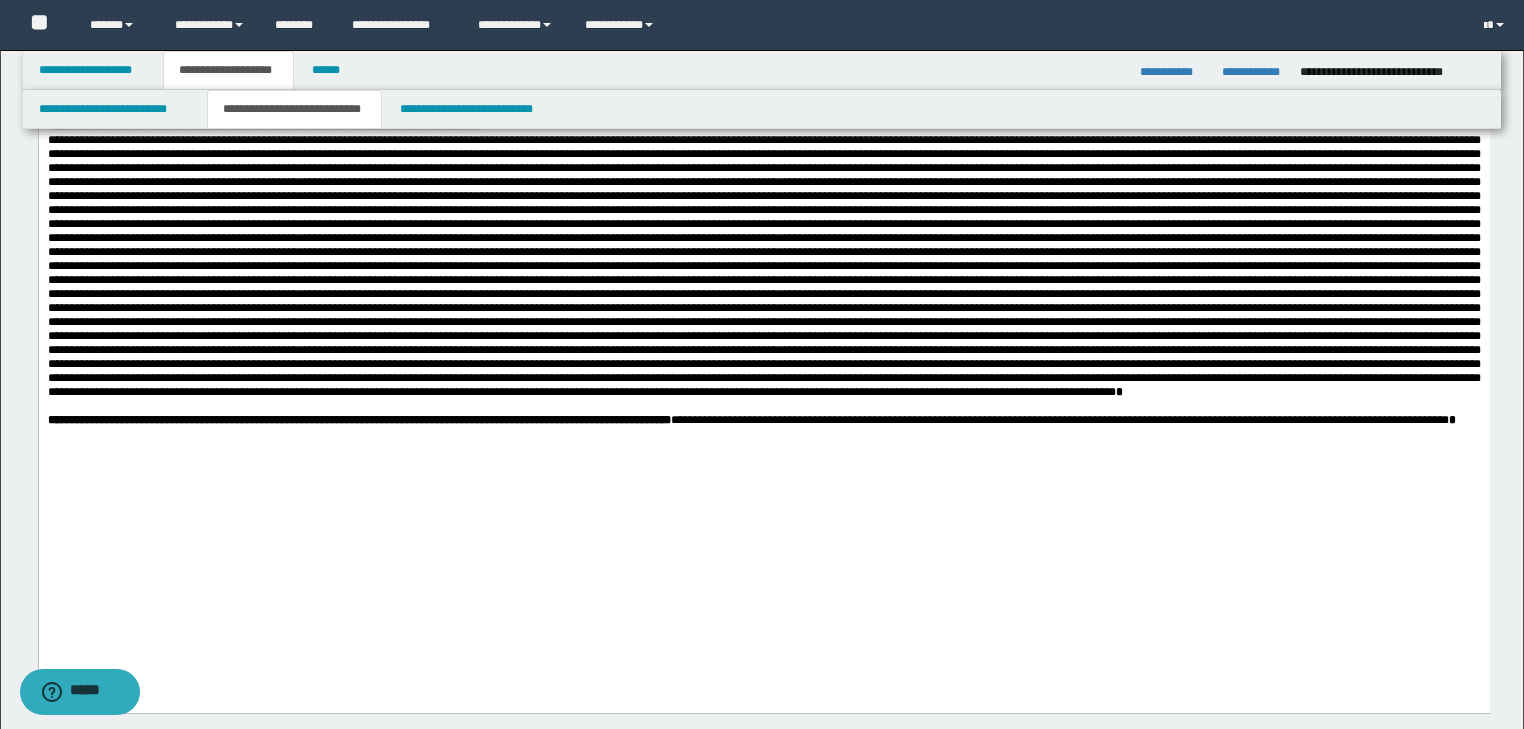 click on "**********" at bounding box center [358, 420] 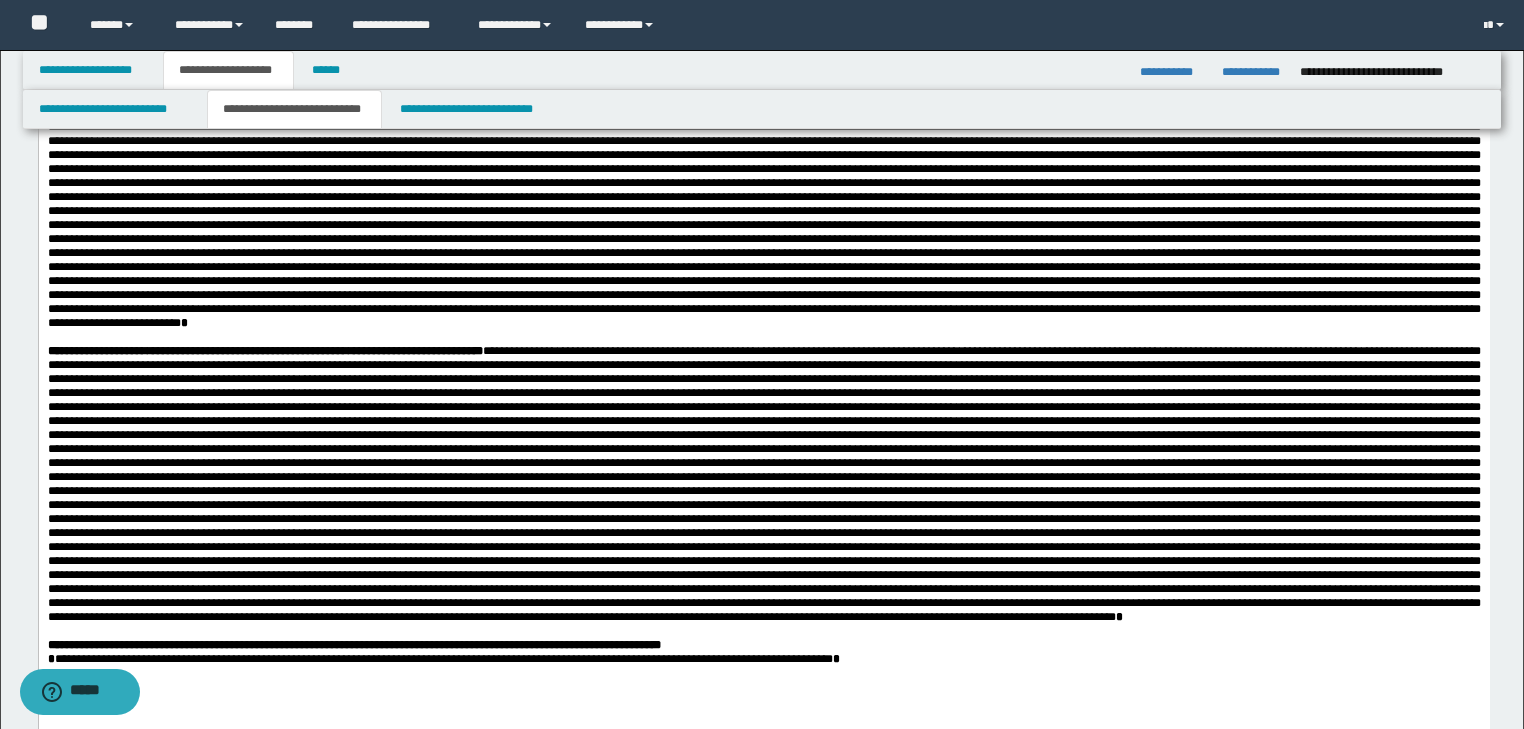scroll, scrollTop: 480, scrollLeft: 0, axis: vertical 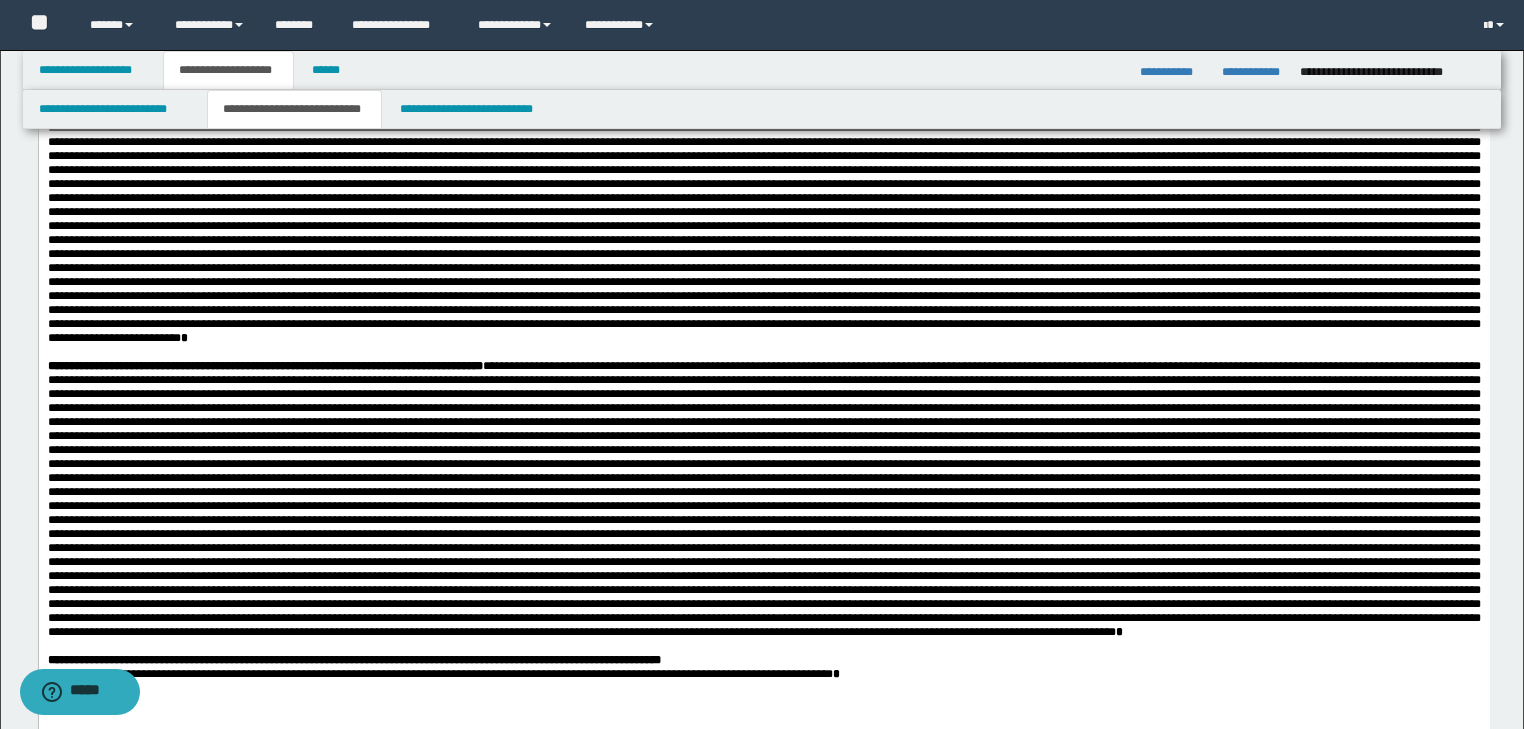 click on "**********" at bounding box center (264, 366) 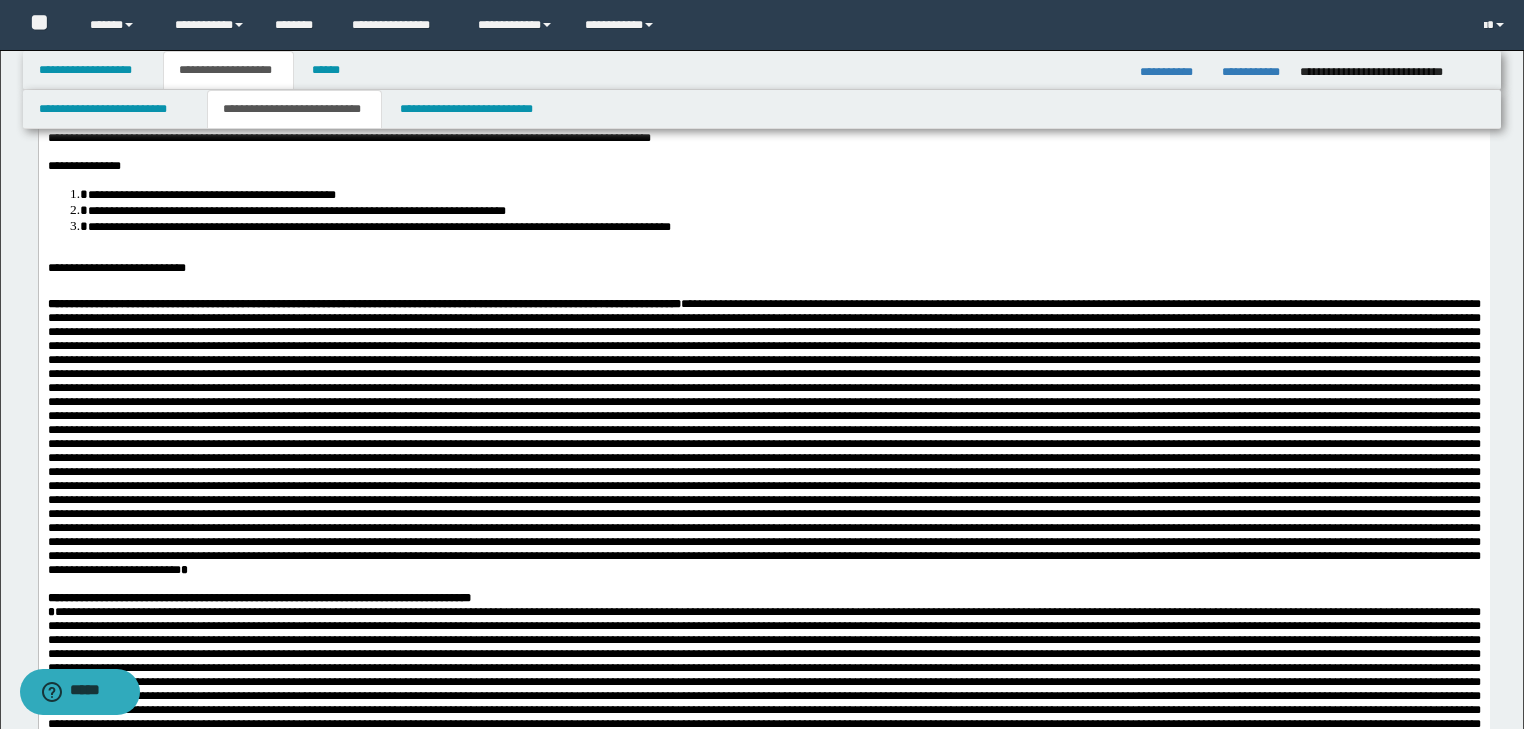 scroll, scrollTop: 240, scrollLeft: 0, axis: vertical 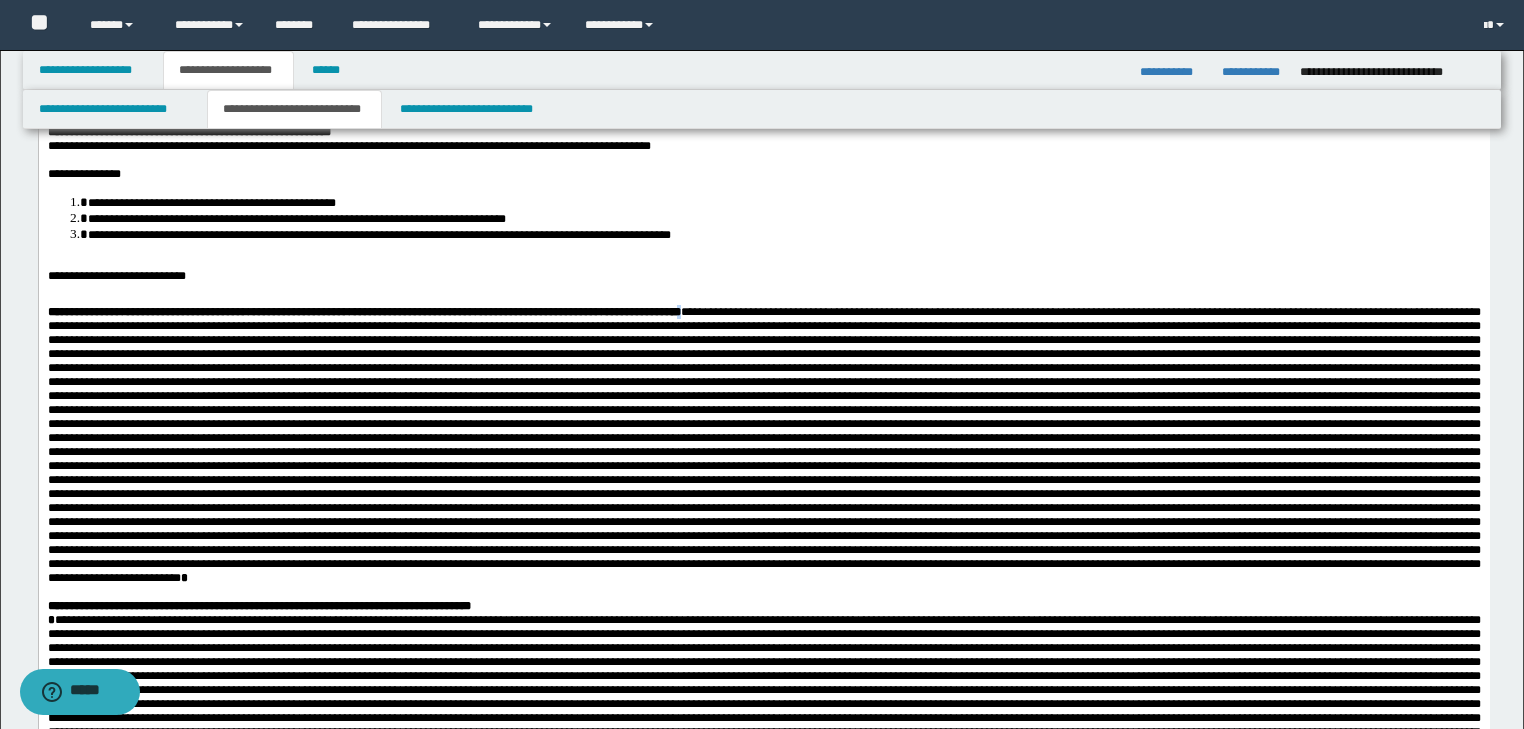 drag, startPoint x: 791, startPoint y: 336, endPoint x: 790, endPoint y: 346, distance: 10.049875 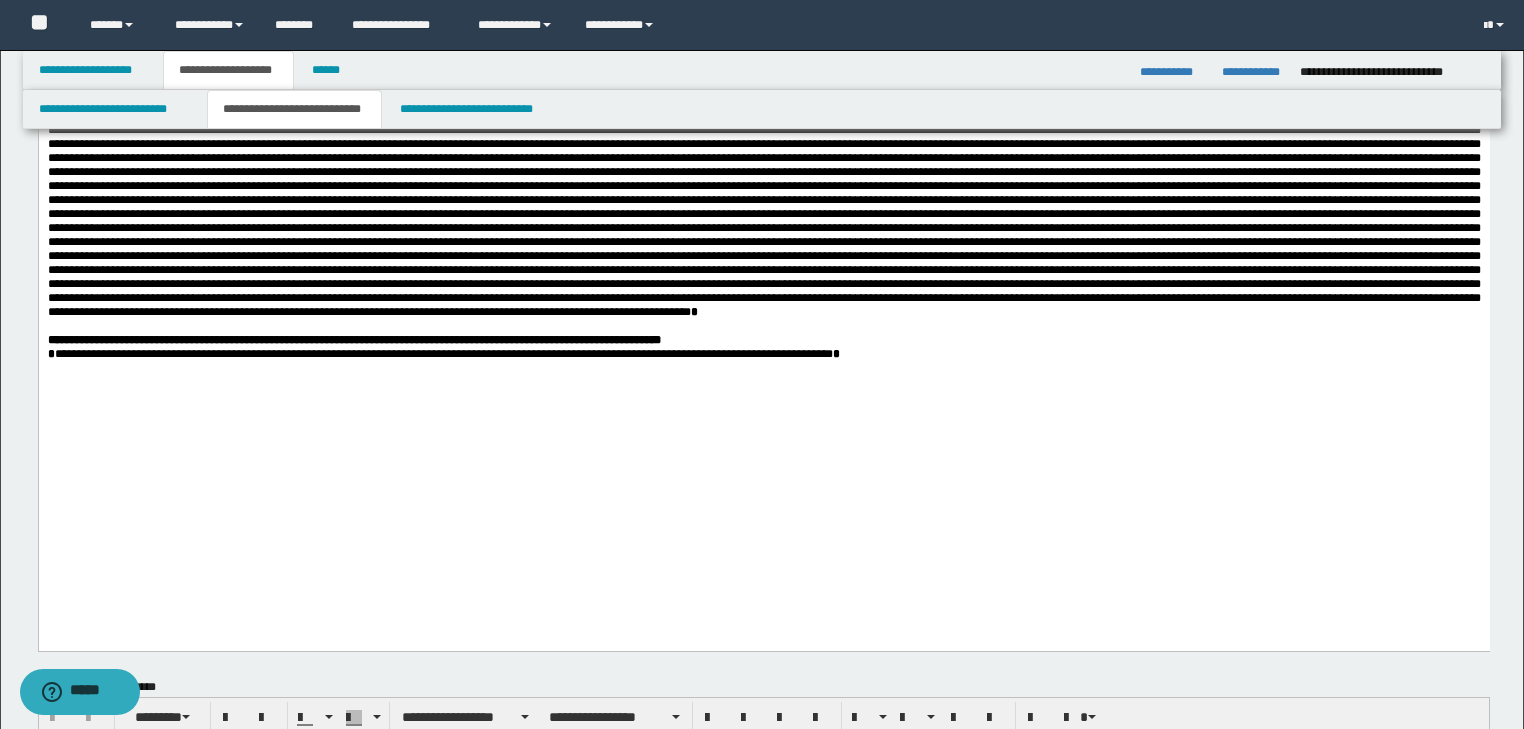 scroll, scrollTop: 1120, scrollLeft: 0, axis: vertical 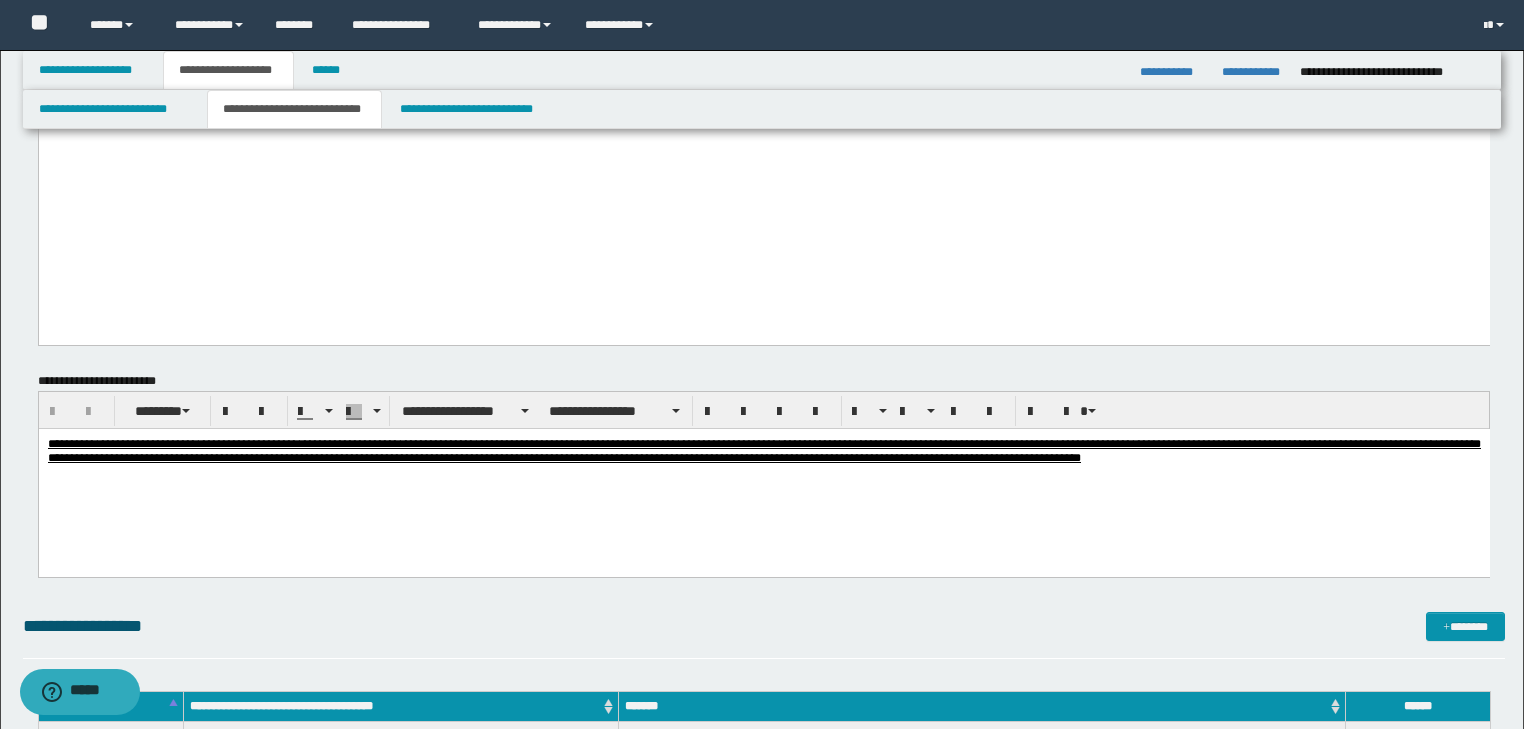 click on "**********" at bounding box center [443, 48] 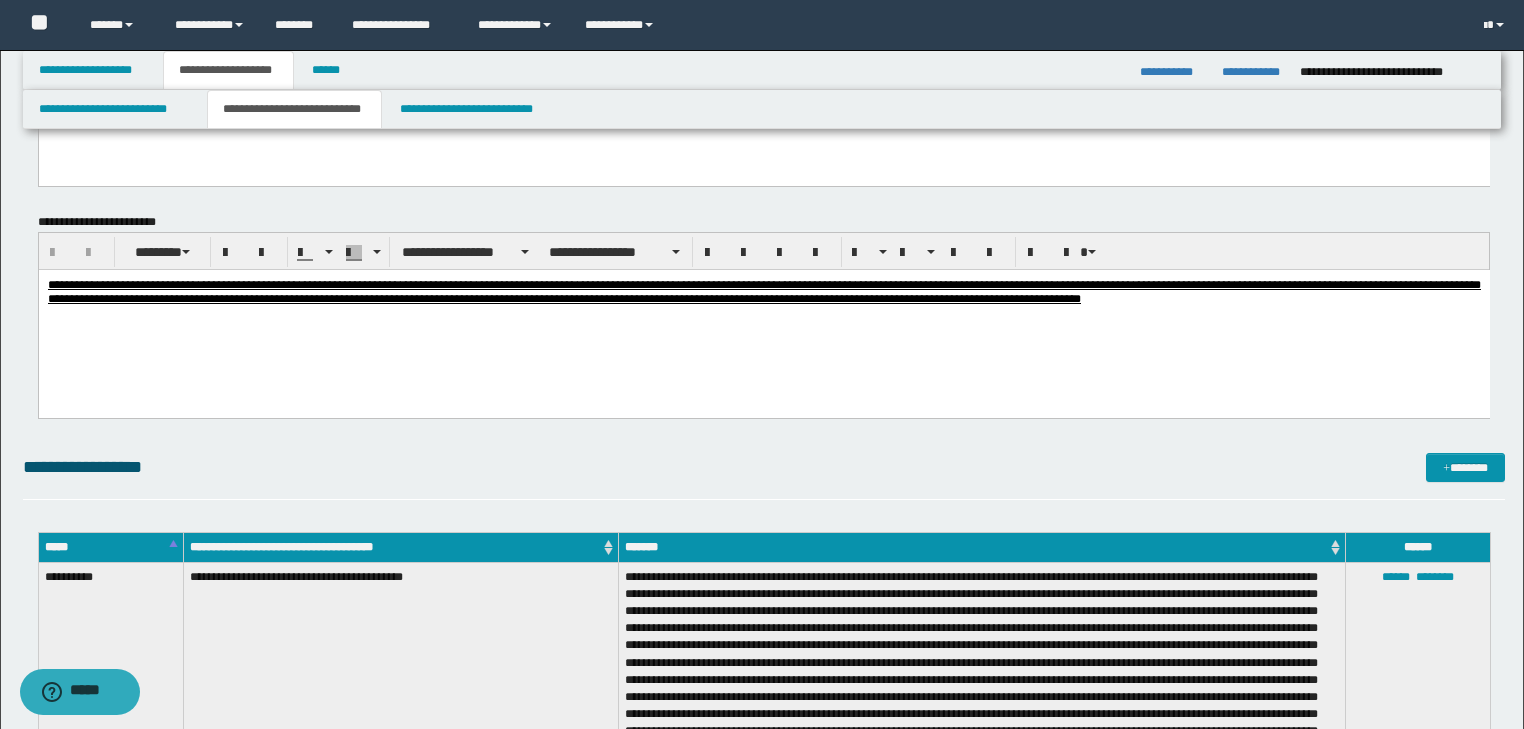 scroll, scrollTop: 1280, scrollLeft: 0, axis: vertical 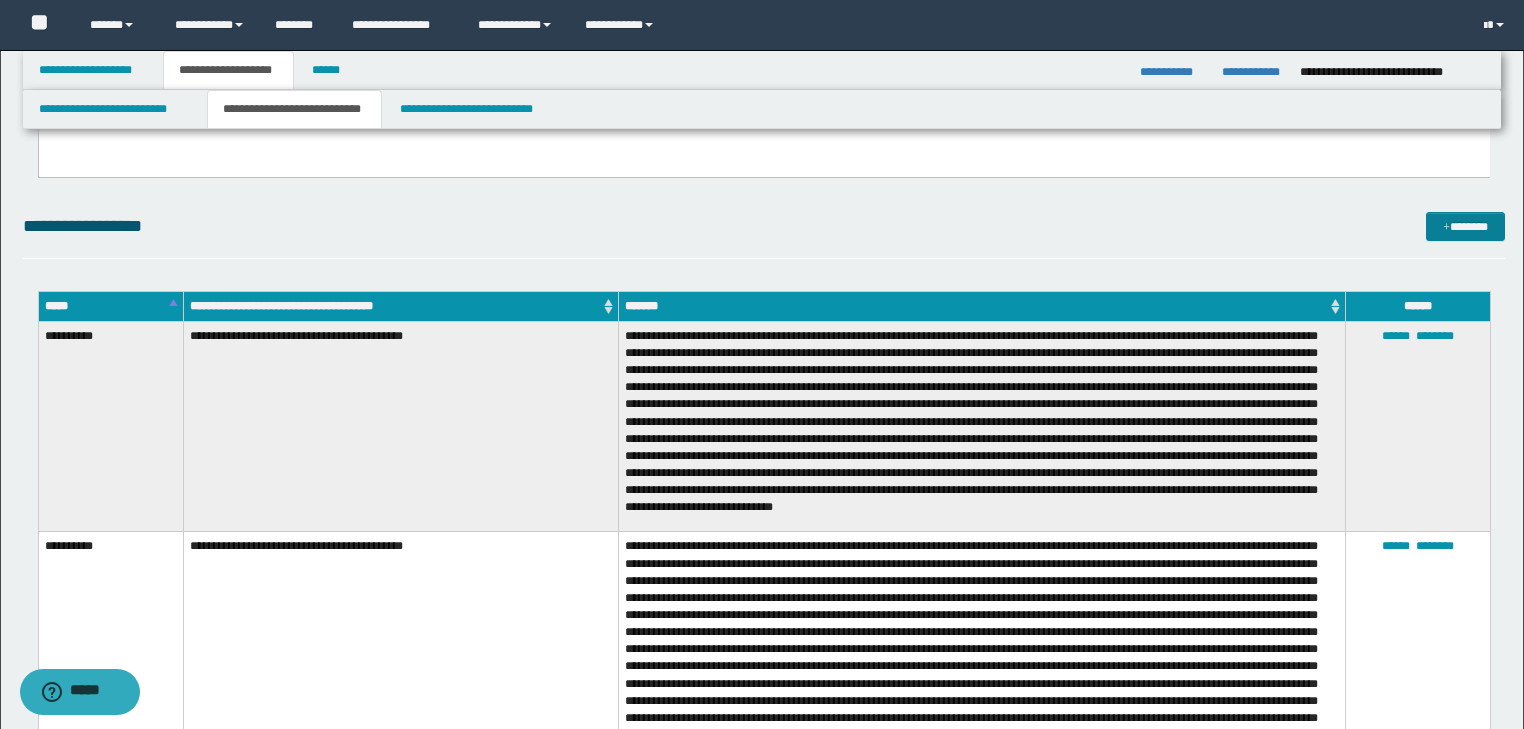 click on "*******" at bounding box center [1465, 227] 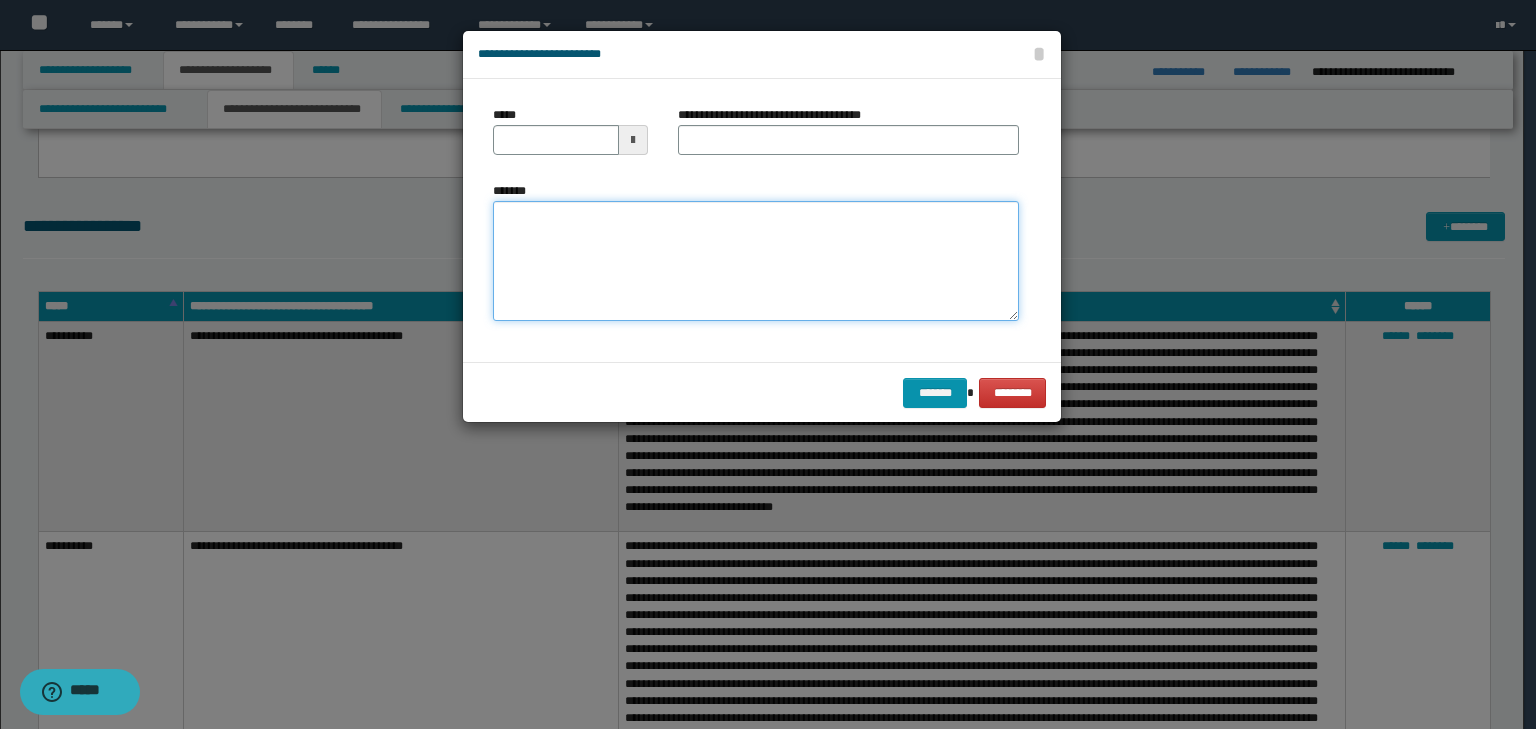 click on "*******" at bounding box center (756, 261) 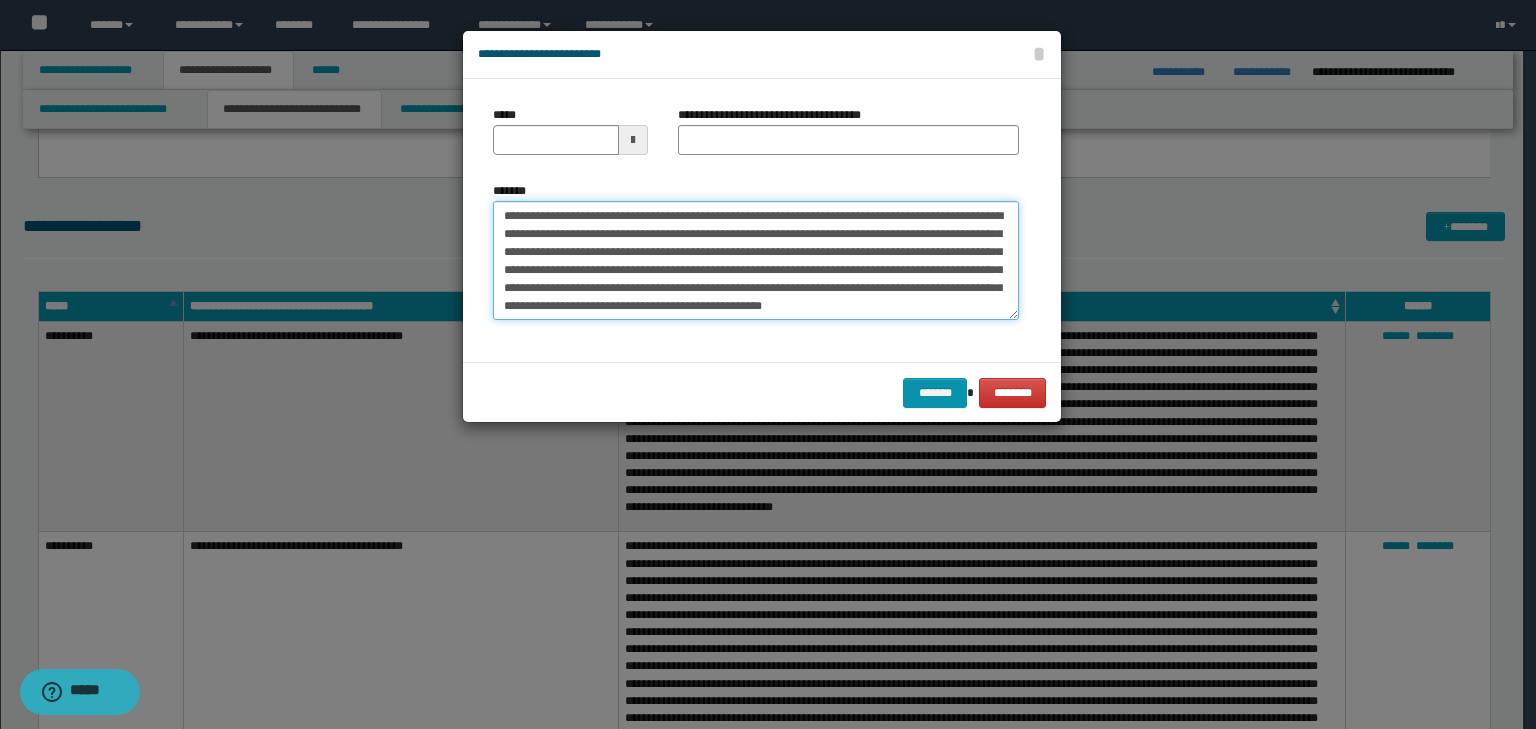 scroll, scrollTop: 0, scrollLeft: 0, axis: both 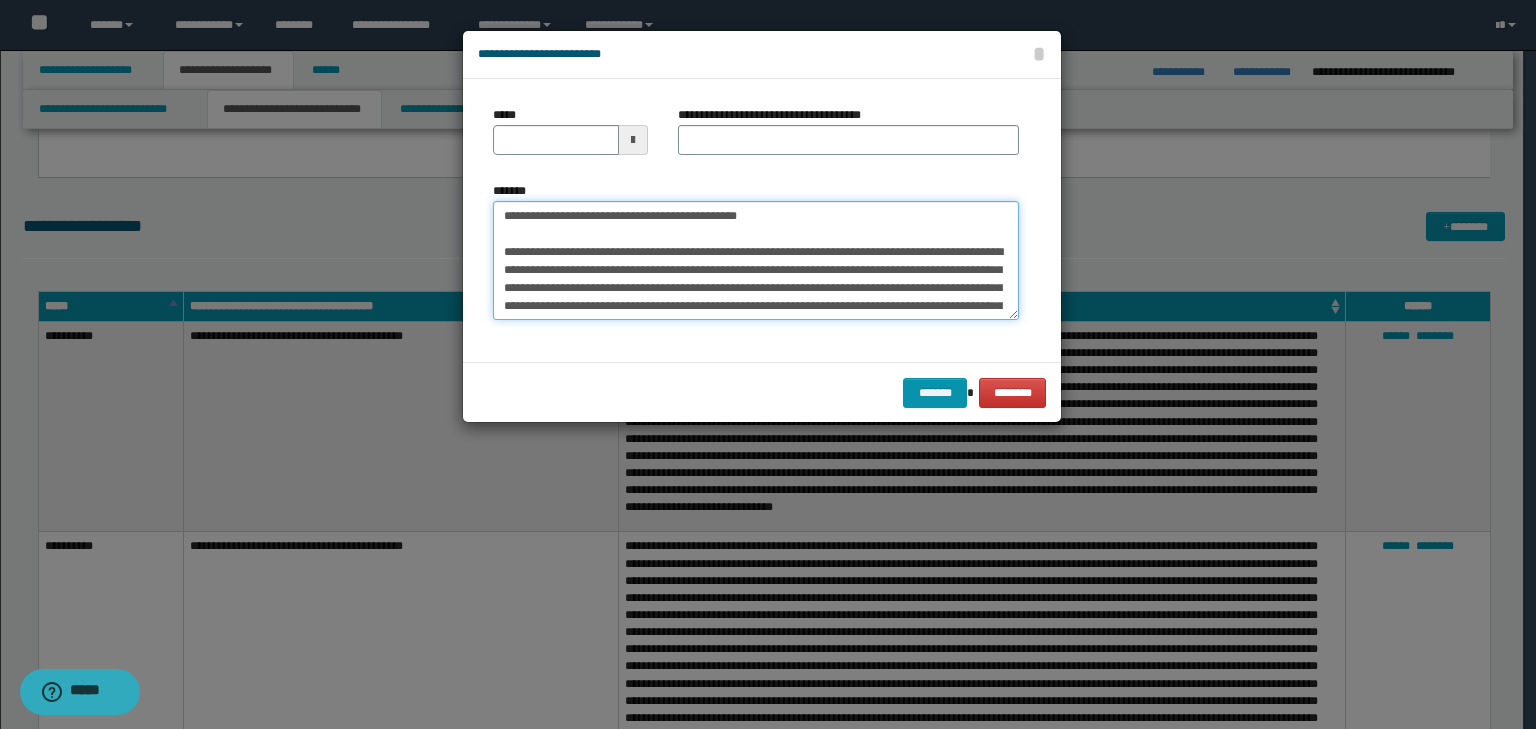 drag, startPoint x: 466, startPoint y: 184, endPoint x: 440, endPoint y: 166, distance: 31.622776 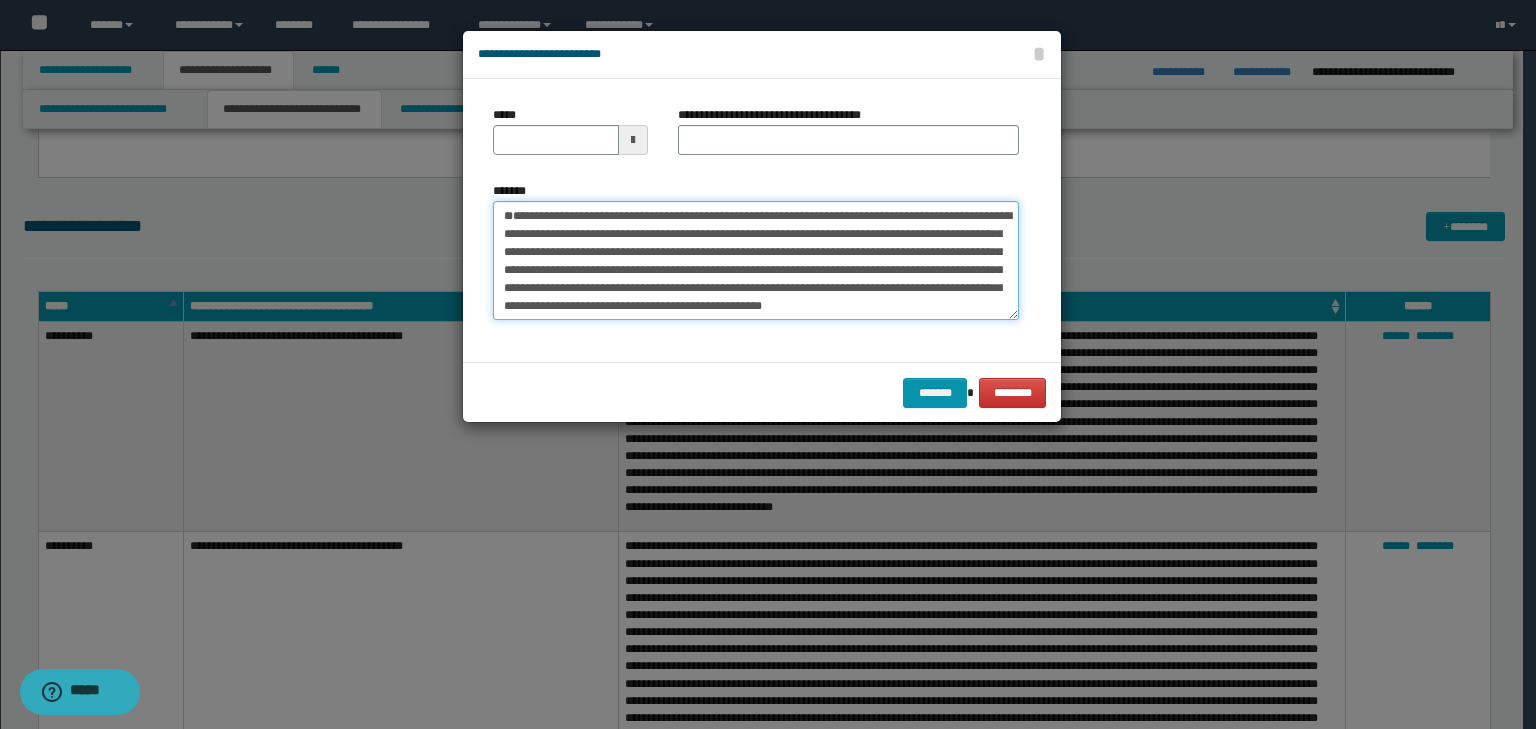 type 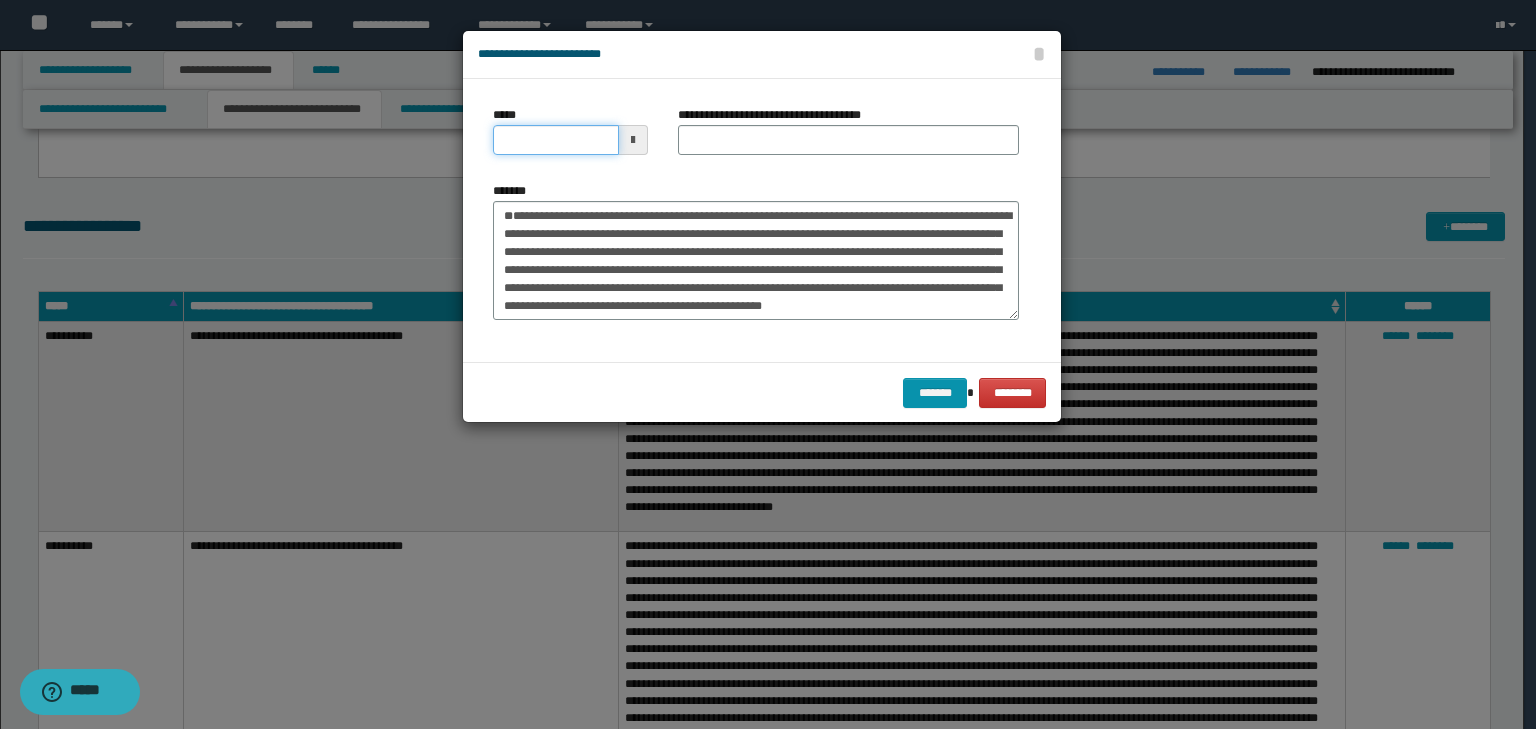drag, startPoint x: 528, startPoint y: 141, endPoint x: 612, endPoint y: 131, distance: 84.59315 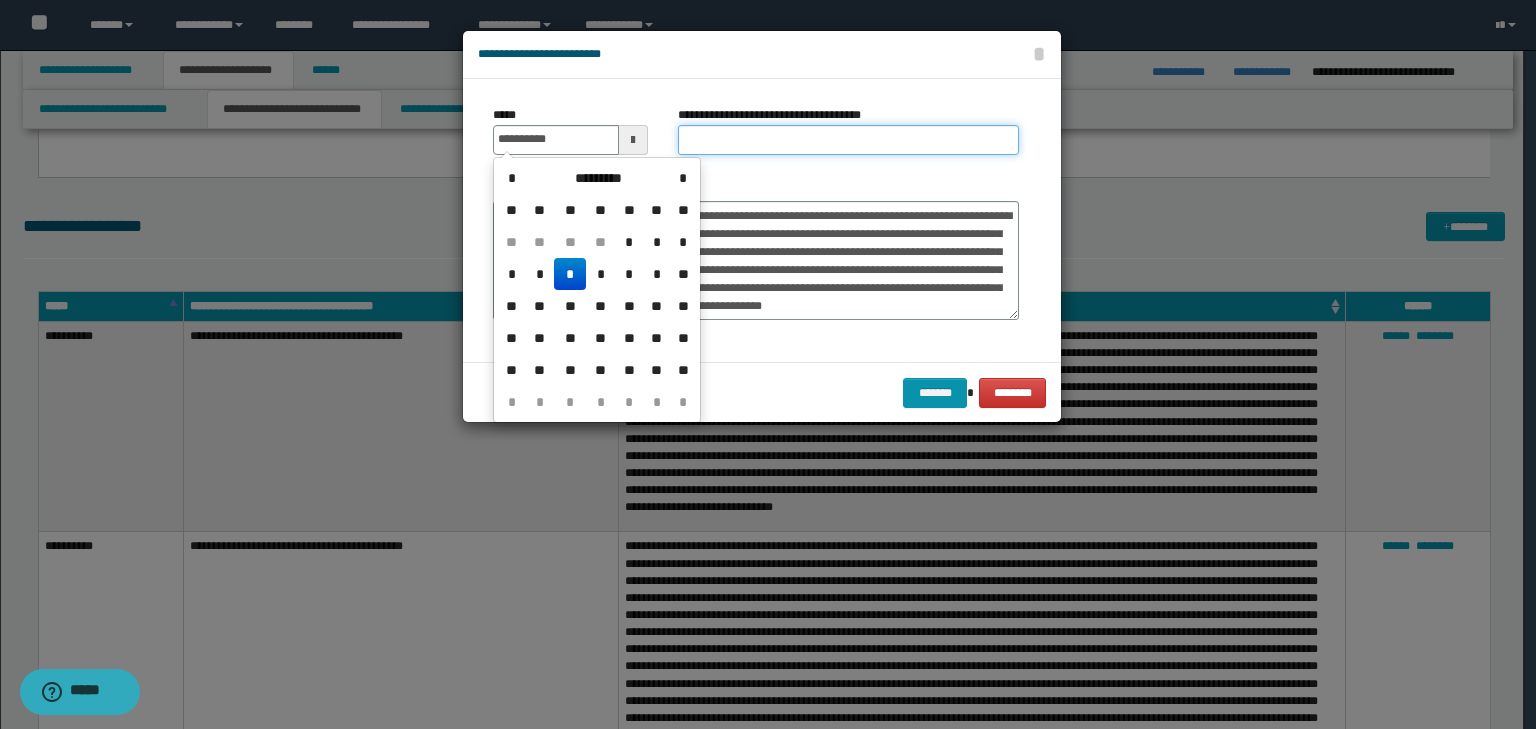 type on "**********" 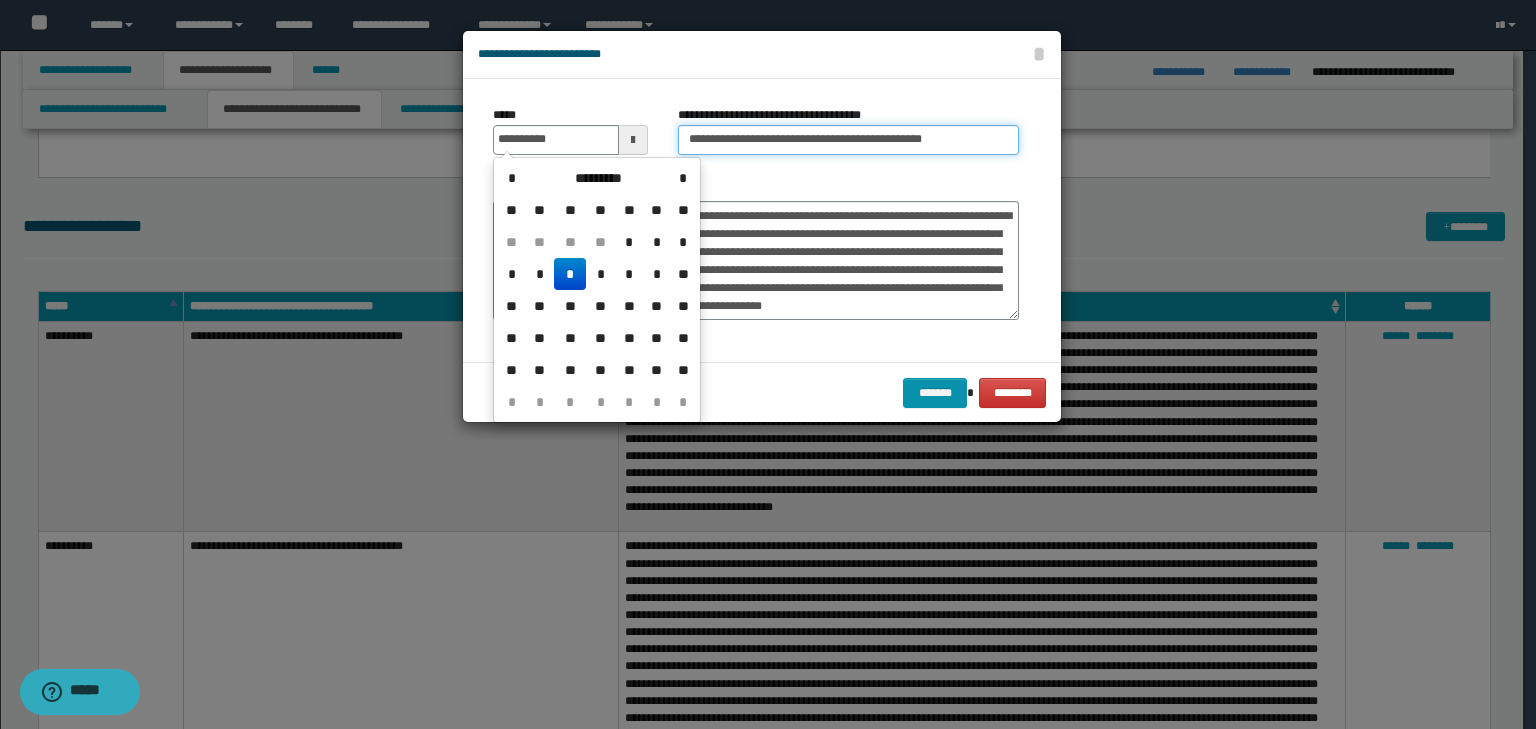 click on "**********" at bounding box center (848, 140) 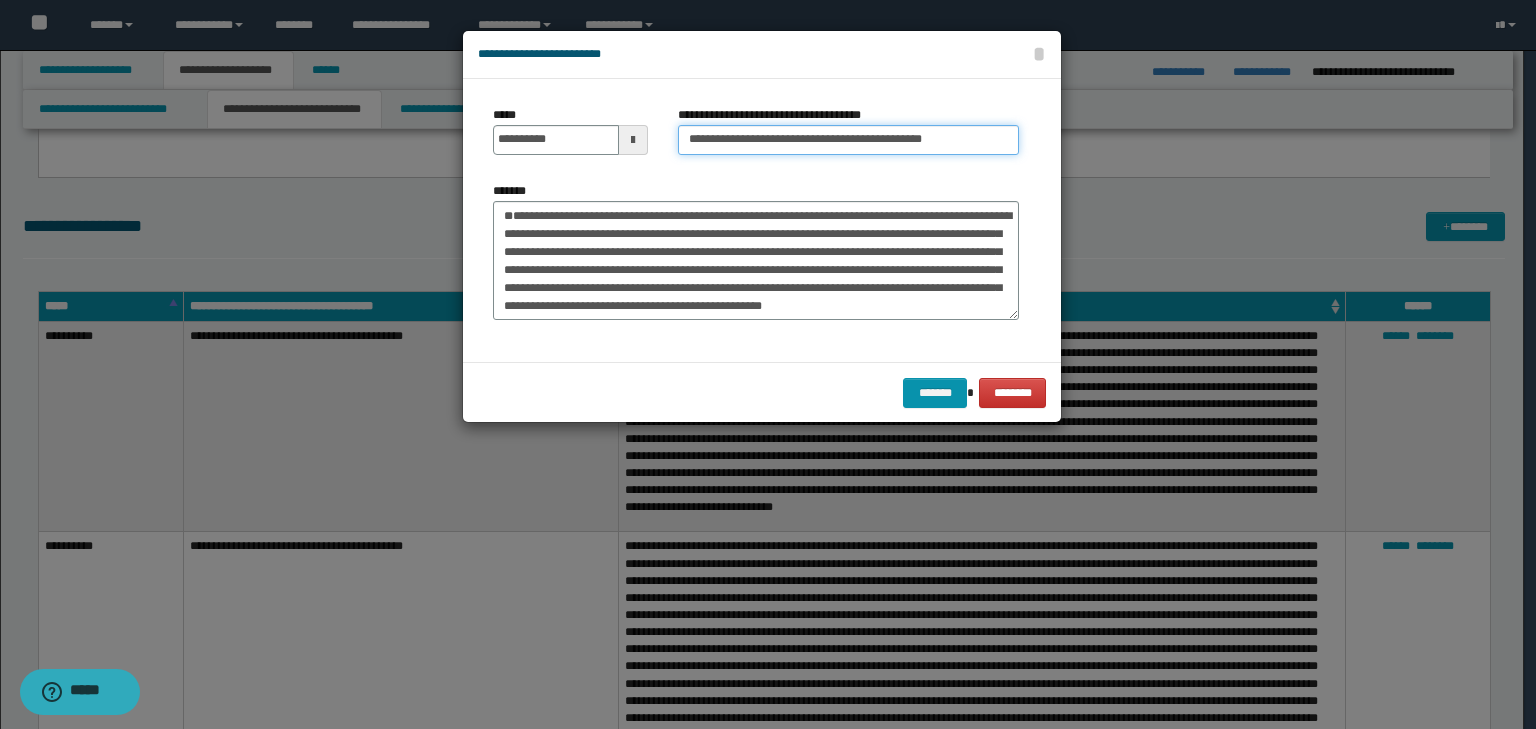 drag, startPoint x: 433, startPoint y: 127, endPoint x: 342, endPoint y: 120, distance: 91.26884 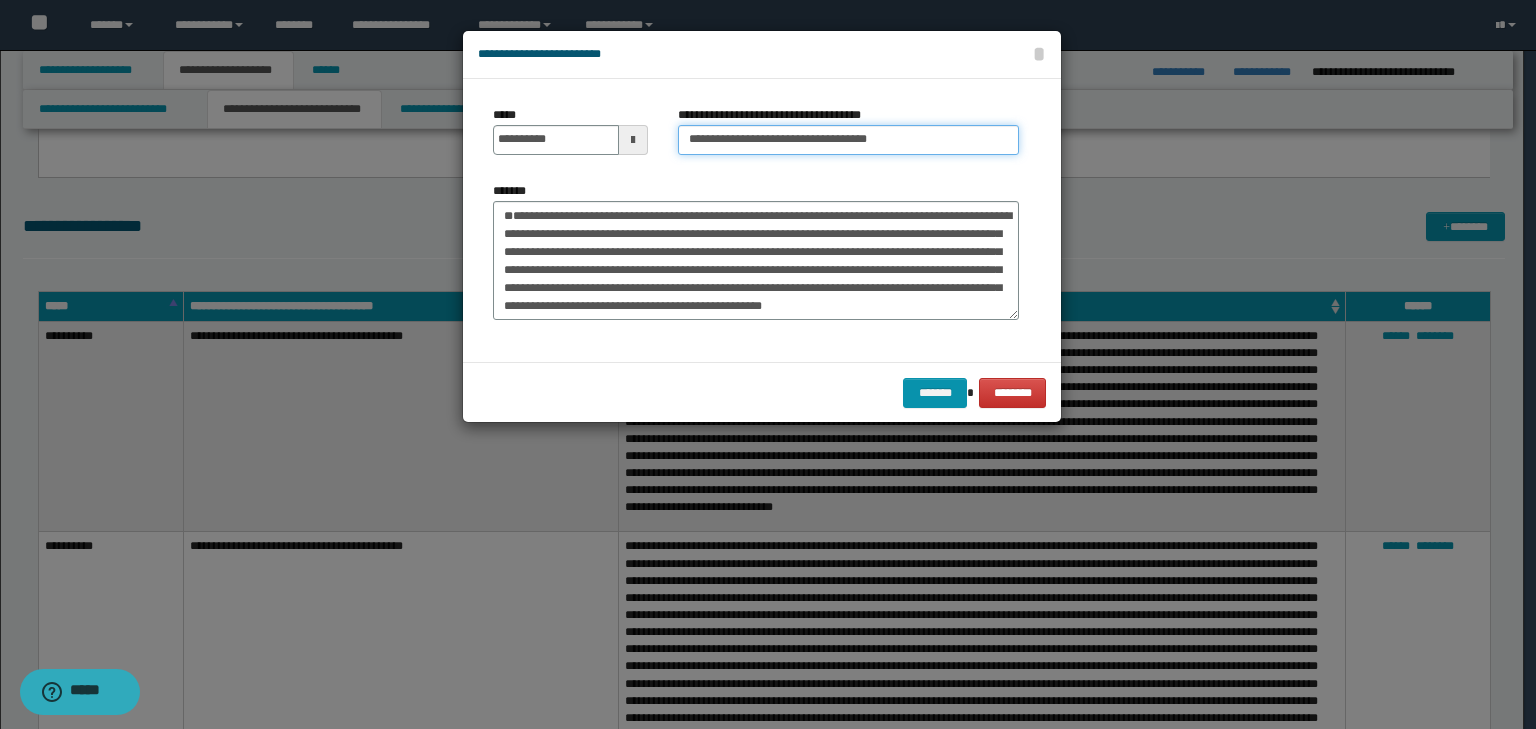type on "**********" 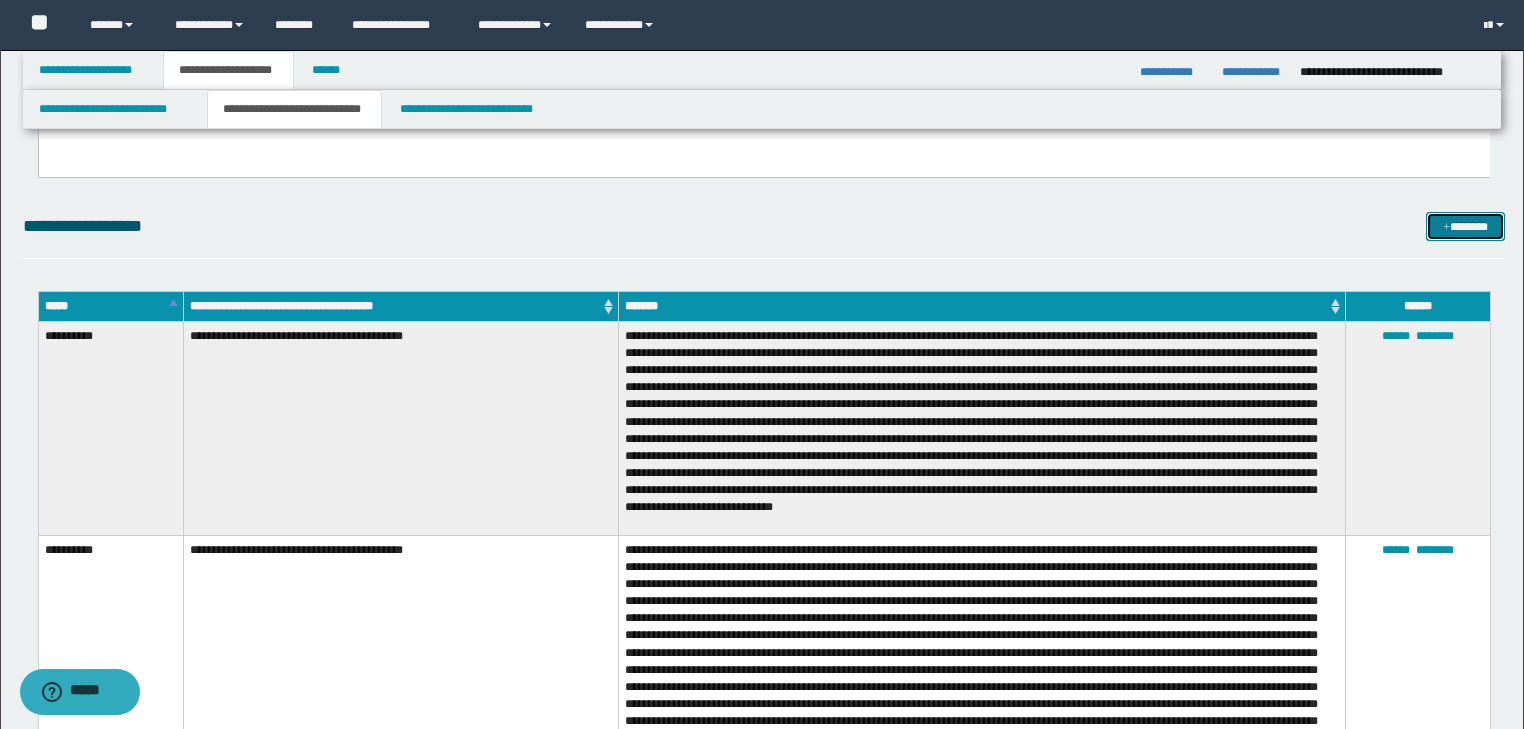 click on "*******" at bounding box center [1465, 227] 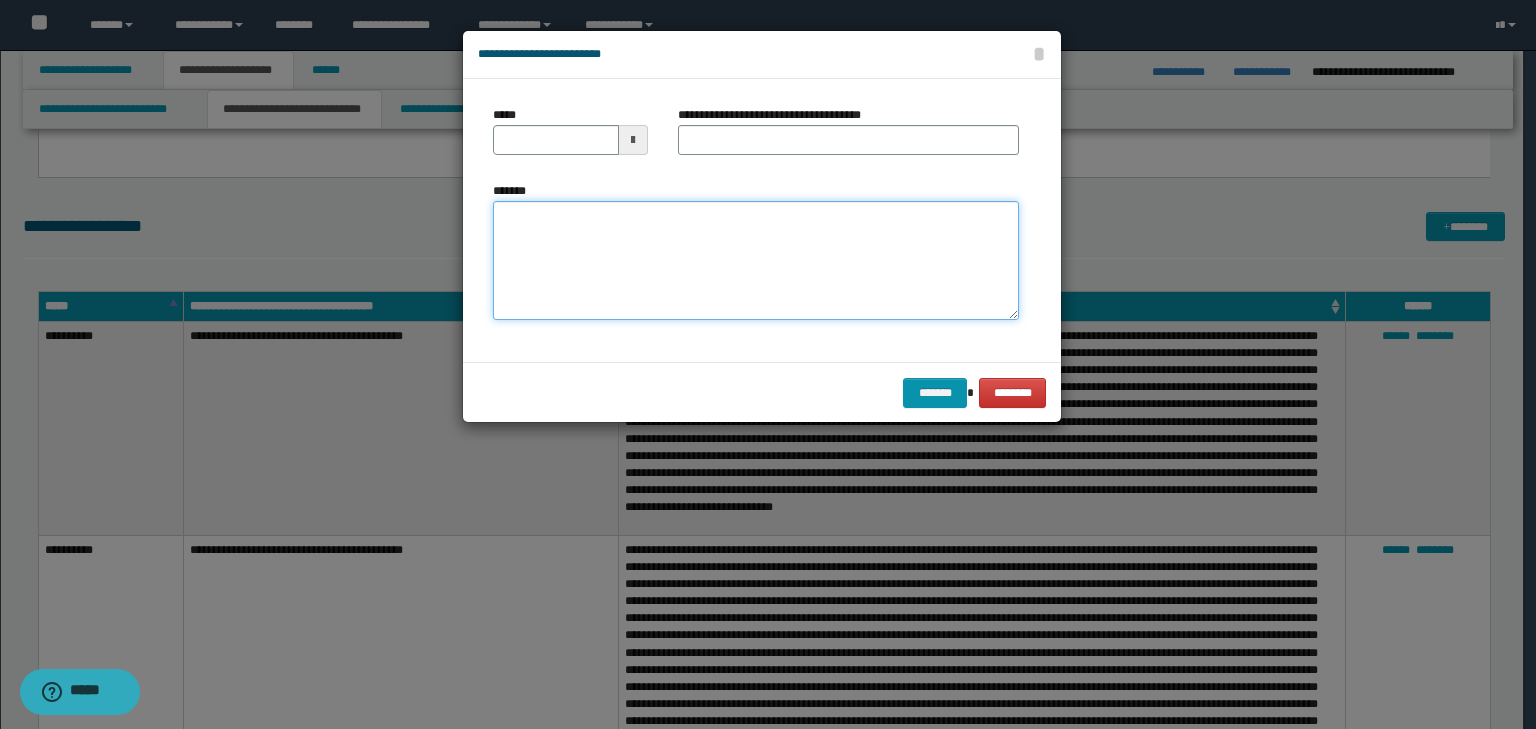 click on "*******" at bounding box center (756, 261) 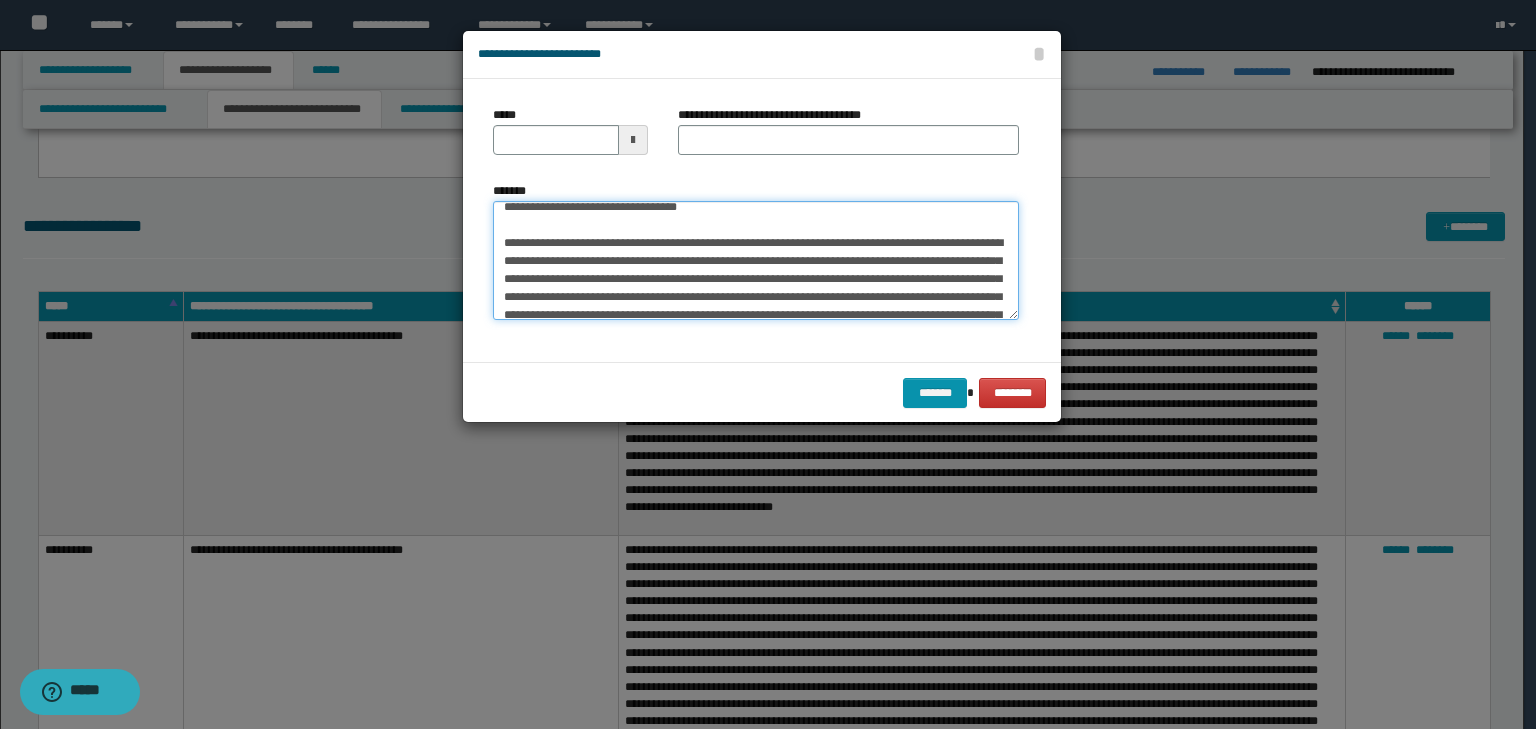 scroll, scrollTop: 0, scrollLeft: 0, axis: both 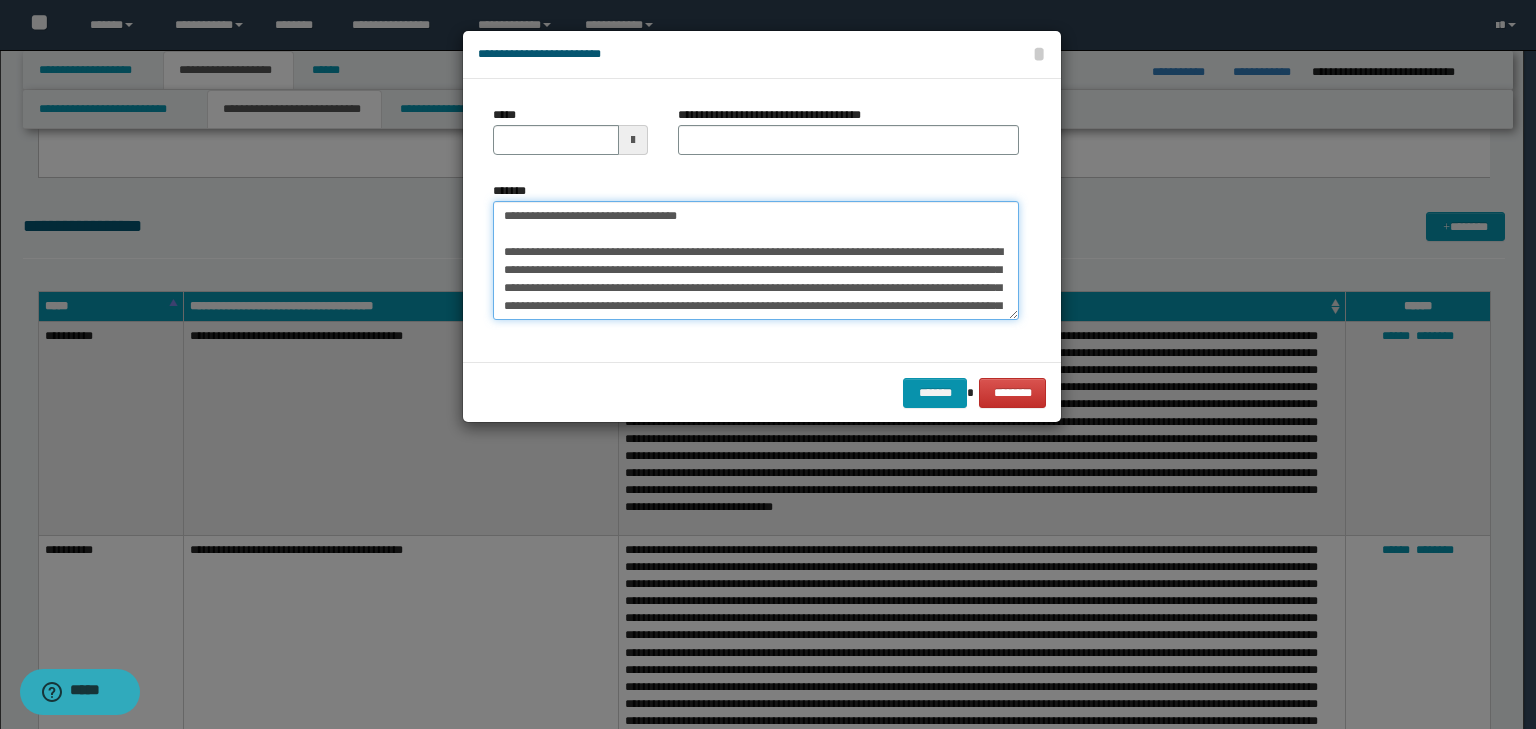 drag, startPoint x: 749, startPoint y: 215, endPoint x: 288, endPoint y: 190, distance: 461.67737 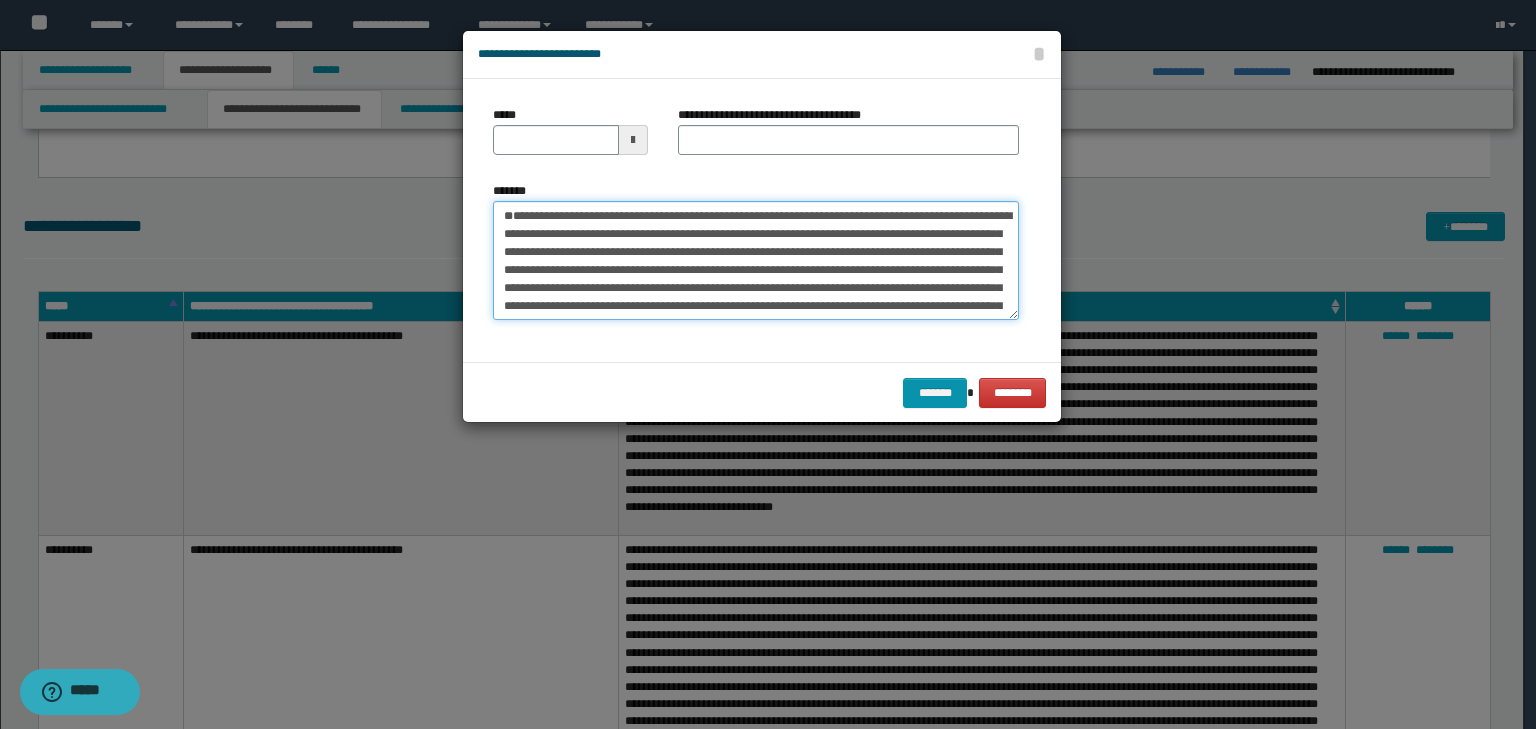 type on "**********" 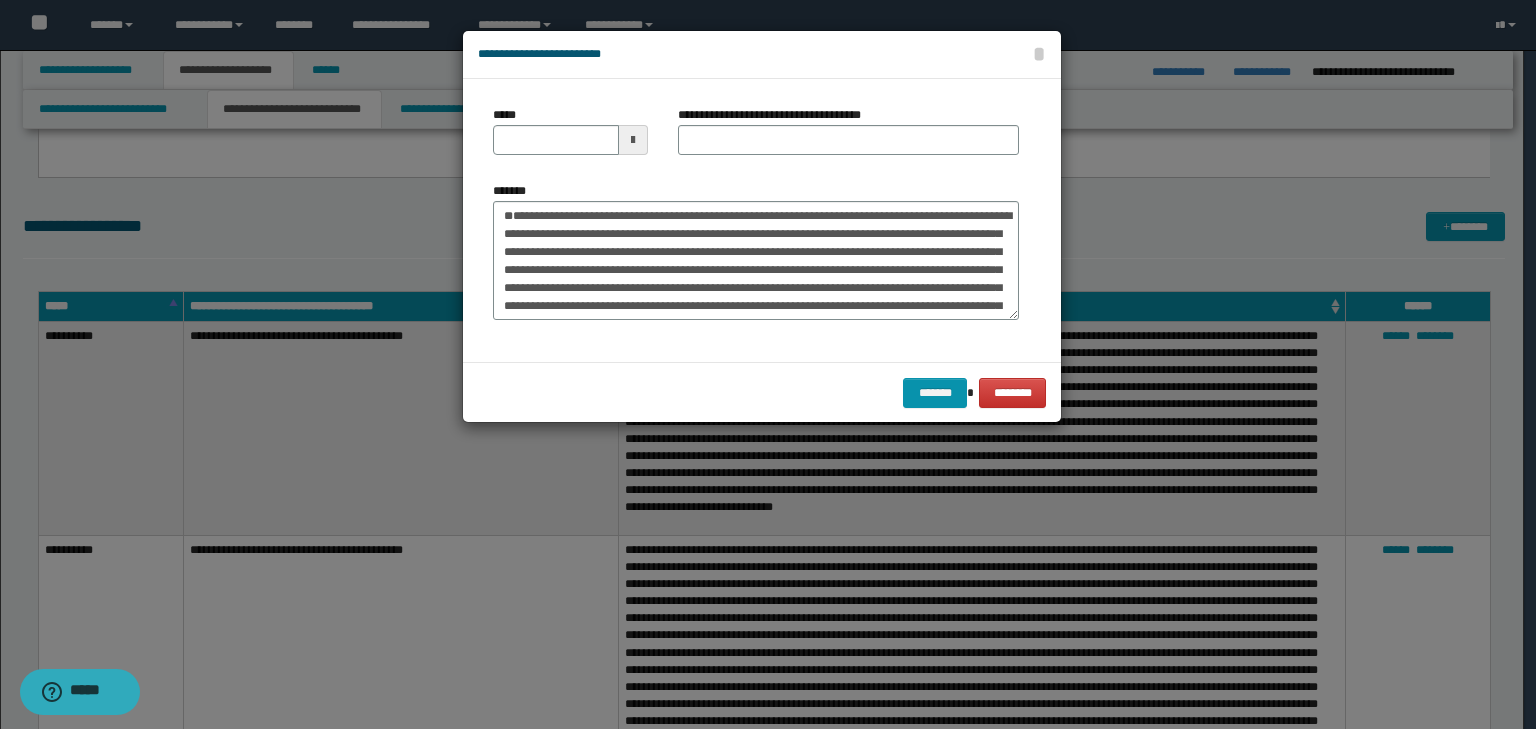 type on "**********" 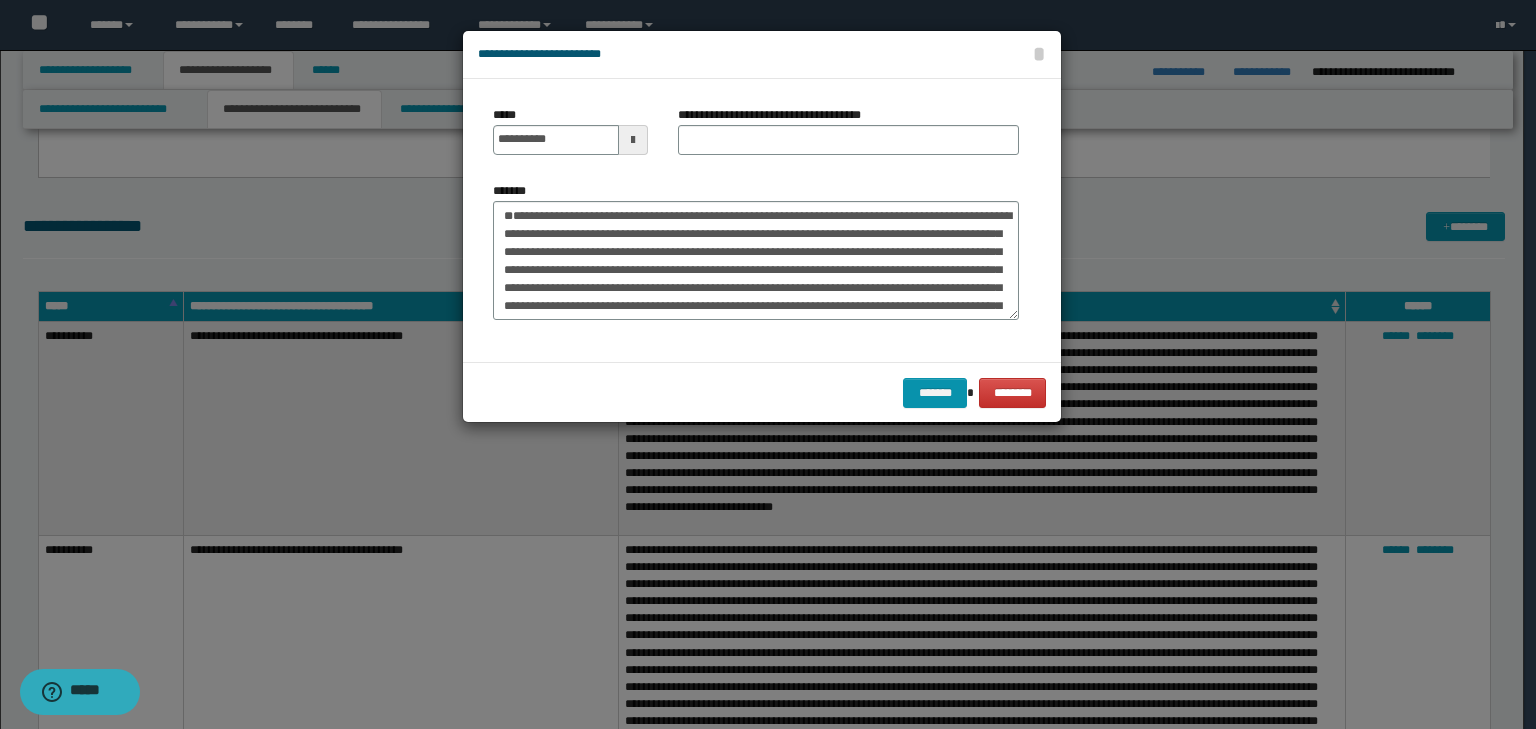 drag, startPoint x: 505, startPoint y: 157, endPoint x: 681, endPoint y: 135, distance: 177.36967 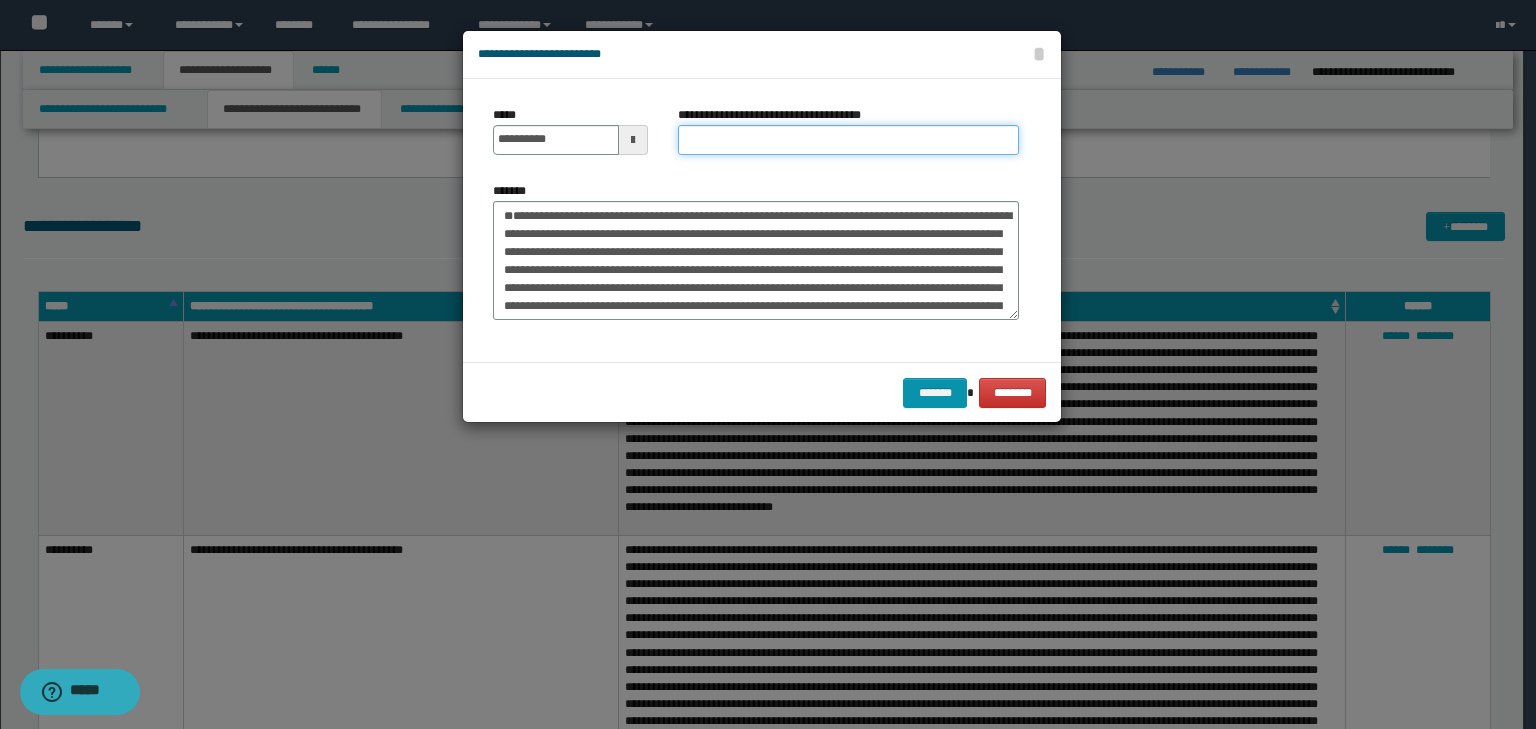 paste on "**********" 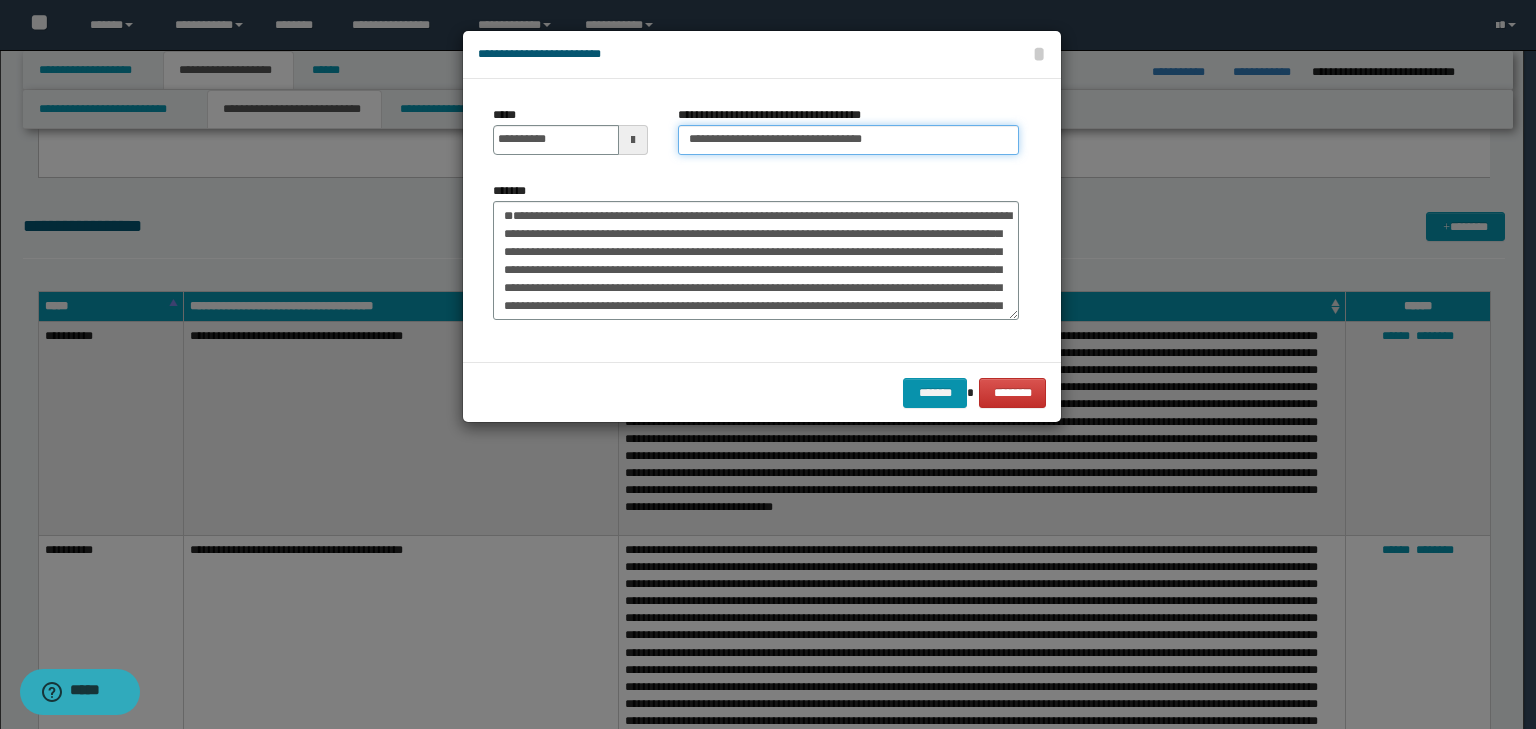 click on "**********" at bounding box center (848, 140) 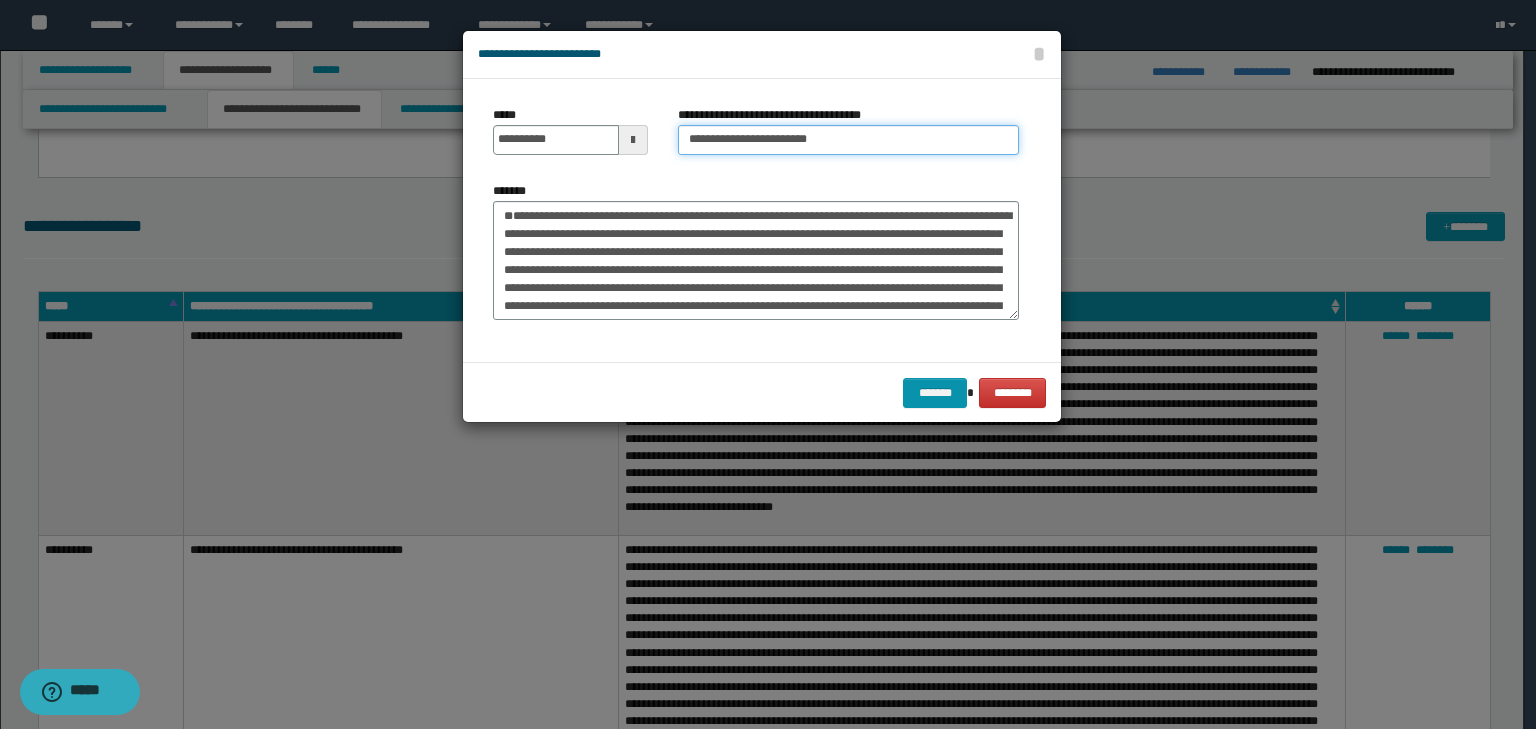 type on "**********" 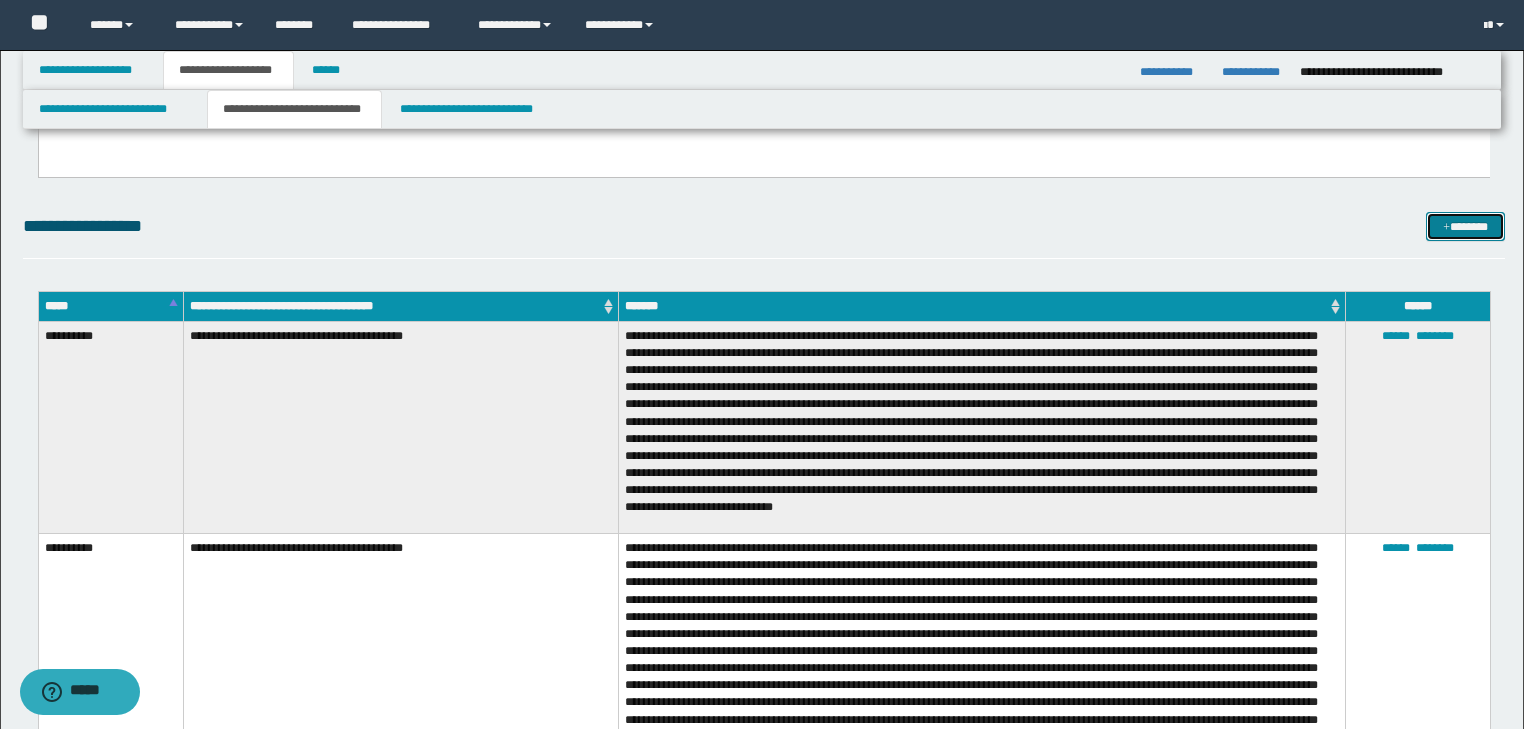 click on "*******" at bounding box center [1465, 227] 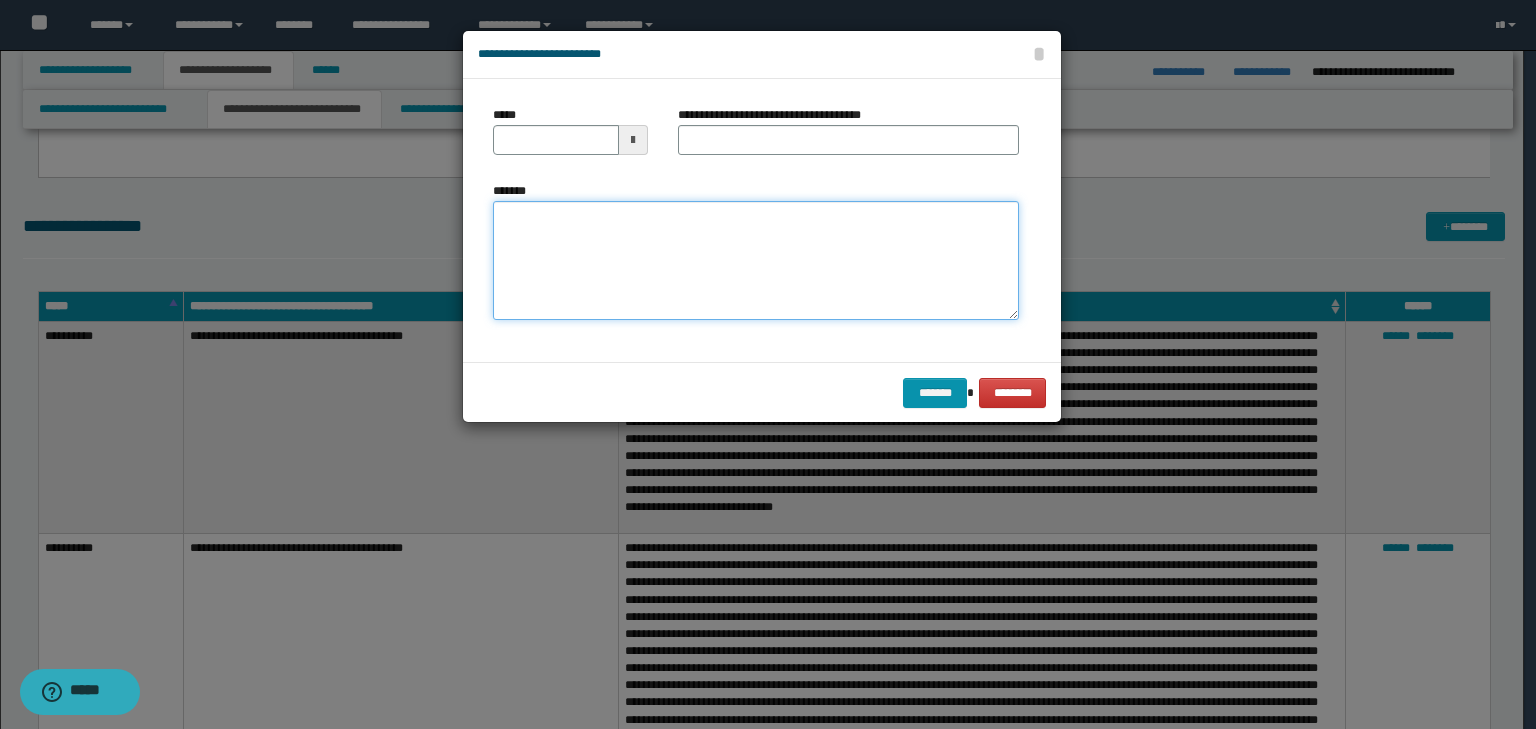 click on "*******" at bounding box center (756, 261) 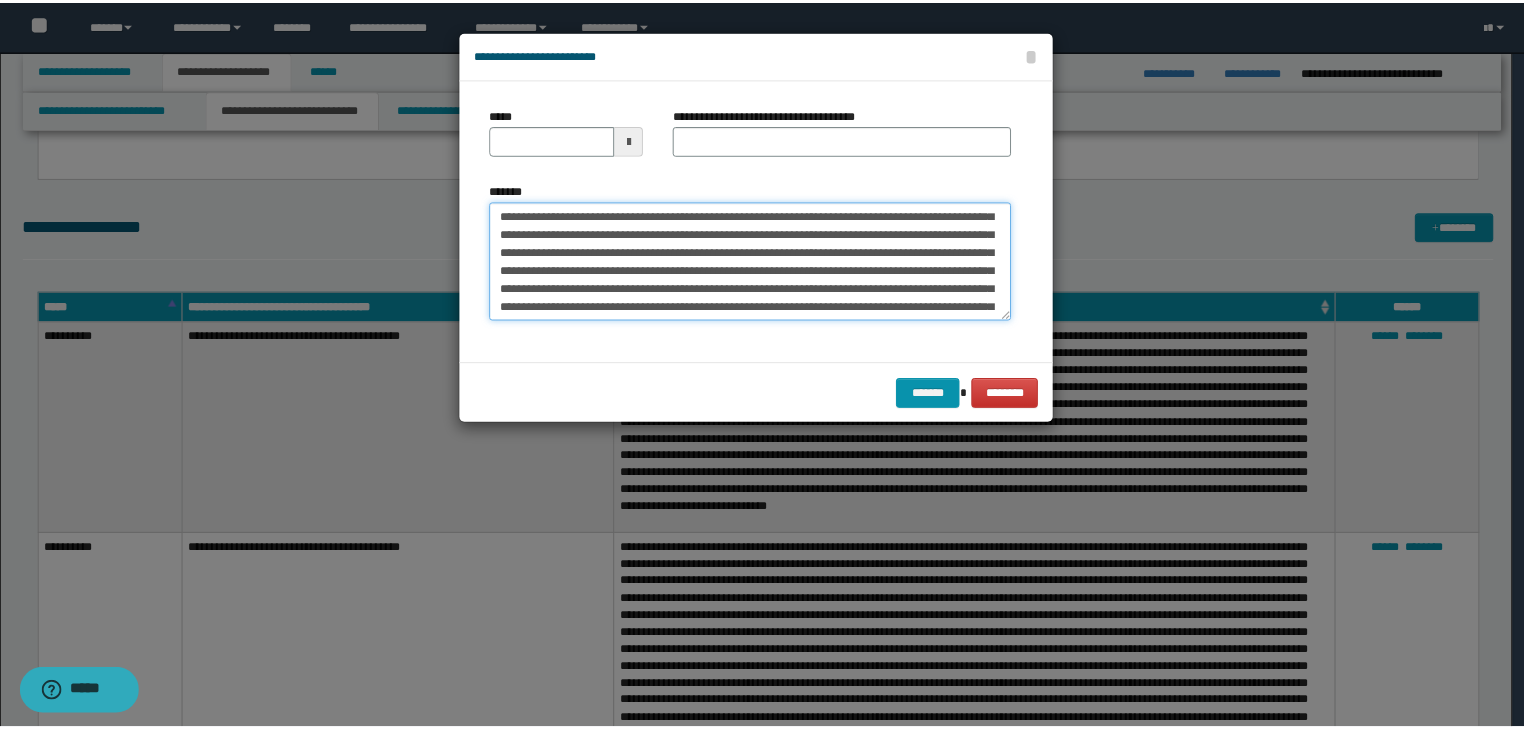scroll, scrollTop: 0, scrollLeft: 0, axis: both 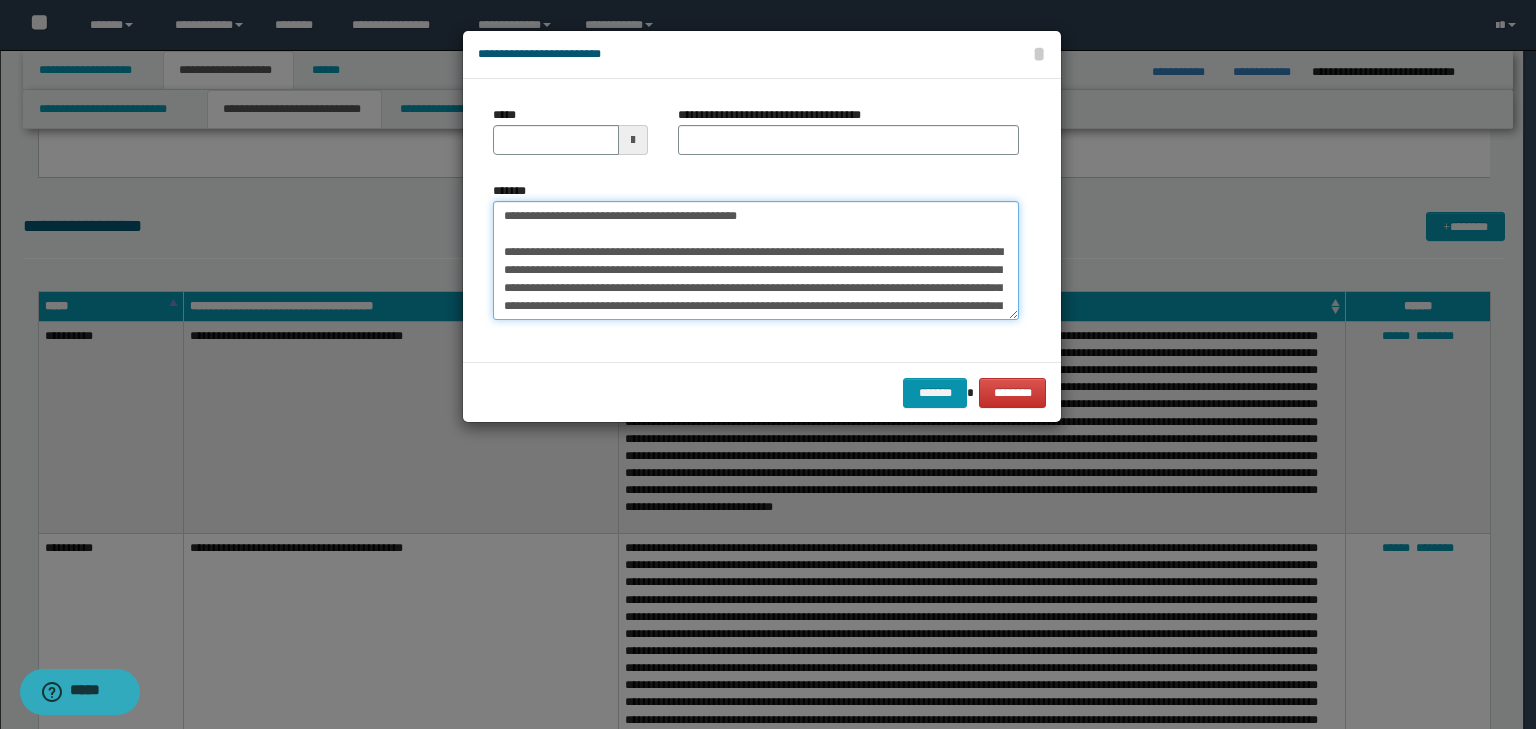 drag, startPoint x: 807, startPoint y: 213, endPoint x: 455, endPoint y: 190, distance: 352.7506 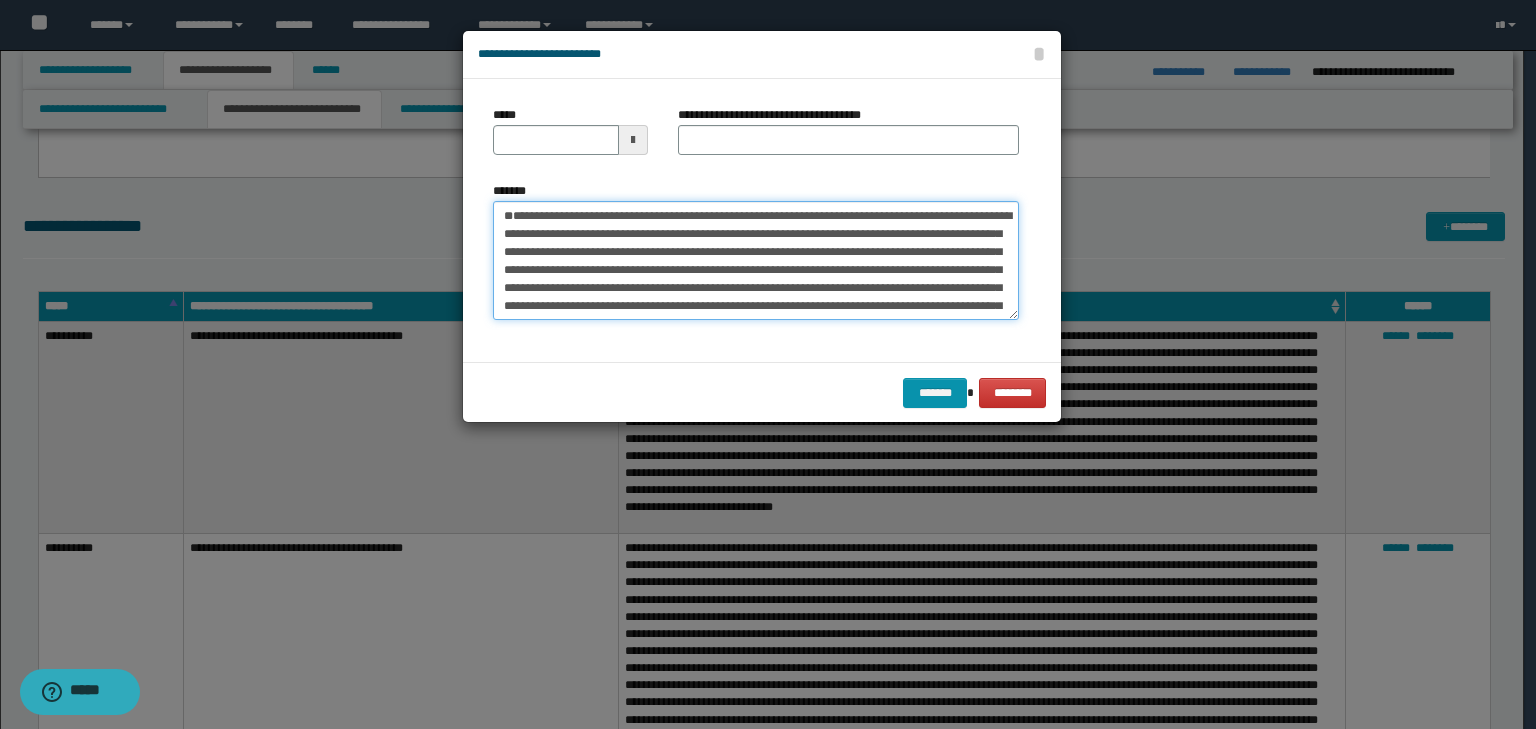 type 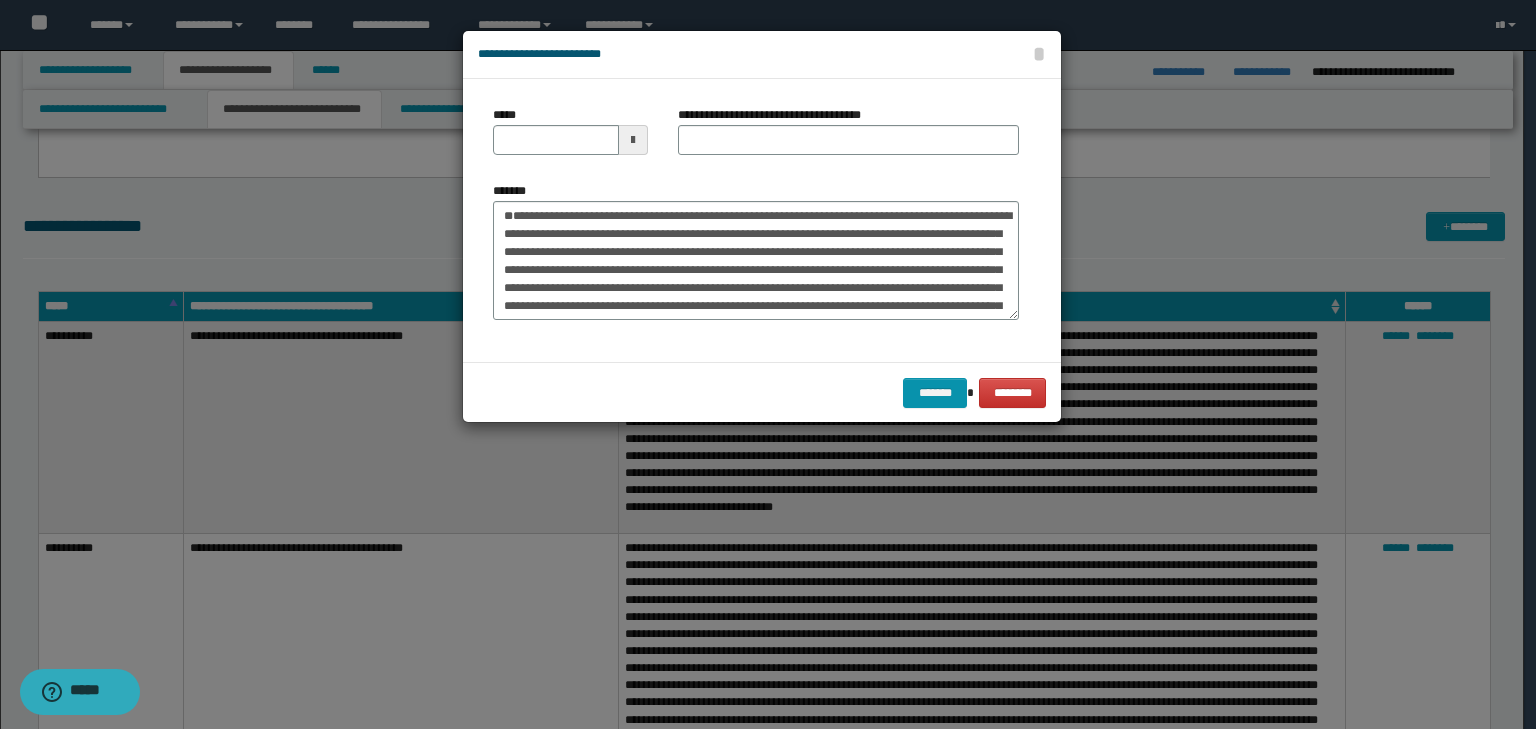 click at bounding box center (633, 140) 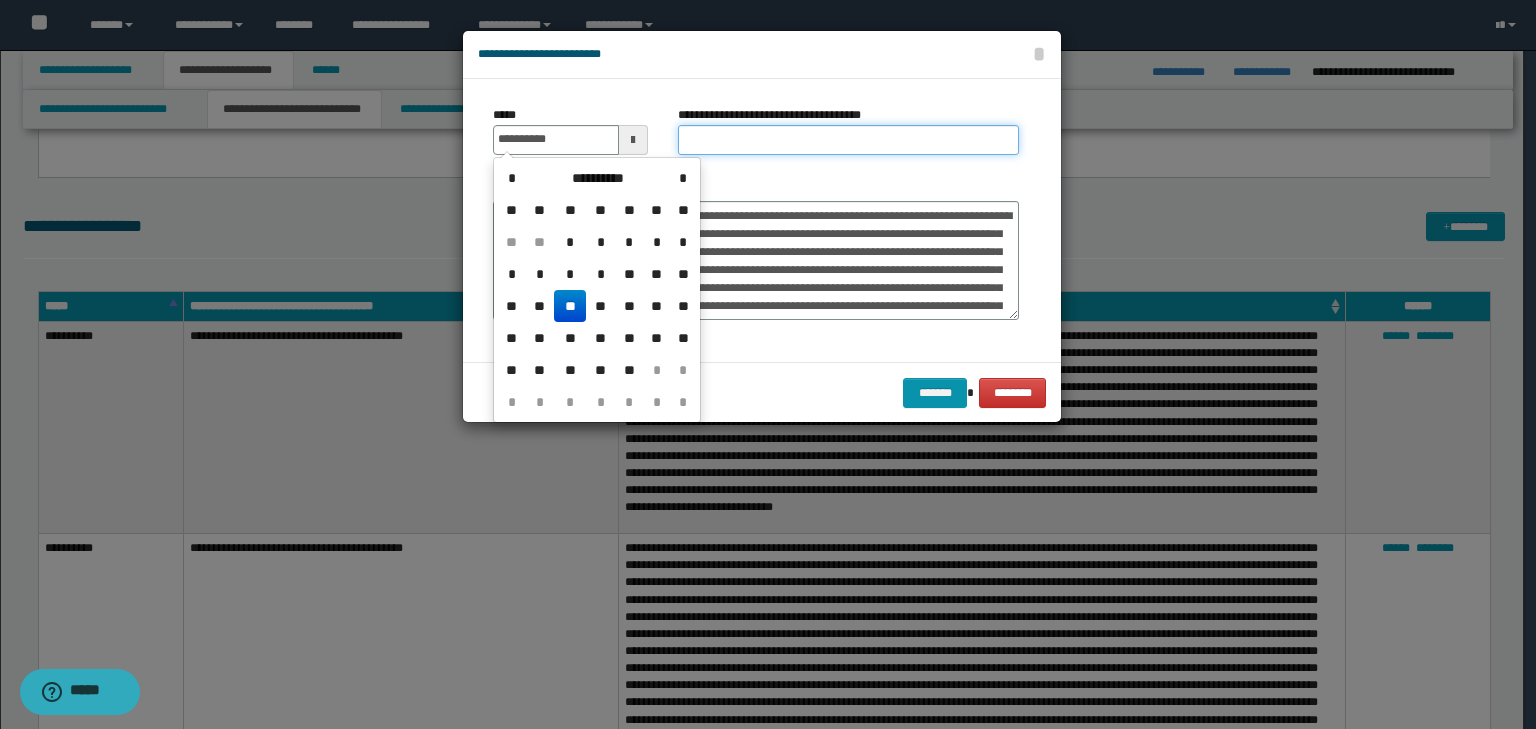 type on "**********" 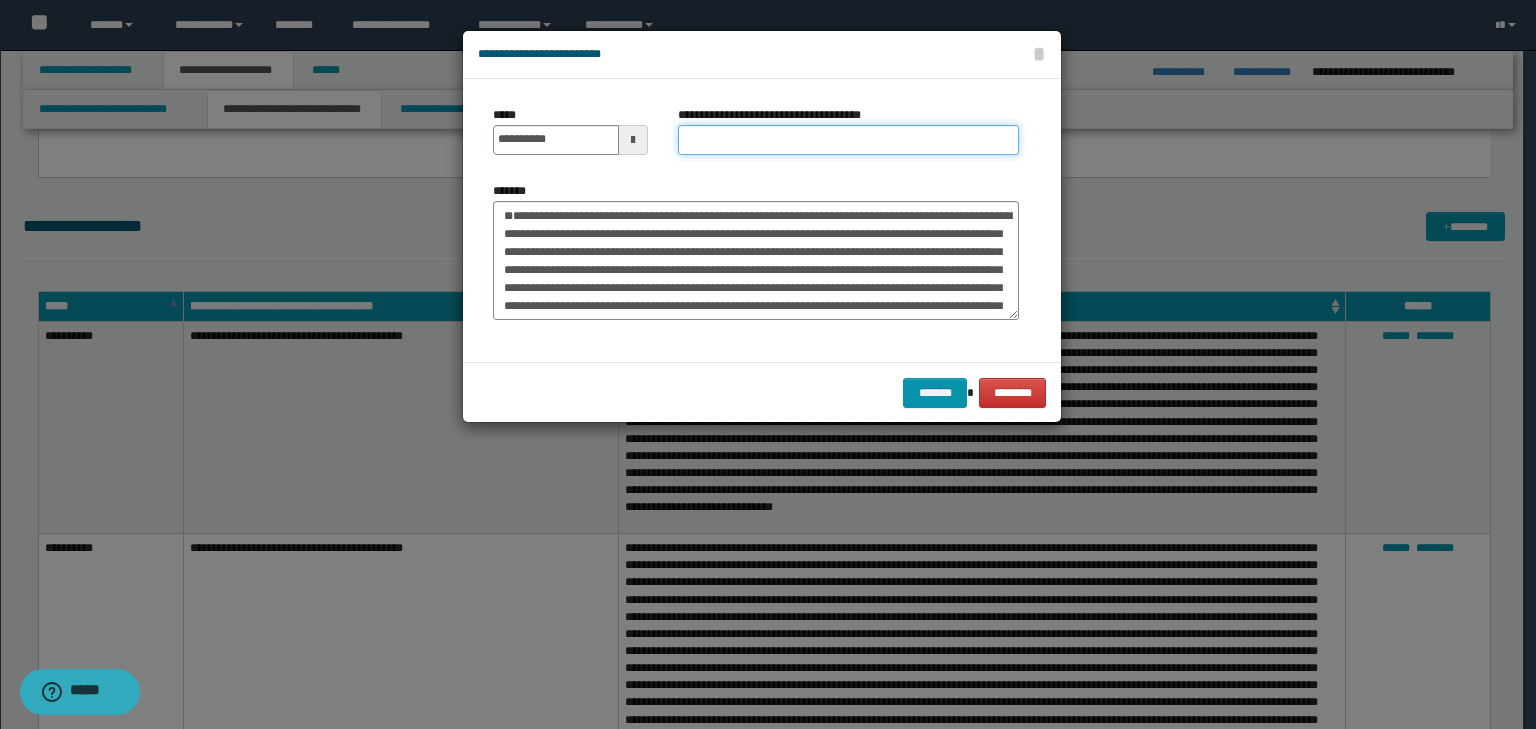click on "**********" at bounding box center [848, 140] 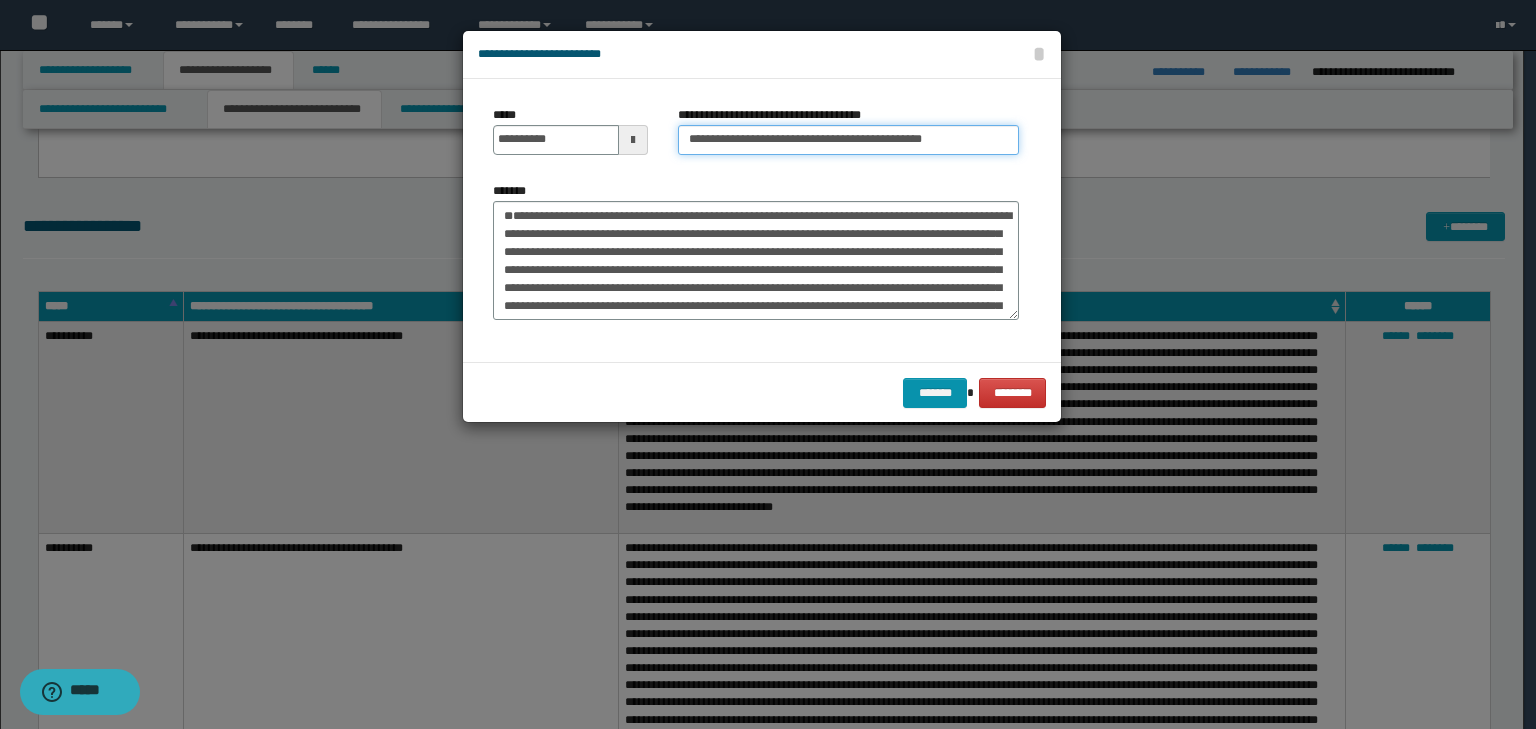 drag, startPoint x: 752, startPoint y: 138, endPoint x: 412, endPoint y: 116, distance: 340.71103 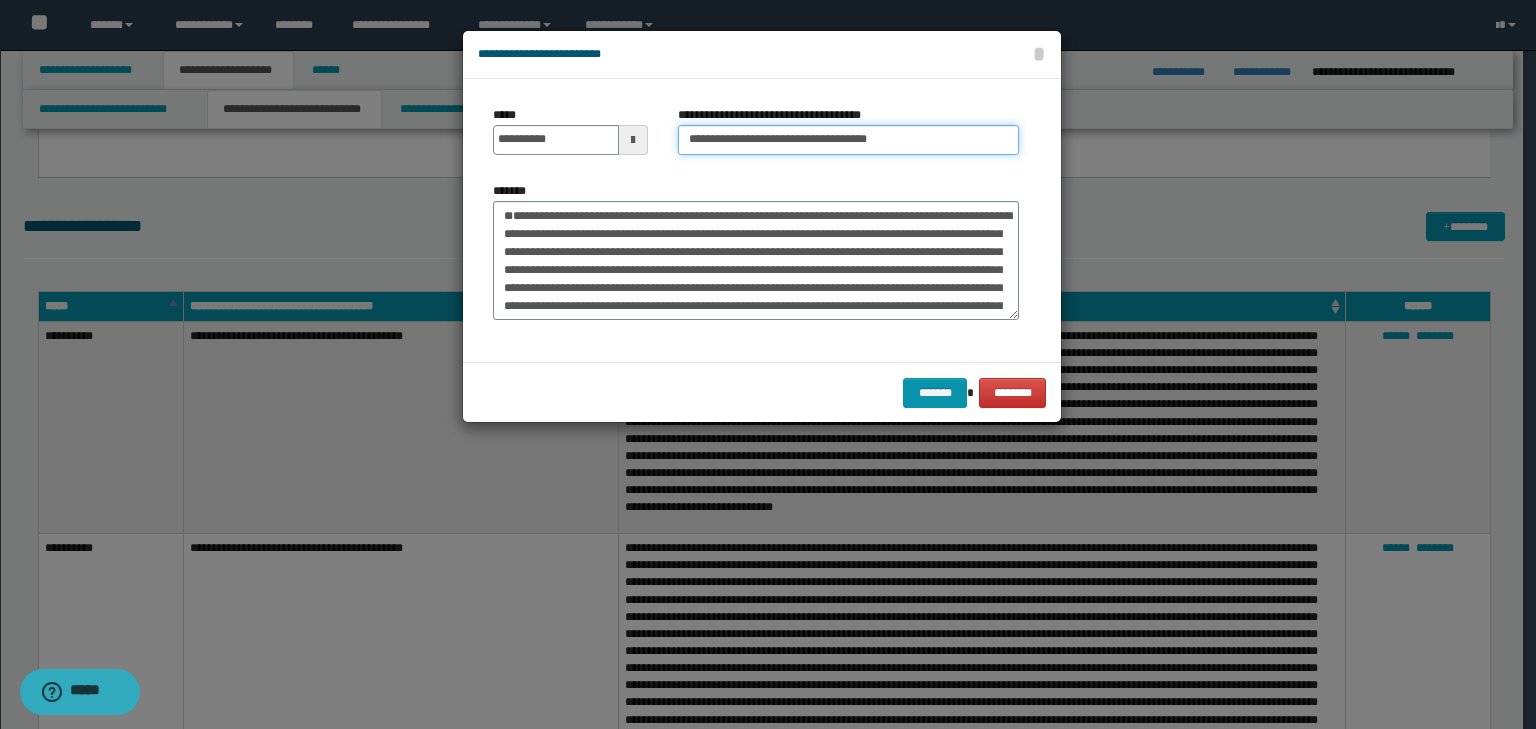 type on "**********" 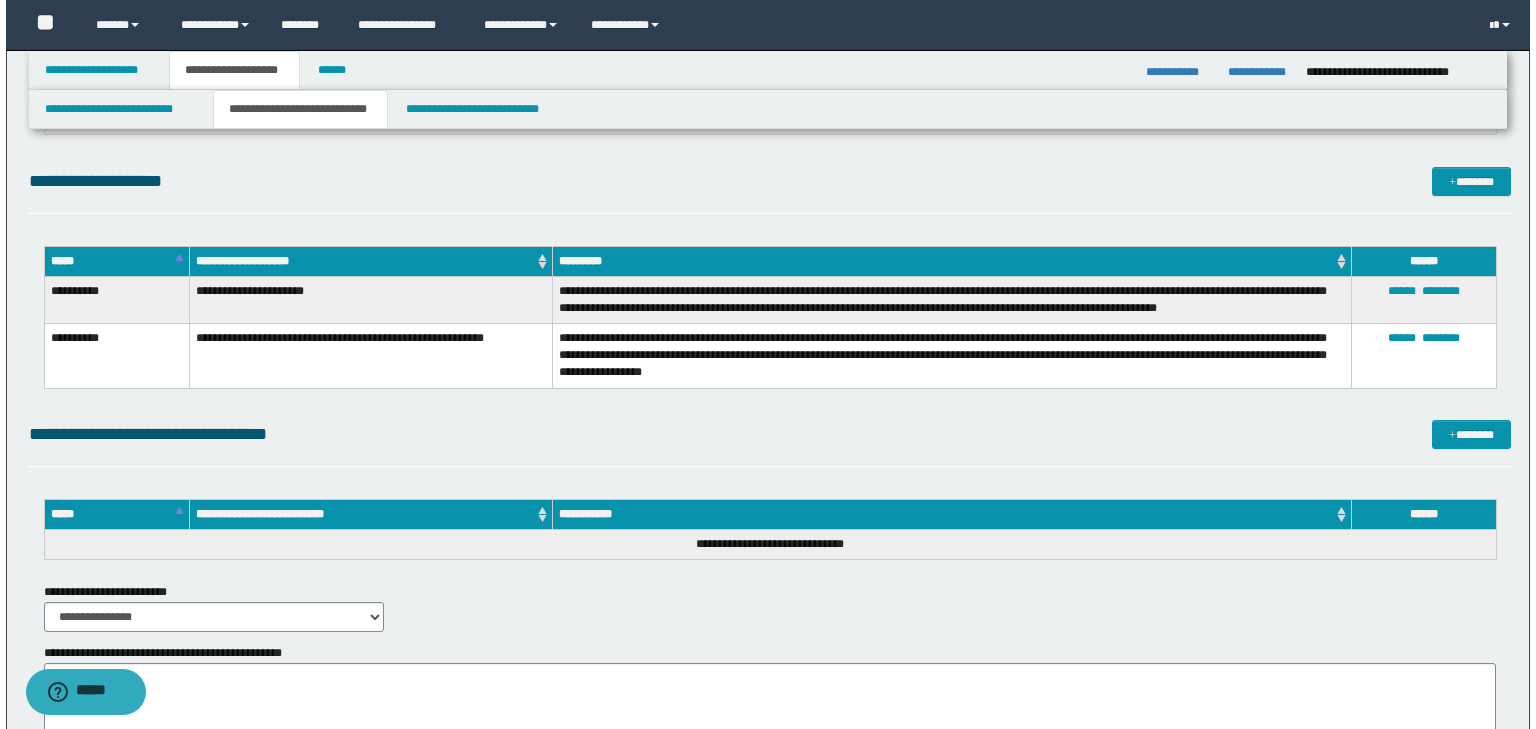 scroll, scrollTop: 3040, scrollLeft: 0, axis: vertical 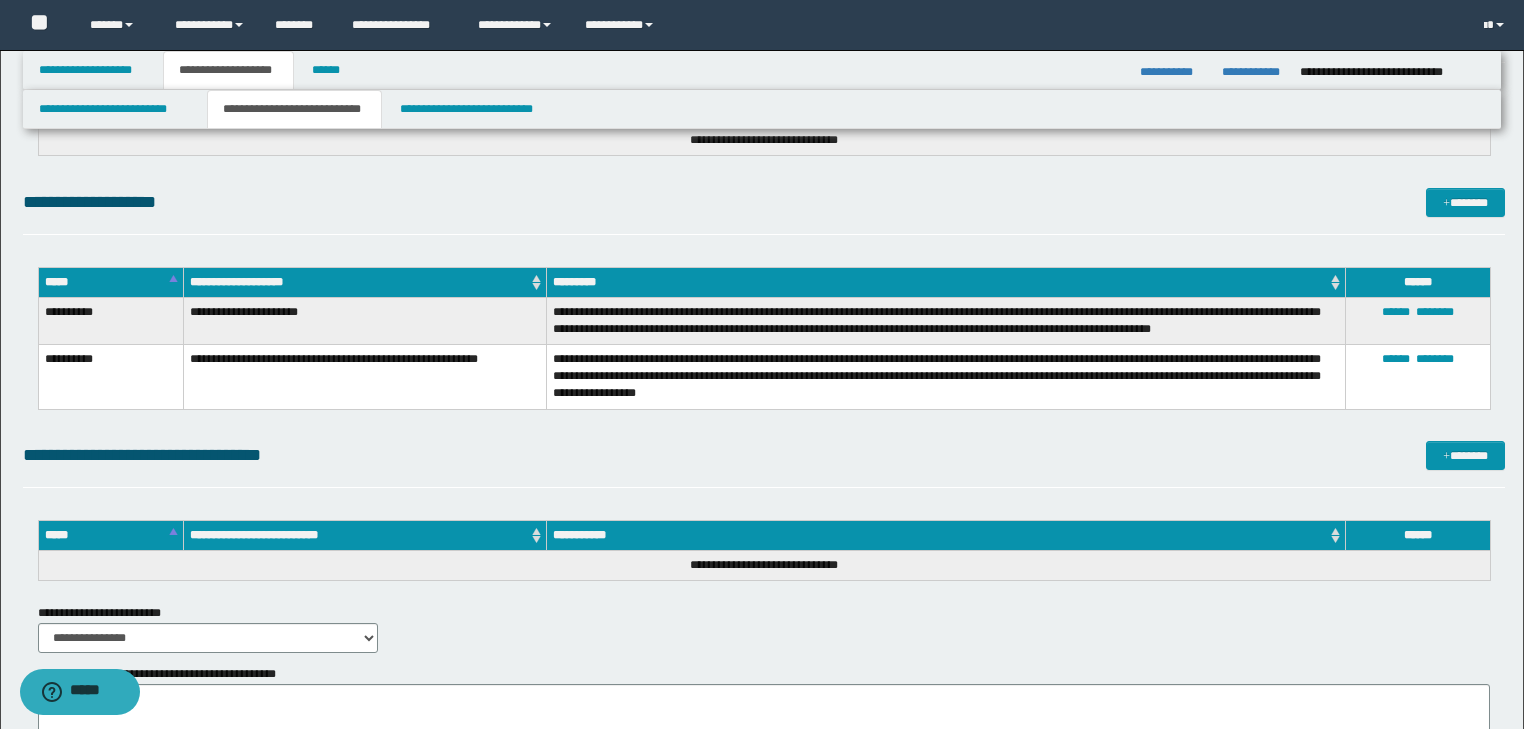 click on "**********" at bounding box center [764, -1019] 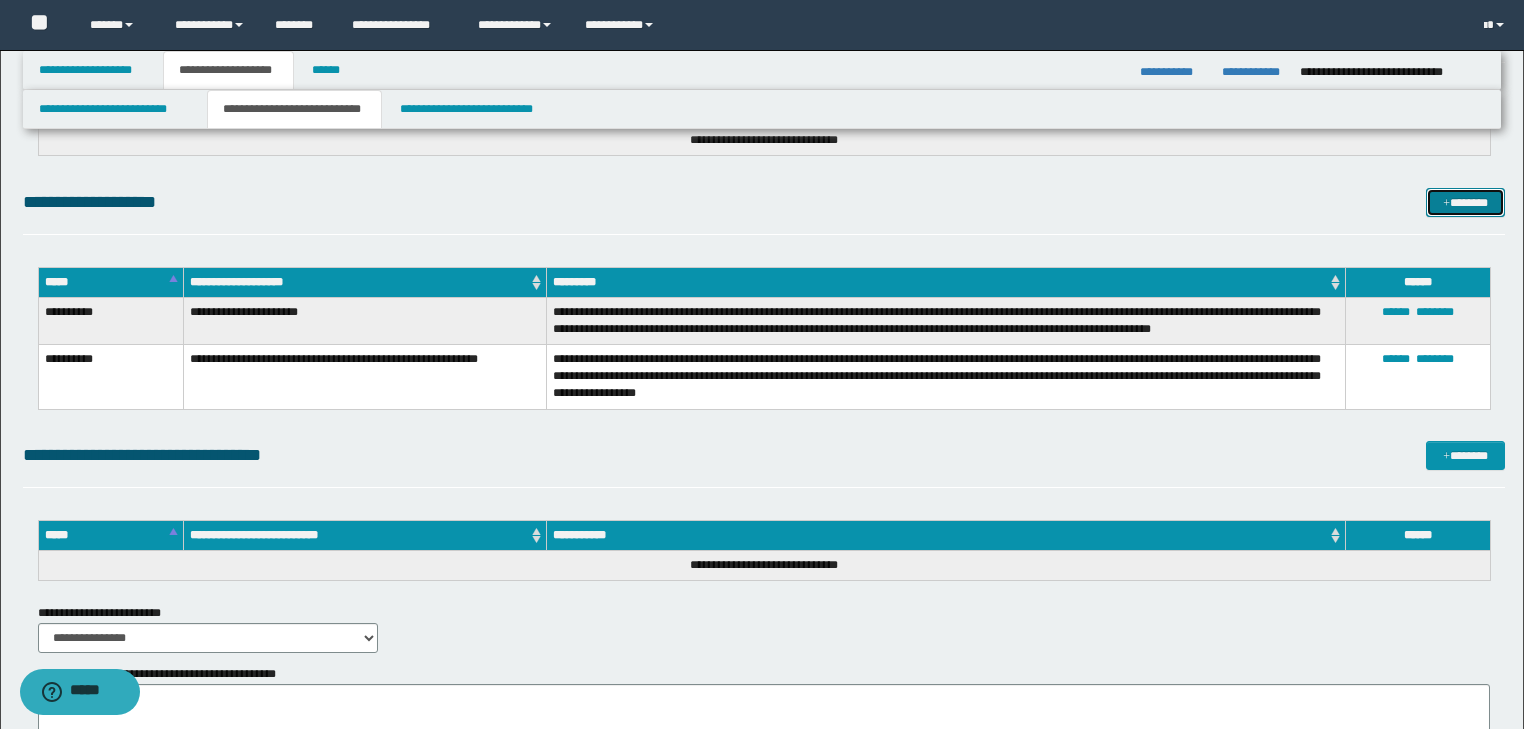 click on "*******" at bounding box center [1465, 203] 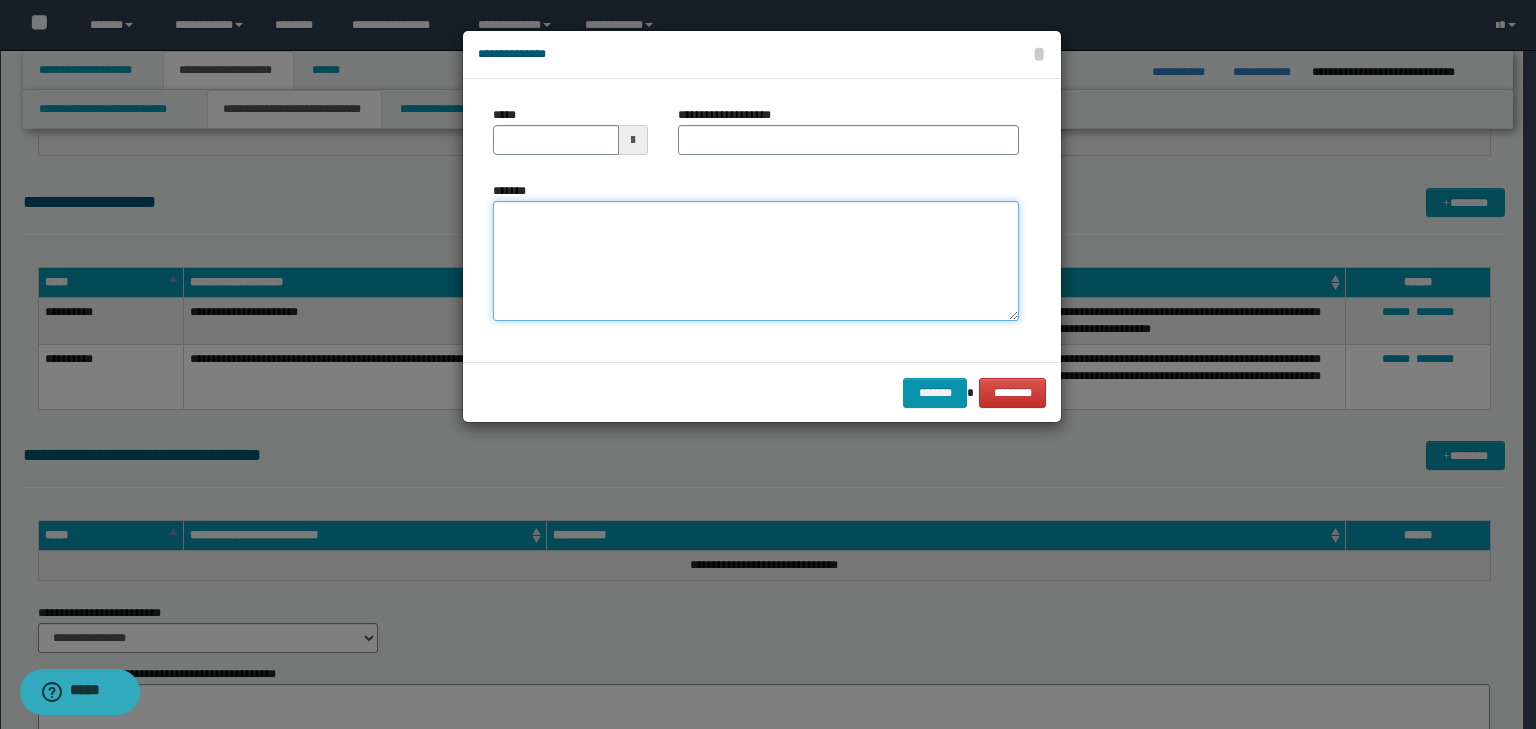 click on "*******" at bounding box center (756, 261) 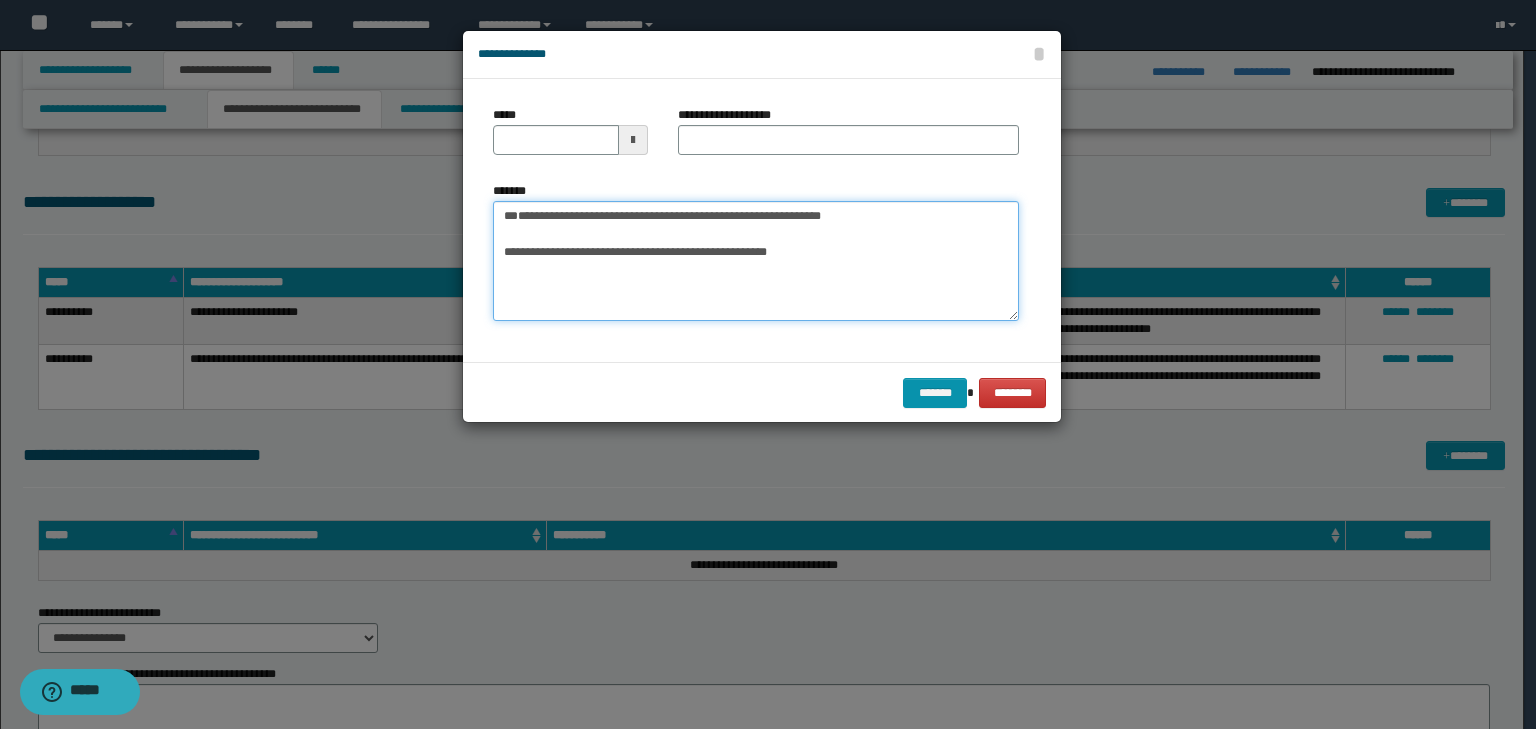 drag, startPoint x: 884, startPoint y: 245, endPoint x: 535, endPoint y: 179, distance: 355.18585 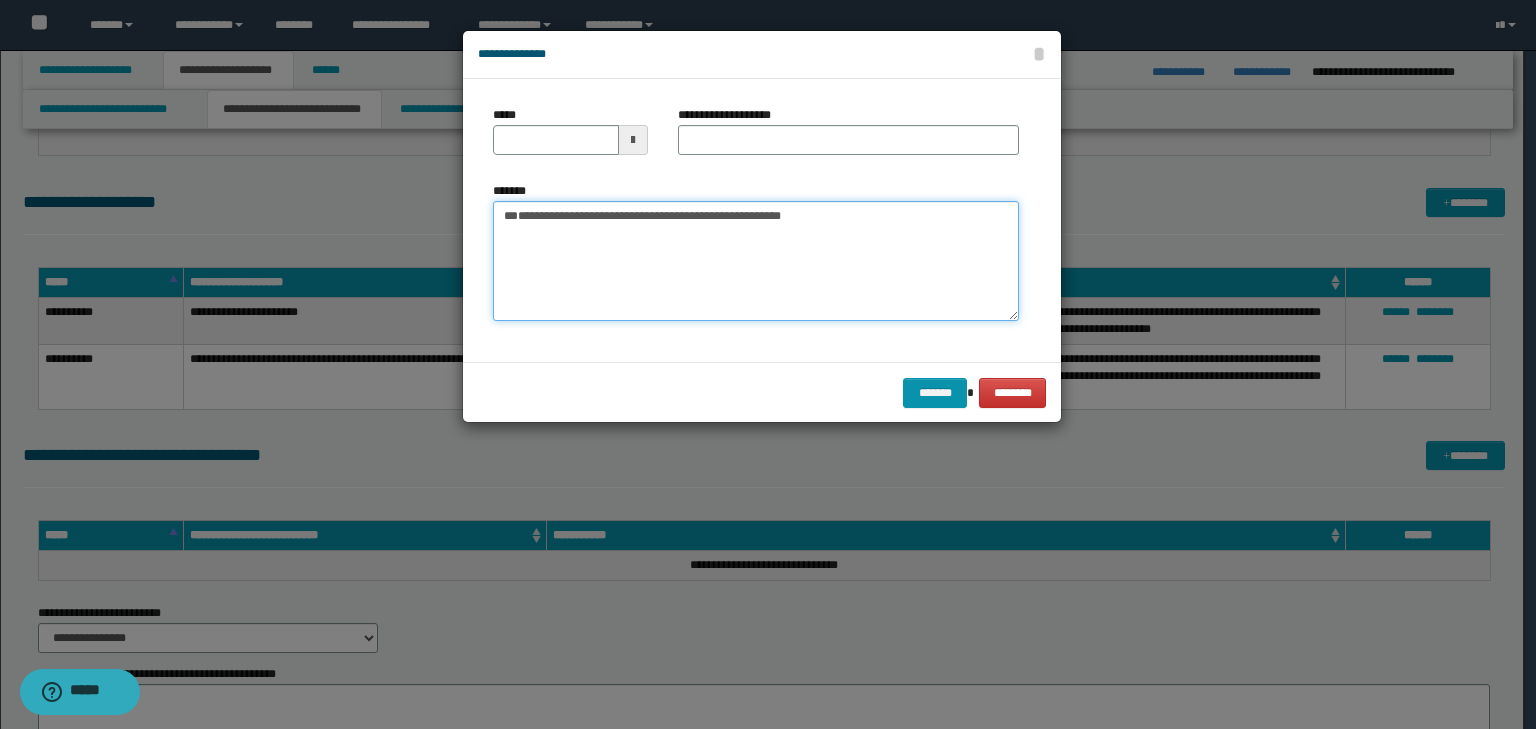 type 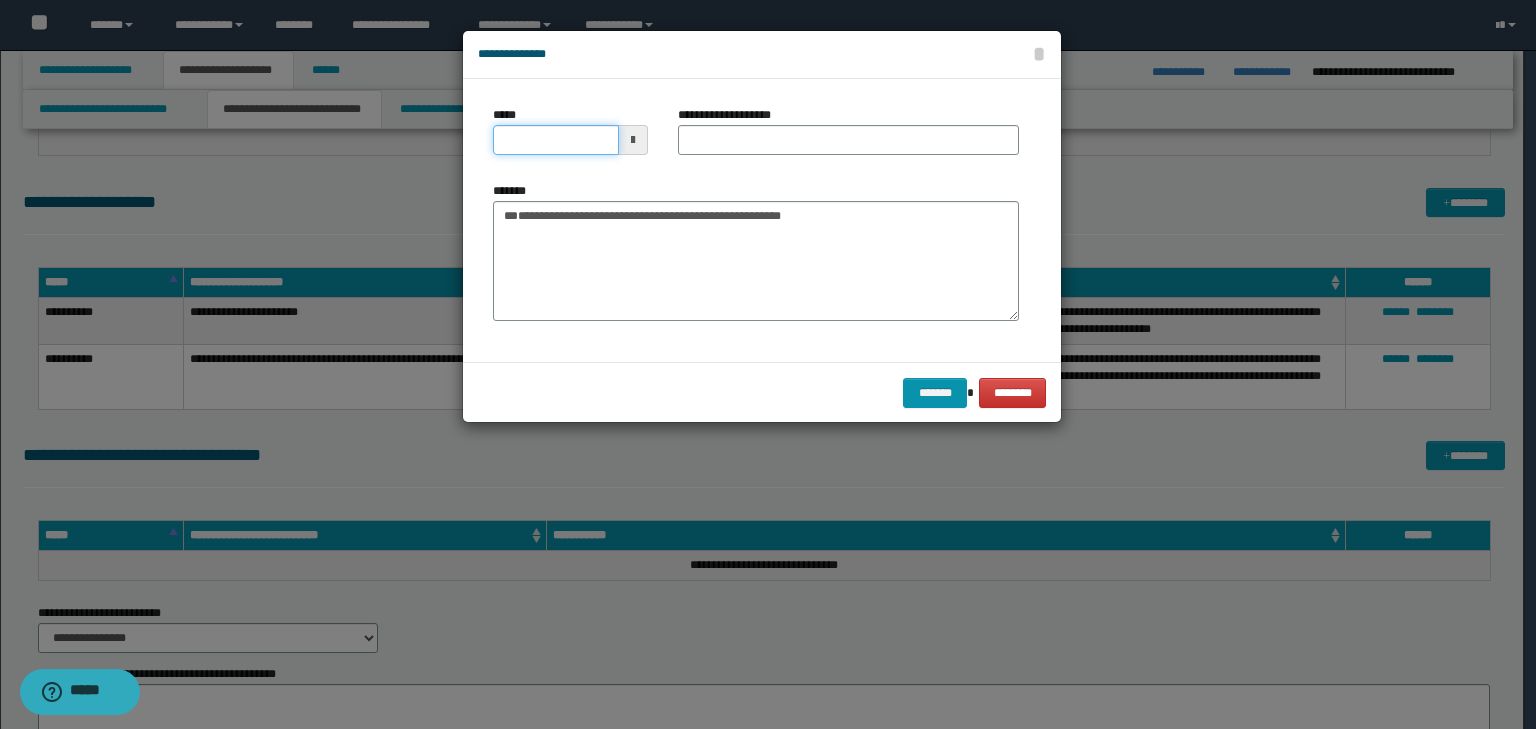 click on "*****" at bounding box center (556, 140) 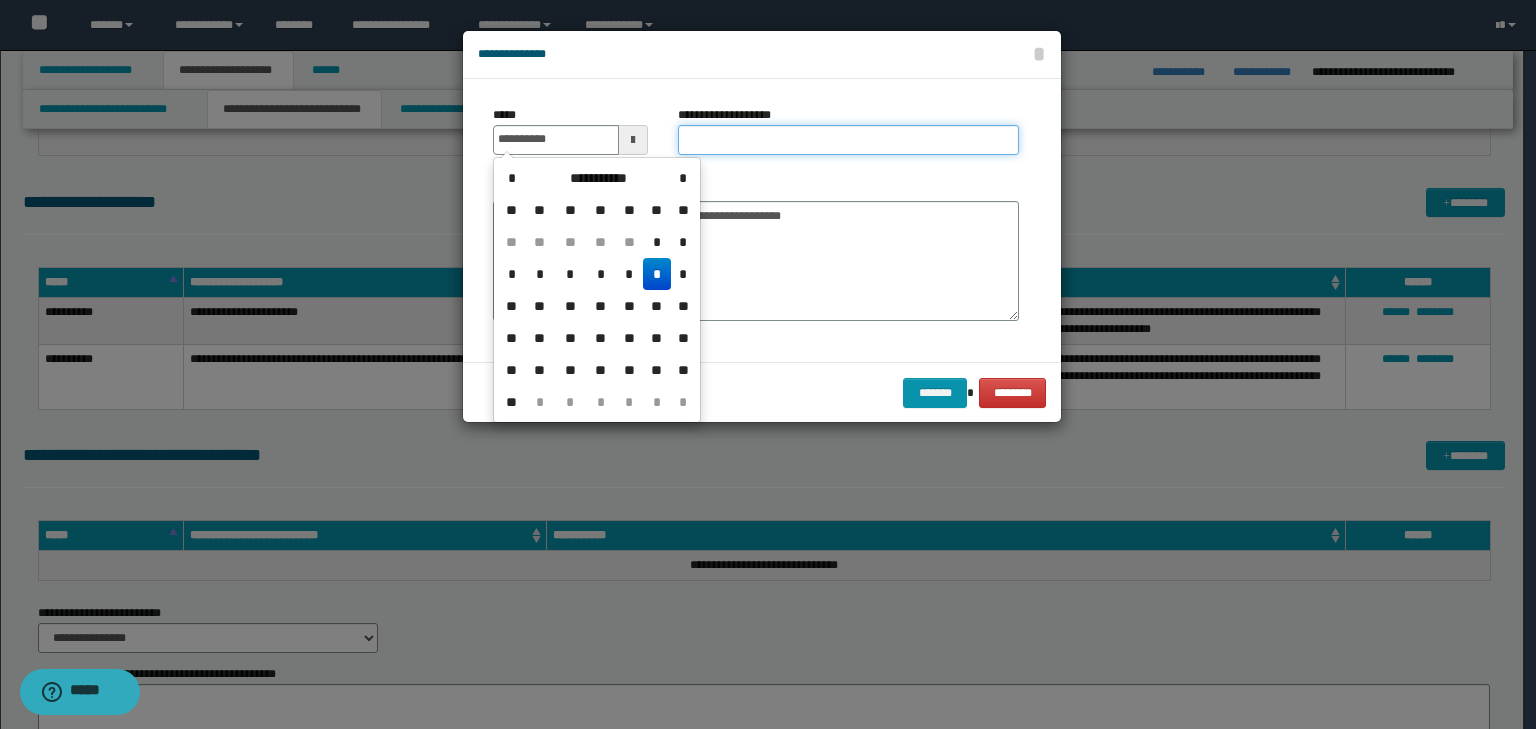 type on "**********" 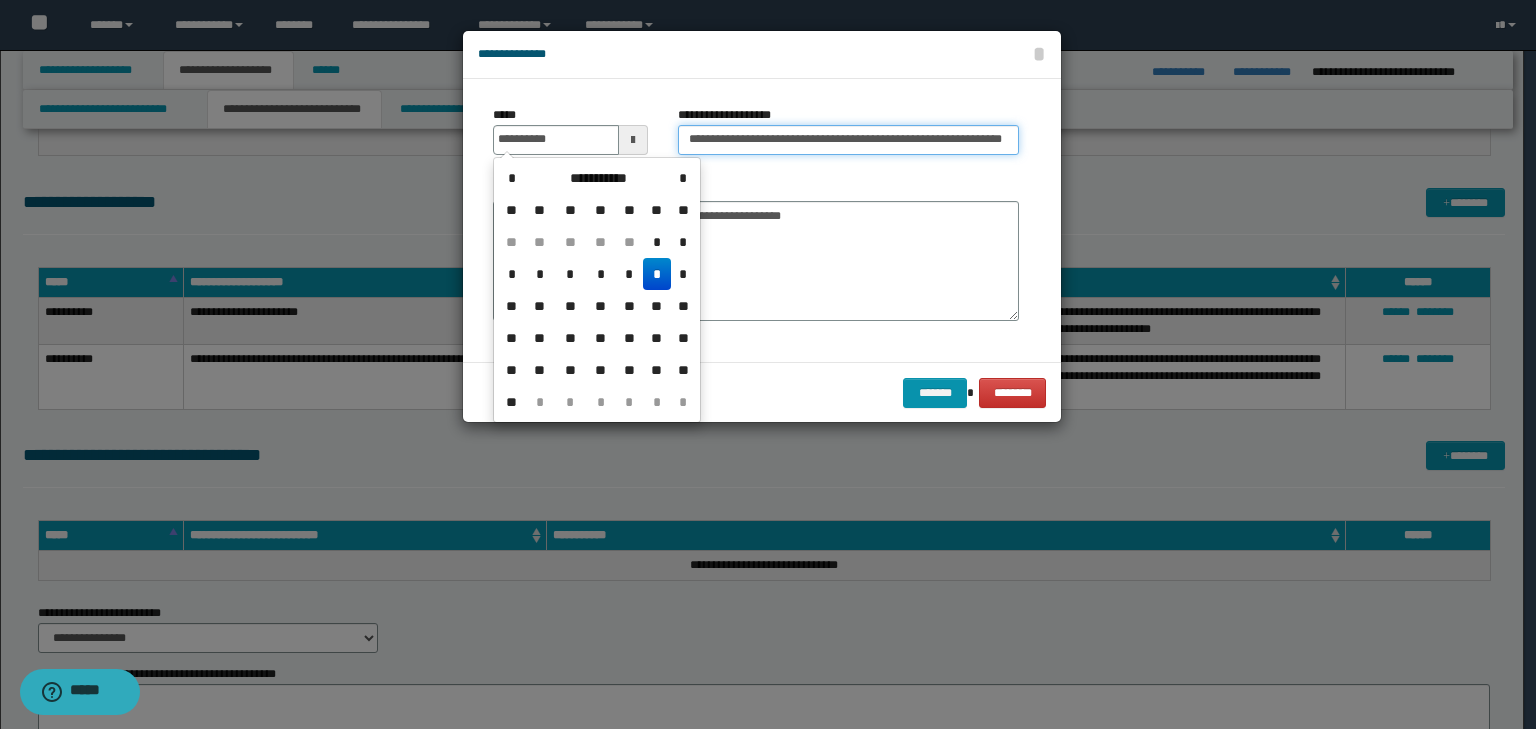click on "**********" at bounding box center [848, 140] 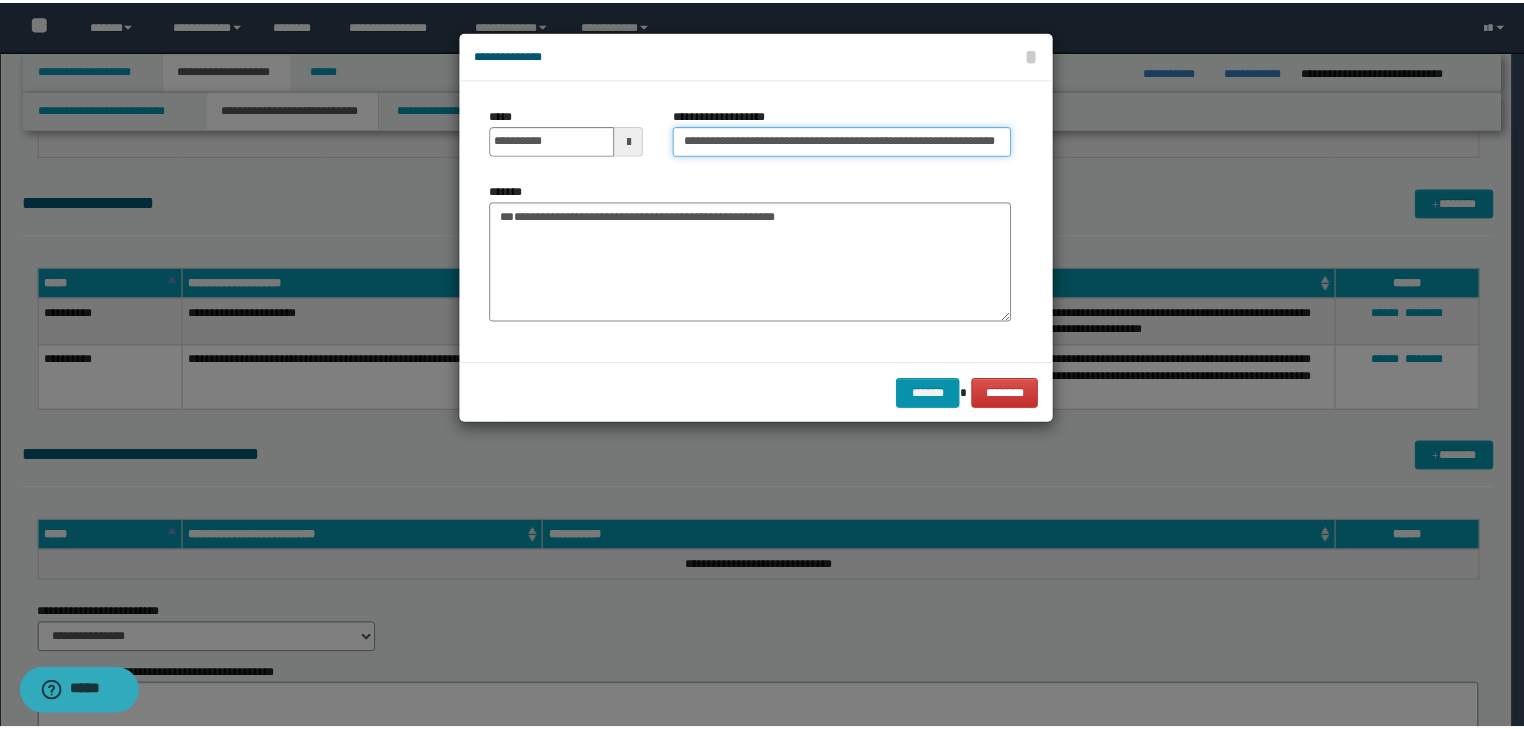 scroll, scrollTop: 0, scrollLeft: 0, axis: both 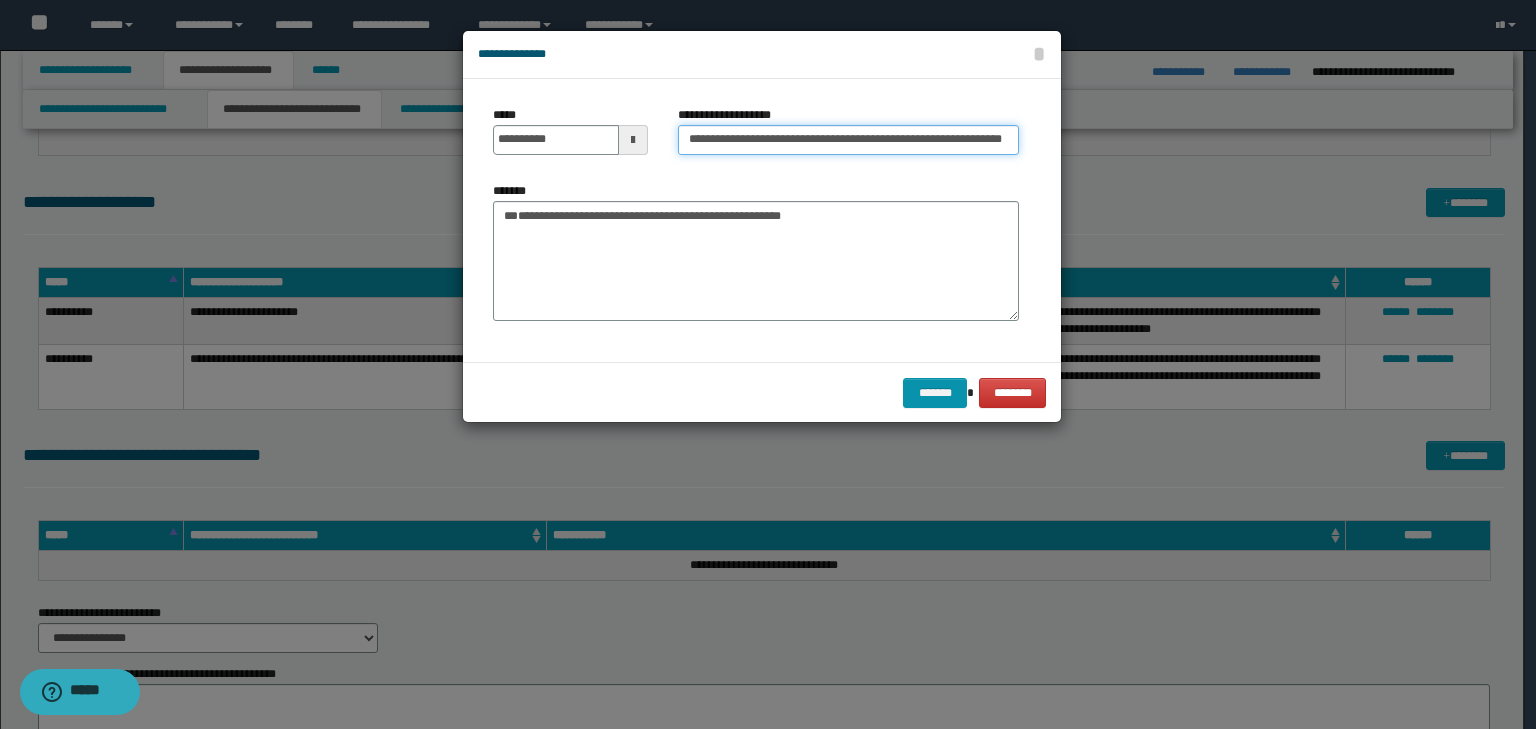 drag, startPoint x: 732, startPoint y: 136, endPoint x: 323, endPoint y: 136, distance: 409 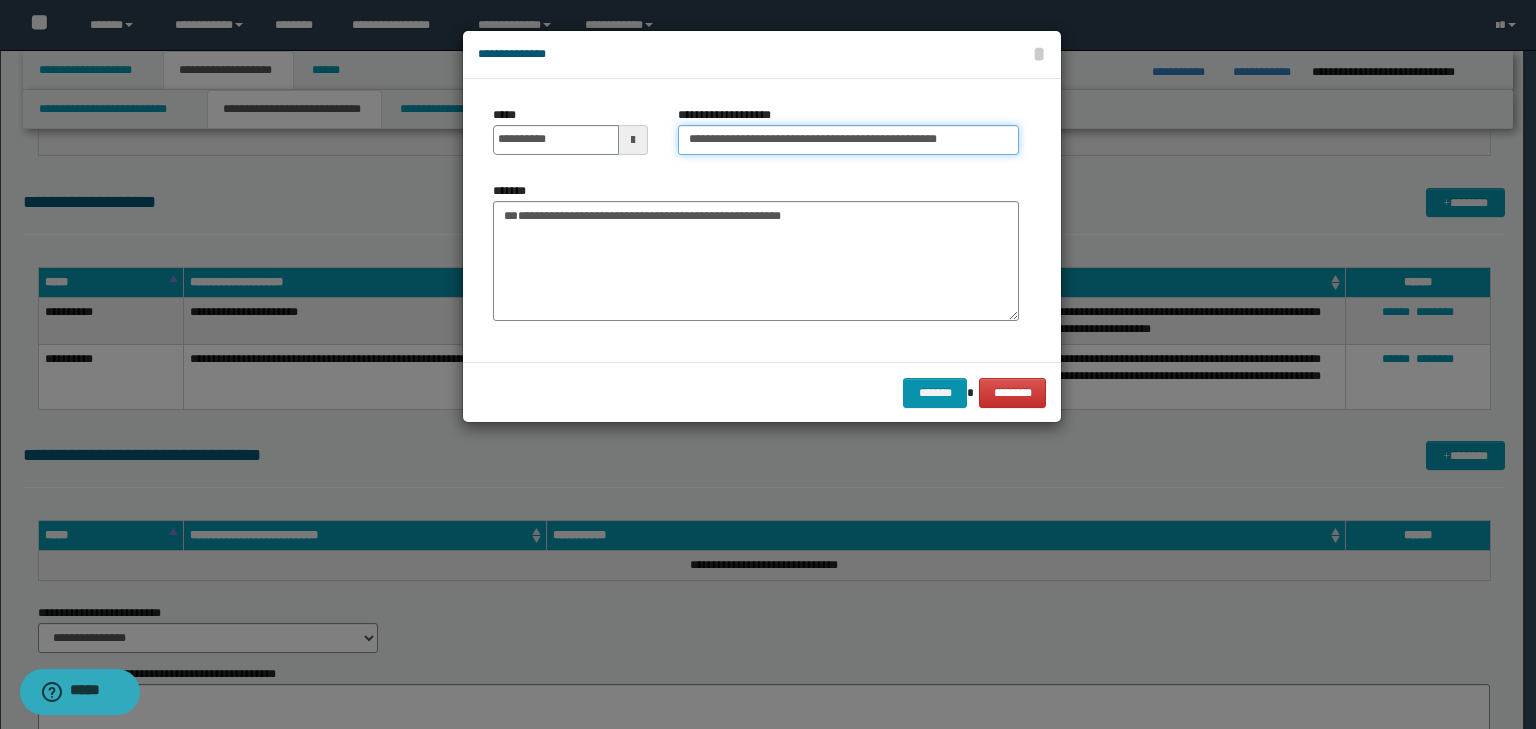 type on "**********" 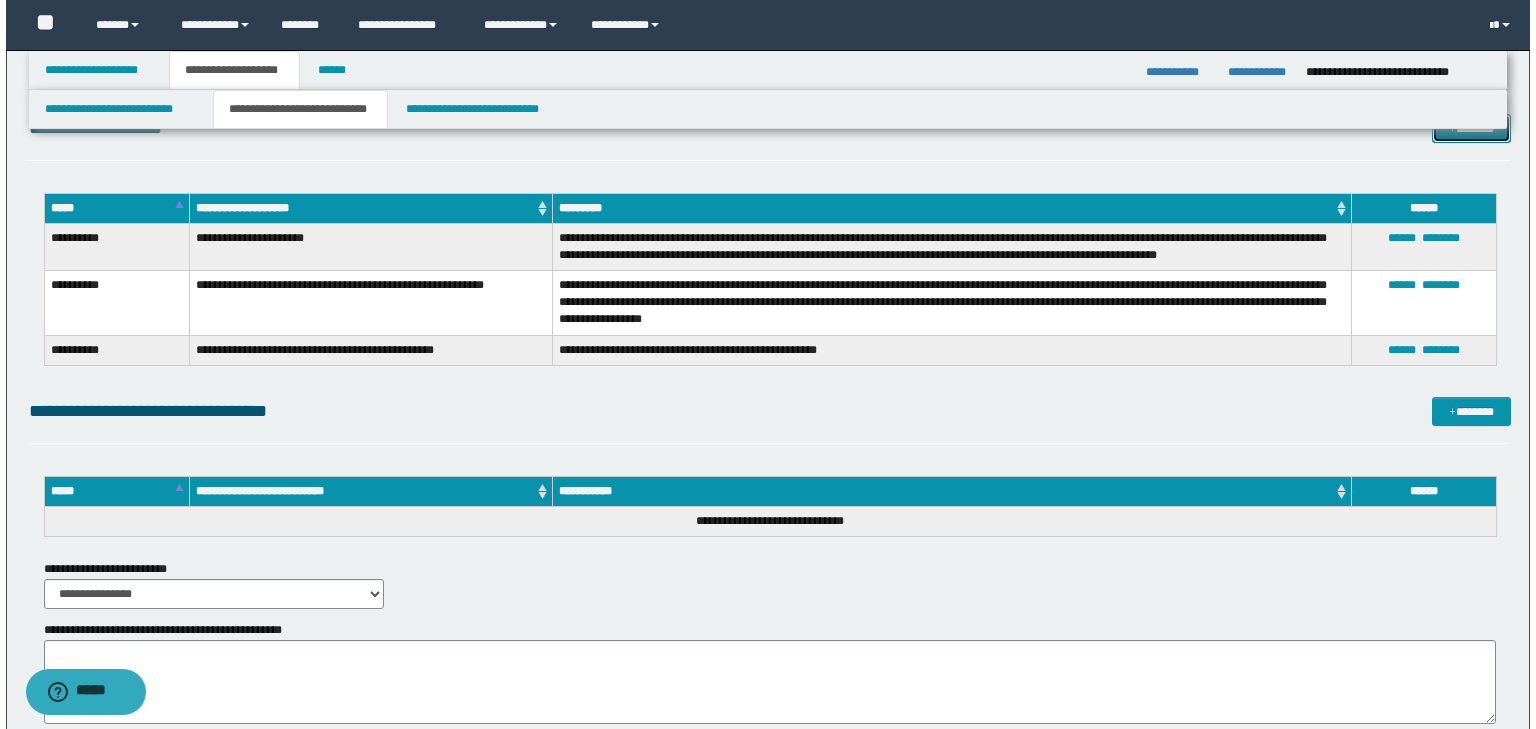 scroll, scrollTop: 3200, scrollLeft: 0, axis: vertical 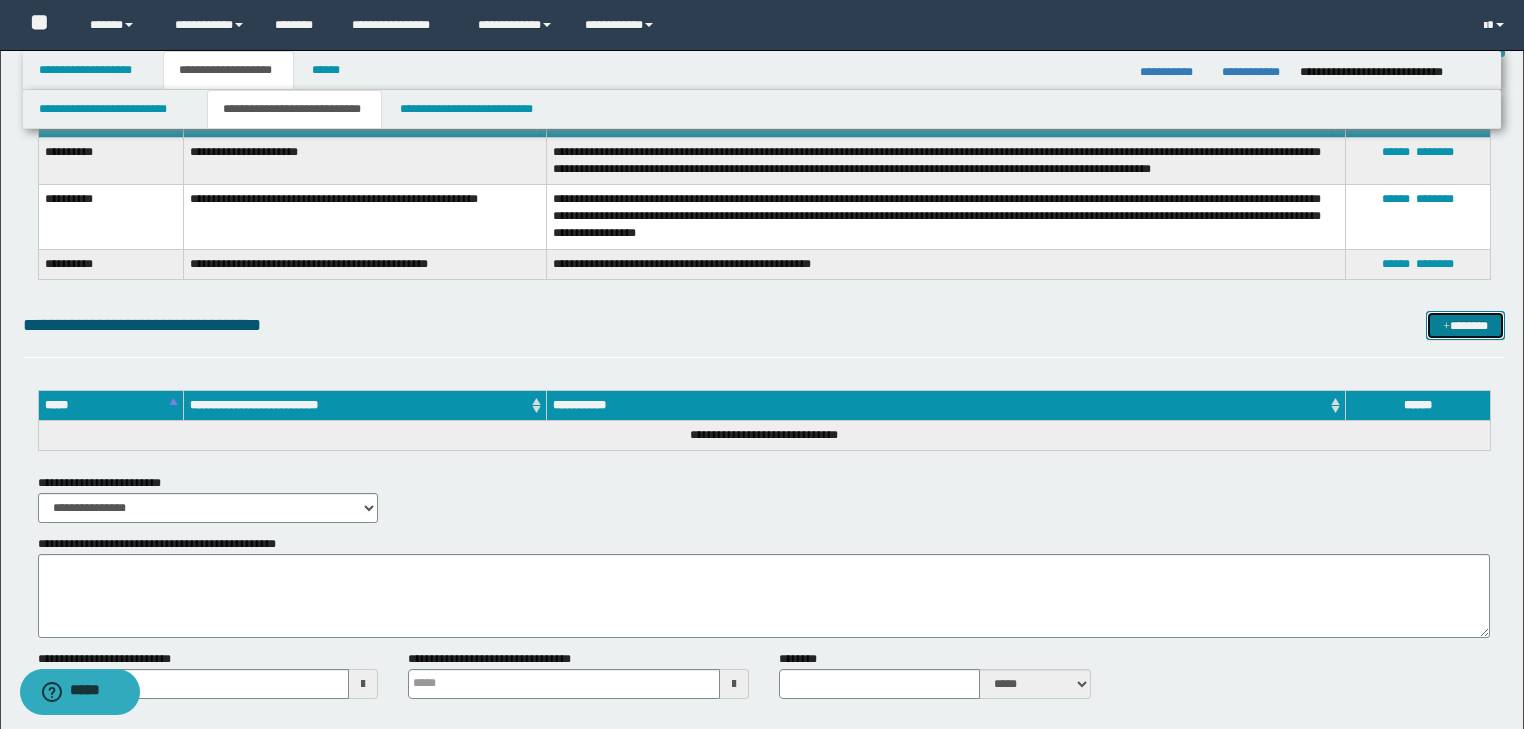 click at bounding box center [1446, 327] 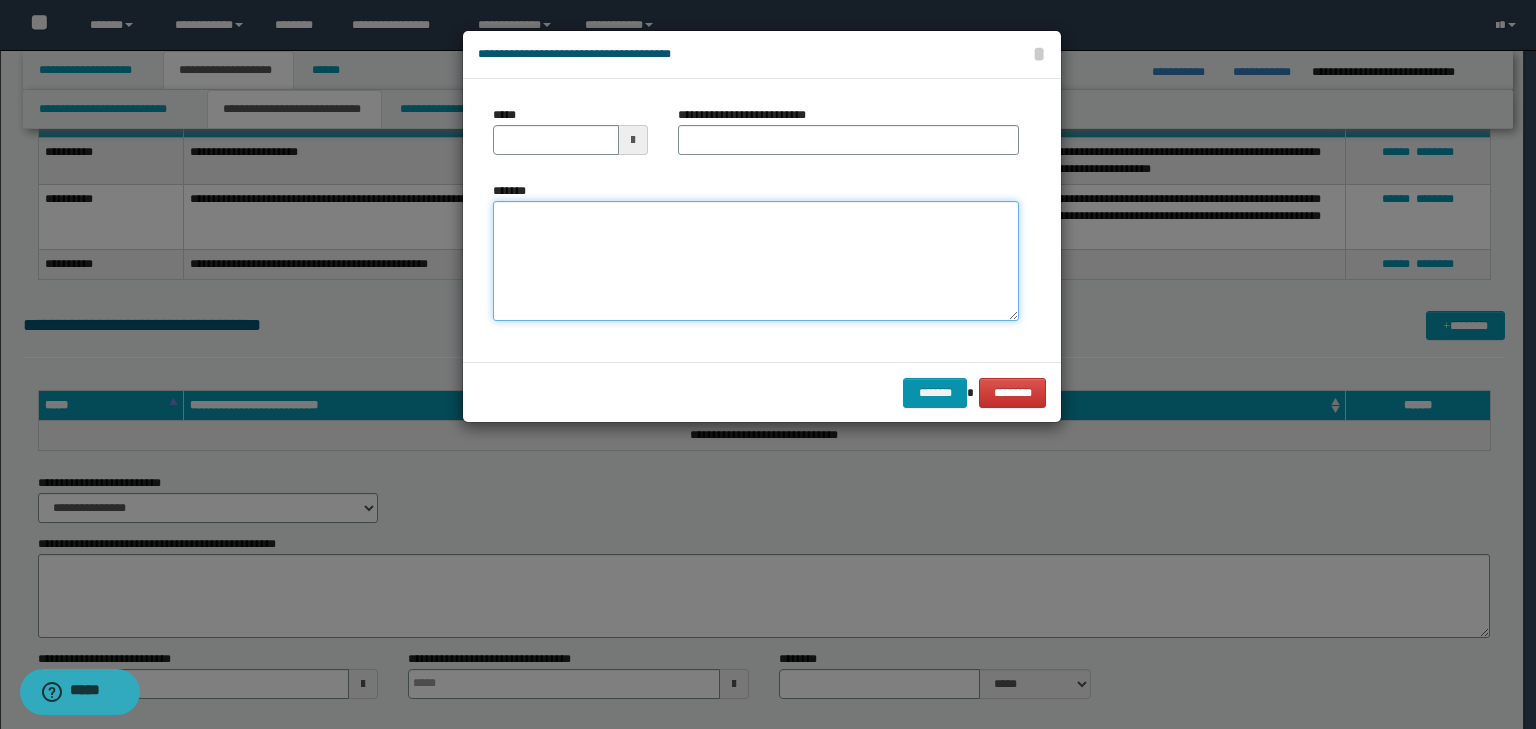 click on "*******" at bounding box center (756, 261) 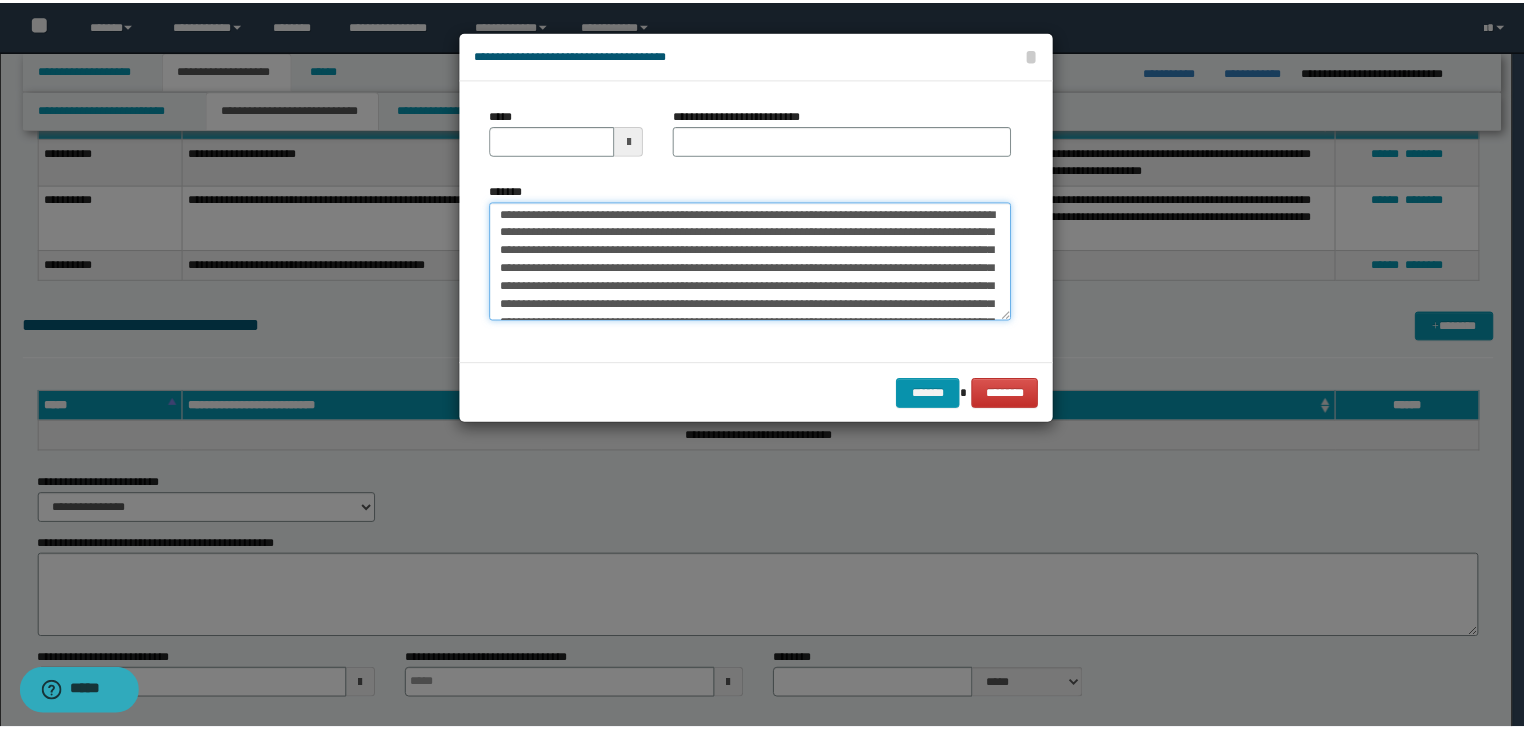 scroll, scrollTop: 0, scrollLeft: 0, axis: both 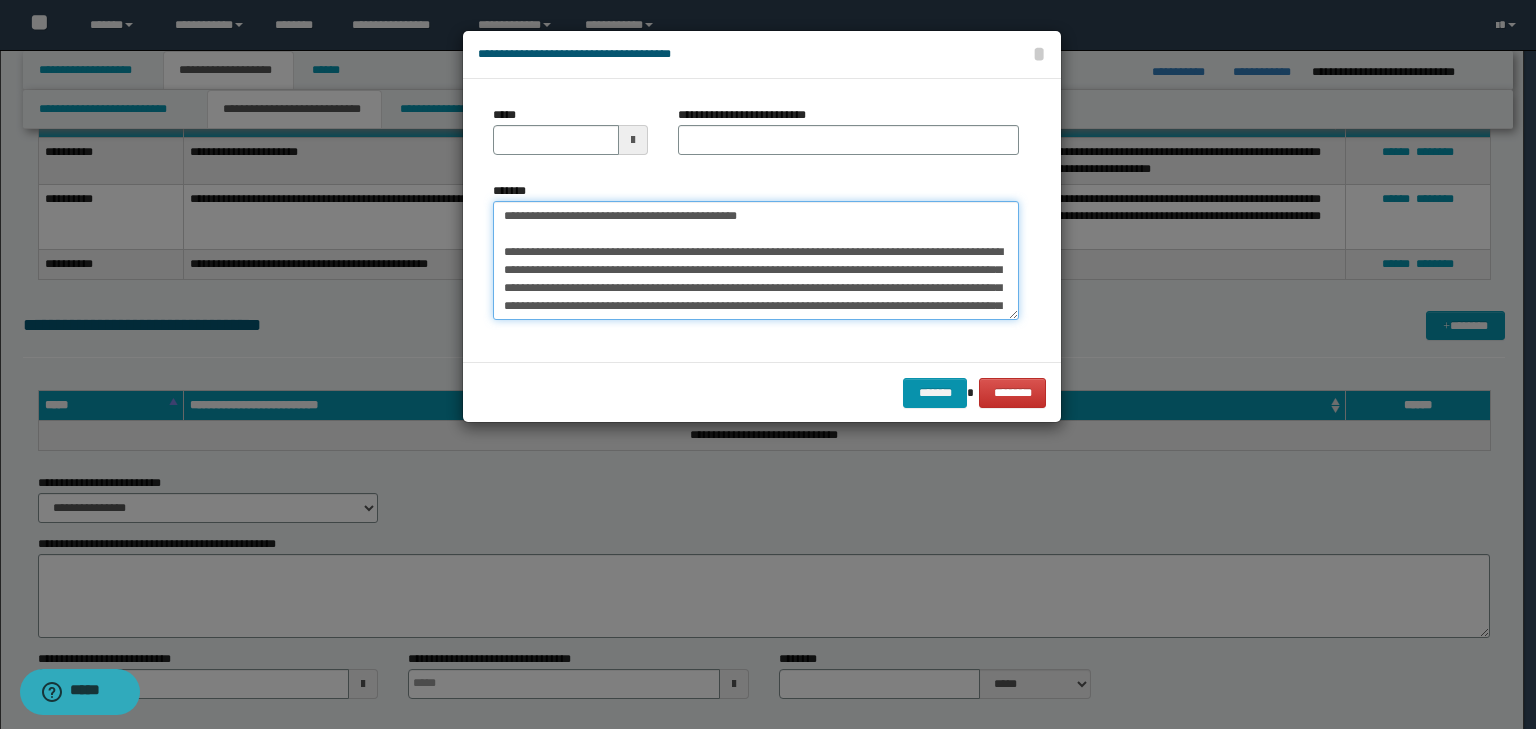 drag, startPoint x: 760, startPoint y: 212, endPoint x: 453, endPoint y: 170, distance: 309.85965 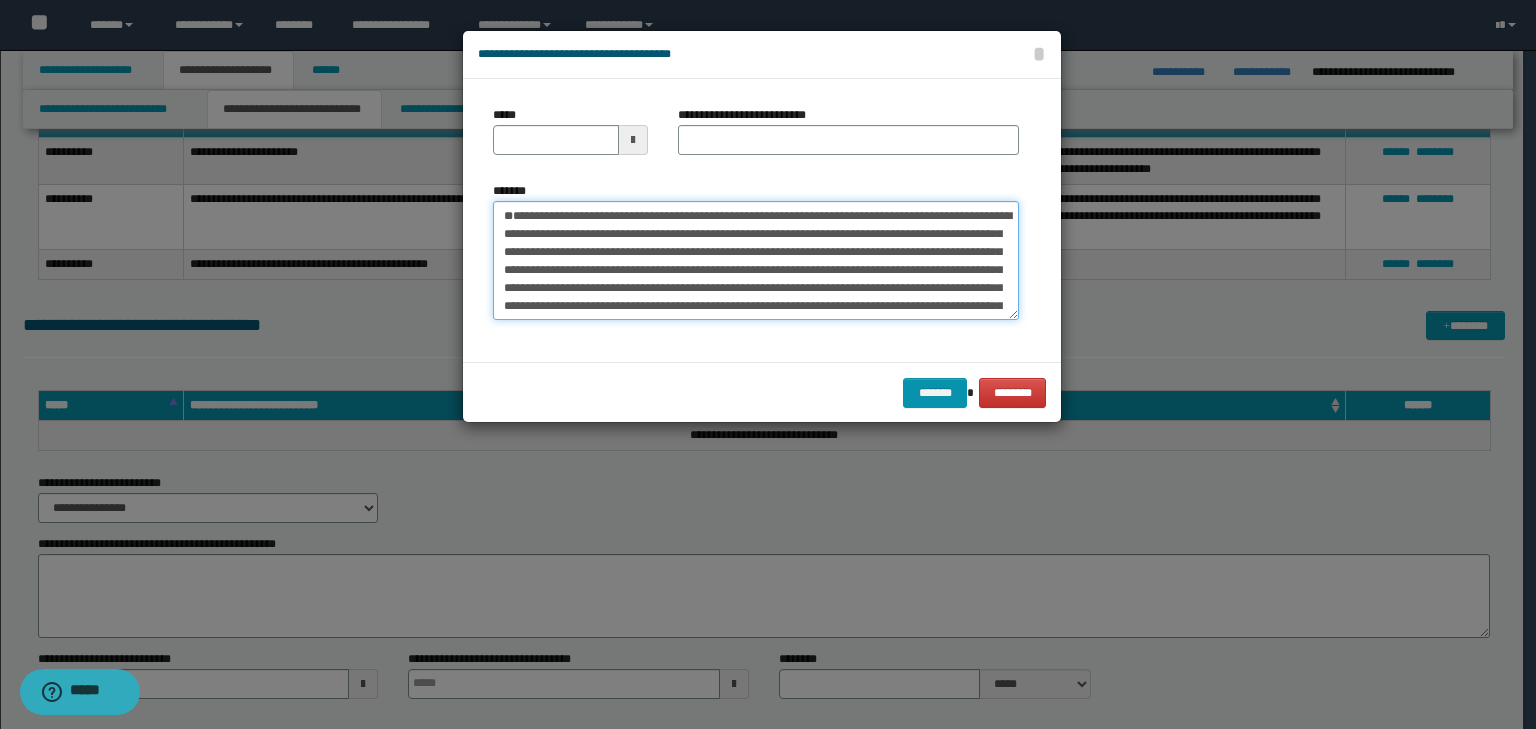 type 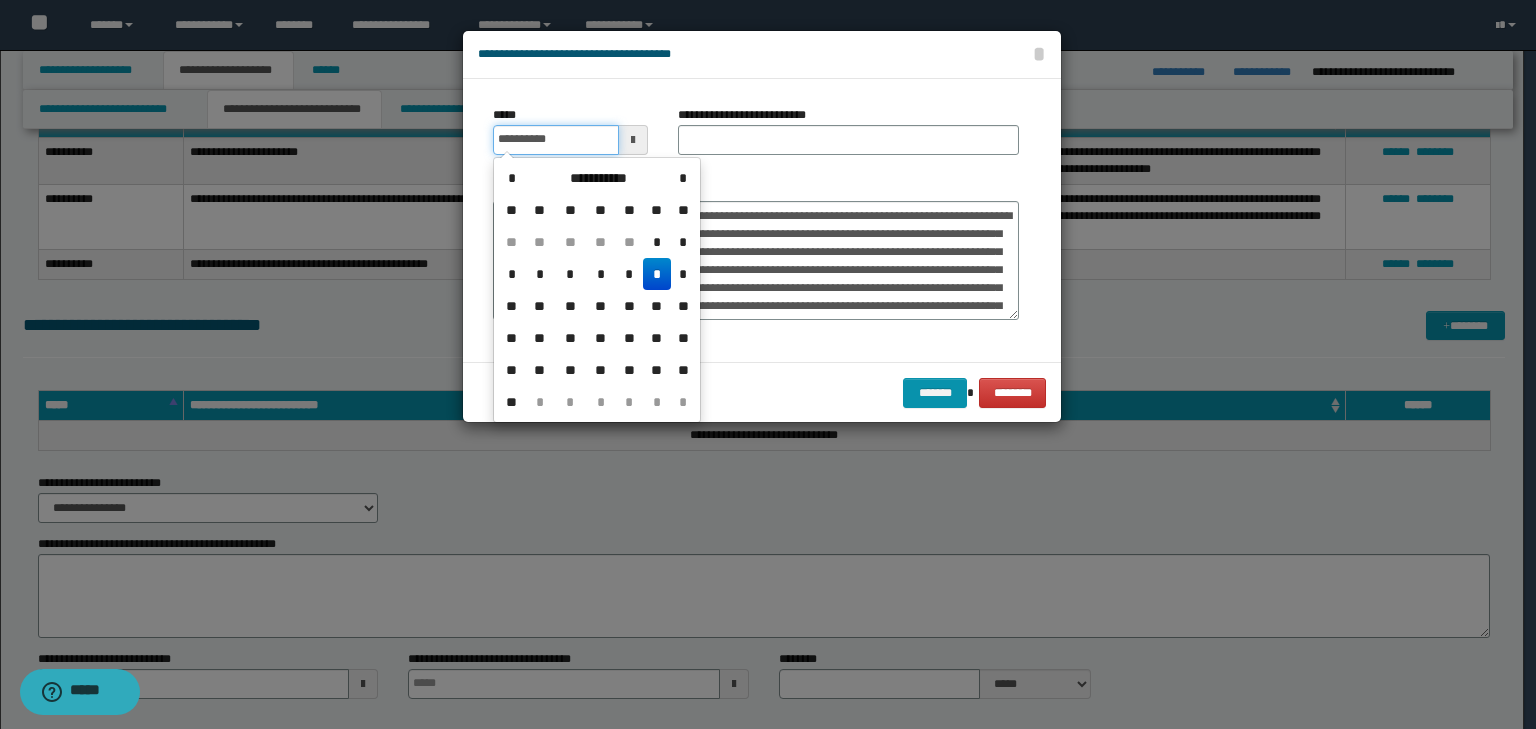 drag, startPoint x: 544, startPoint y: 143, endPoint x: 603, endPoint y: 138, distance: 59.211487 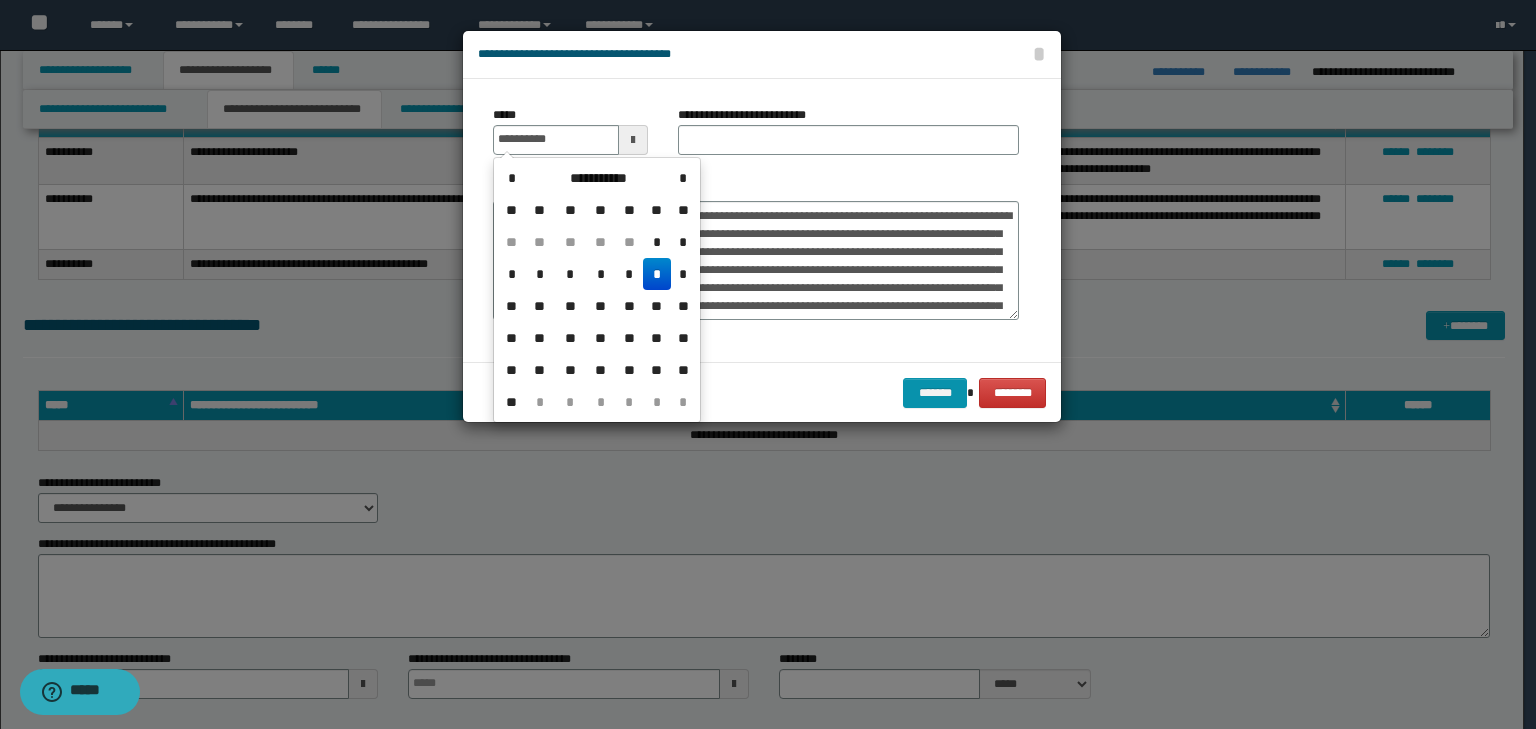 type on "**********" 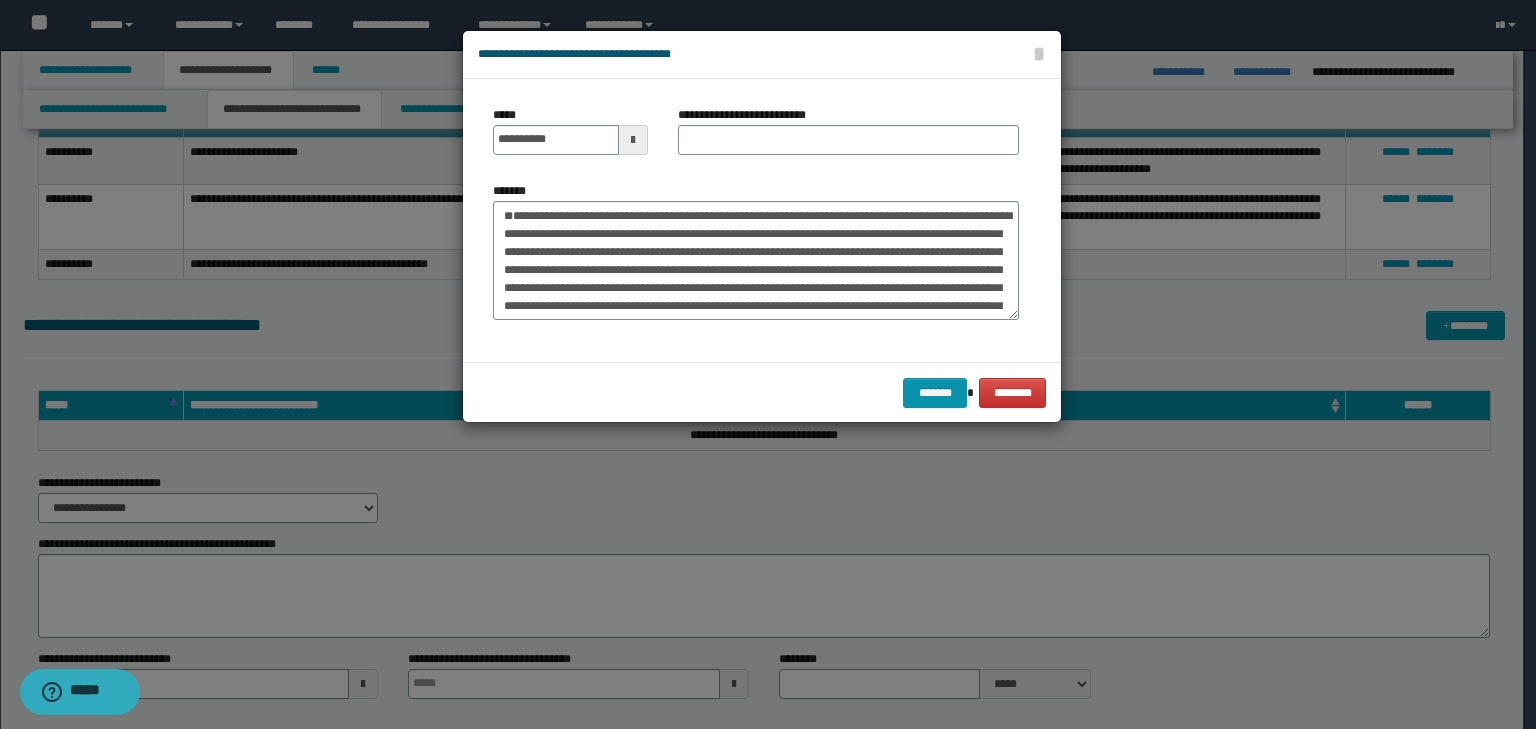 drag, startPoint x: 810, startPoint y: 160, endPoint x: 825, endPoint y: 154, distance: 16.155495 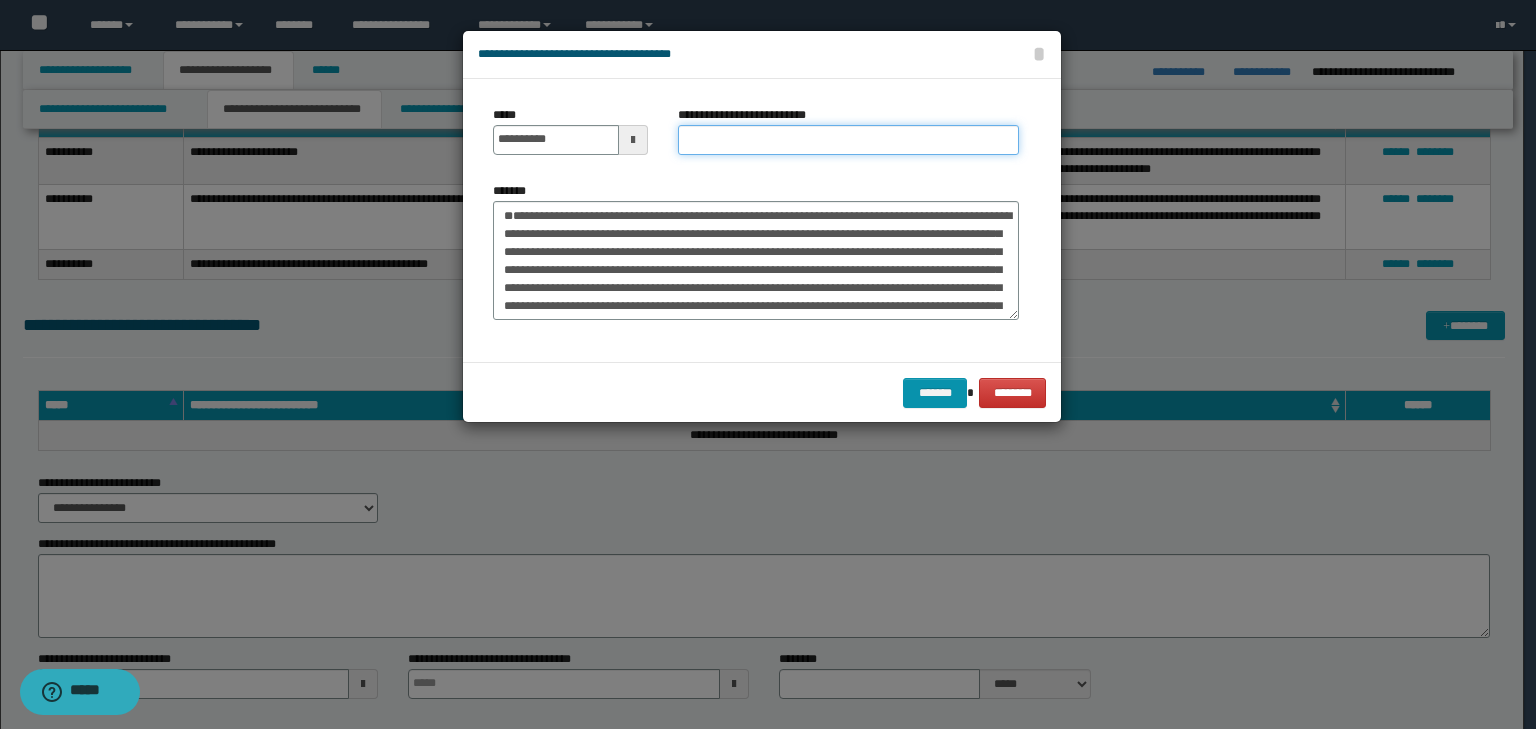click on "**********" at bounding box center (848, 140) 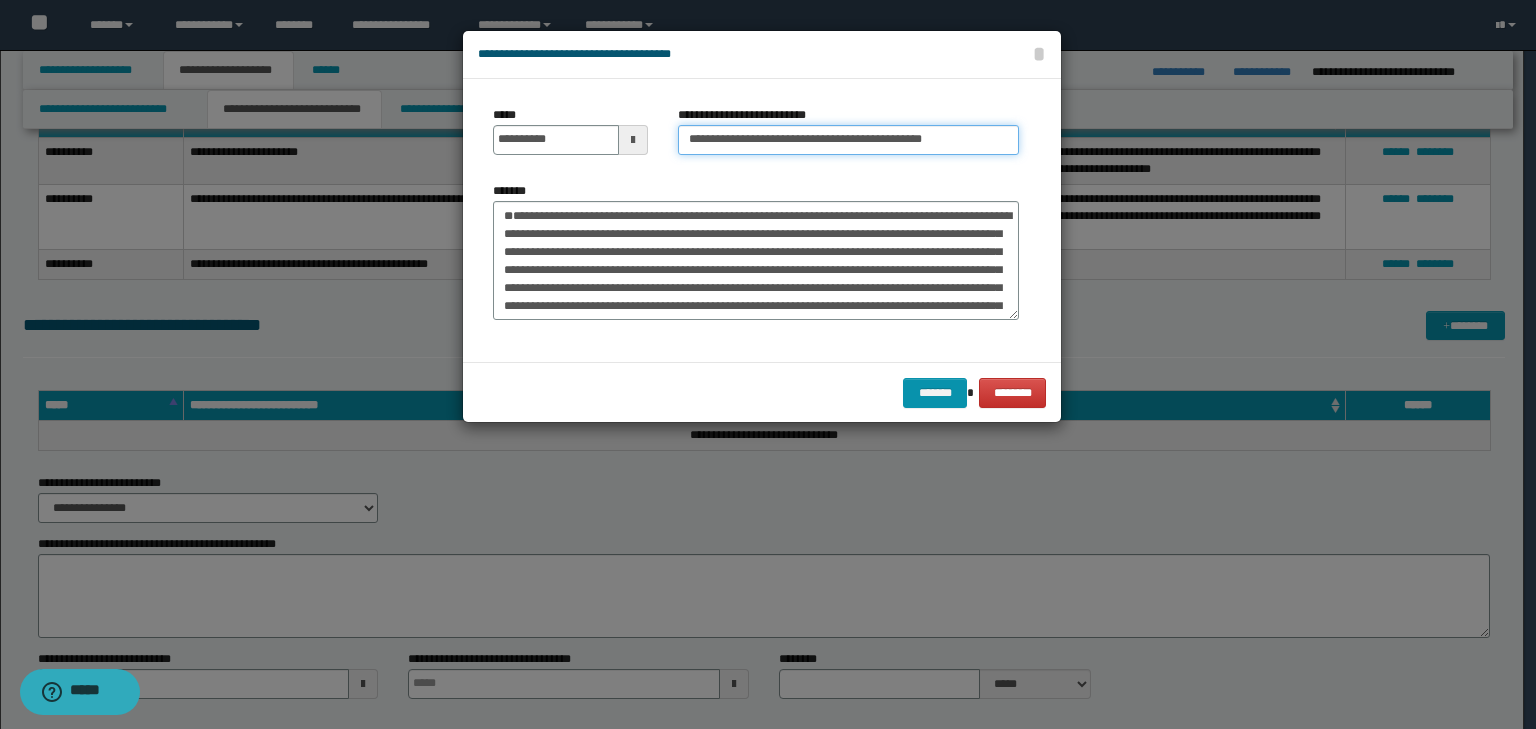 drag, startPoint x: 718, startPoint y: 128, endPoint x: 453, endPoint y: 120, distance: 265.12073 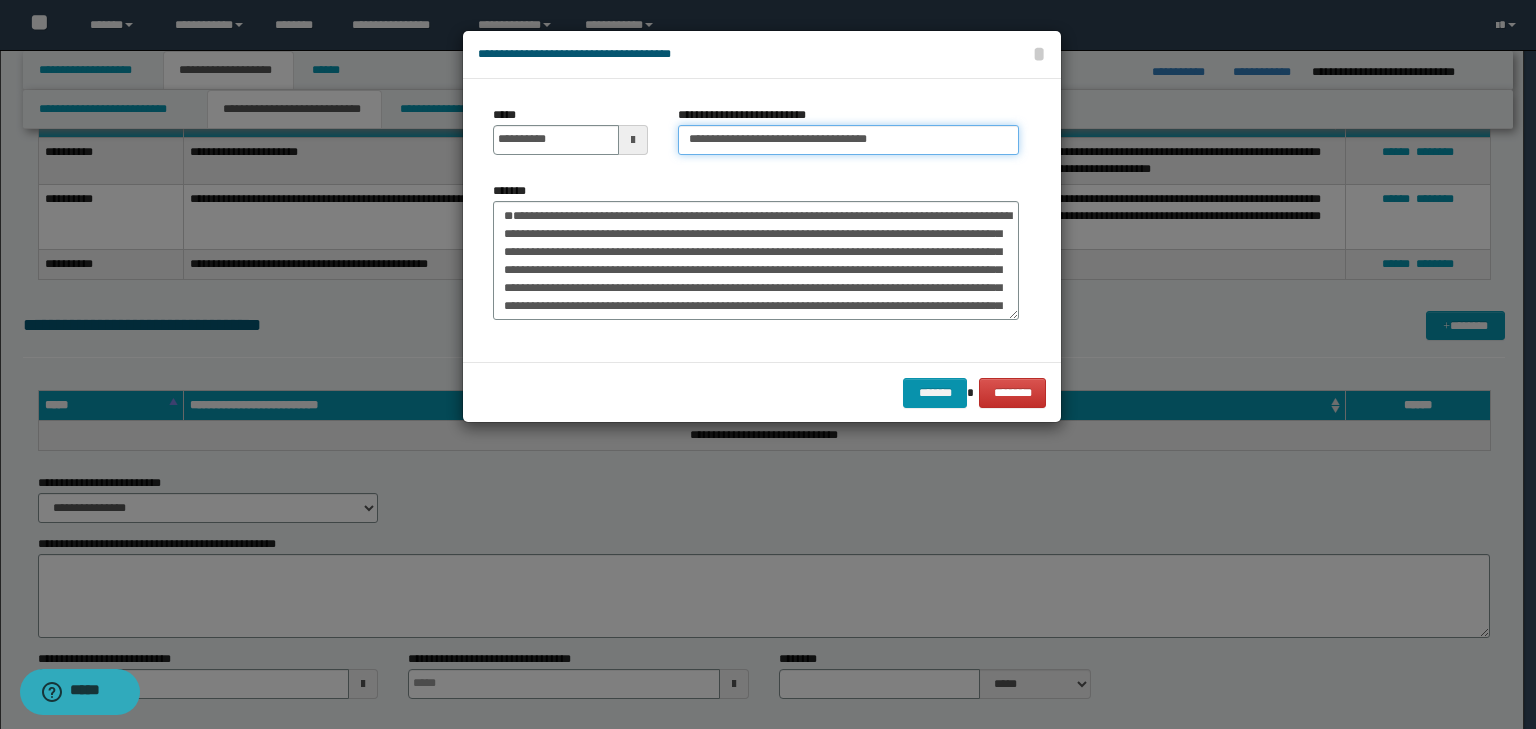 type on "**********" 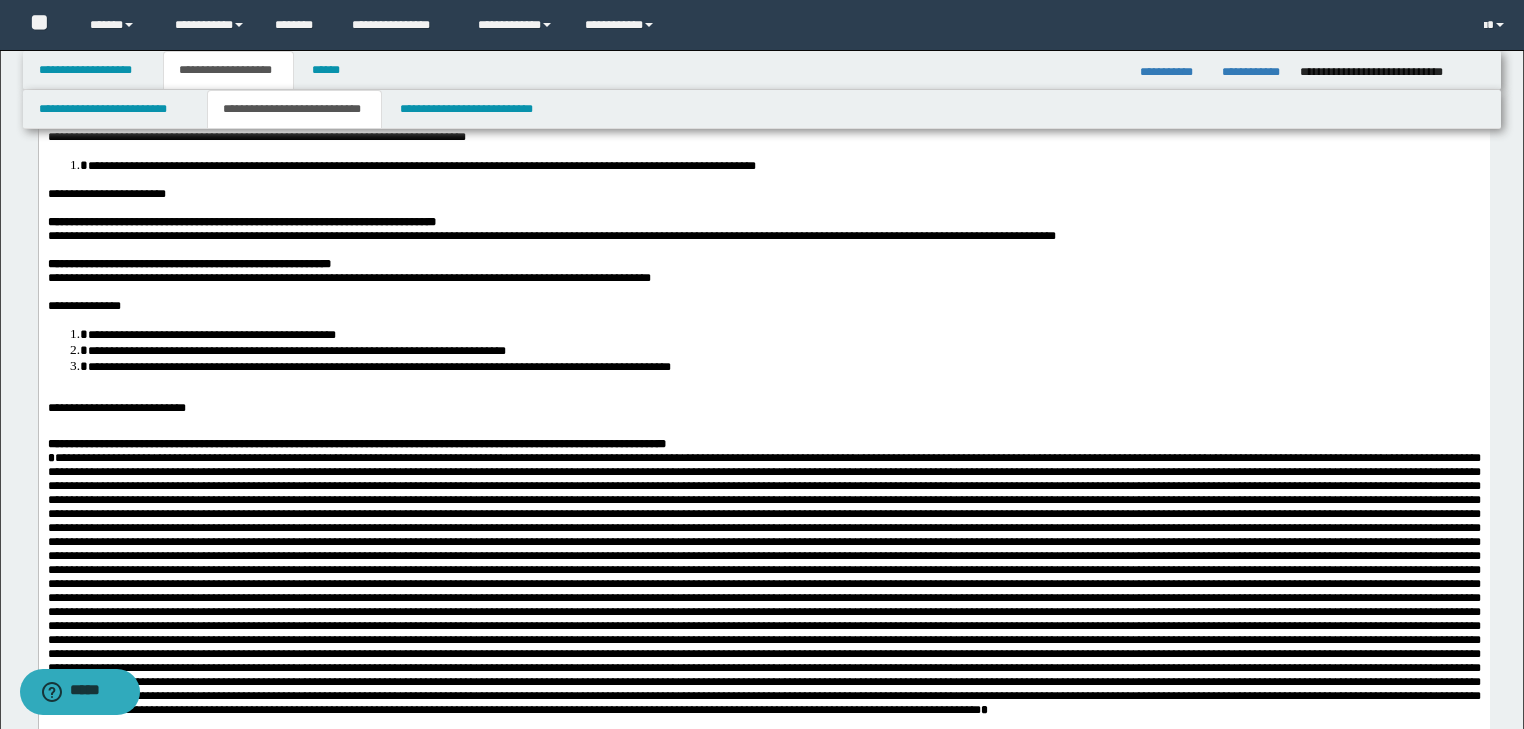 scroll, scrollTop: 80, scrollLeft: 0, axis: vertical 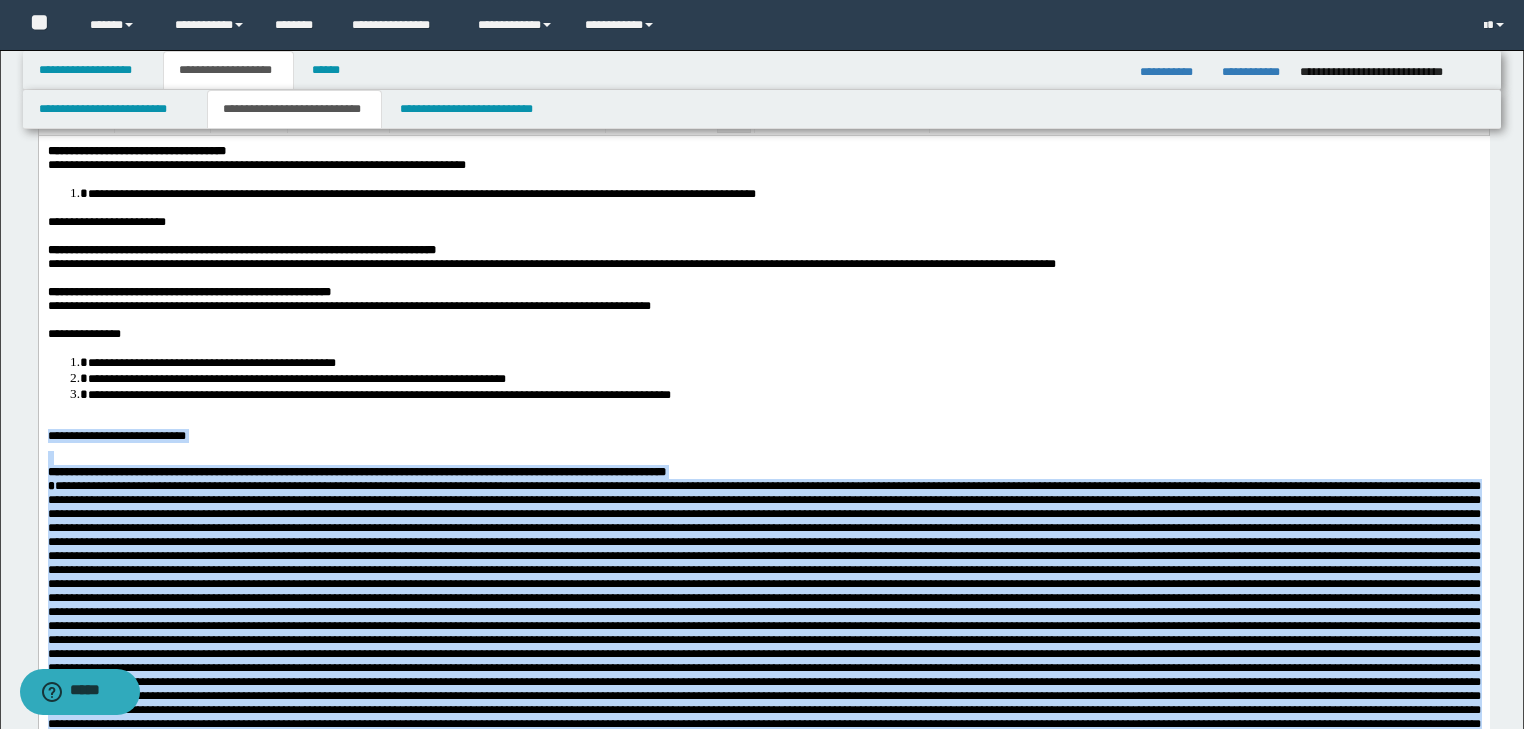 click at bounding box center [763, 421] 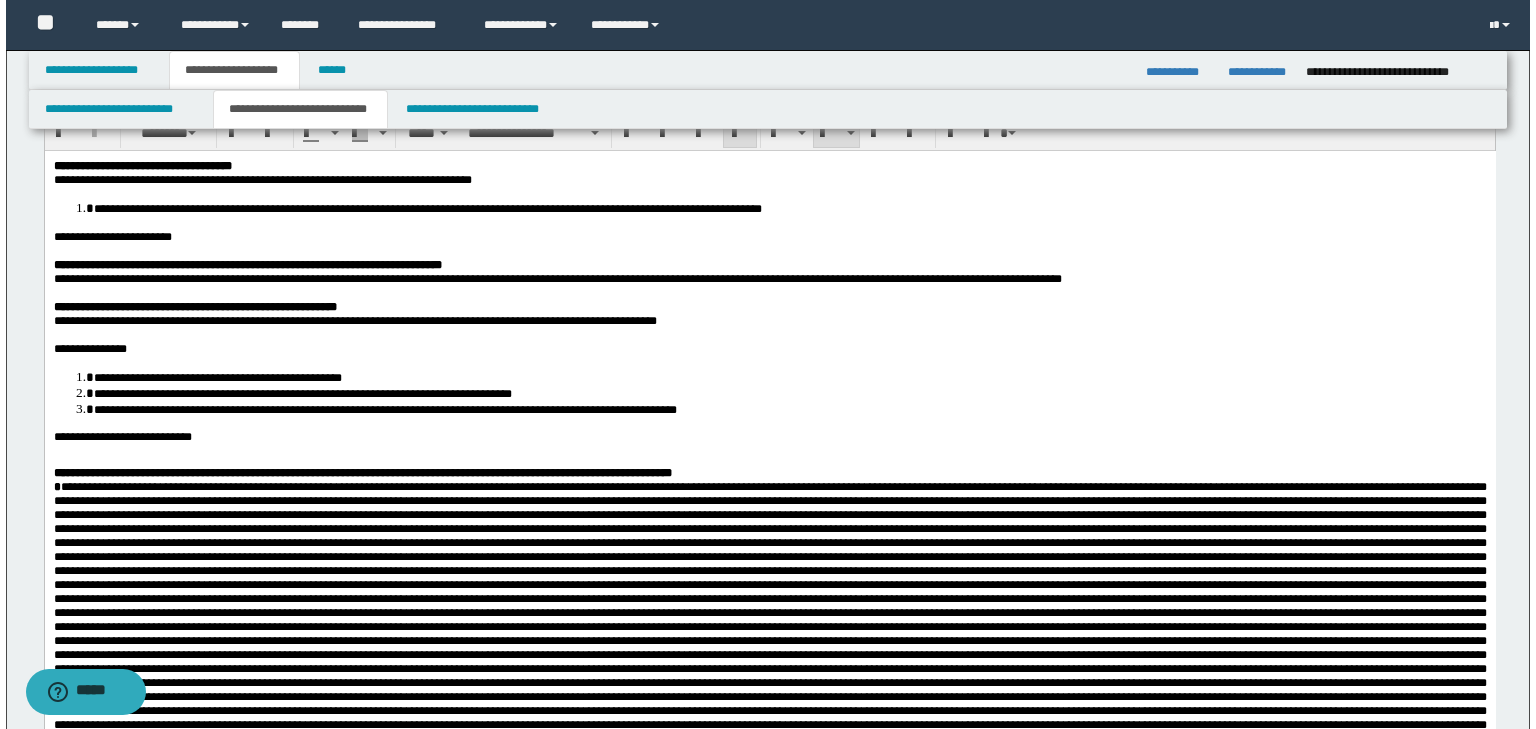 scroll, scrollTop: 0, scrollLeft: 0, axis: both 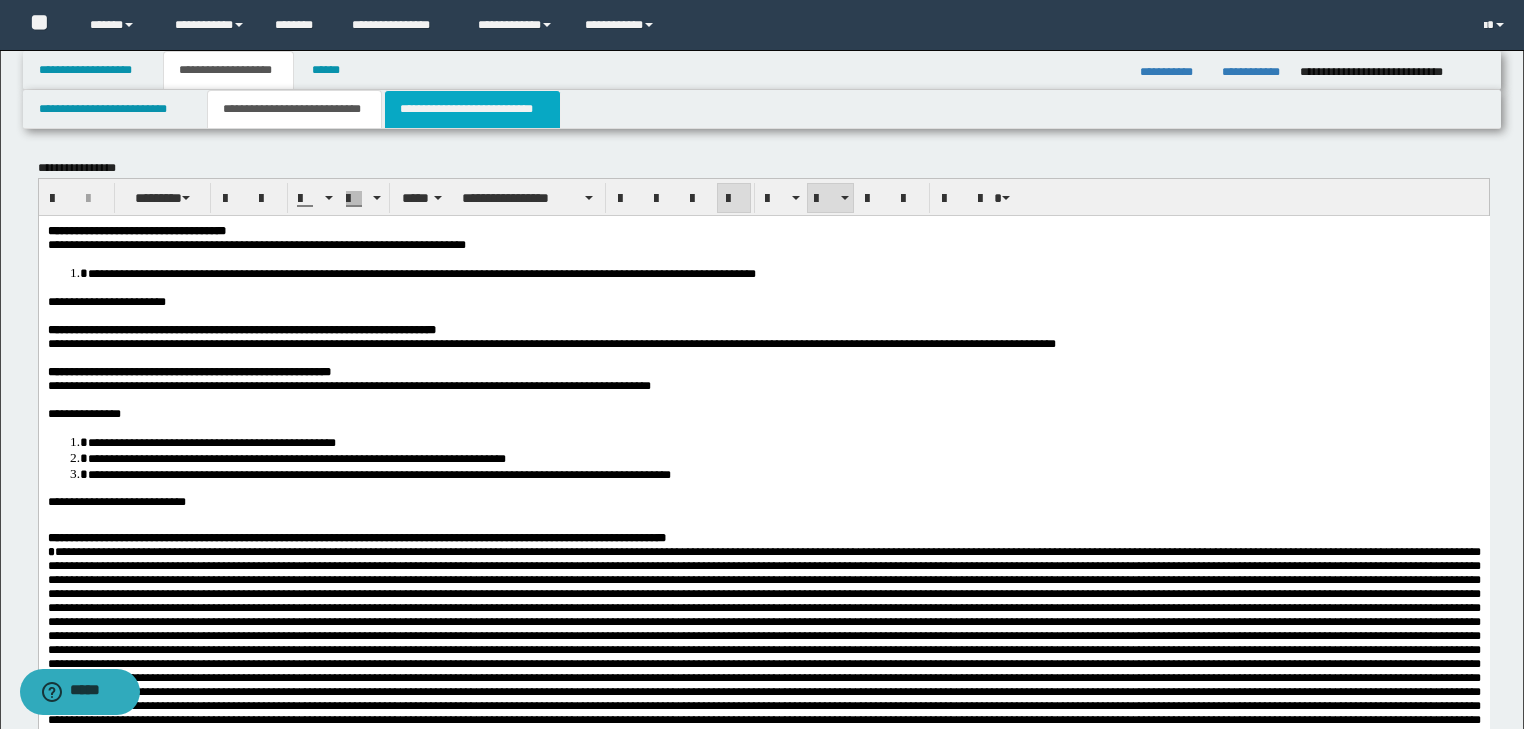 click on "**********" at bounding box center [472, 109] 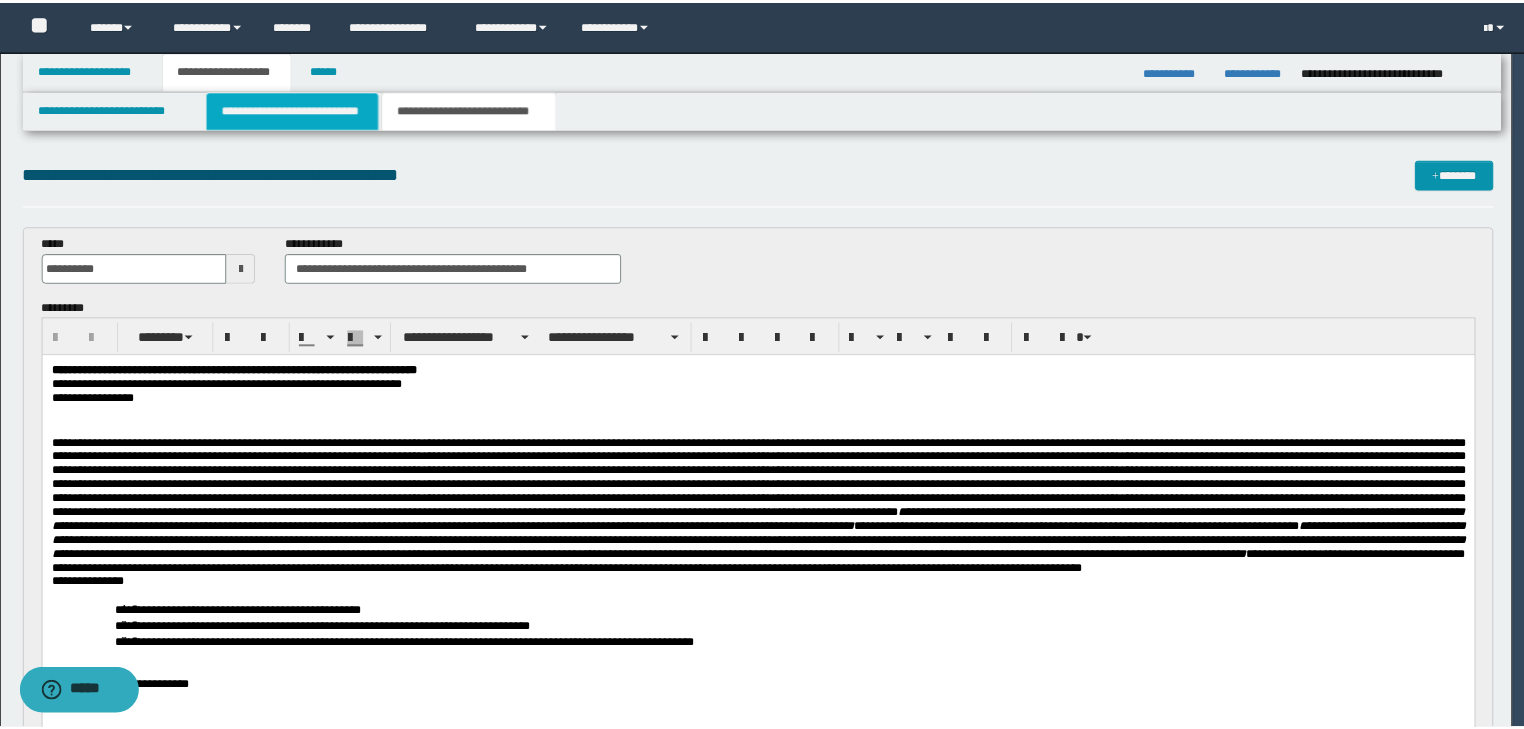 scroll, scrollTop: 0, scrollLeft: 0, axis: both 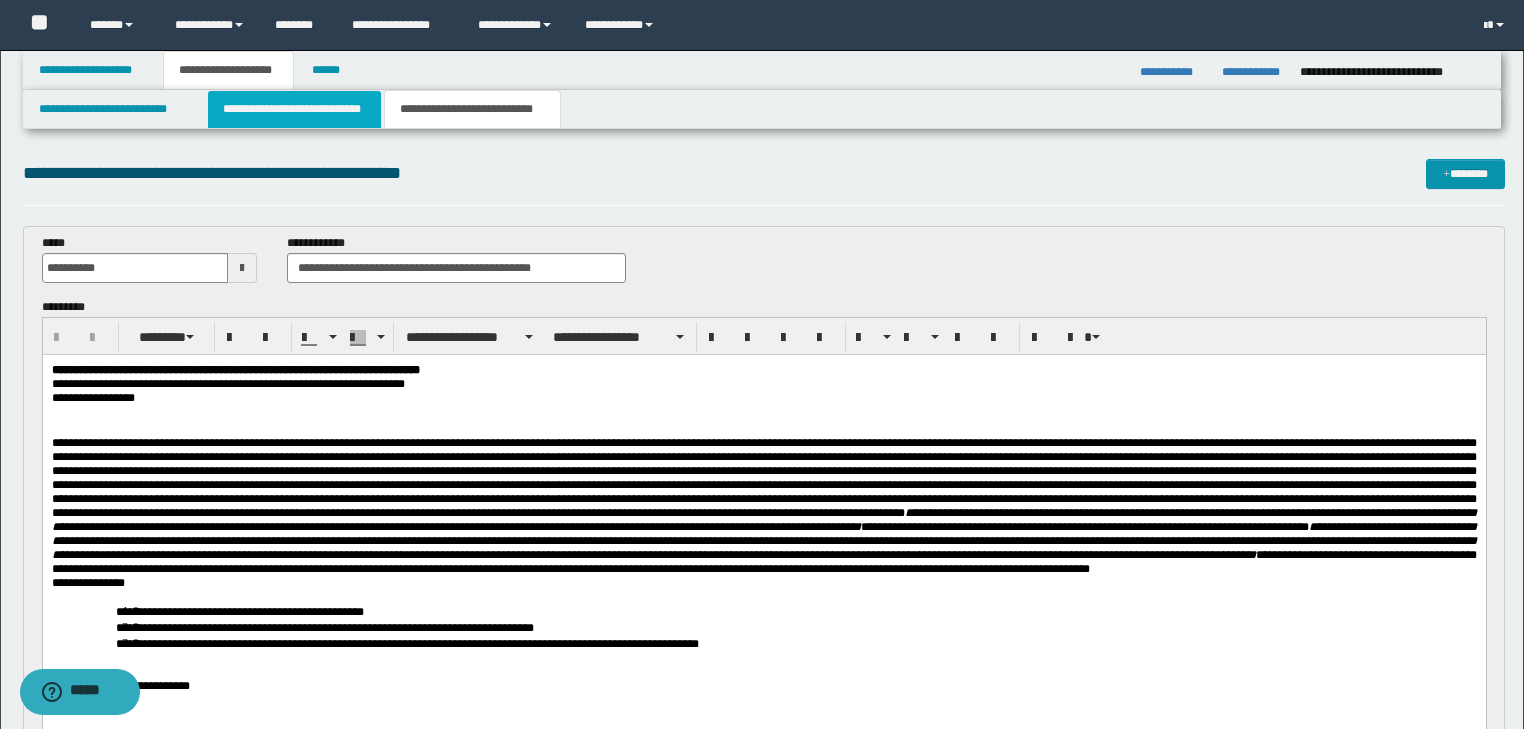 click on "**********" at bounding box center (294, 109) 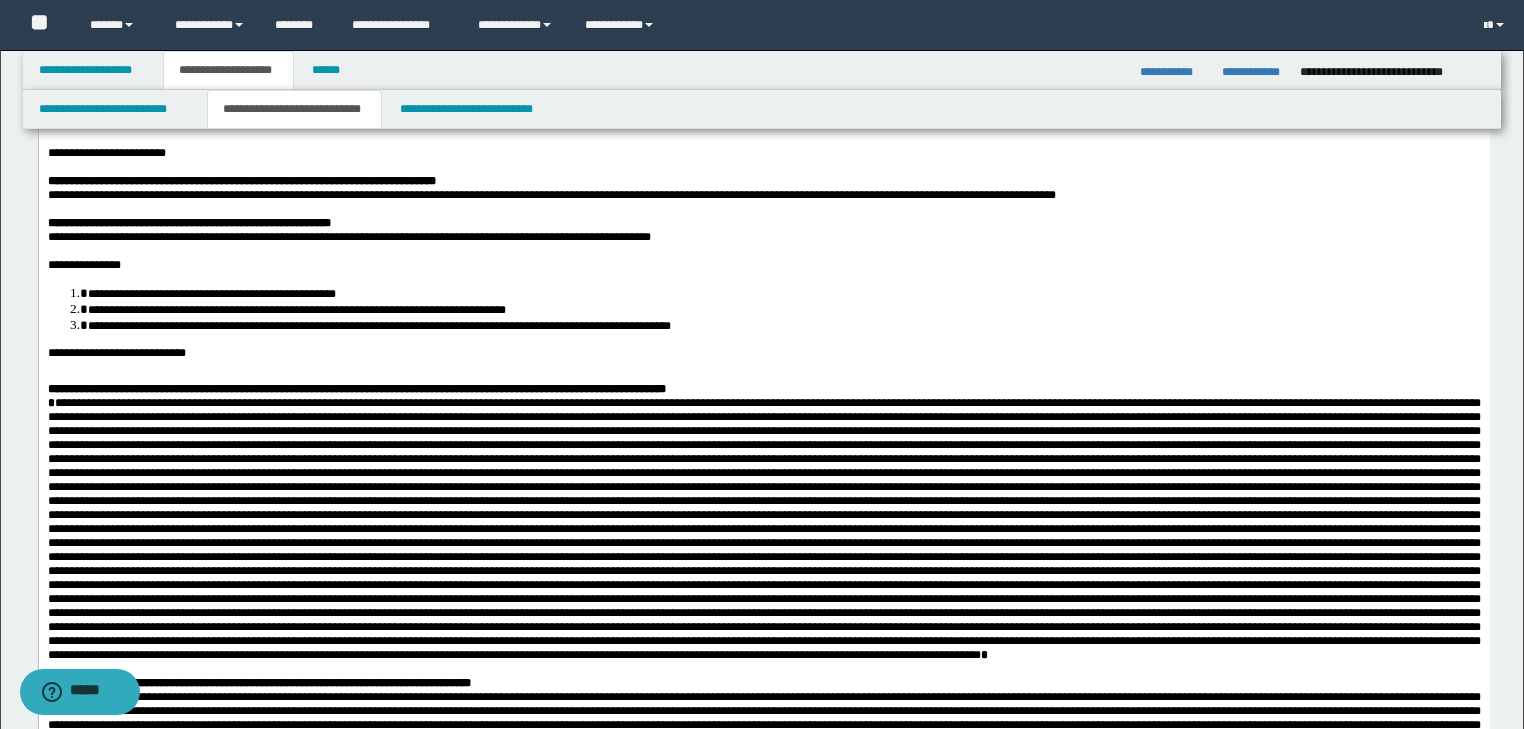 scroll, scrollTop: 0, scrollLeft: 0, axis: both 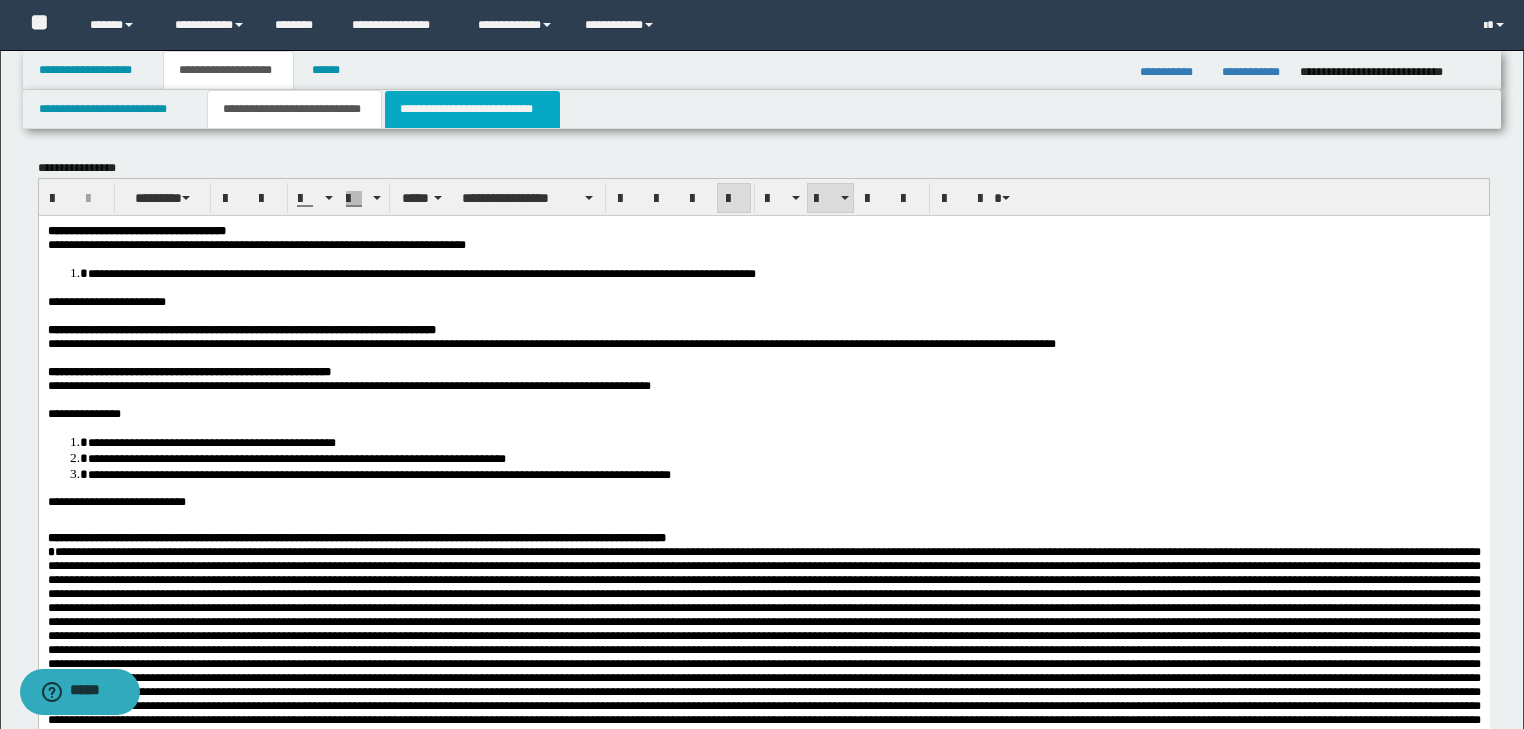 click on "**********" at bounding box center [472, 109] 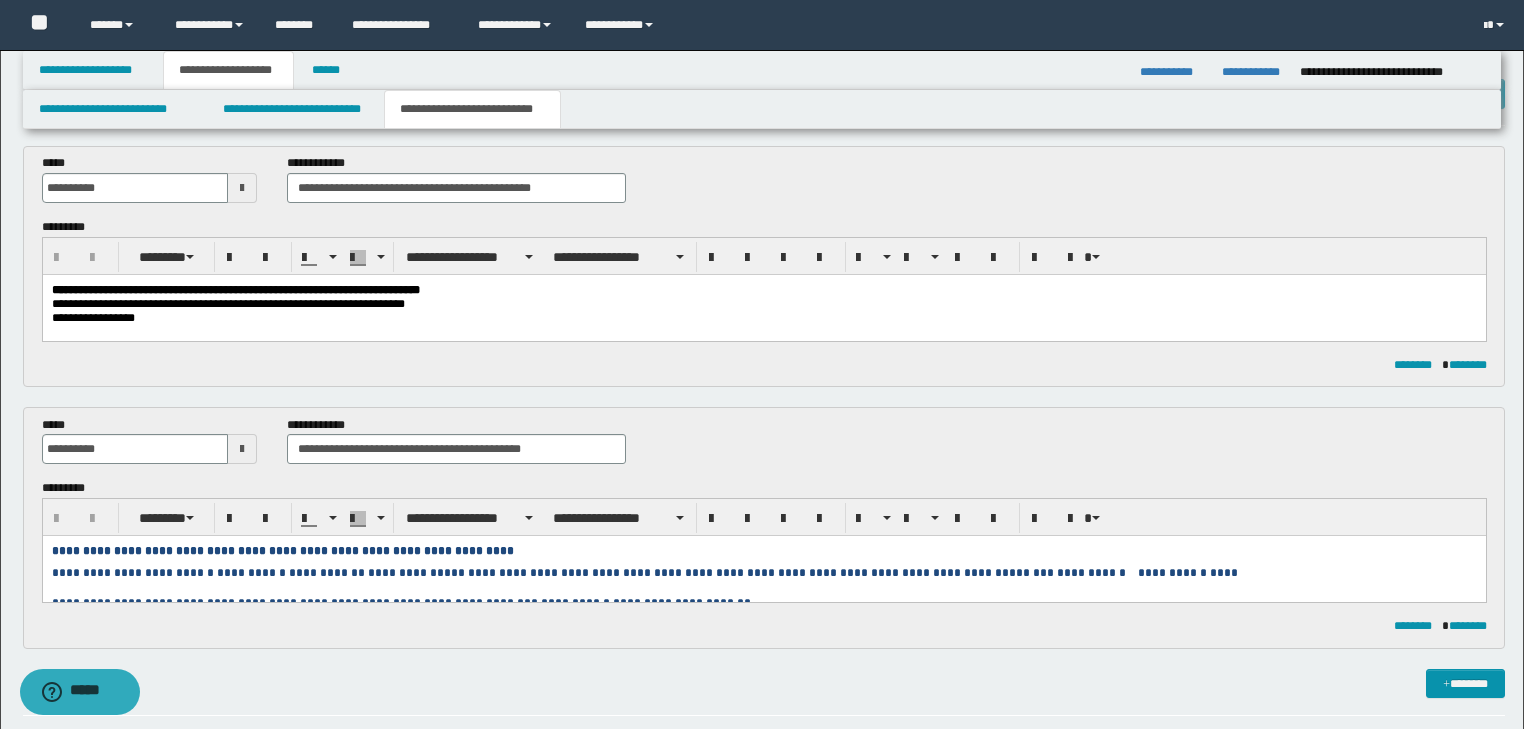 click on "**********" at bounding box center [763, 317] 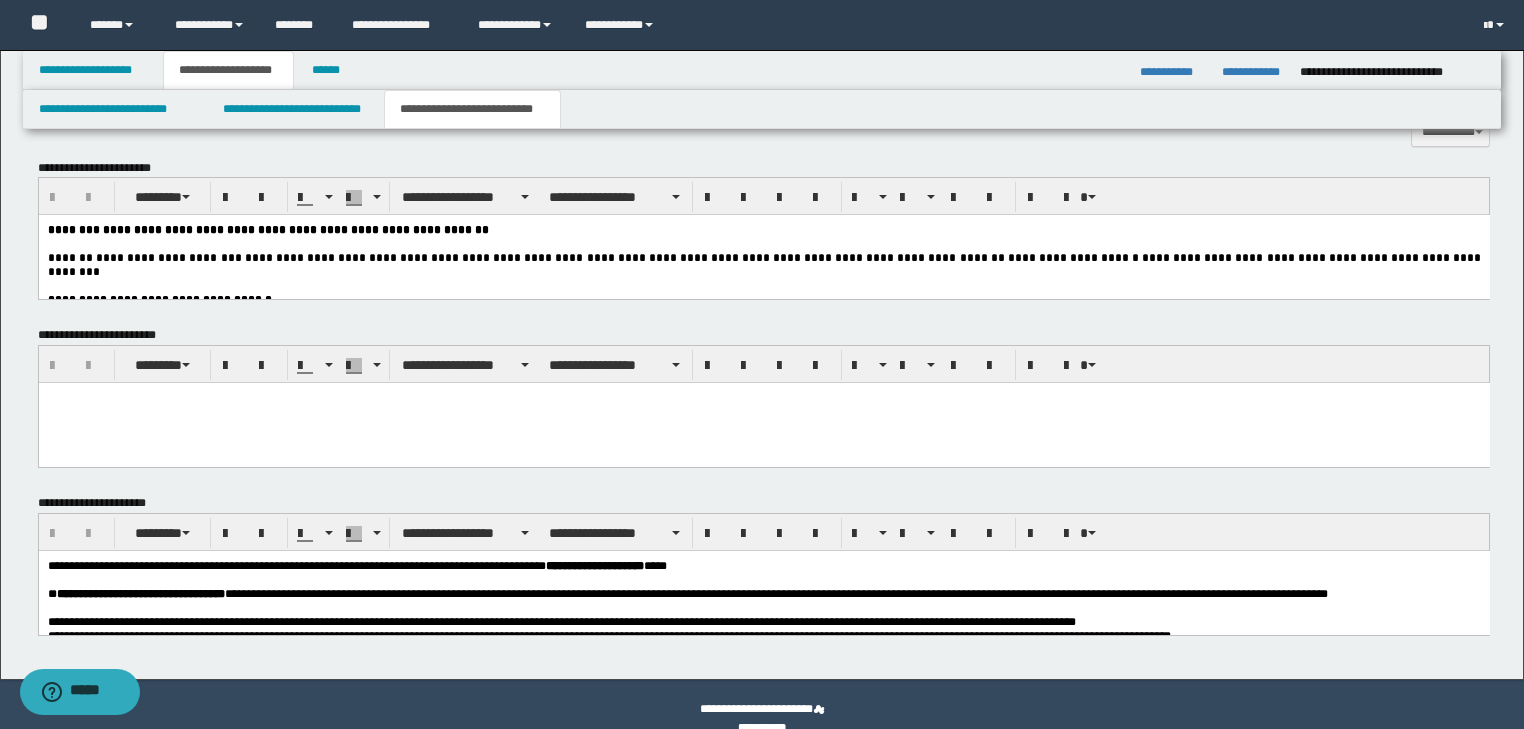 scroll, scrollTop: 1388, scrollLeft: 0, axis: vertical 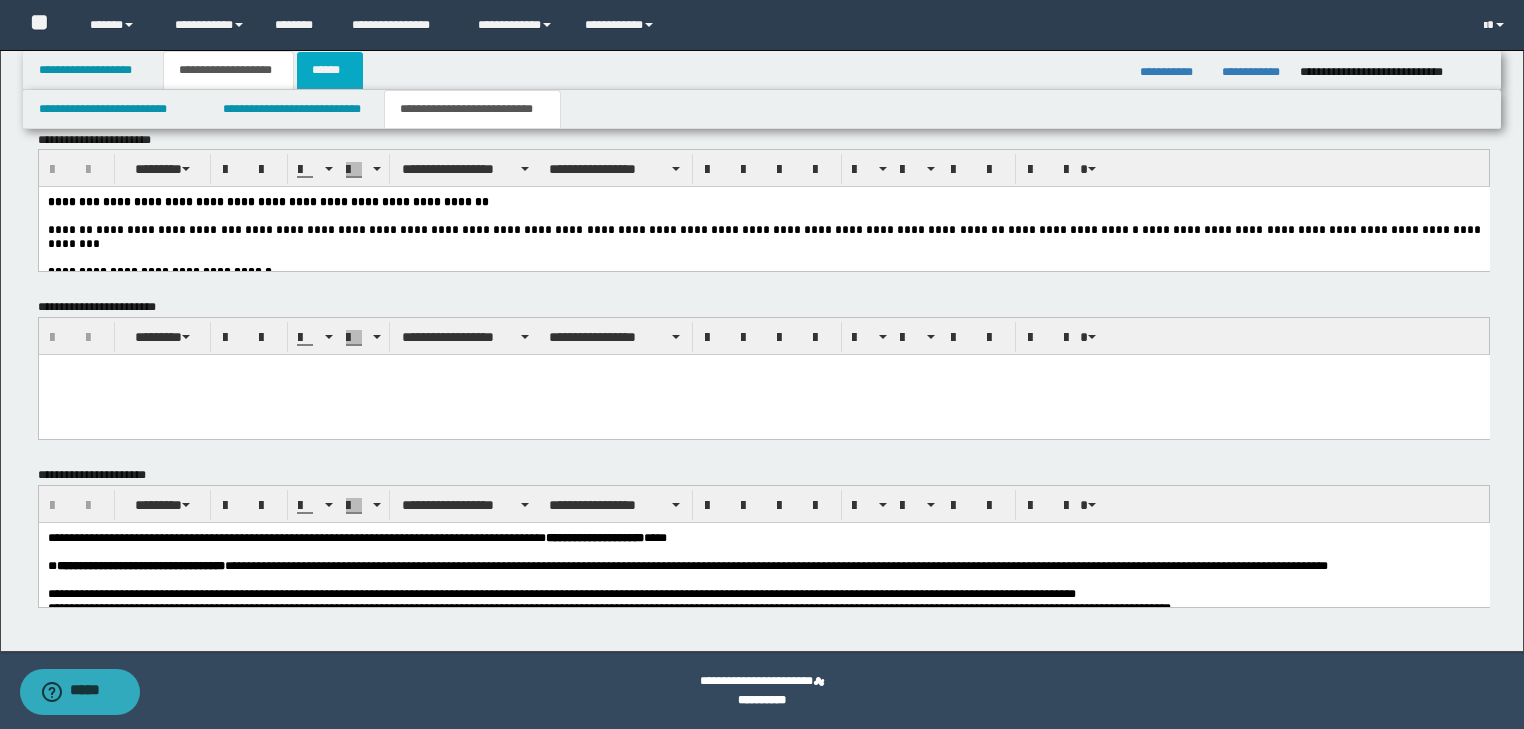 click on "******" at bounding box center (330, 70) 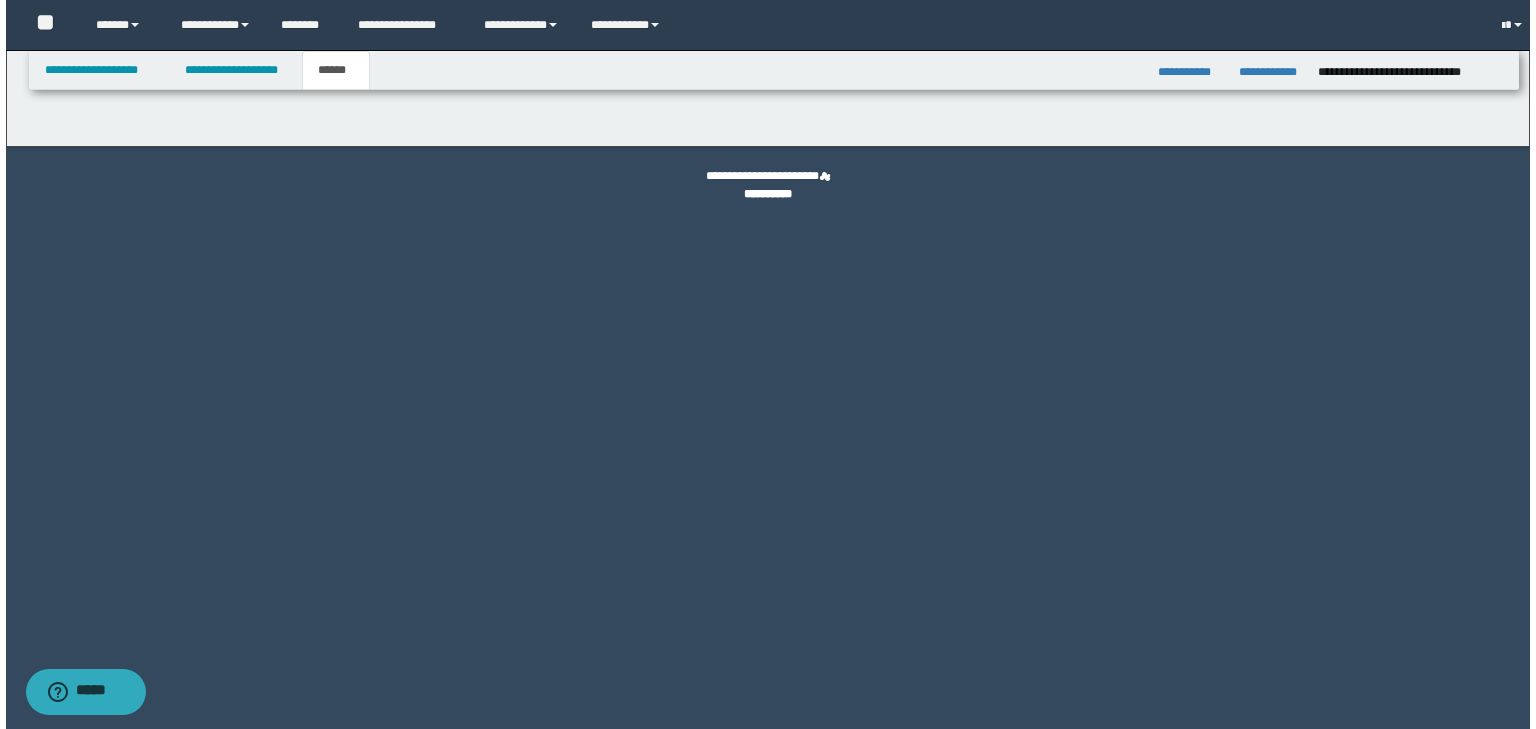 scroll, scrollTop: 0, scrollLeft: 0, axis: both 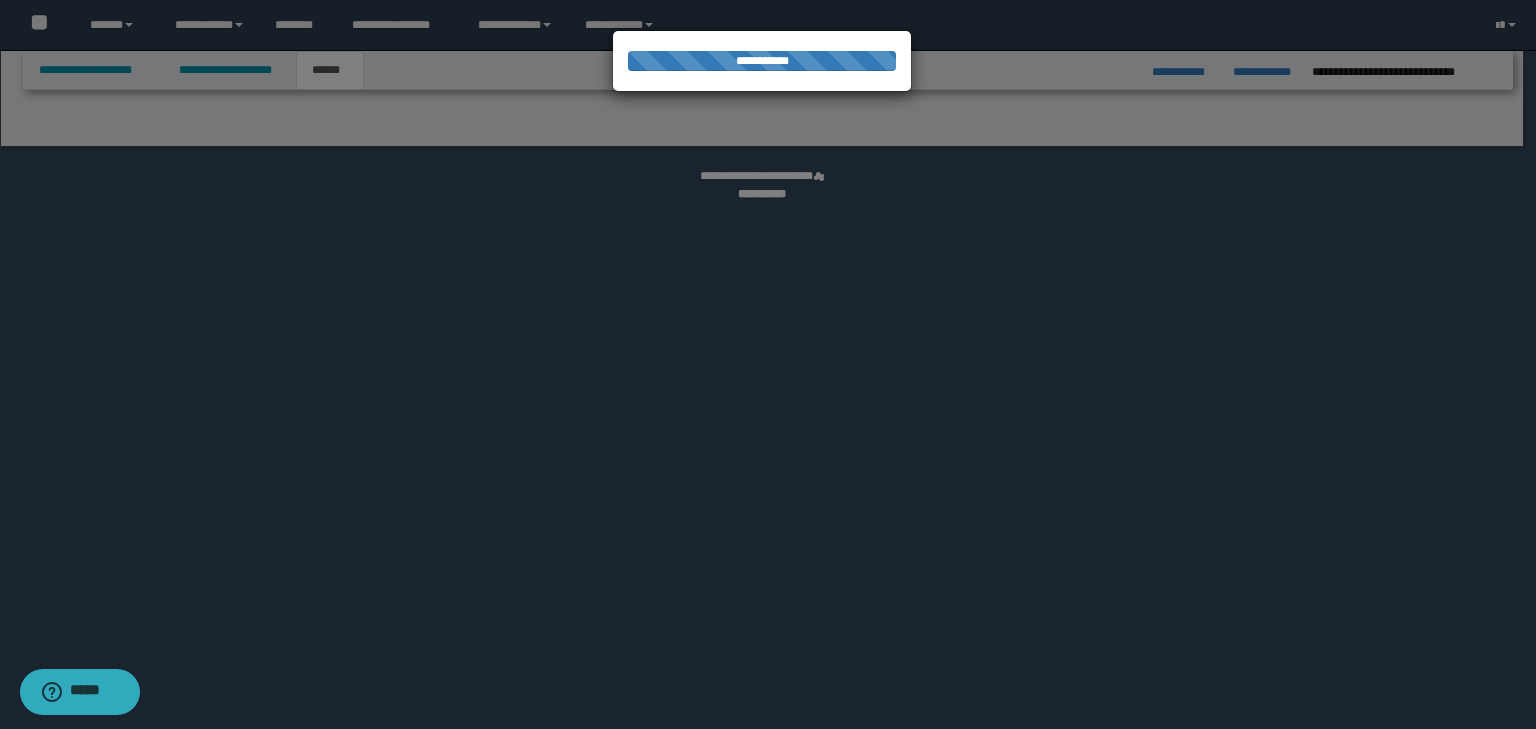 select on "*" 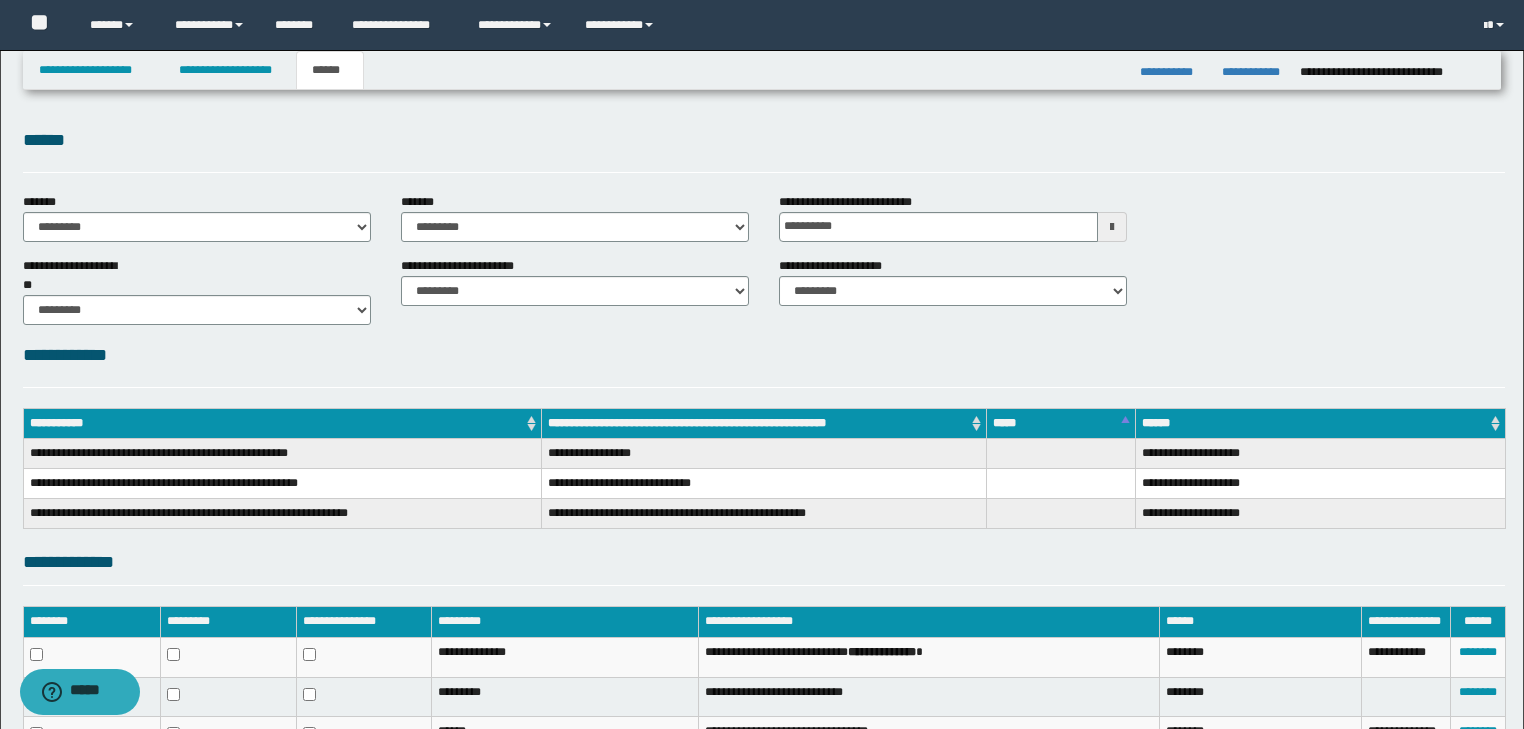 scroll, scrollTop: 0, scrollLeft: 0, axis: both 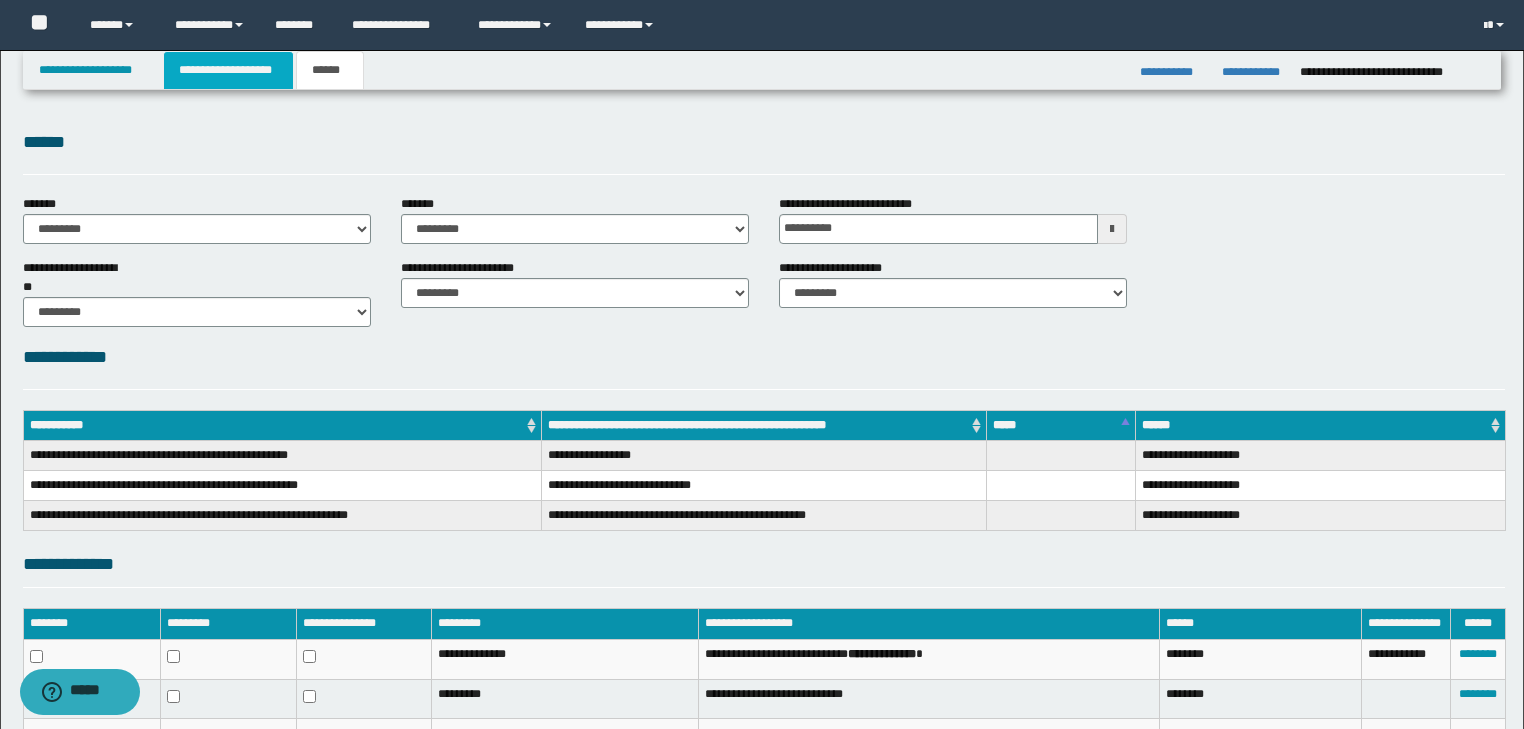 click on "**********" at bounding box center (228, 70) 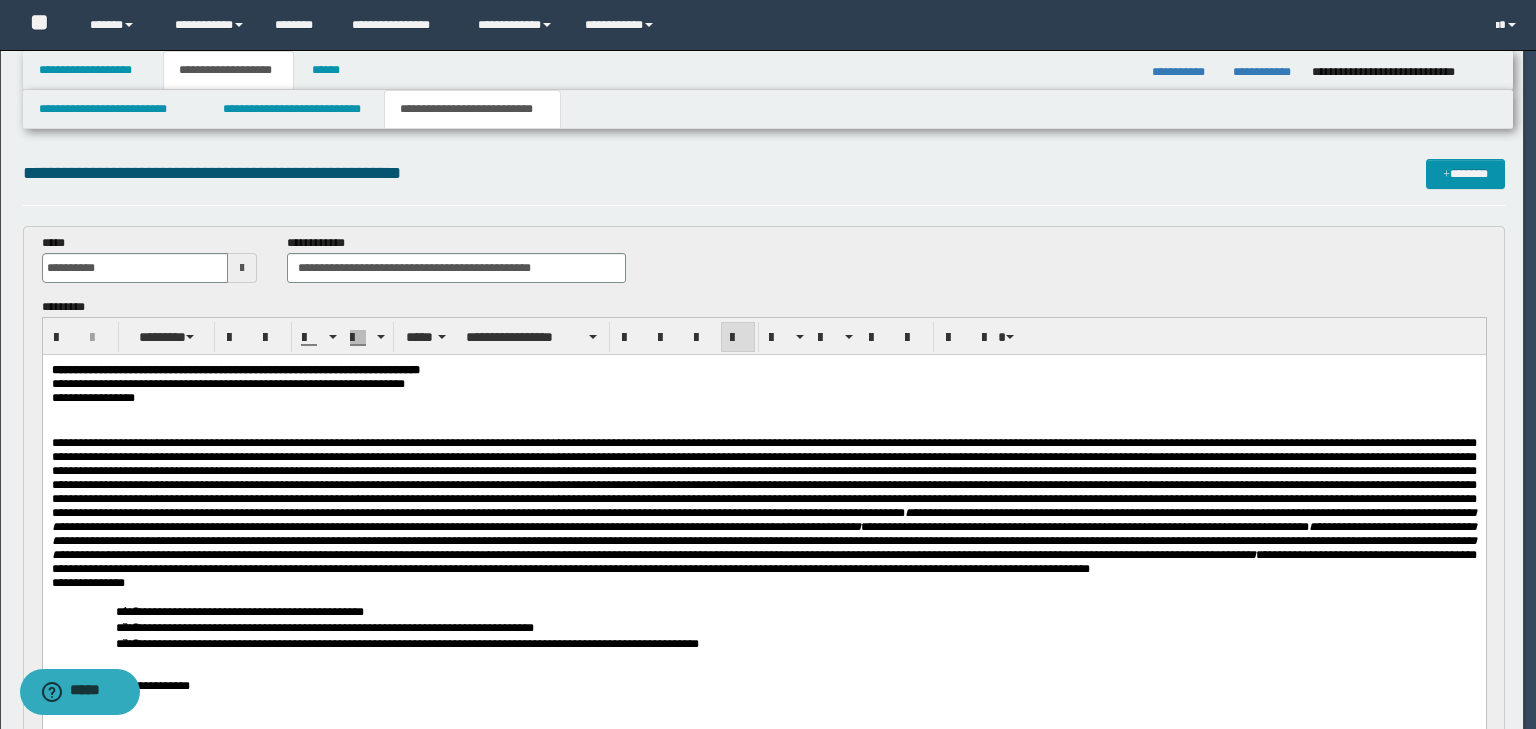 type 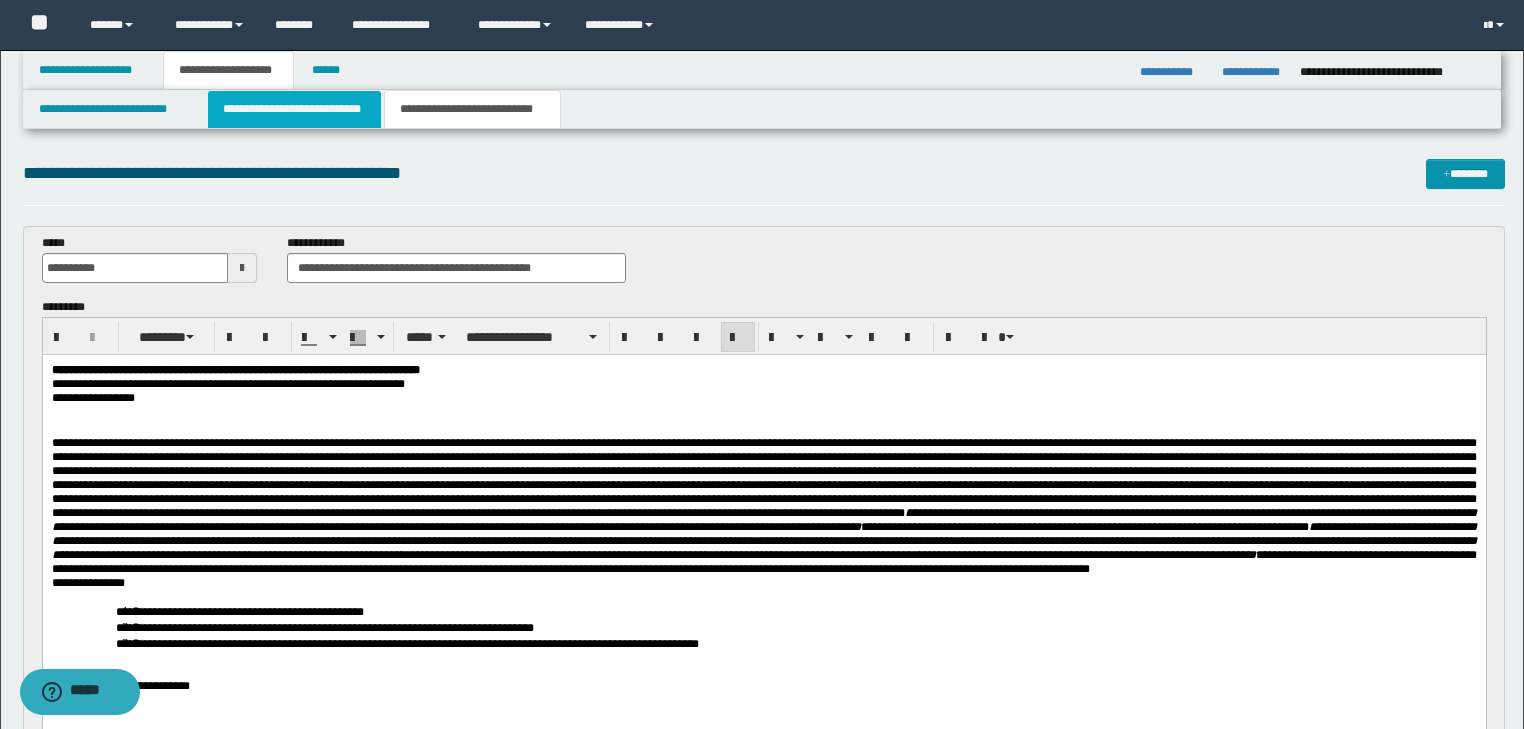 click on "**********" at bounding box center (294, 109) 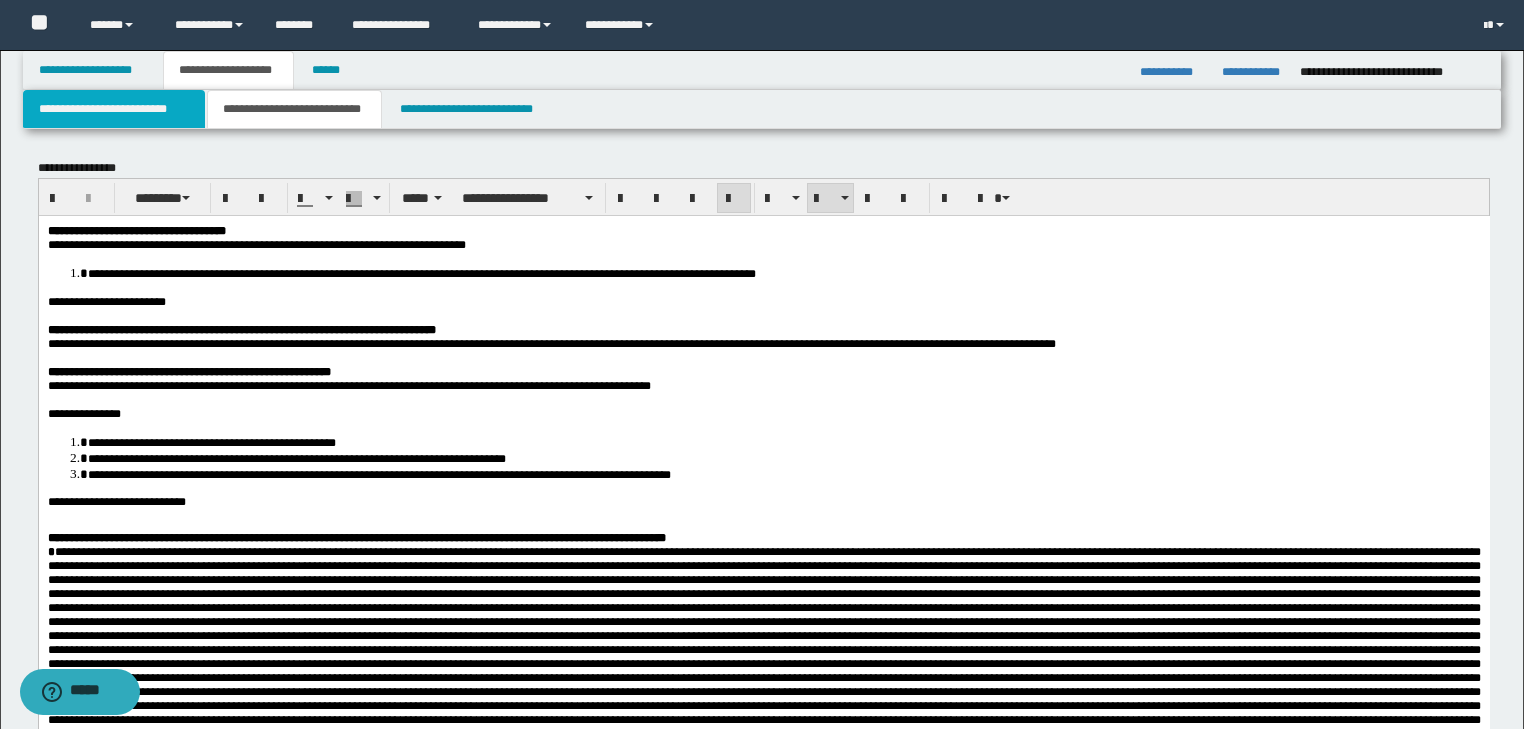 click on "**********" at bounding box center [114, 109] 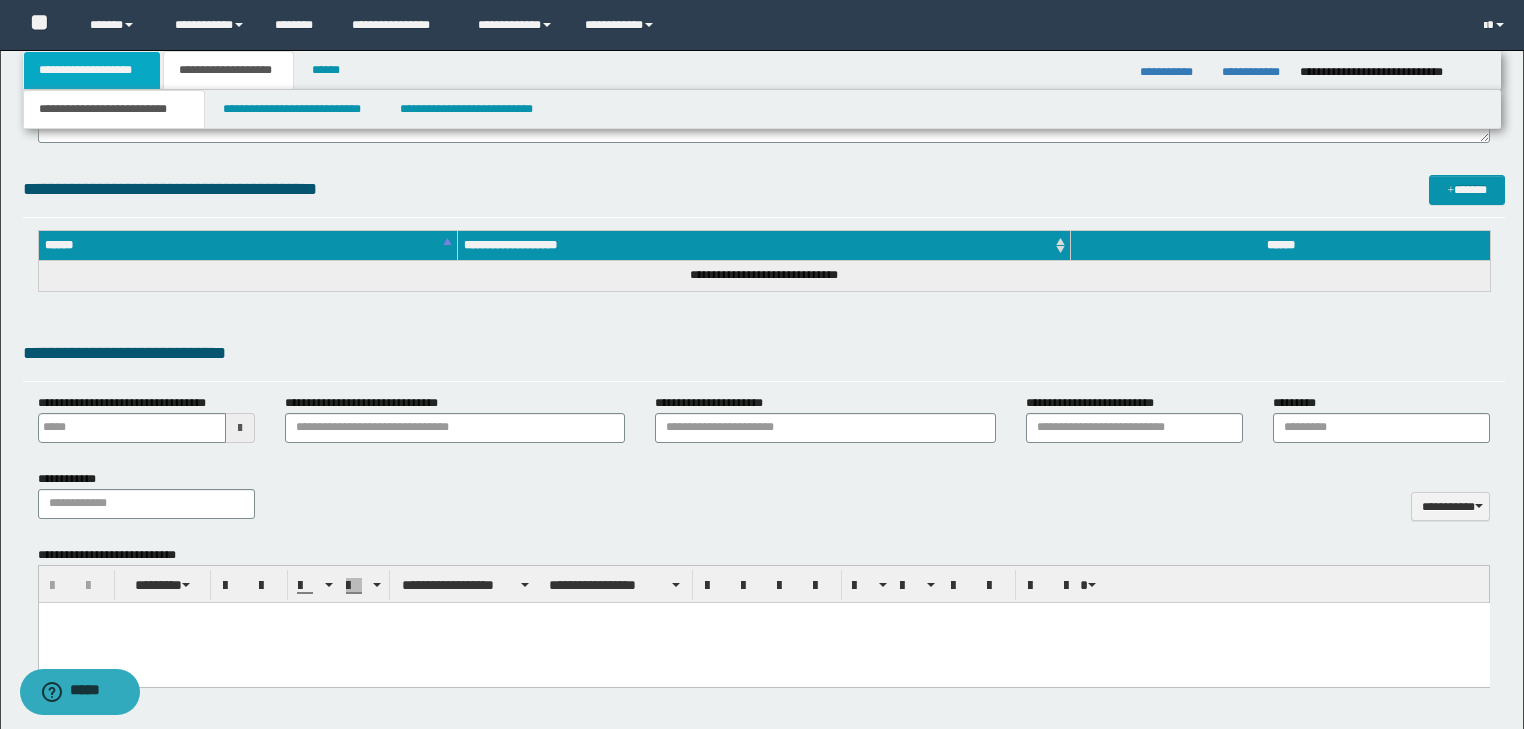 click on "**********" at bounding box center (92, 70) 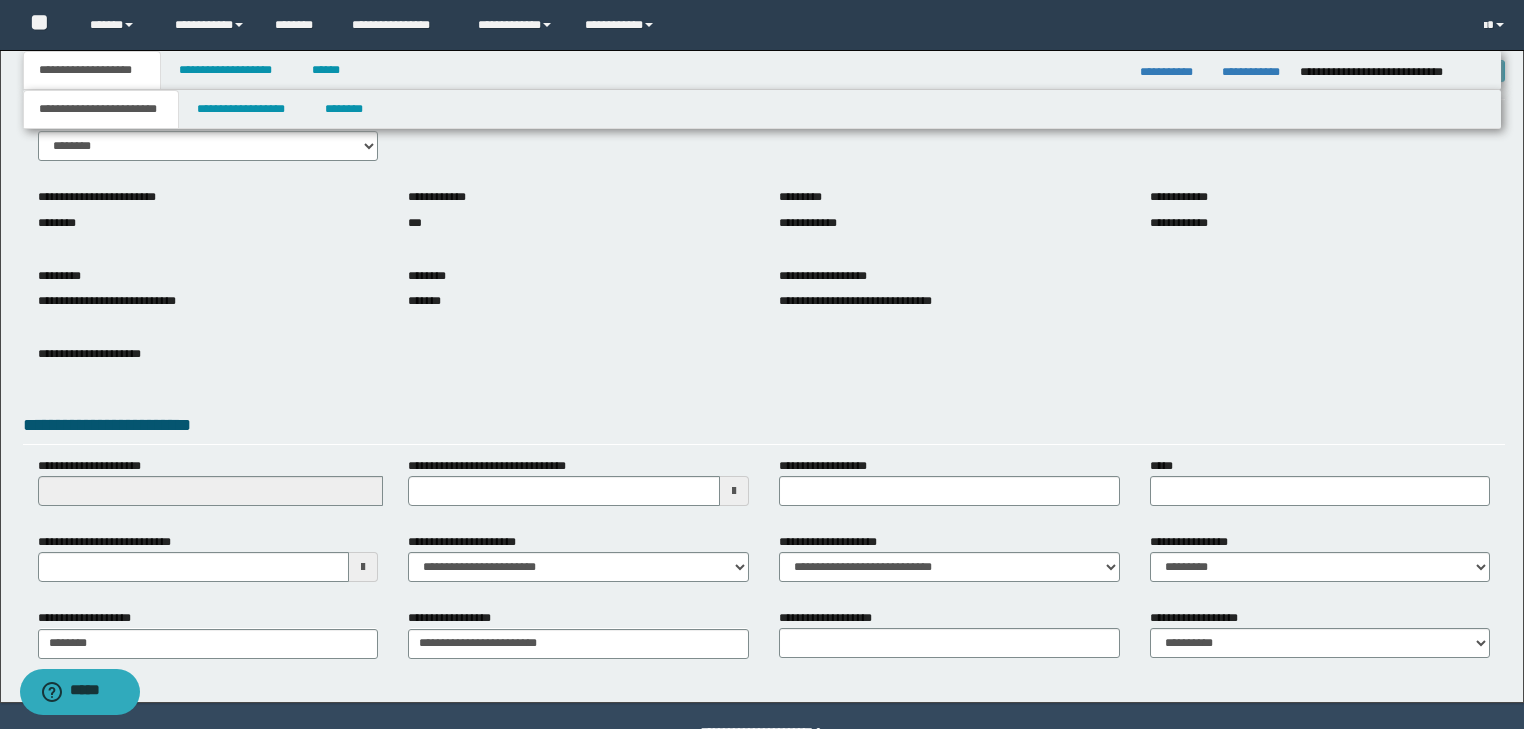 scroll, scrollTop: 74, scrollLeft: 0, axis: vertical 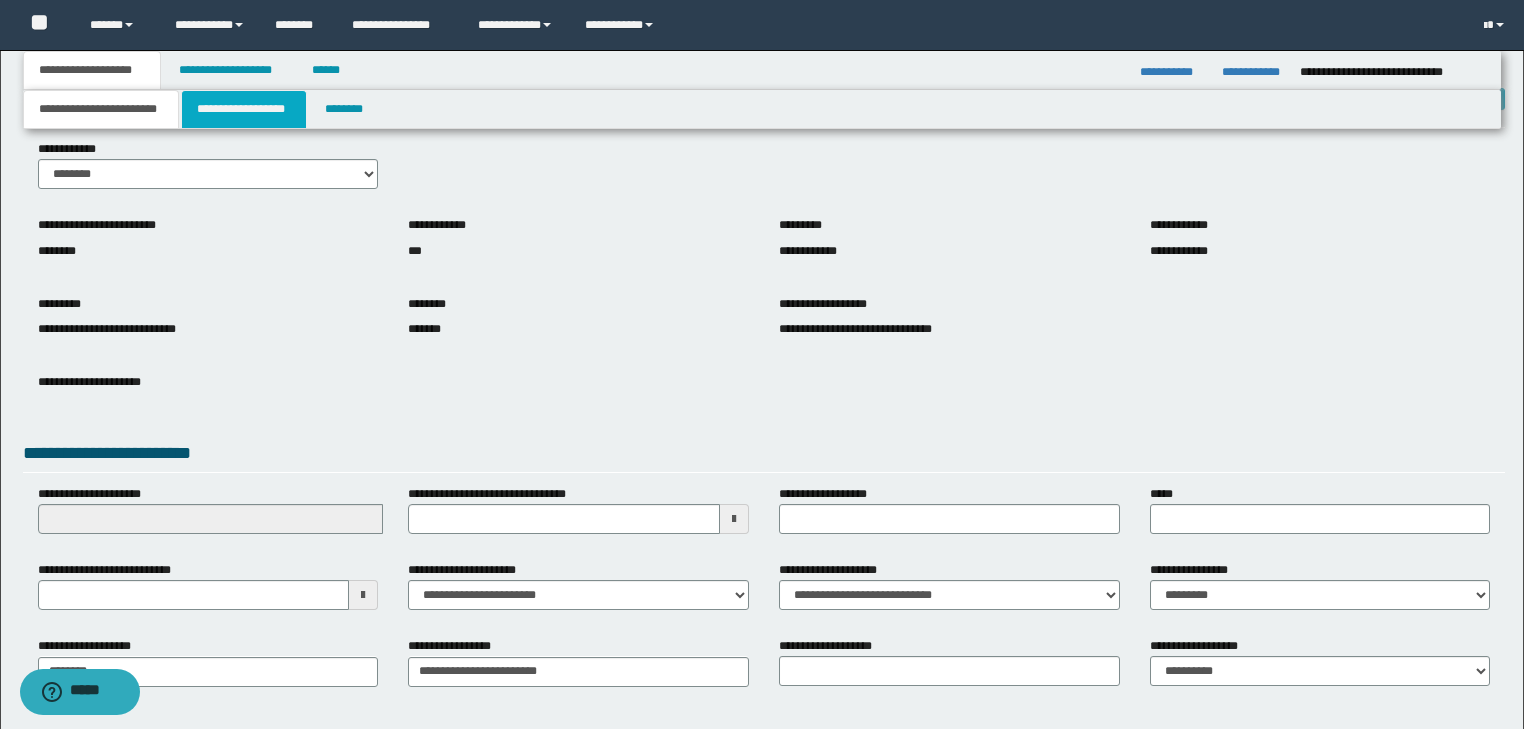click on "**********" at bounding box center [244, 109] 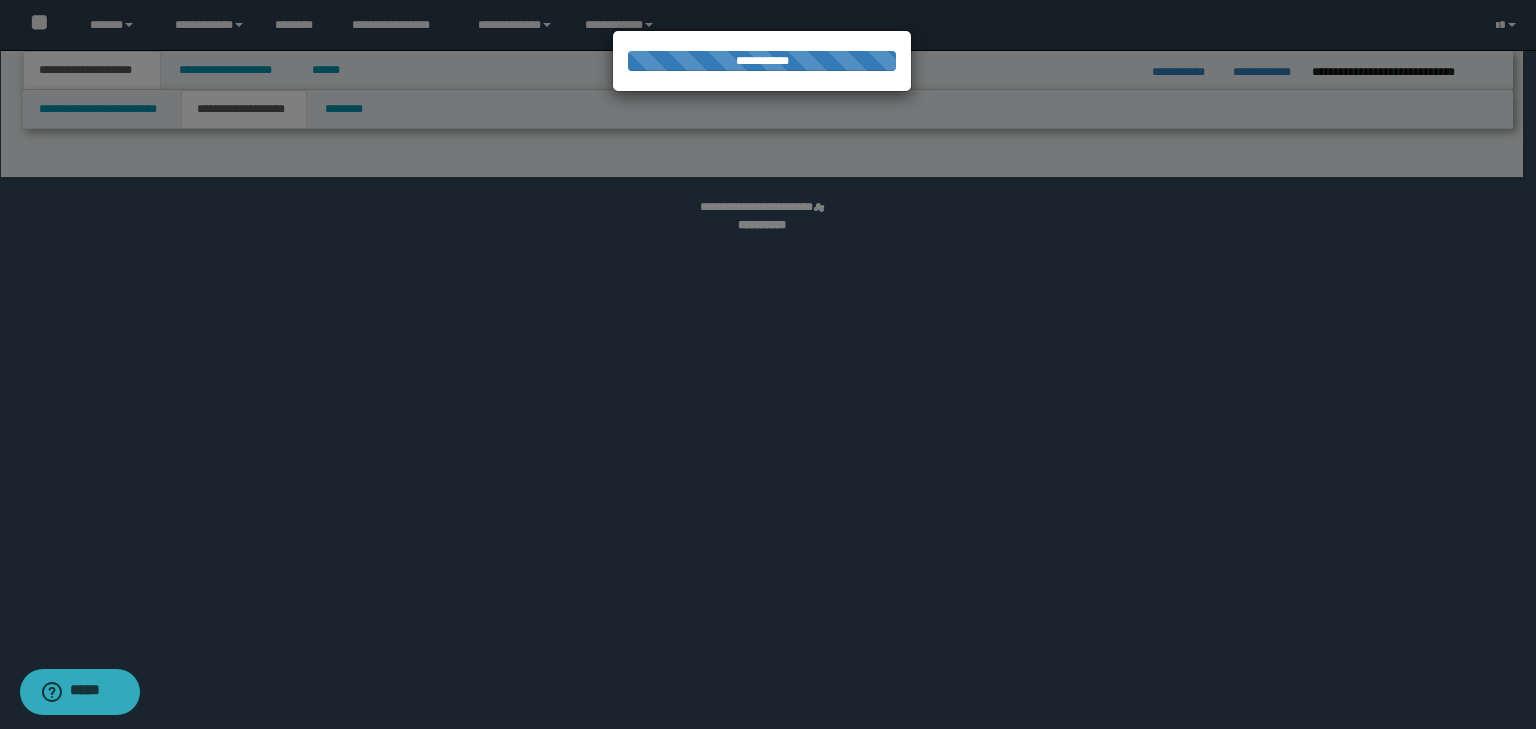 select on "*" 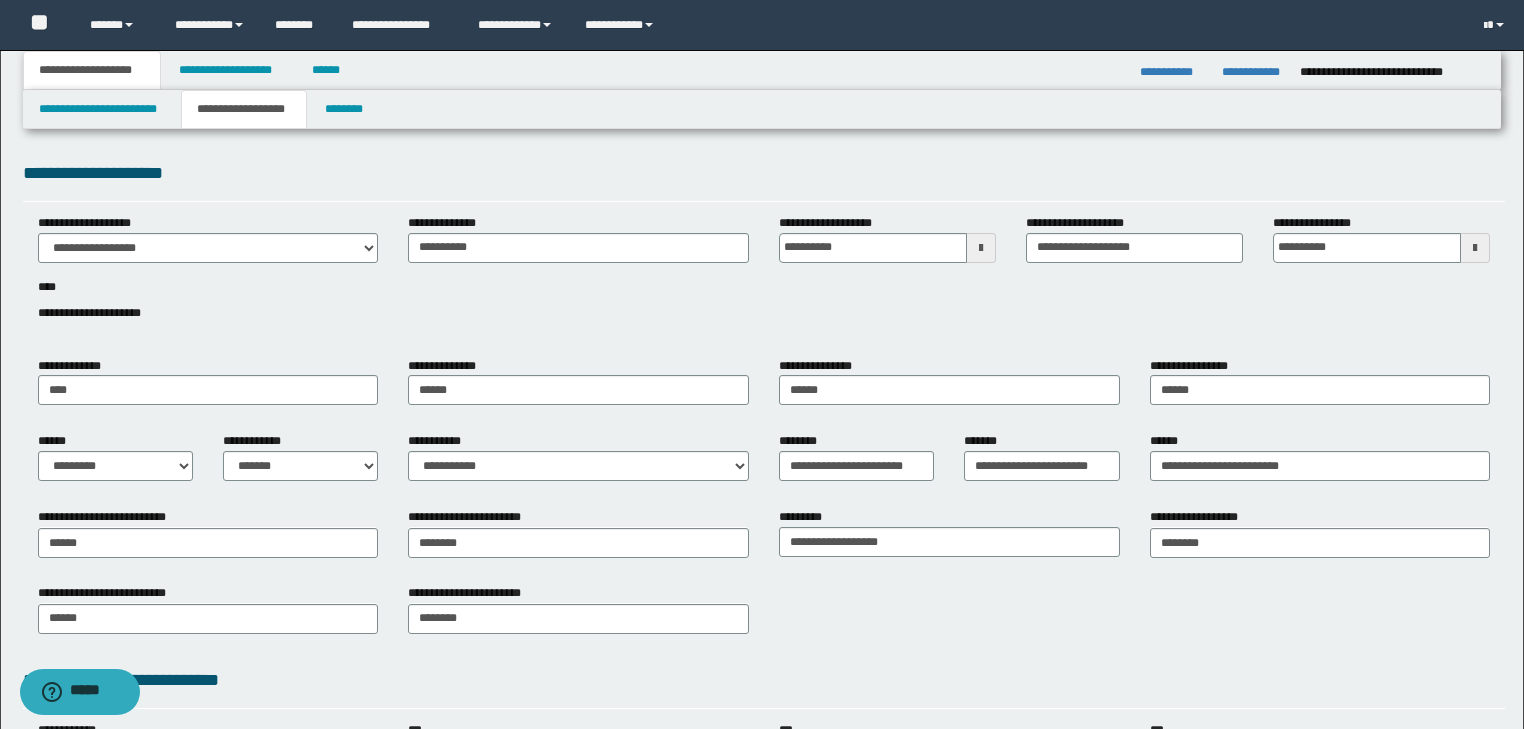 click on "**********" at bounding box center [92, 70] 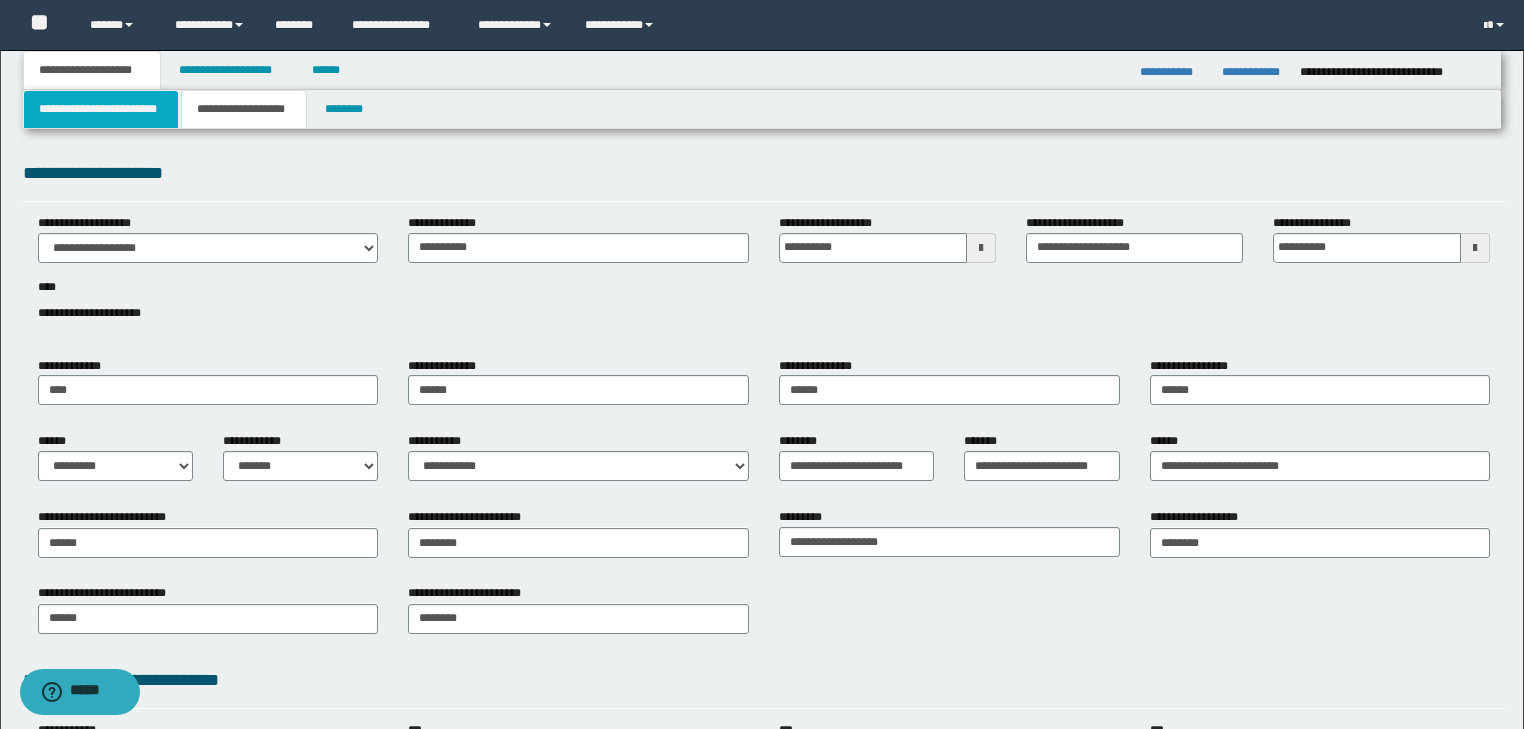 click on "**********" at bounding box center [101, 109] 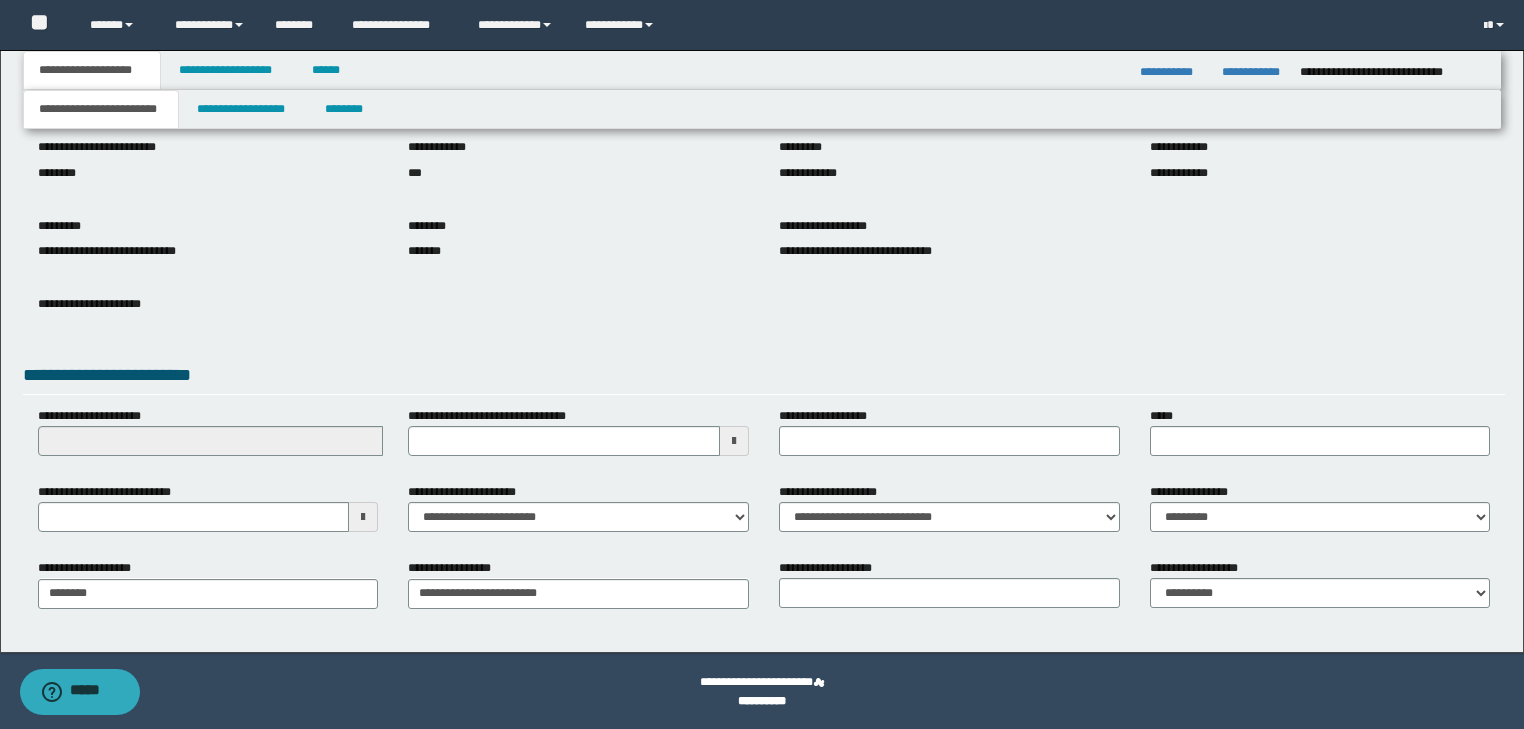 scroll, scrollTop: 154, scrollLeft: 0, axis: vertical 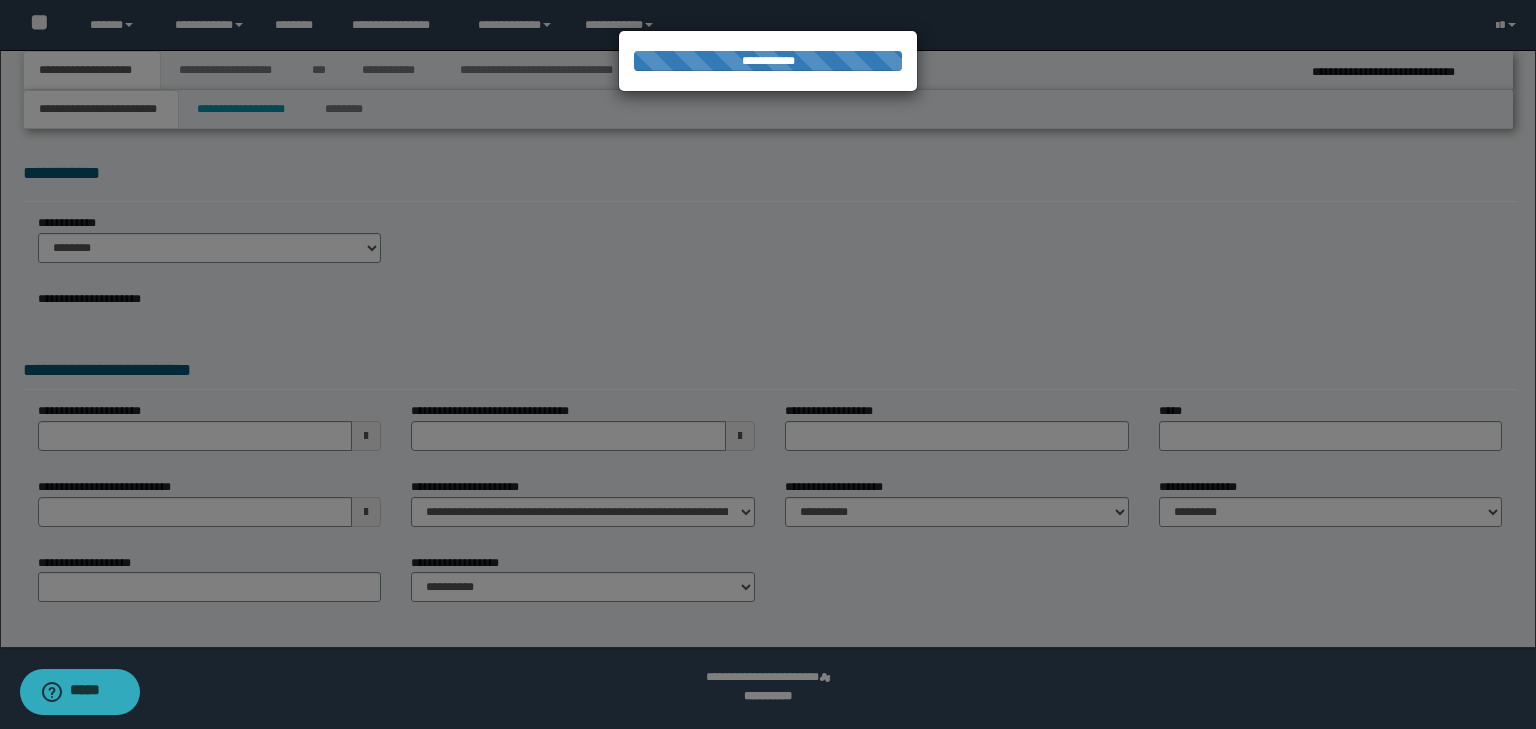 select on "*" 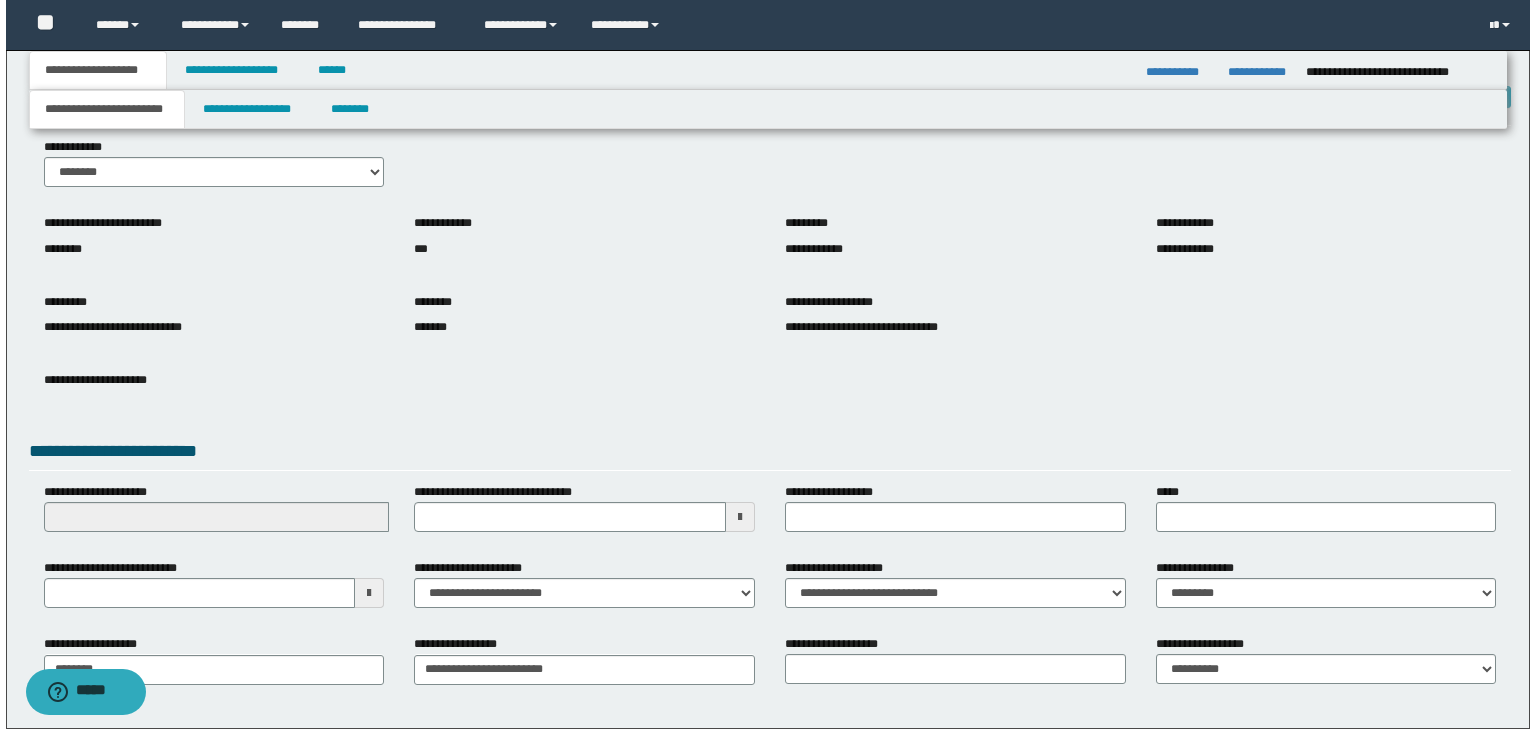 scroll, scrollTop: 0, scrollLeft: 0, axis: both 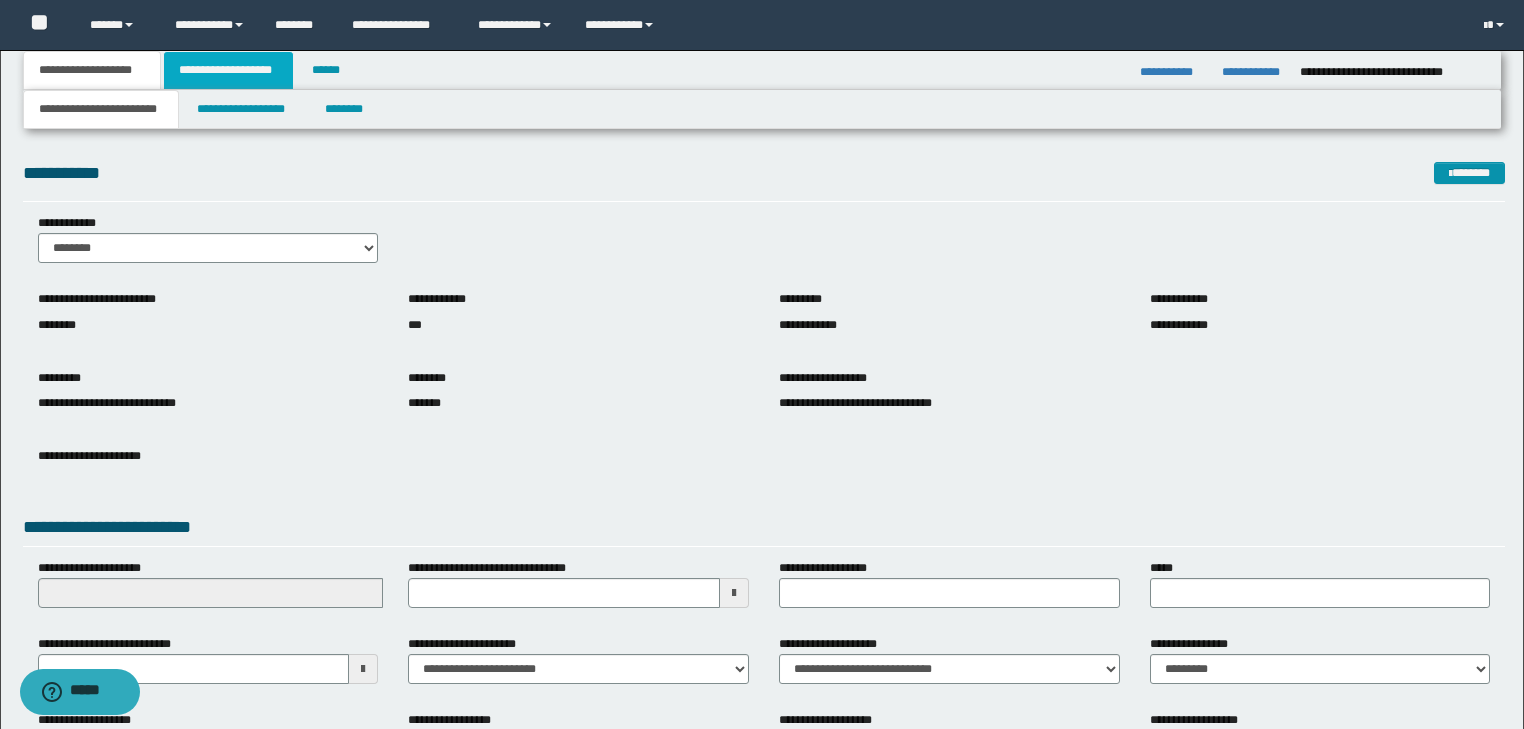 click on "**********" at bounding box center (228, 70) 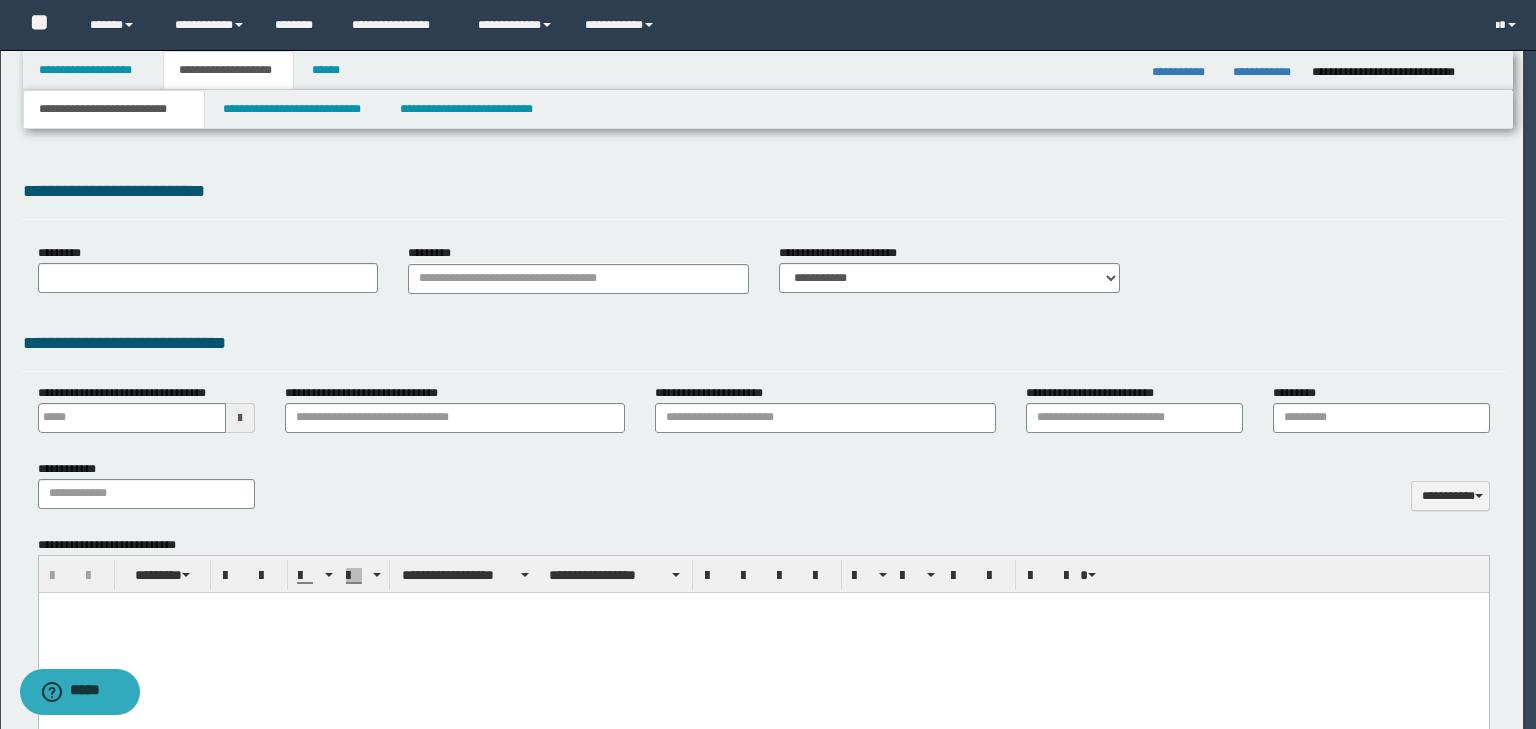 type 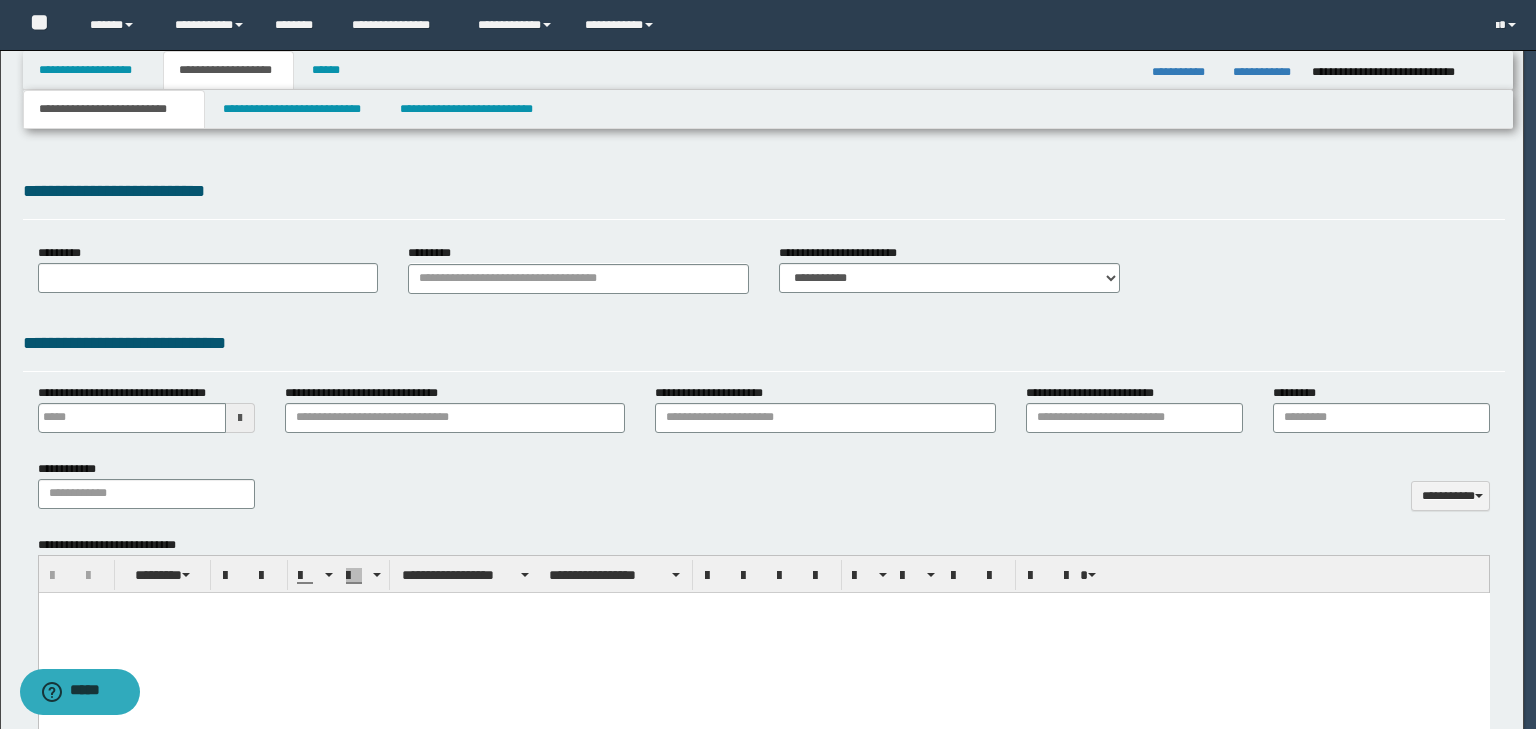 scroll, scrollTop: 0, scrollLeft: 0, axis: both 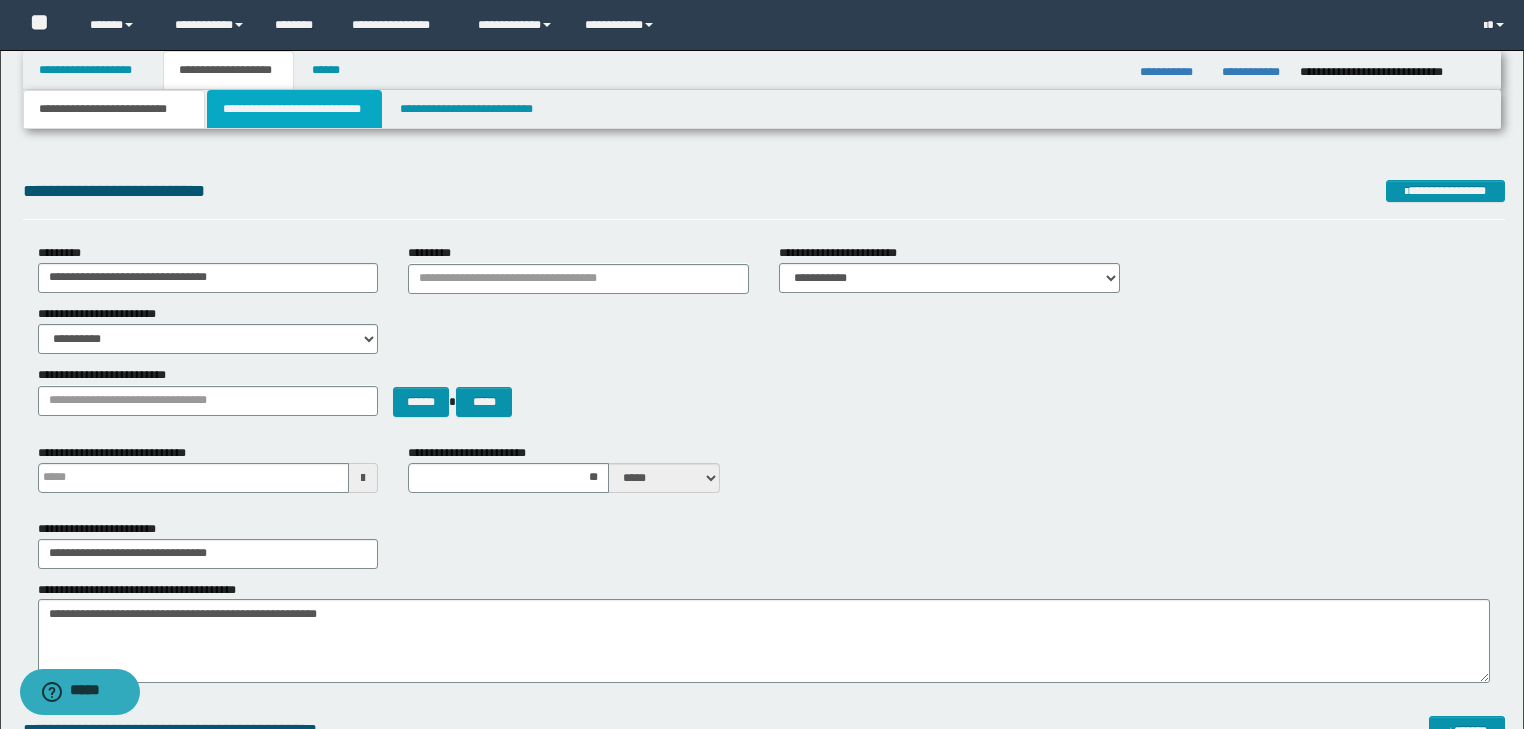 click on "**********" at bounding box center [294, 109] 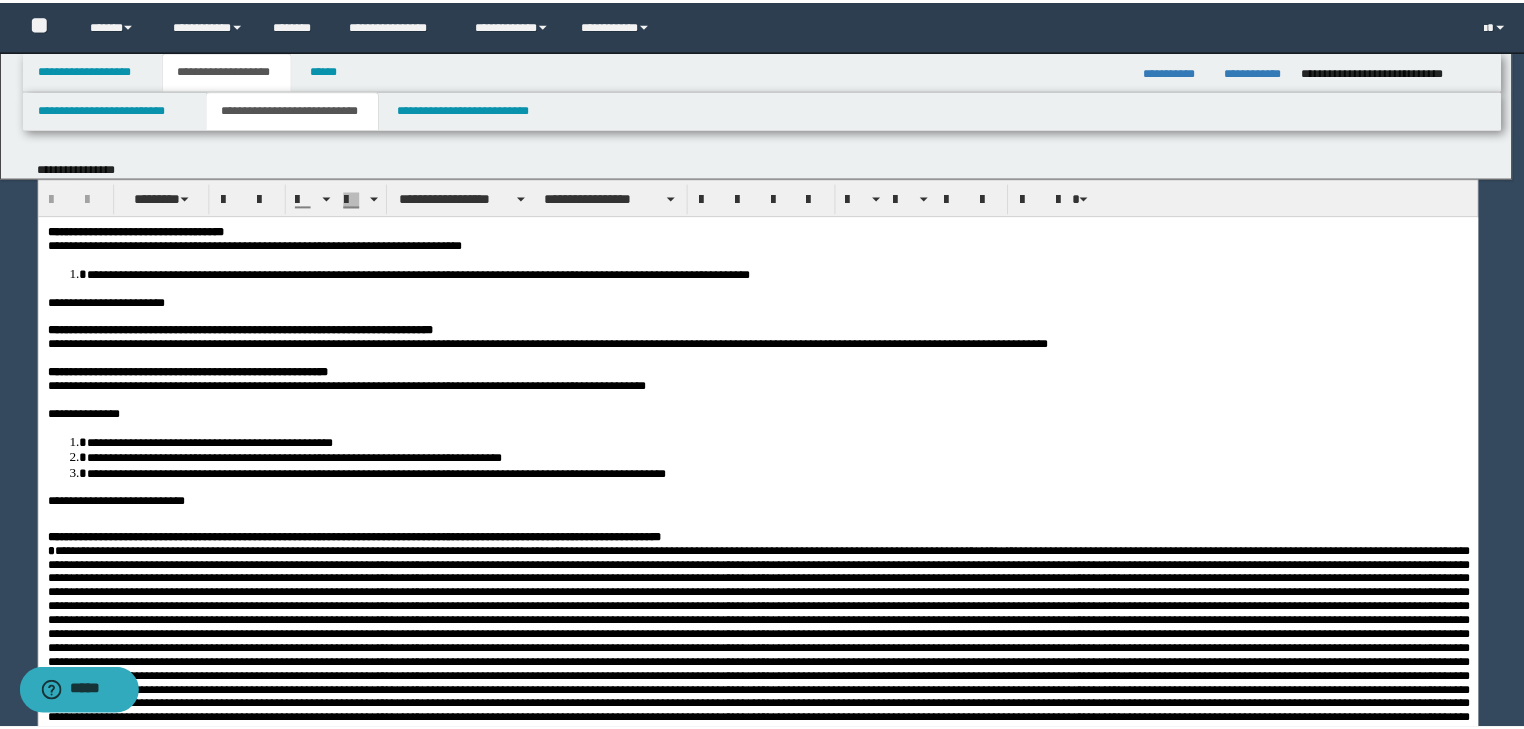 scroll, scrollTop: 0, scrollLeft: 0, axis: both 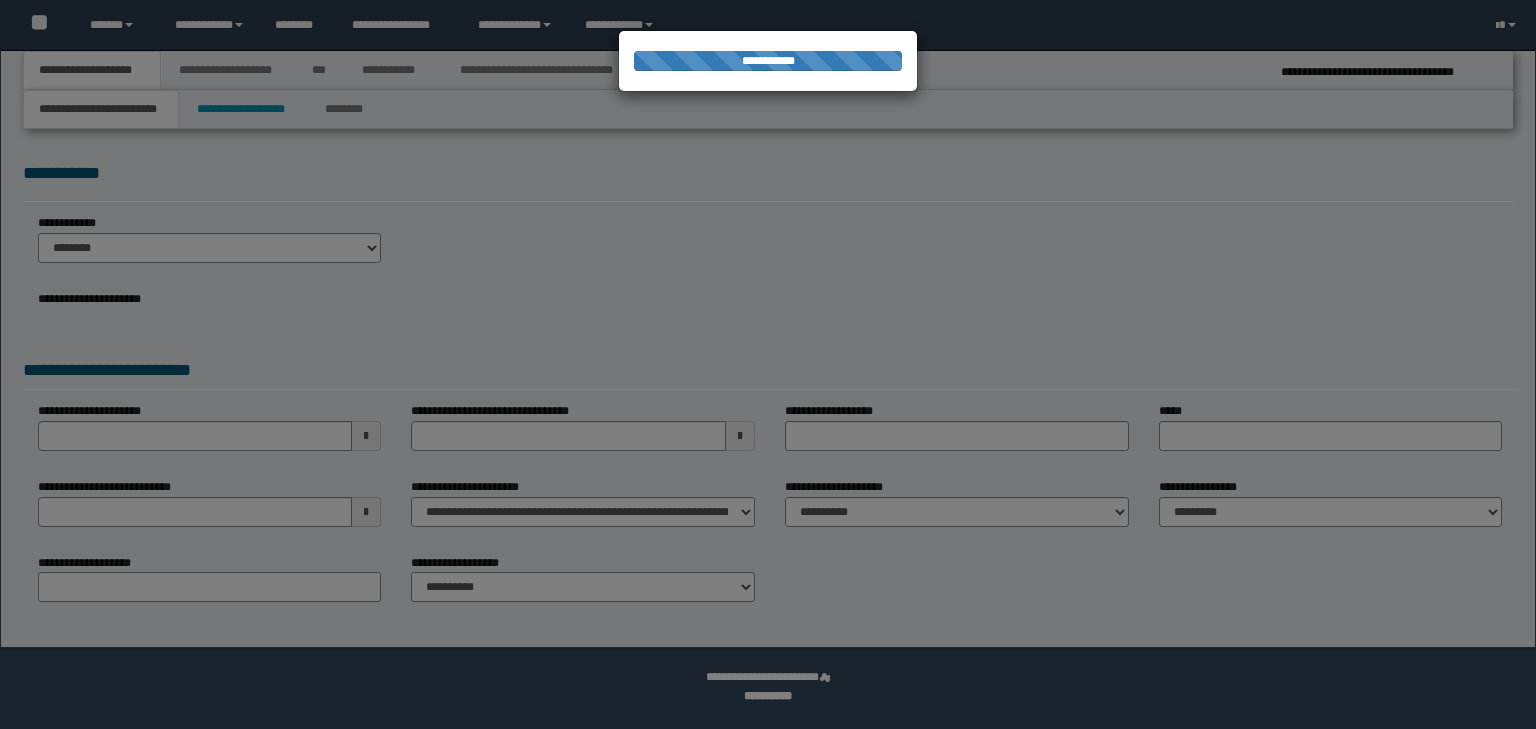 select on "*" 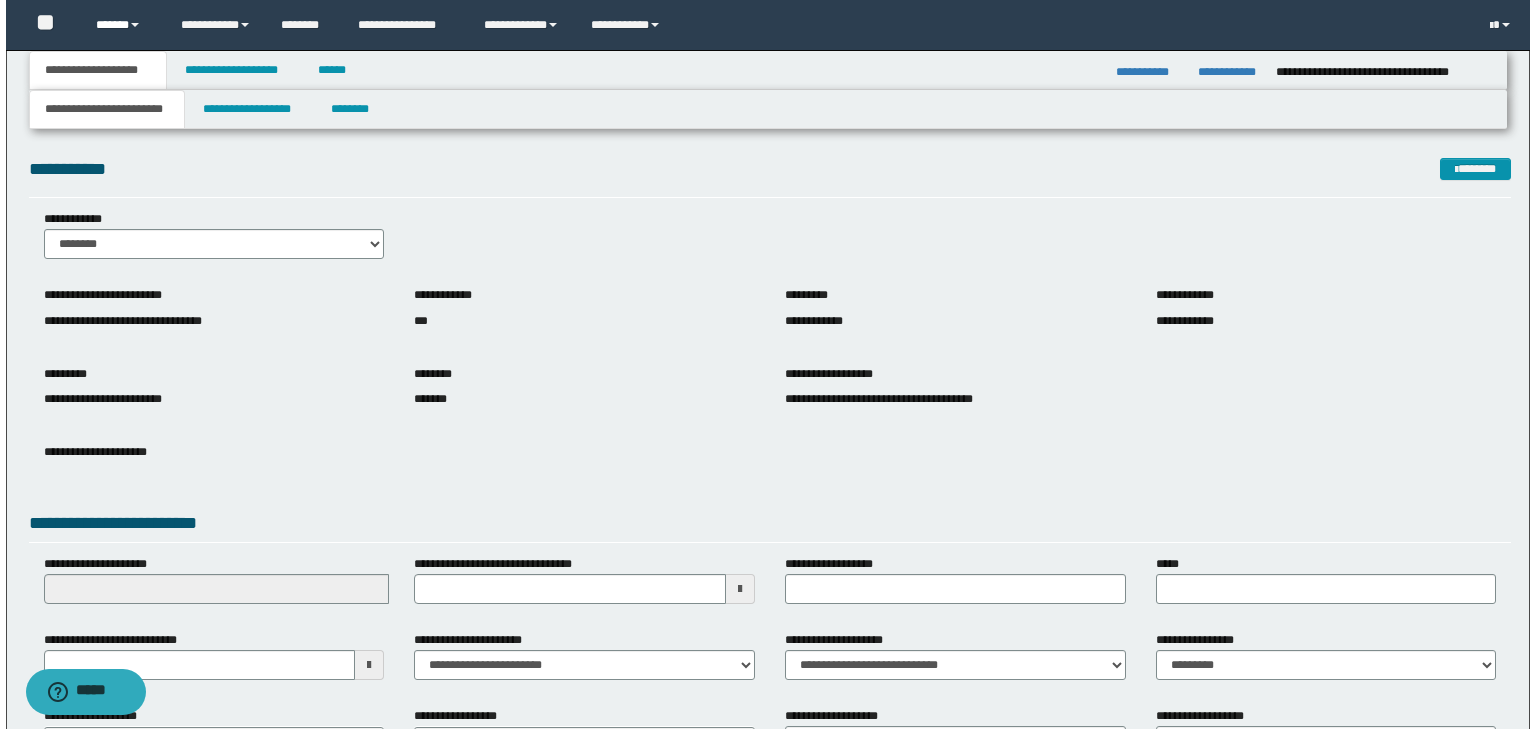 scroll, scrollTop: 0, scrollLeft: 0, axis: both 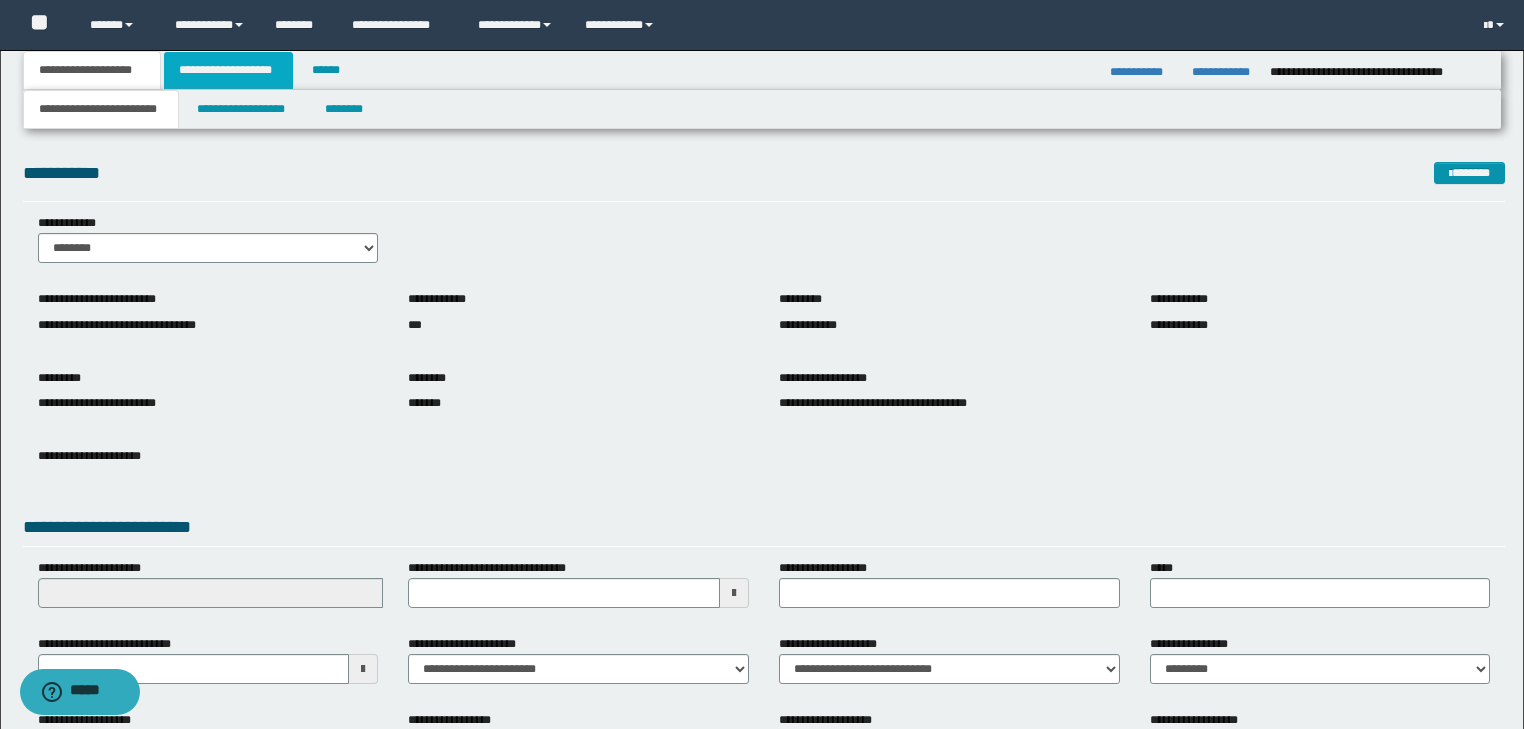 click on "**********" at bounding box center [228, 70] 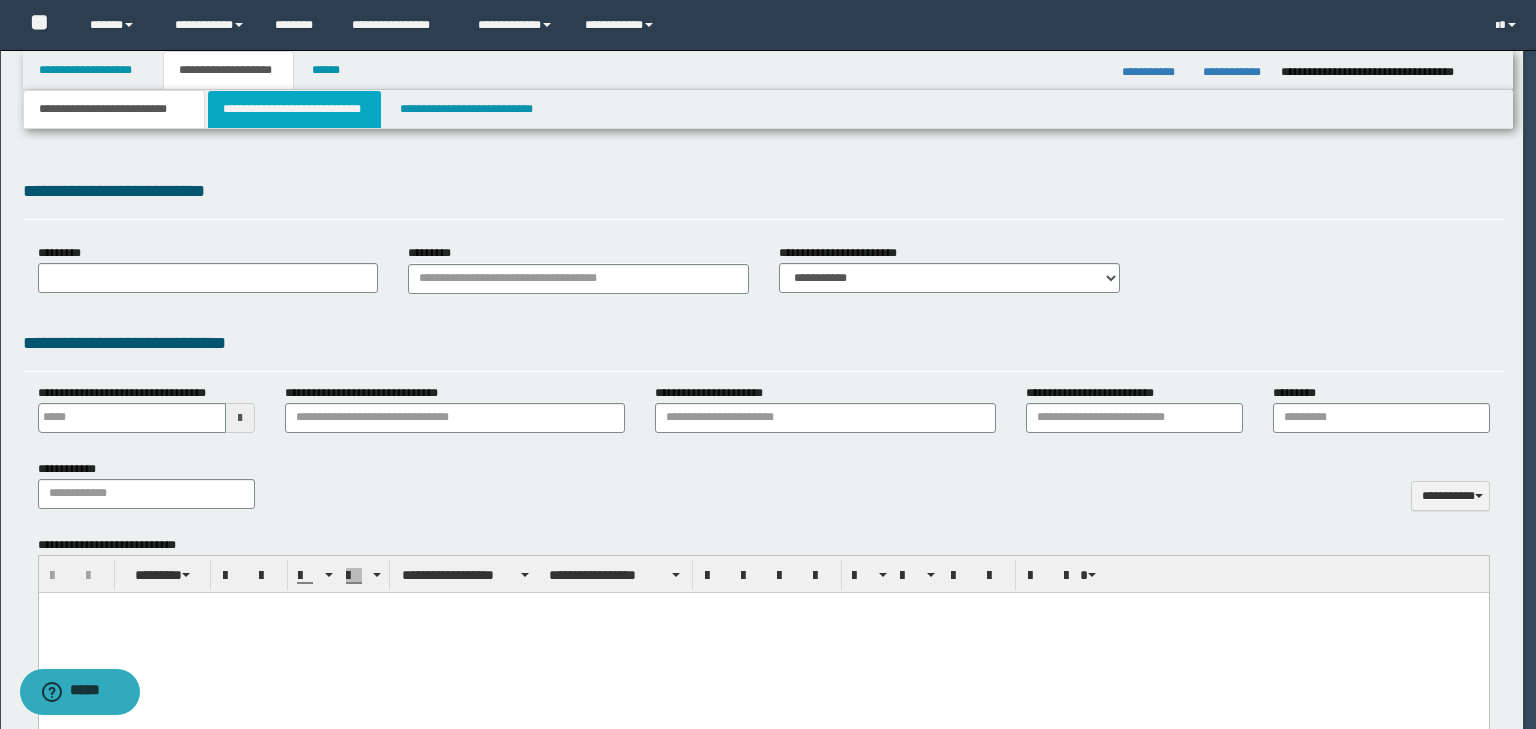 type on "**********" 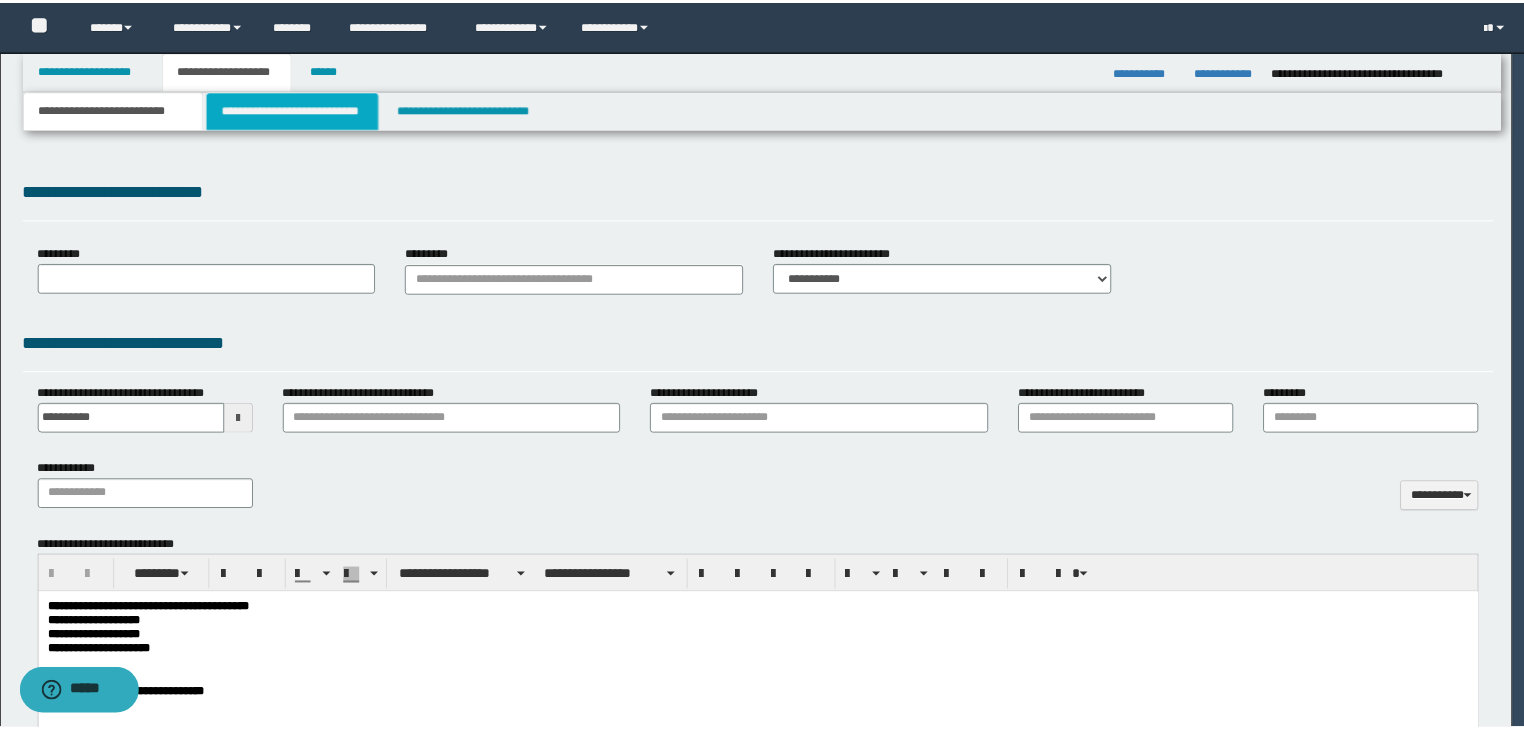 scroll, scrollTop: 0, scrollLeft: 0, axis: both 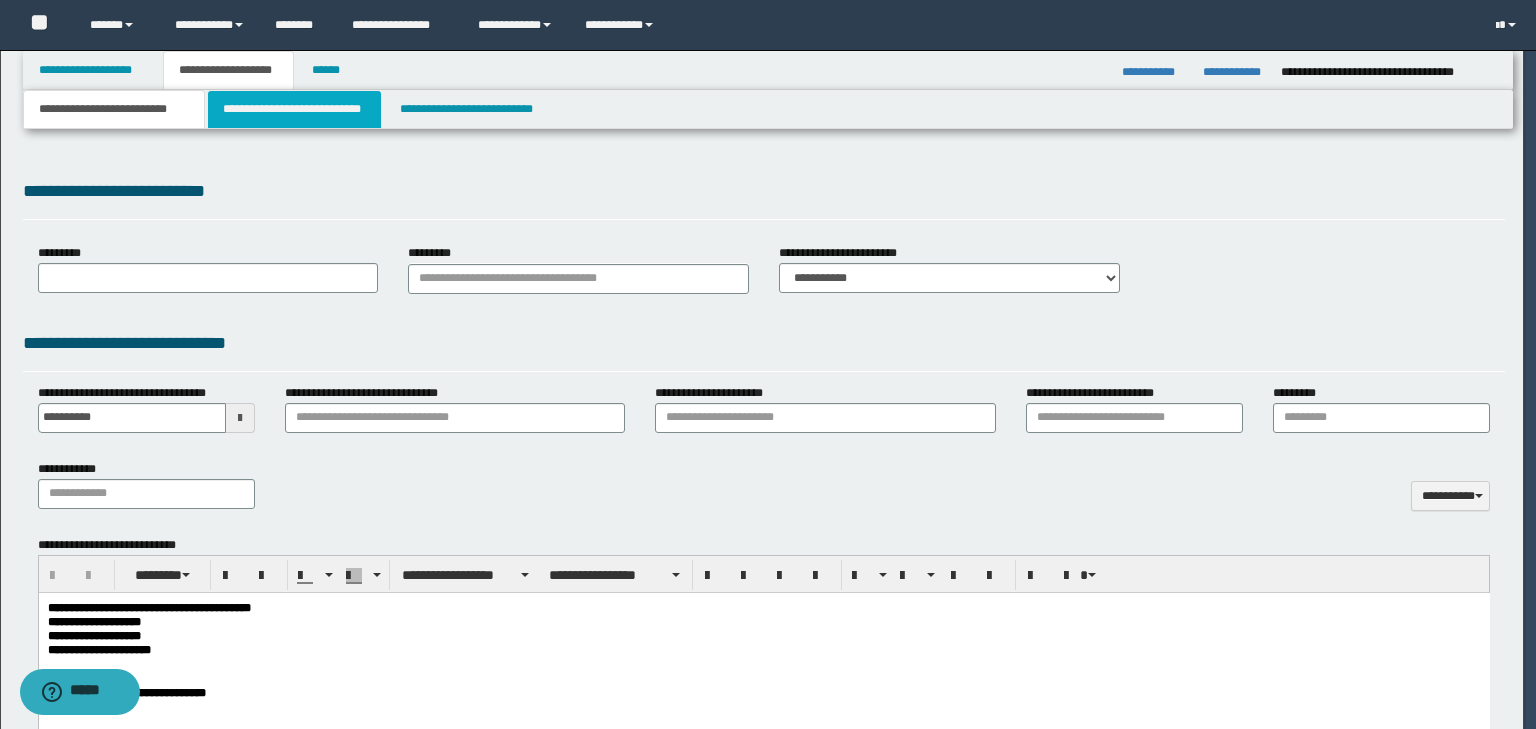 select on "*" 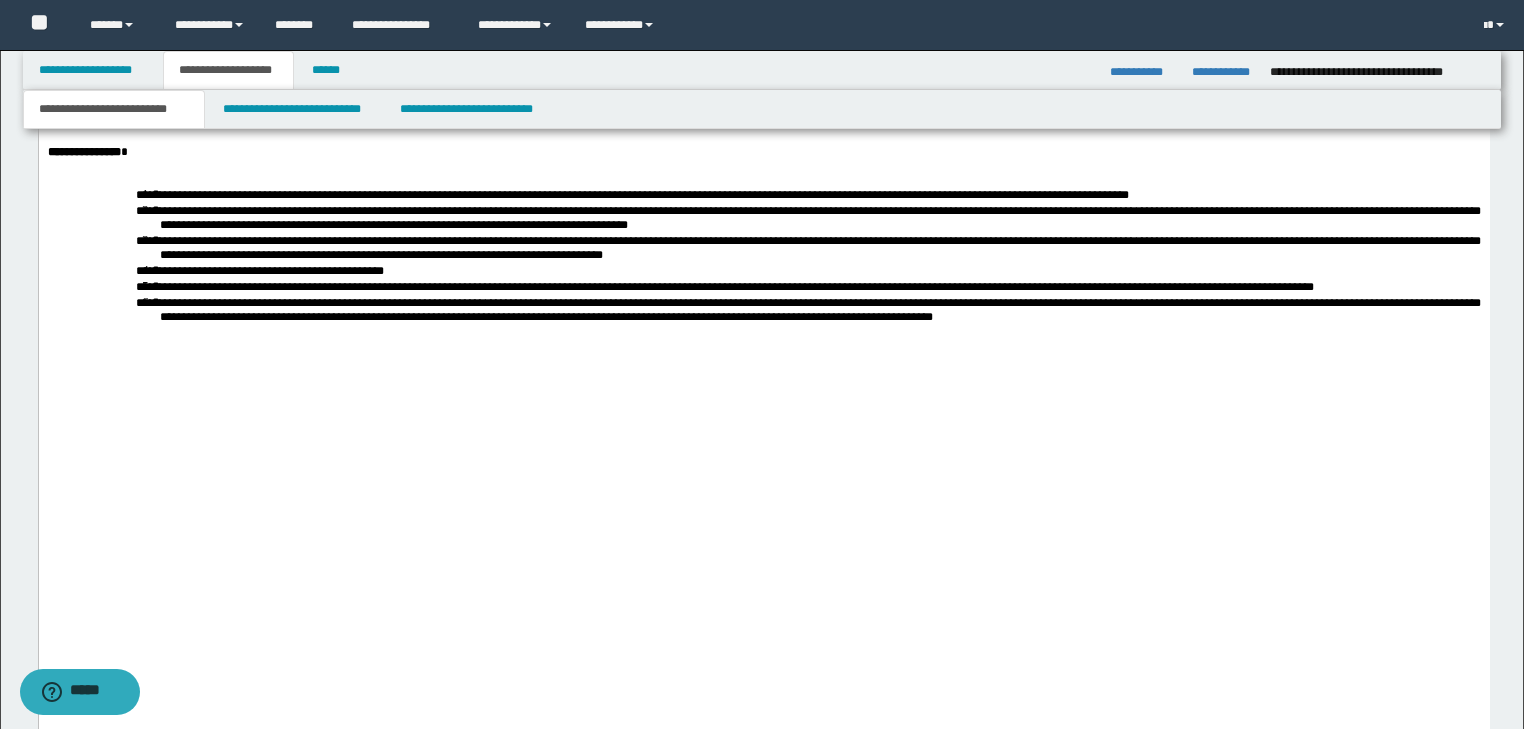 scroll, scrollTop: 3920, scrollLeft: 0, axis: vertical 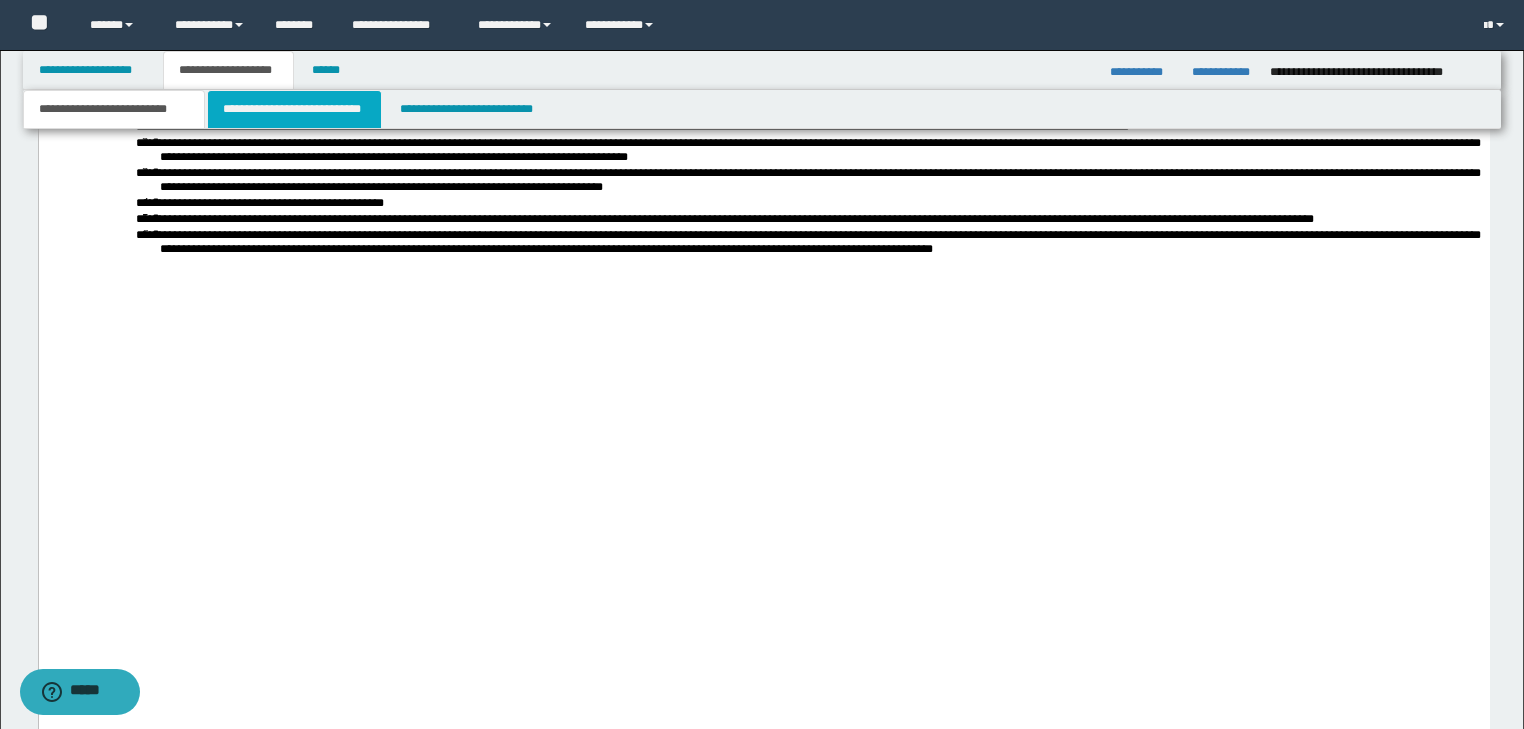 click on "**********" at bounding box center (294, 109) 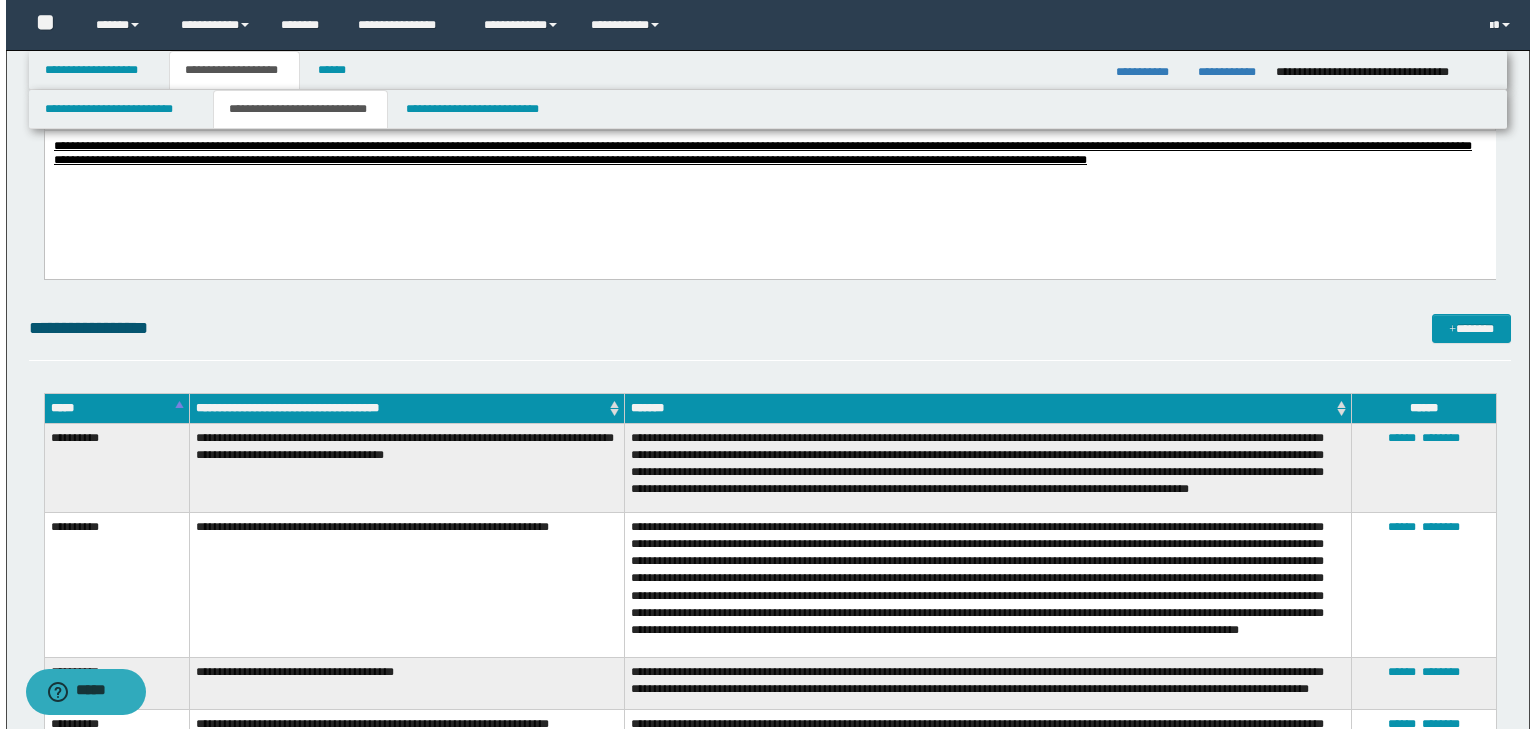 scroll, scrollTop: 1120, scrollLeft: 0, axis: vertical 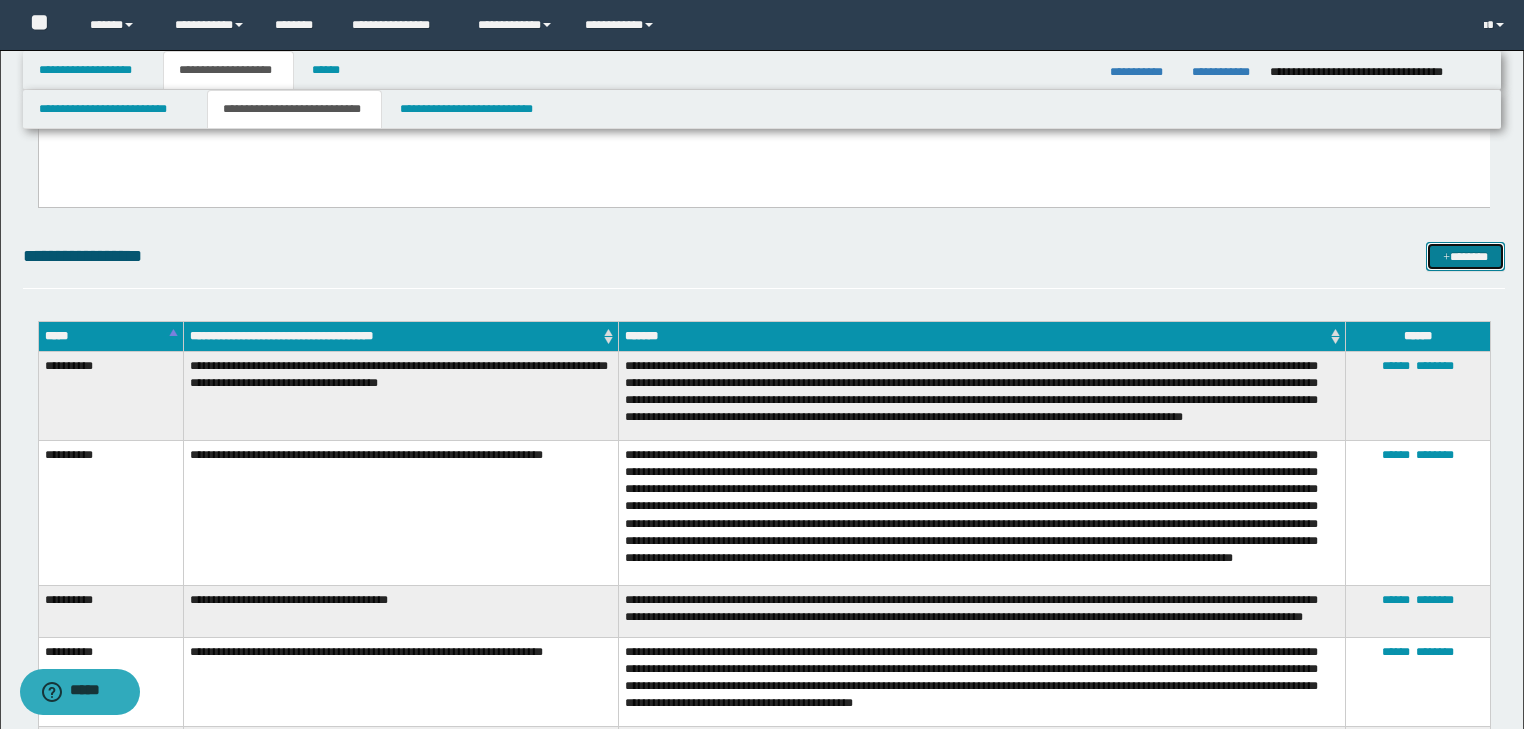 click on "*******" at bounding box center [1465, 257] 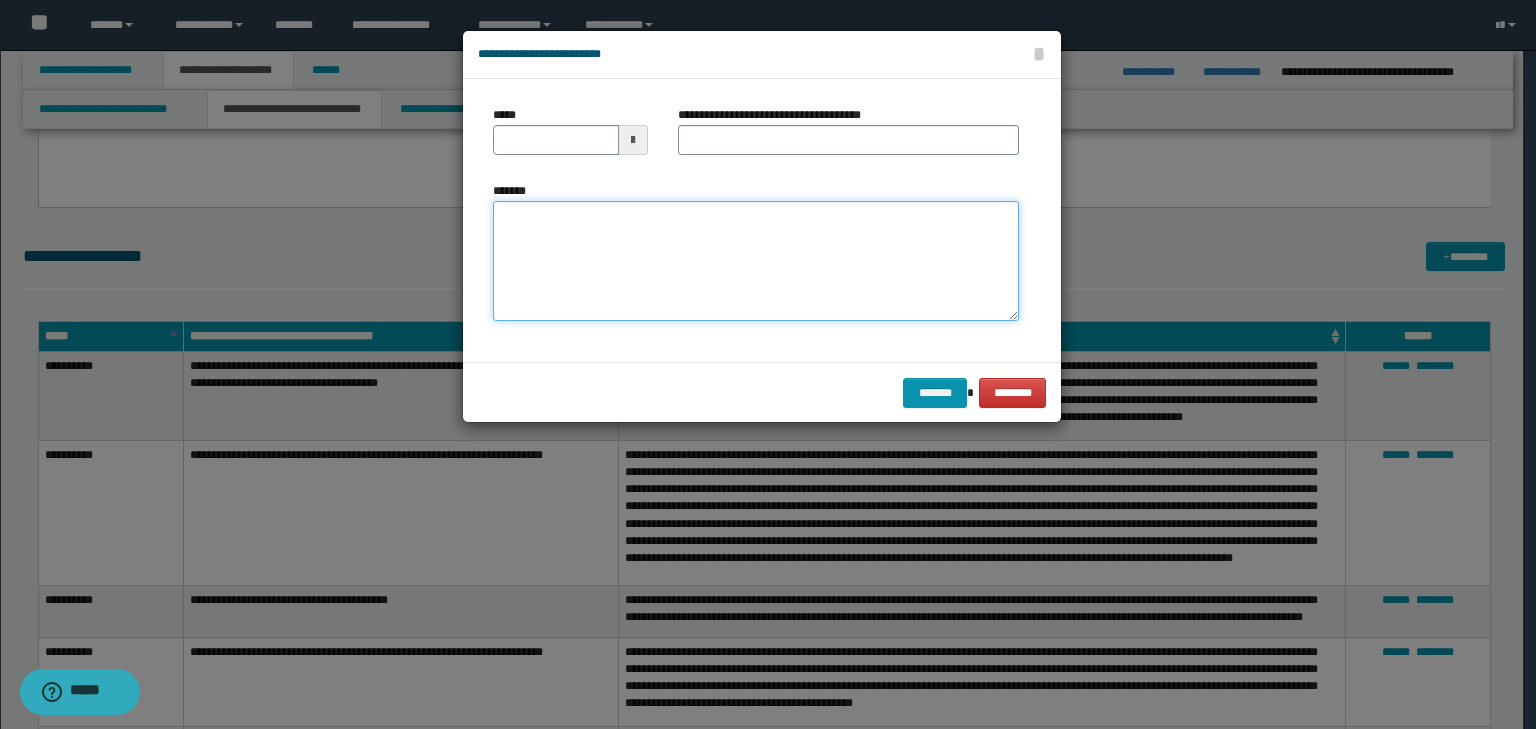 click on "*******" at bounding box center [756, 261] 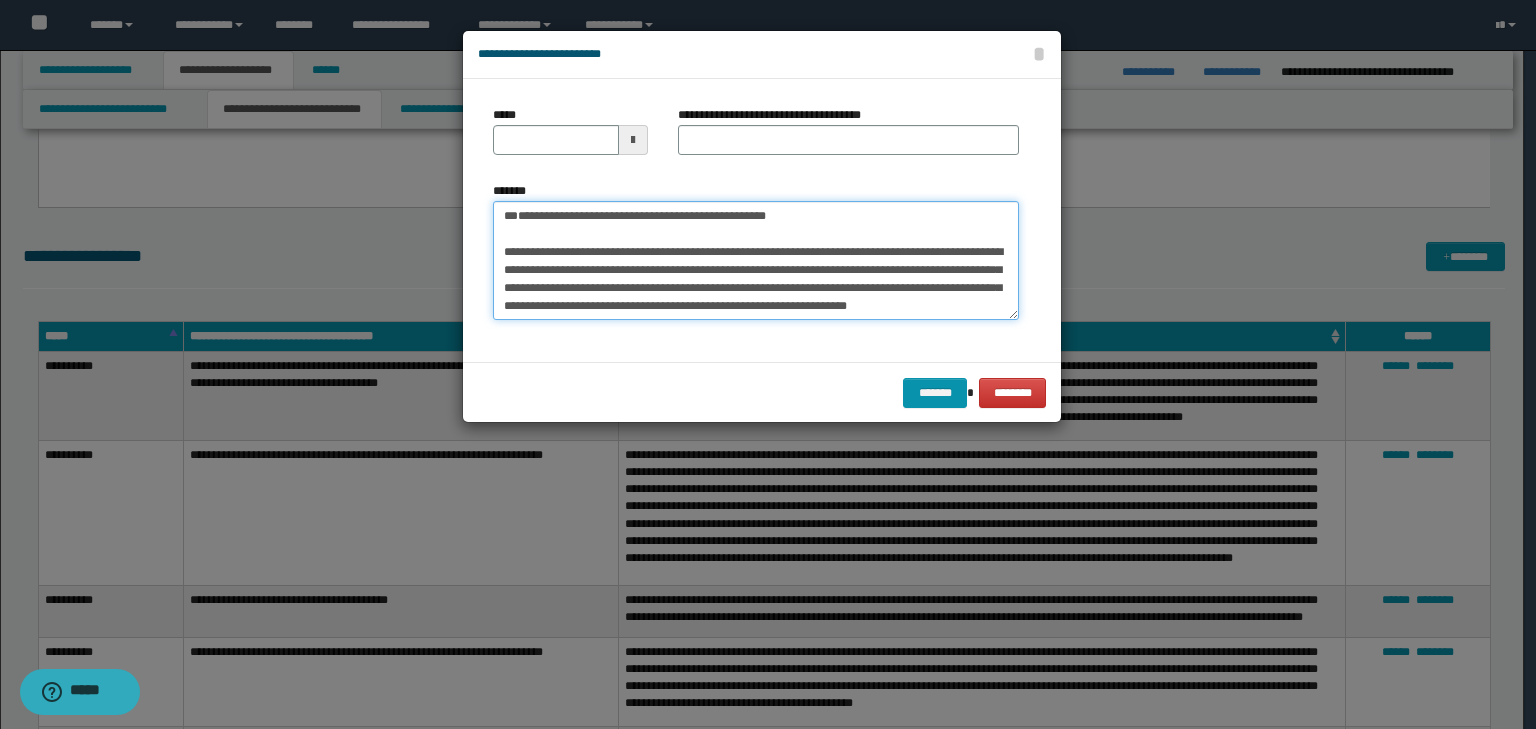 scroll, scrollTop: 0, scrollLeft: 0, axis: both 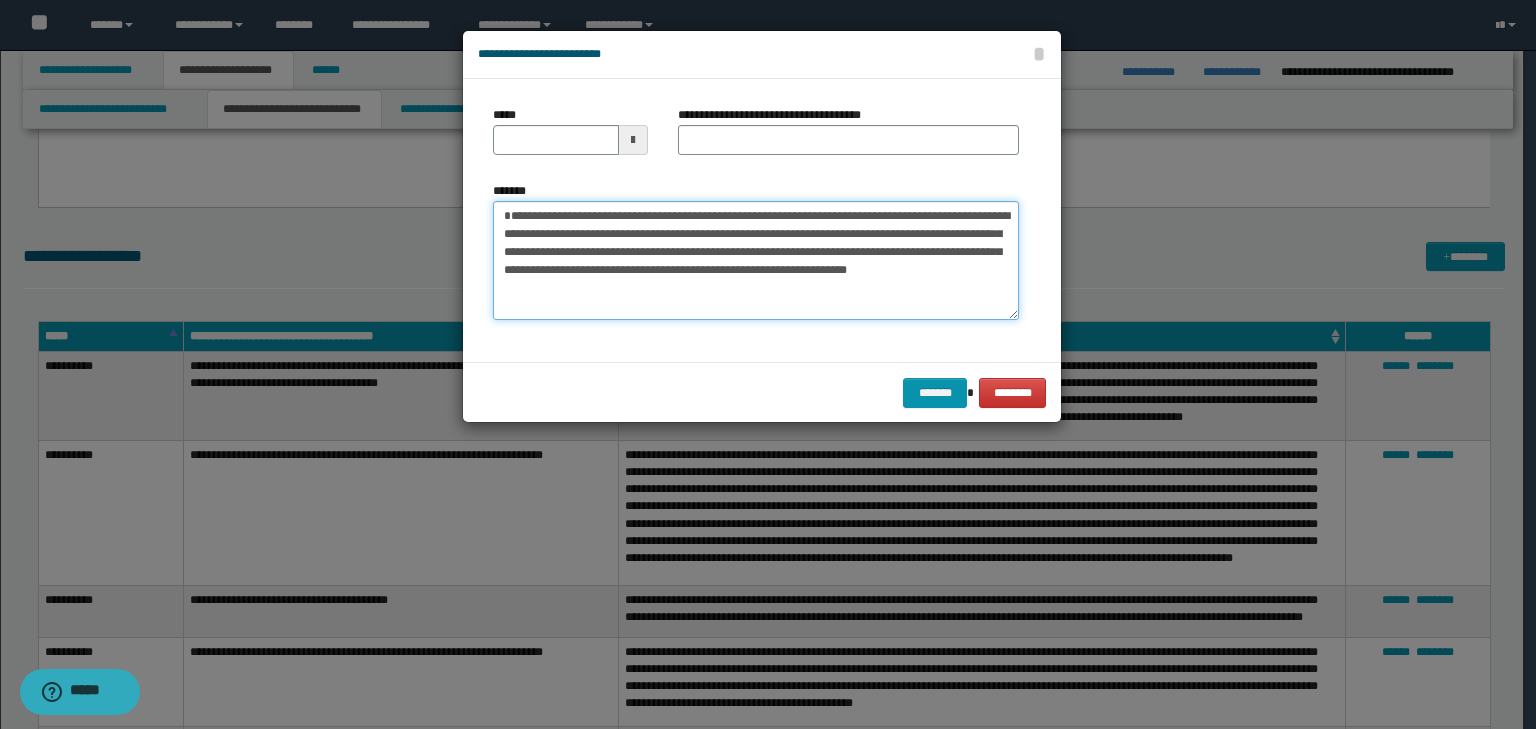type on "**********" 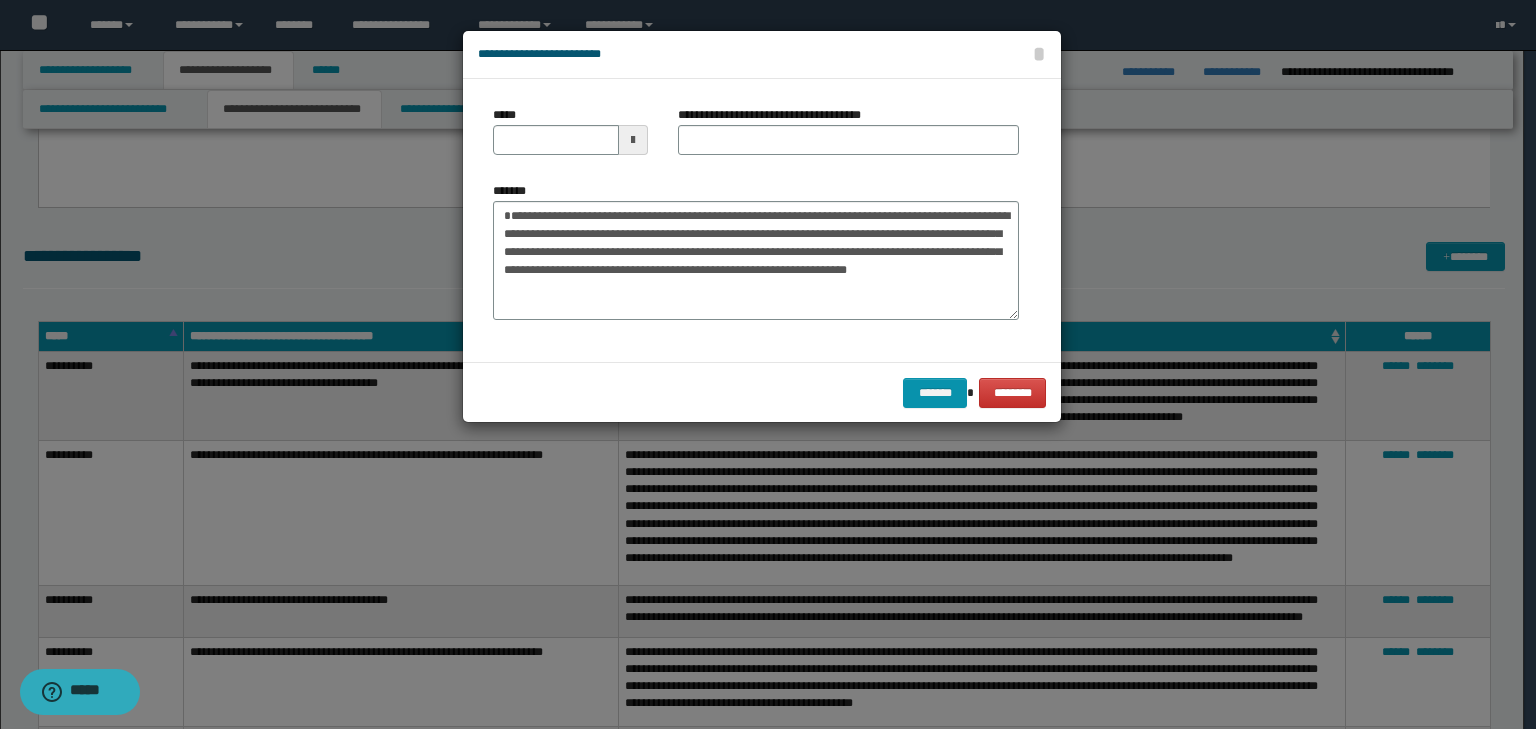 click on "*****" at bounding box center (570, 138) 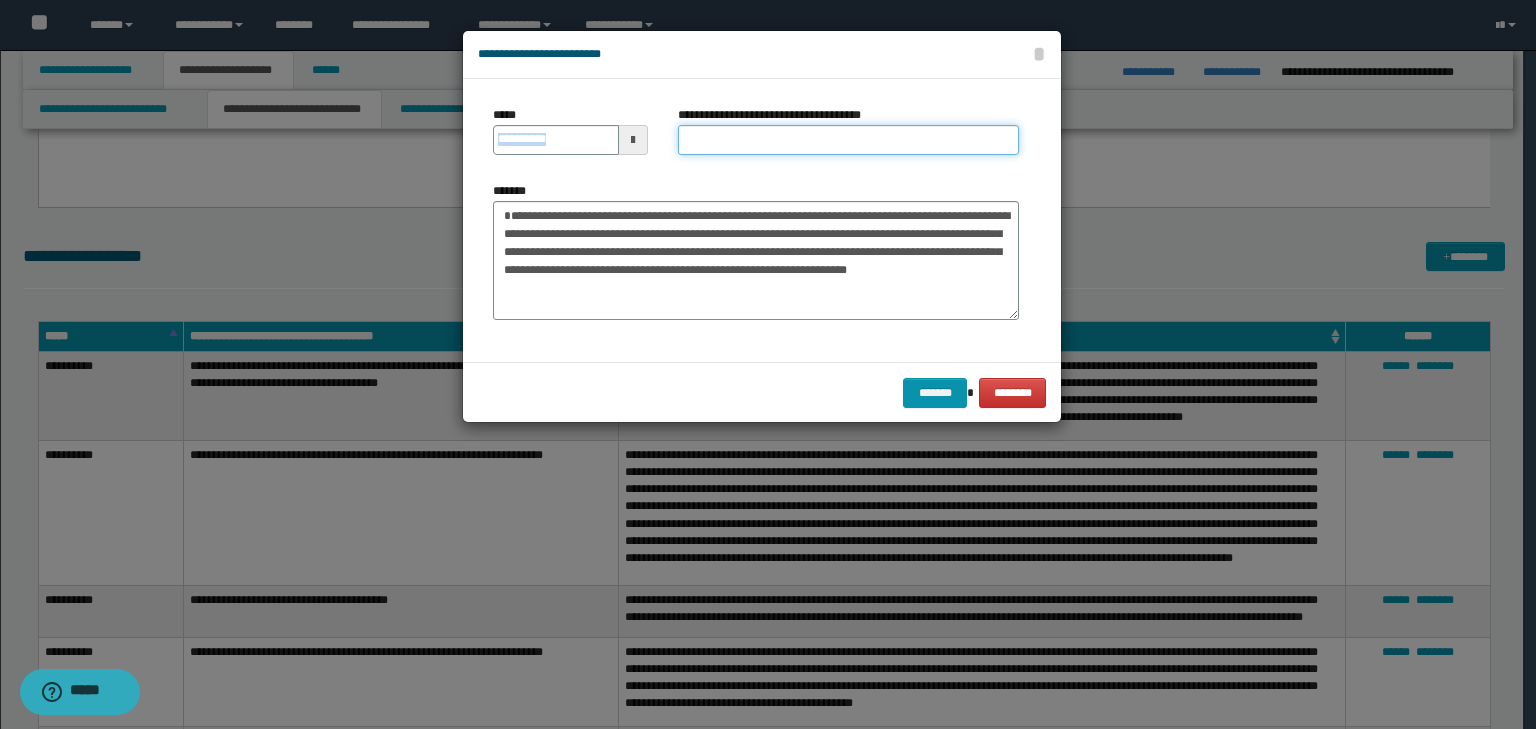paste on "**********" 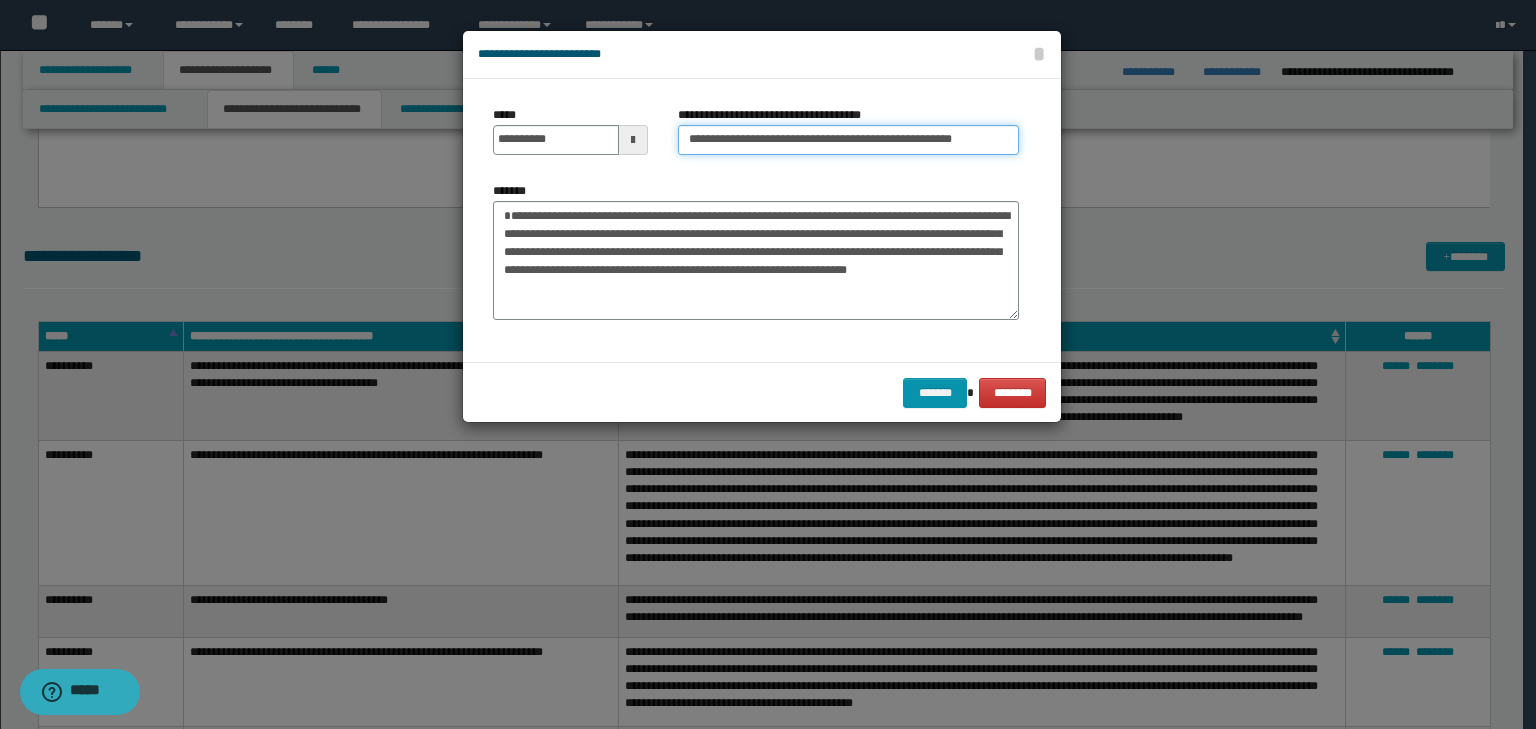 drag, startPoint x: 766, startPoint y: 126, endPoint x: 762, endPoint y: 137, distance: 11.7046995 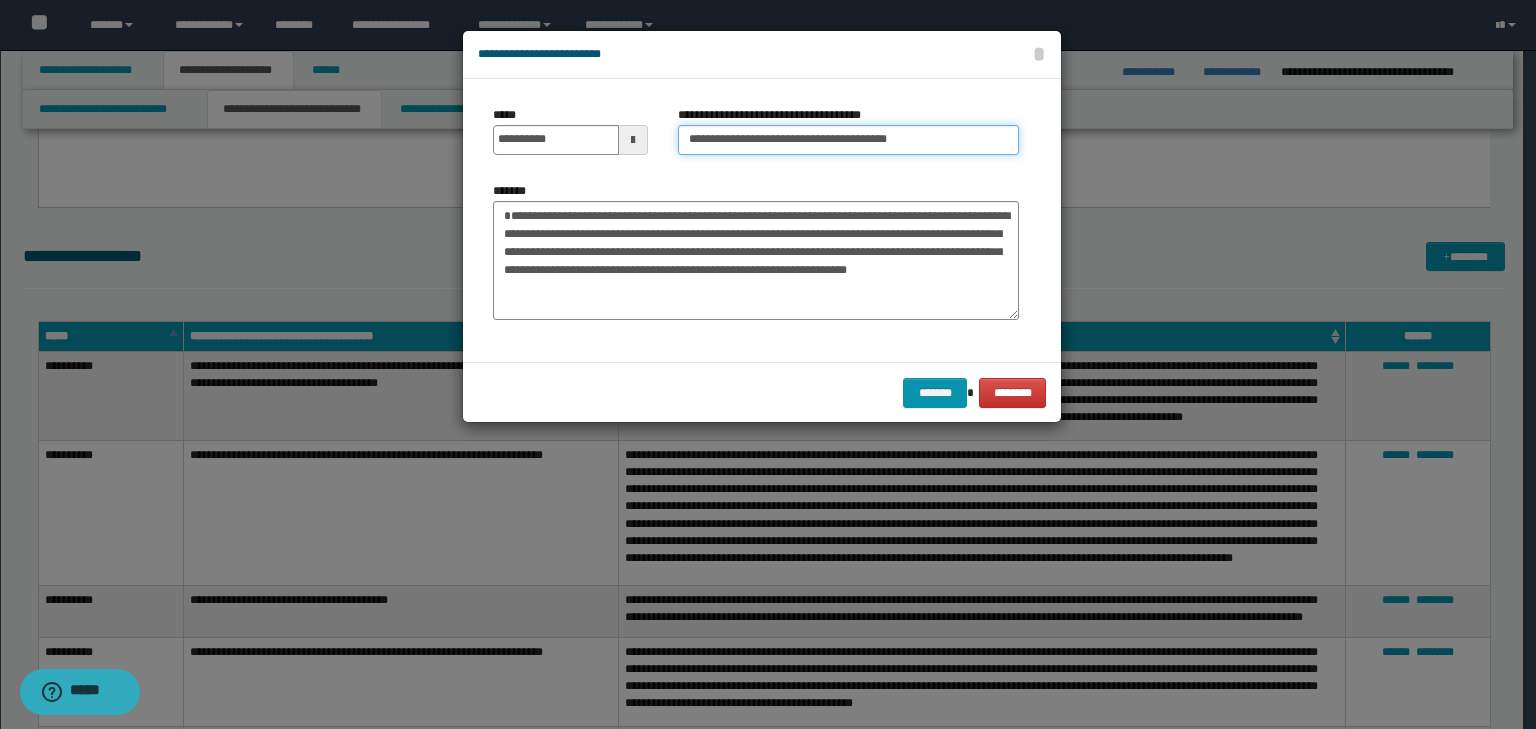 type on "**********" 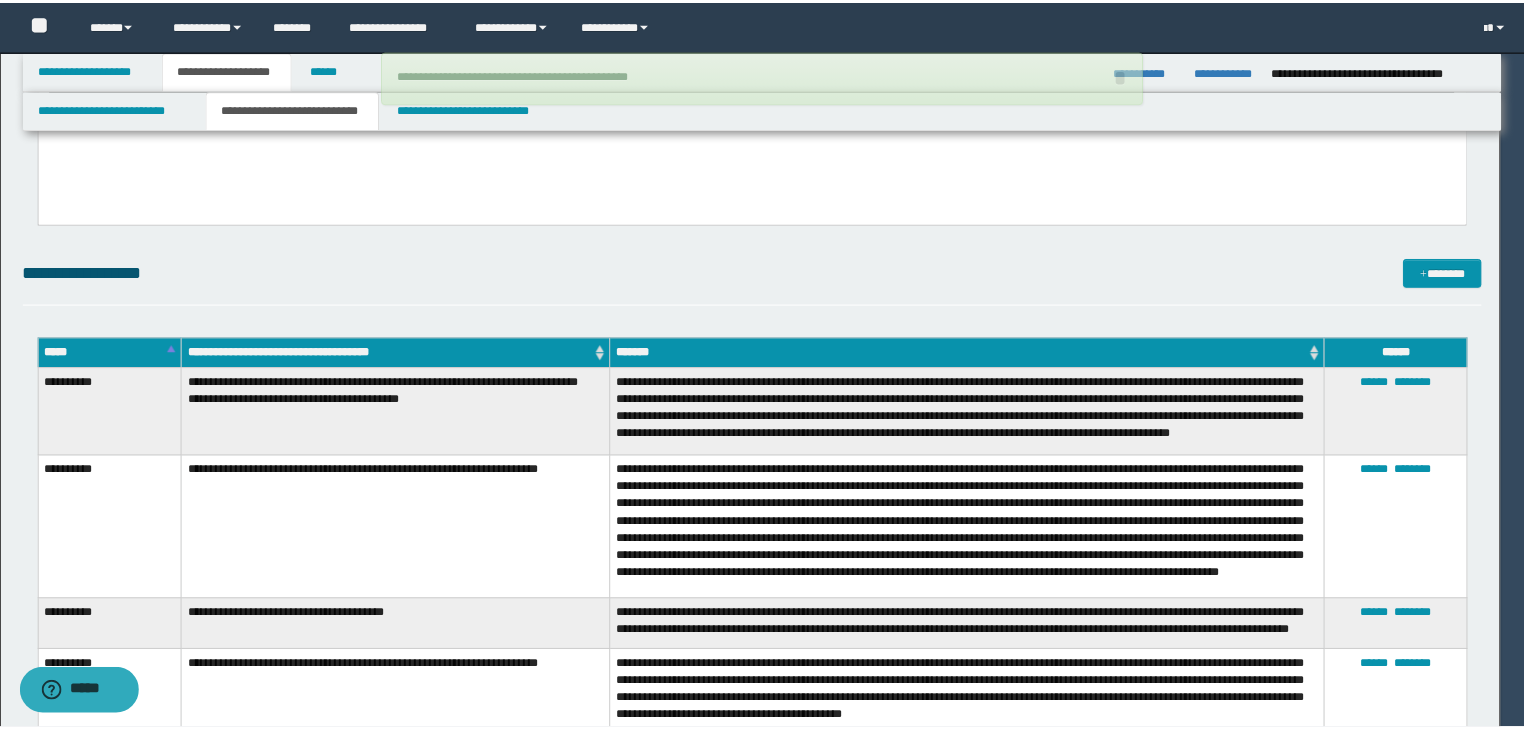 scroll, scrollTop: 1136, scrollLeft: 0, axis: vertical 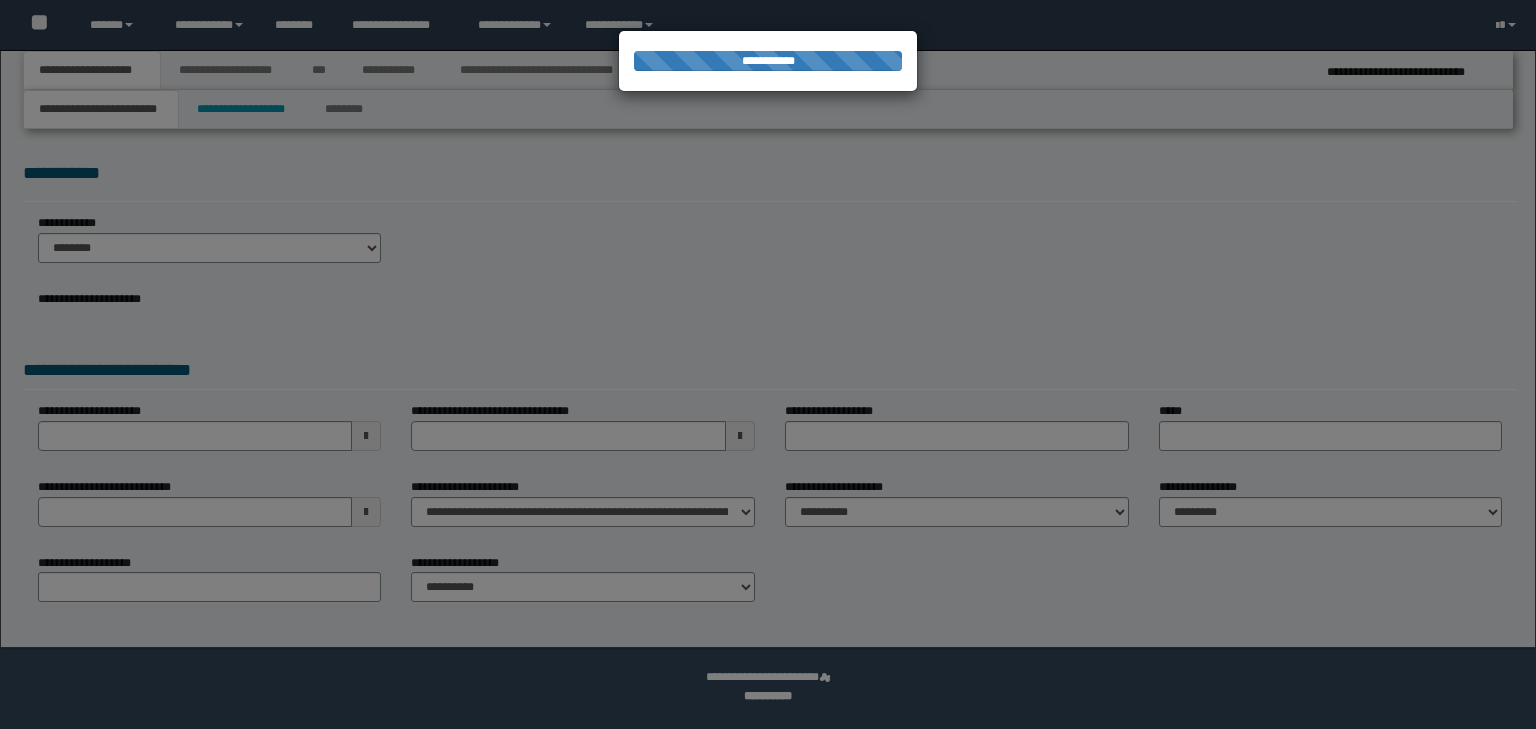 select on "**" 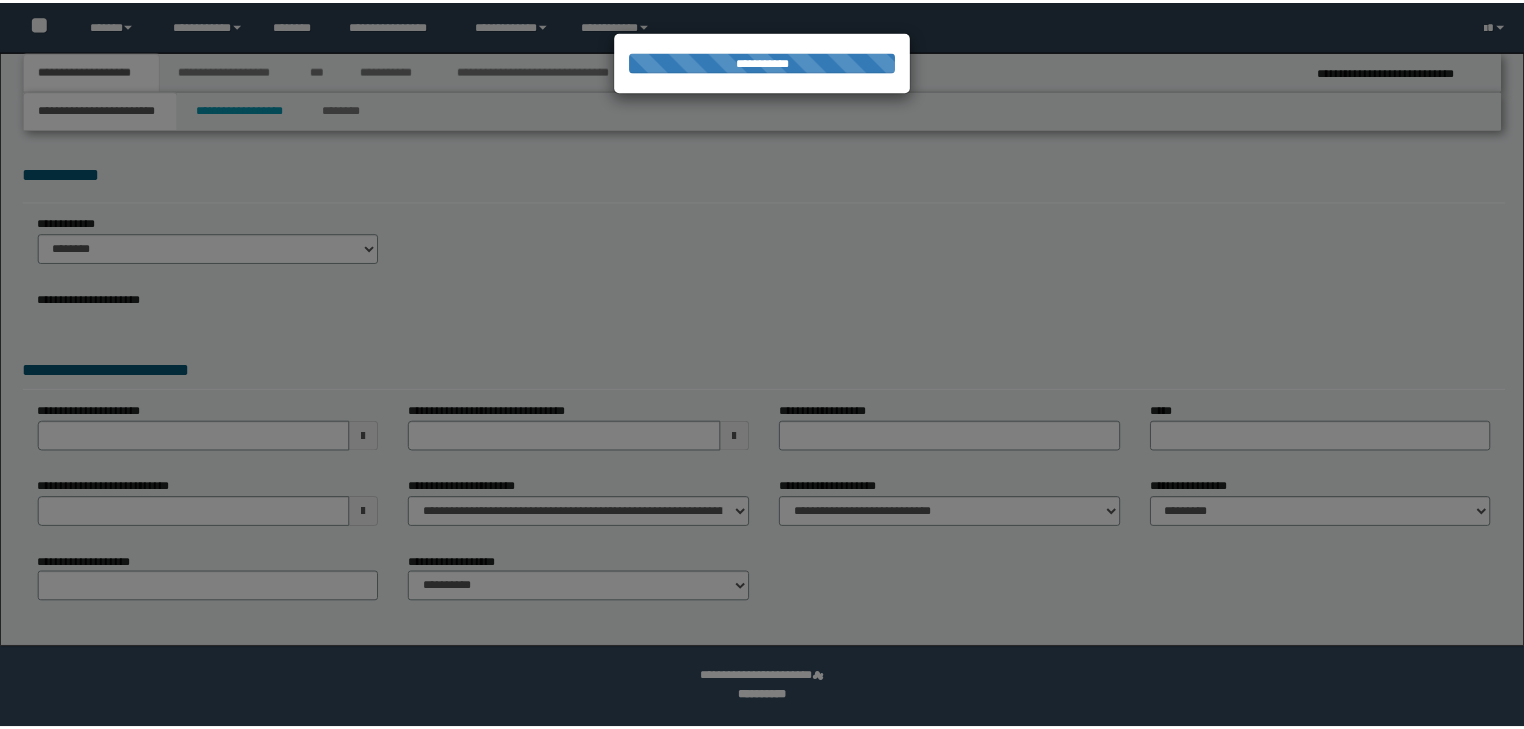 scroll, scrollTop: 0, scrollLeft: 0, axis: both 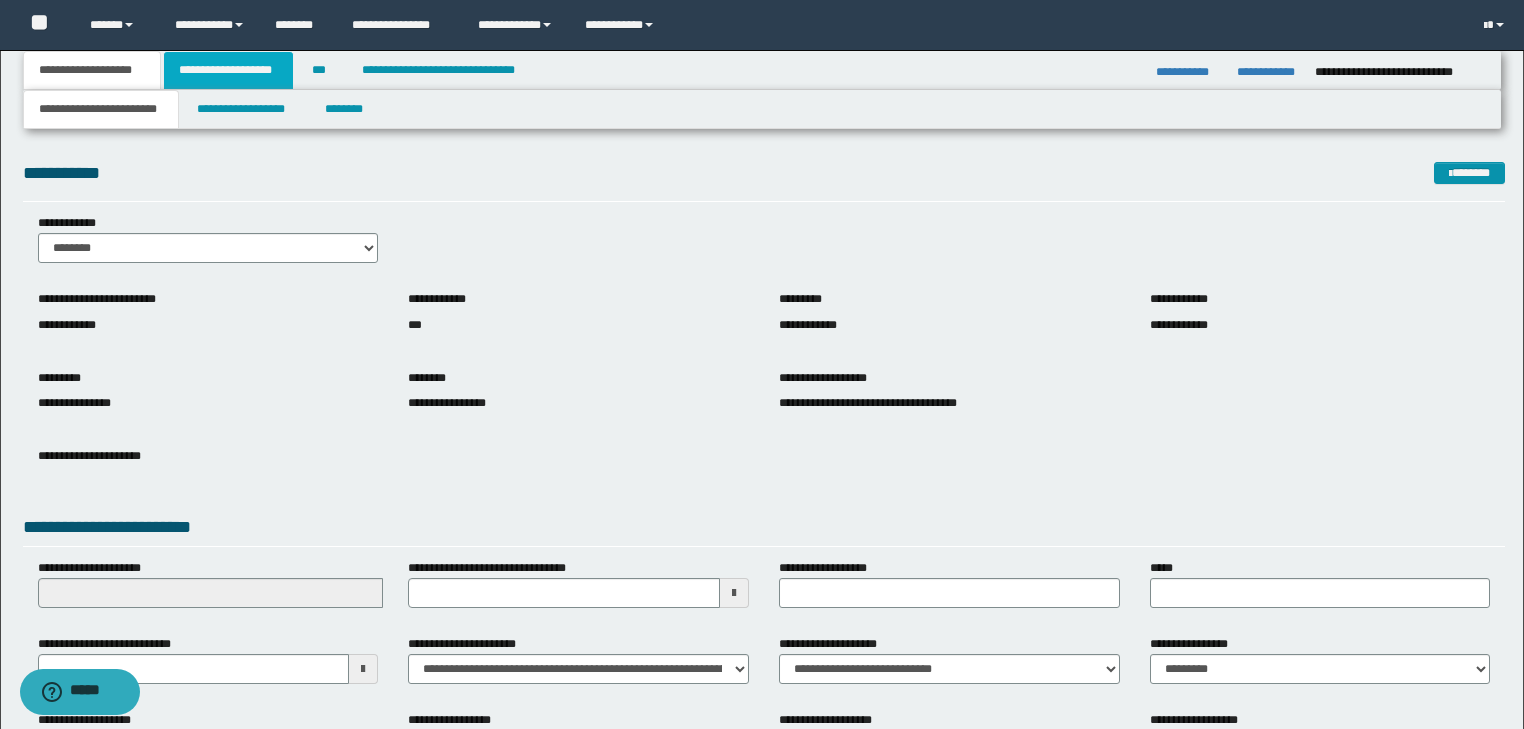 click on "**********" at bounding box center [228, 70] 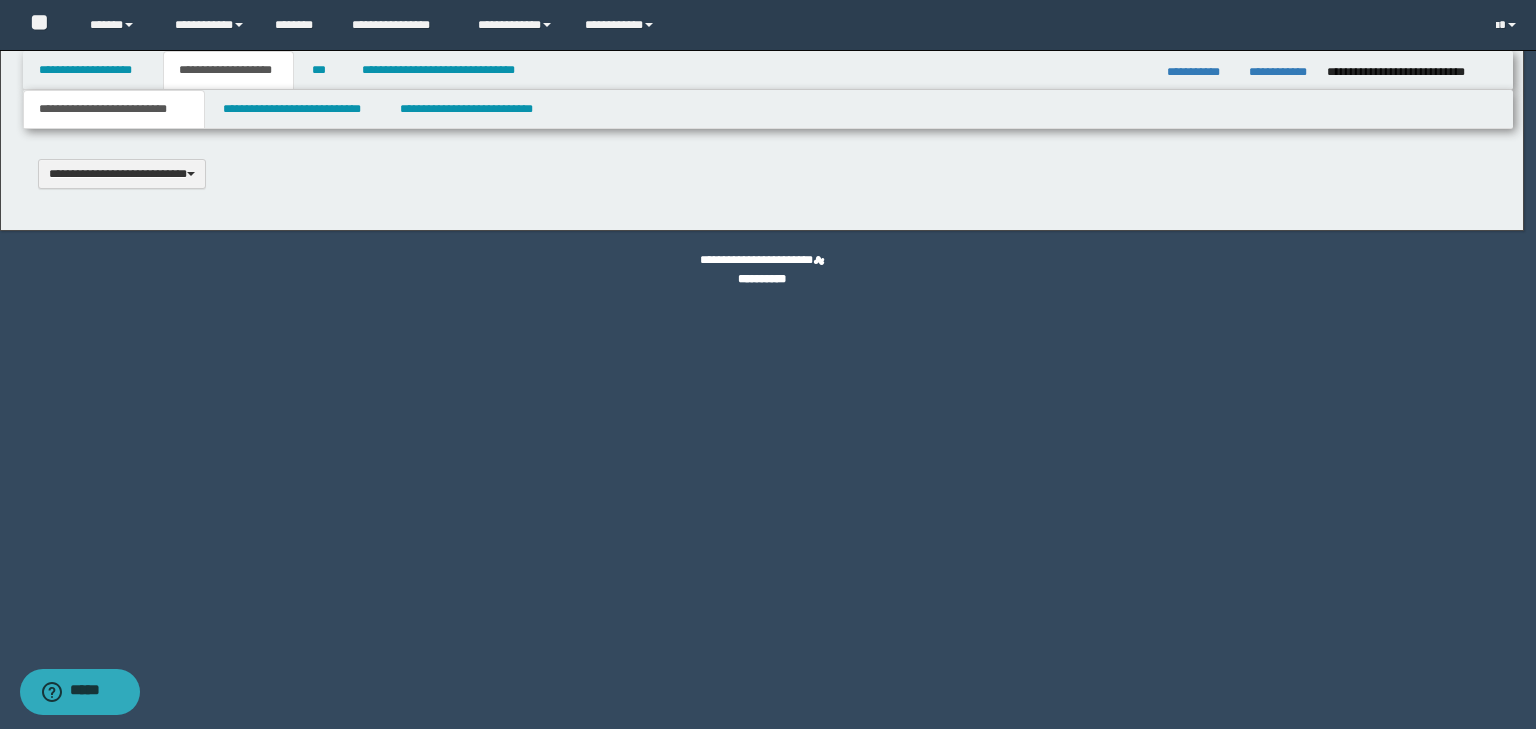 type 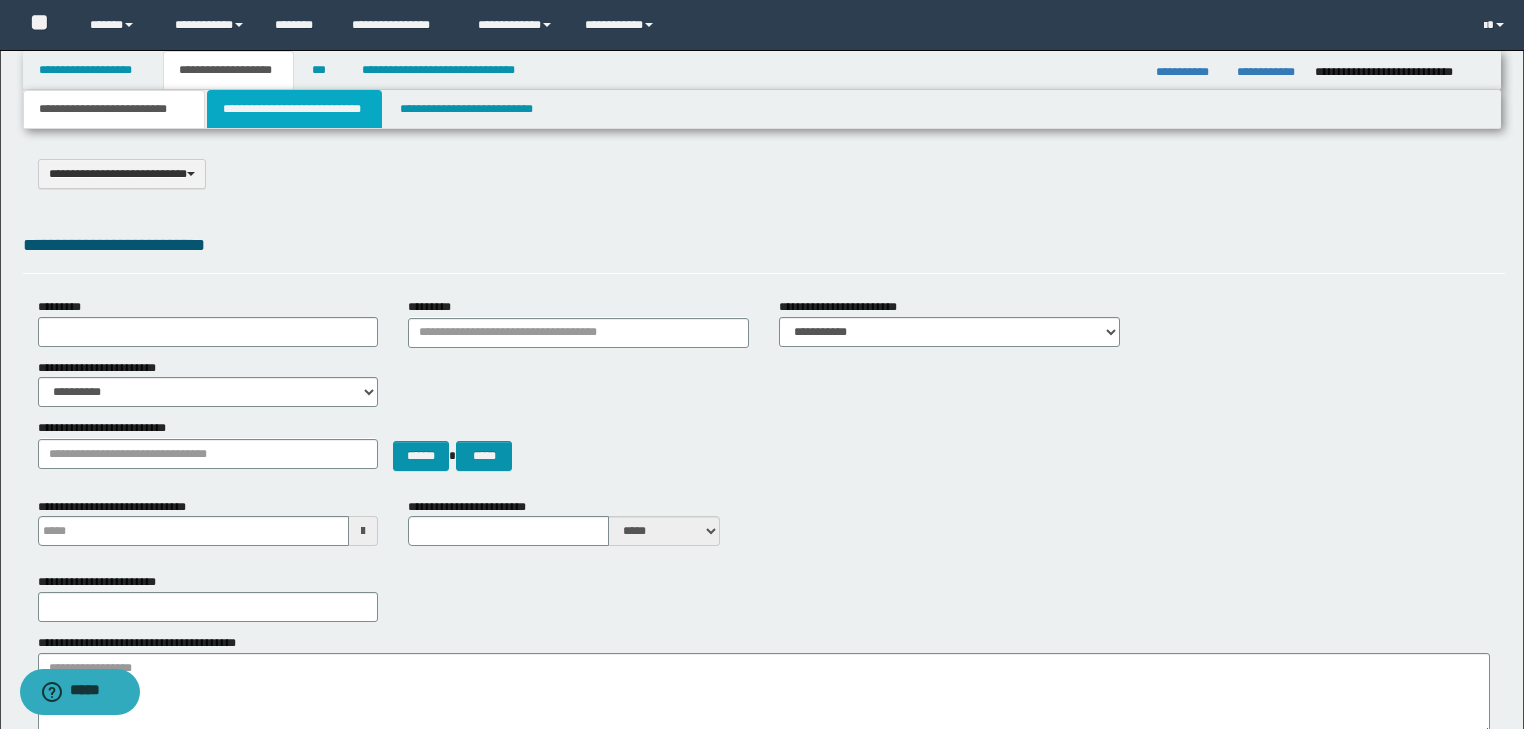 click on "**********" at bounding box center [294, 109] 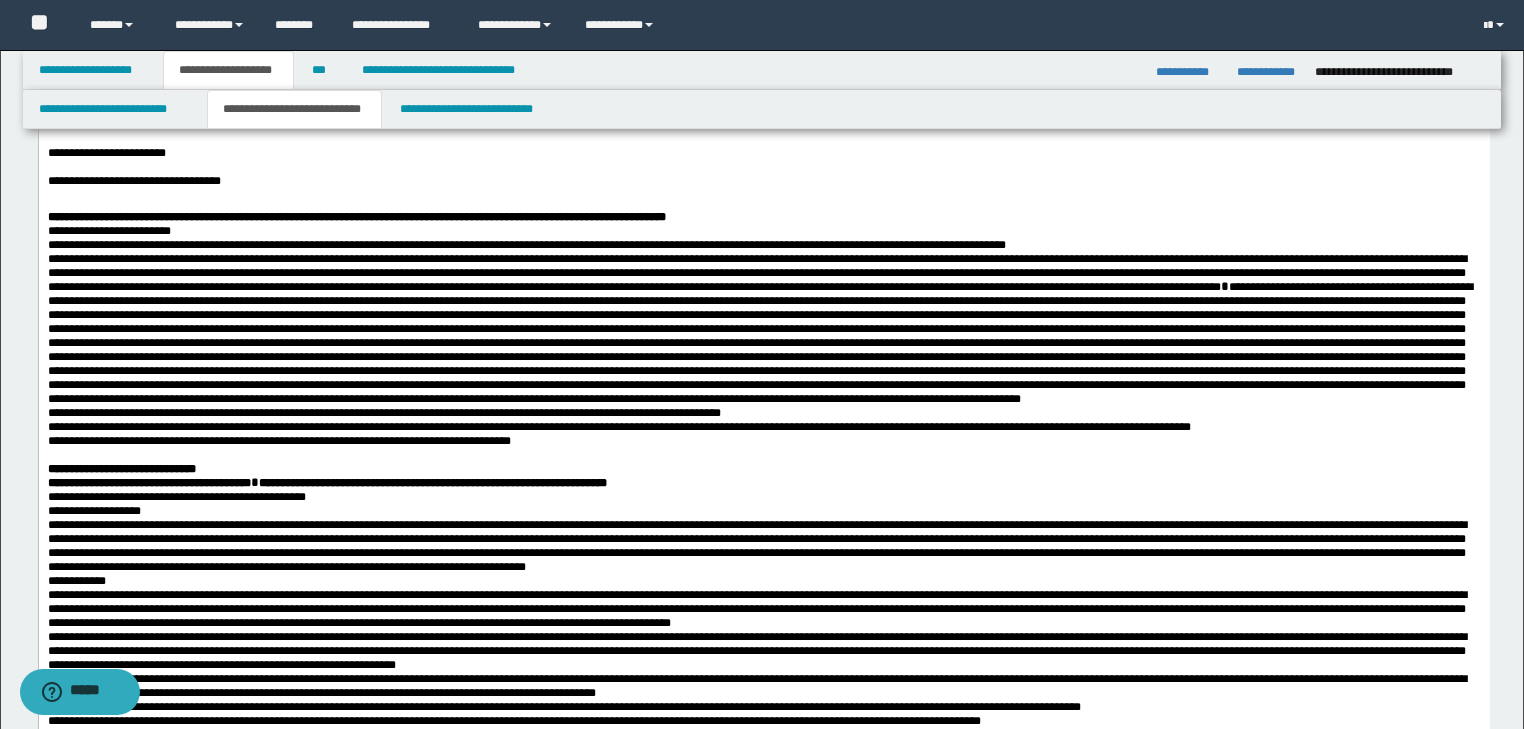 scroll, scrollTop: 800, scrollLeft: 0, axis: vertical 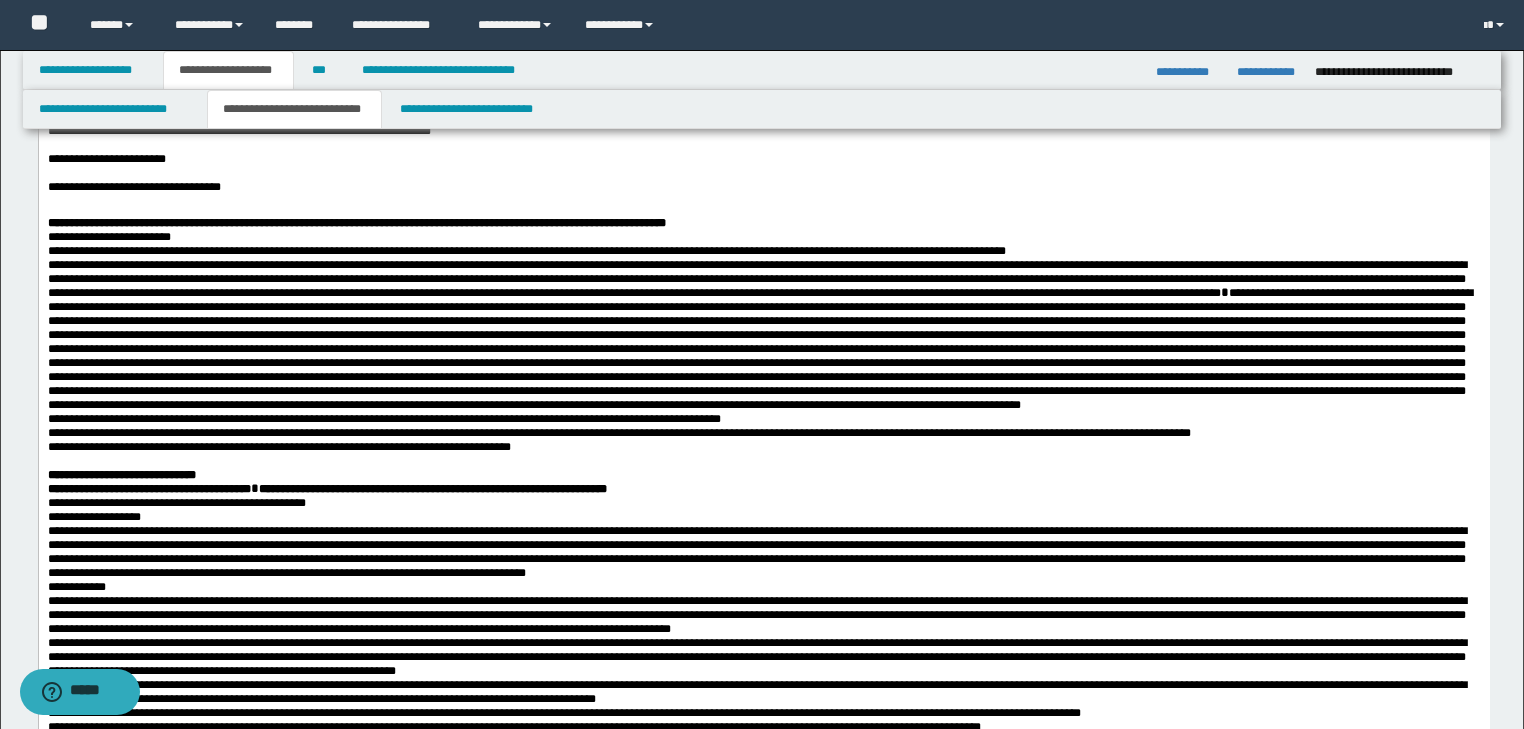 click on "**********" at bounding box center (356, 223) 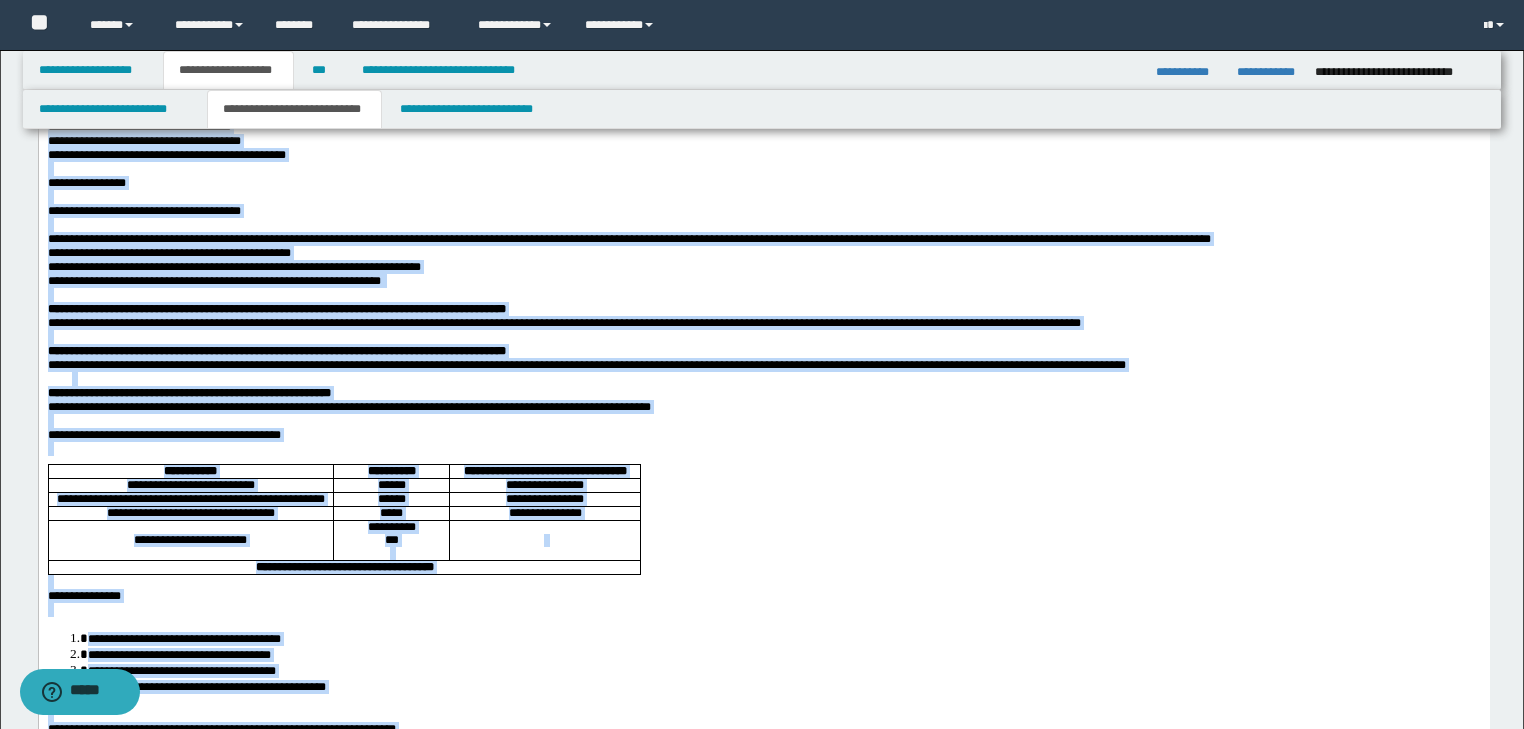 scroll, scrollTop: 0, scrollLeft: 0, axis: both 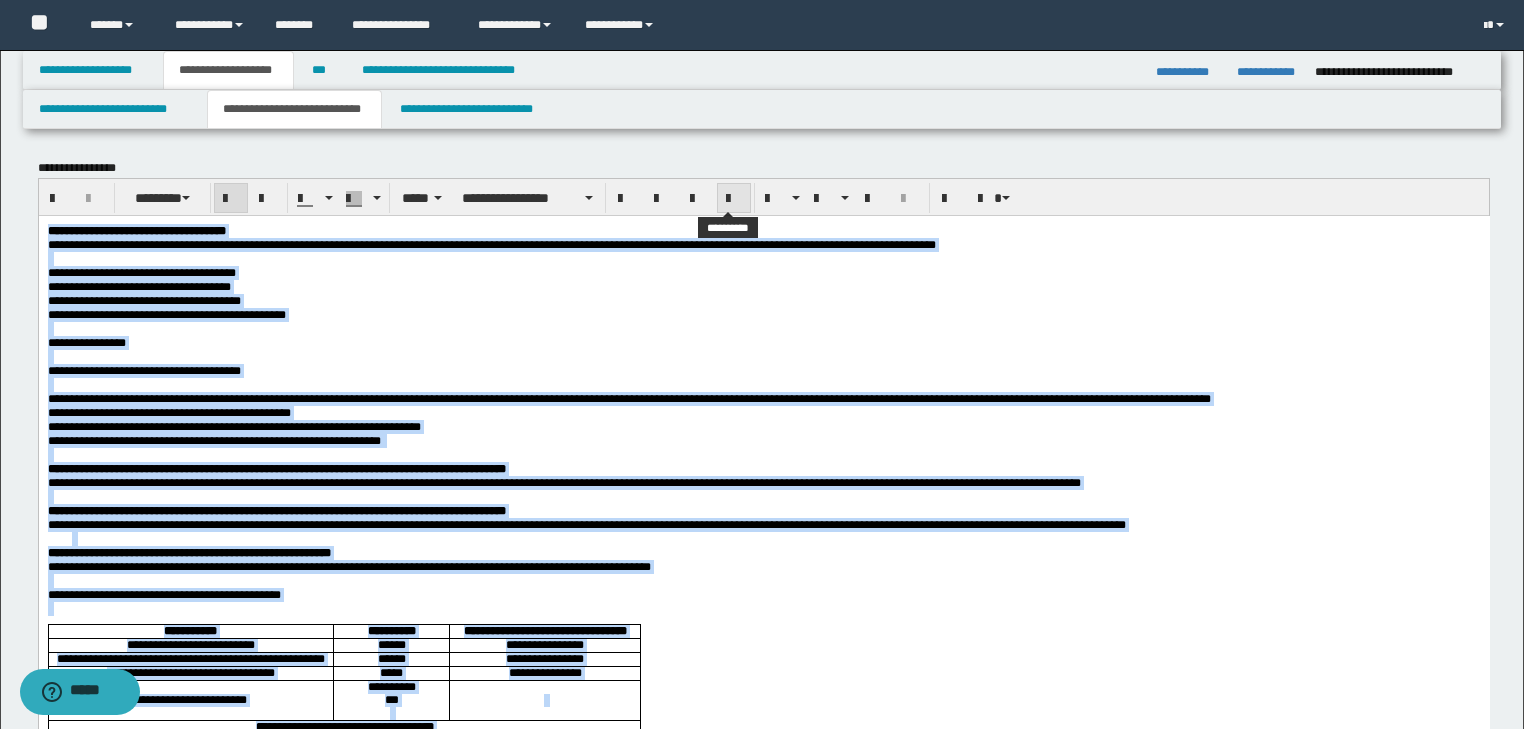 click at bounding box center [734, 198] 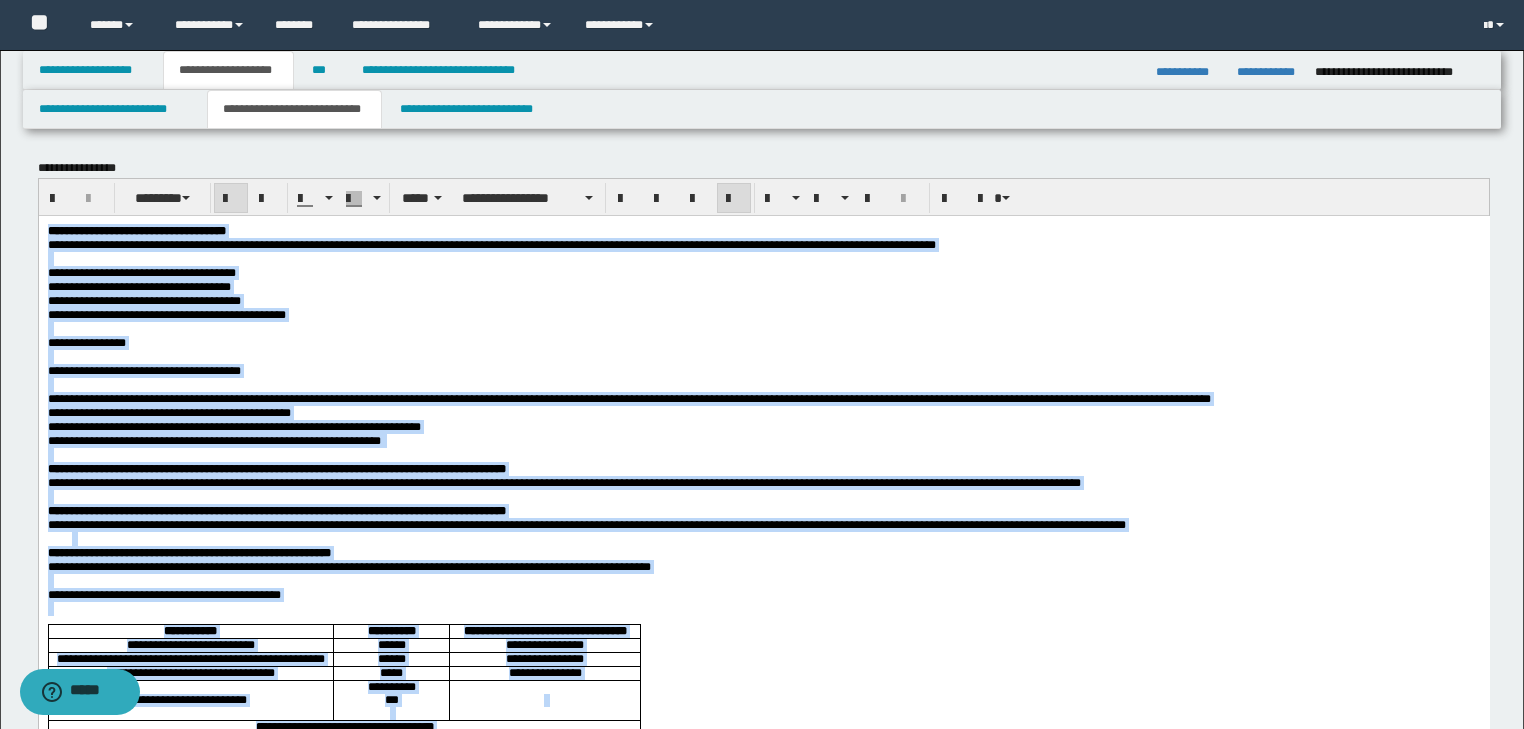 click at bounding box center [763, 328] 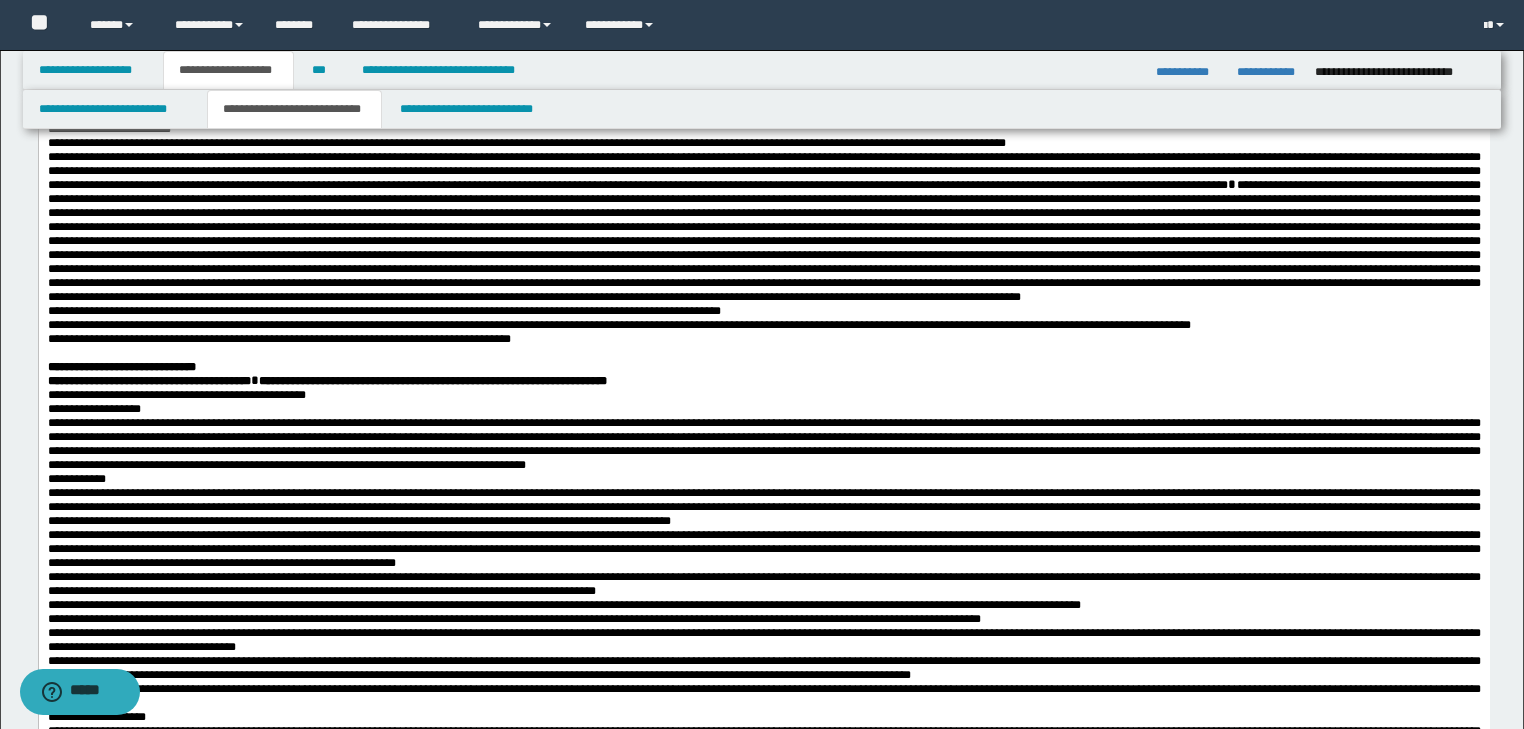 scroll, scrollTop: 880, scrollLeft: 0, axis: vertical 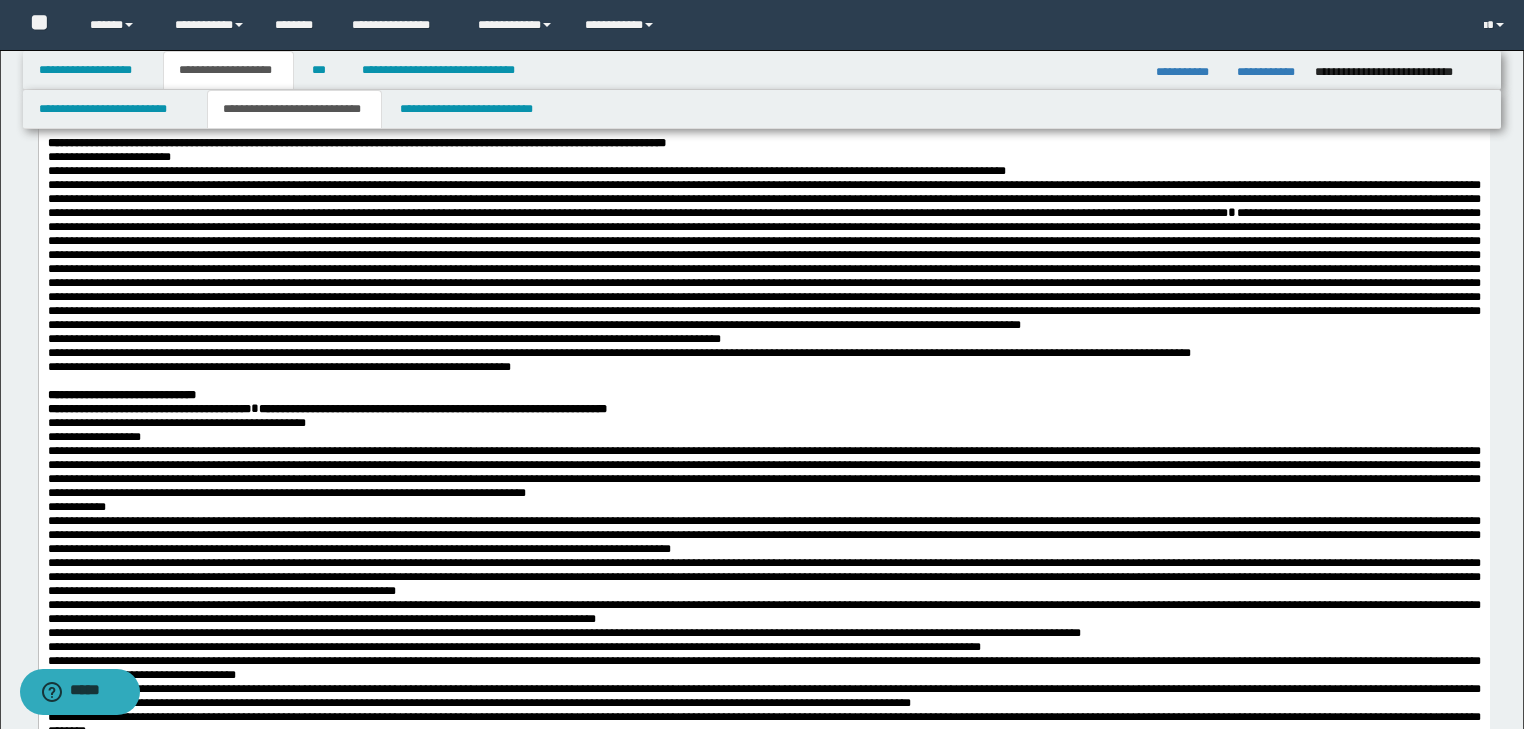 click on "**********" at bounding box center [763, 157] 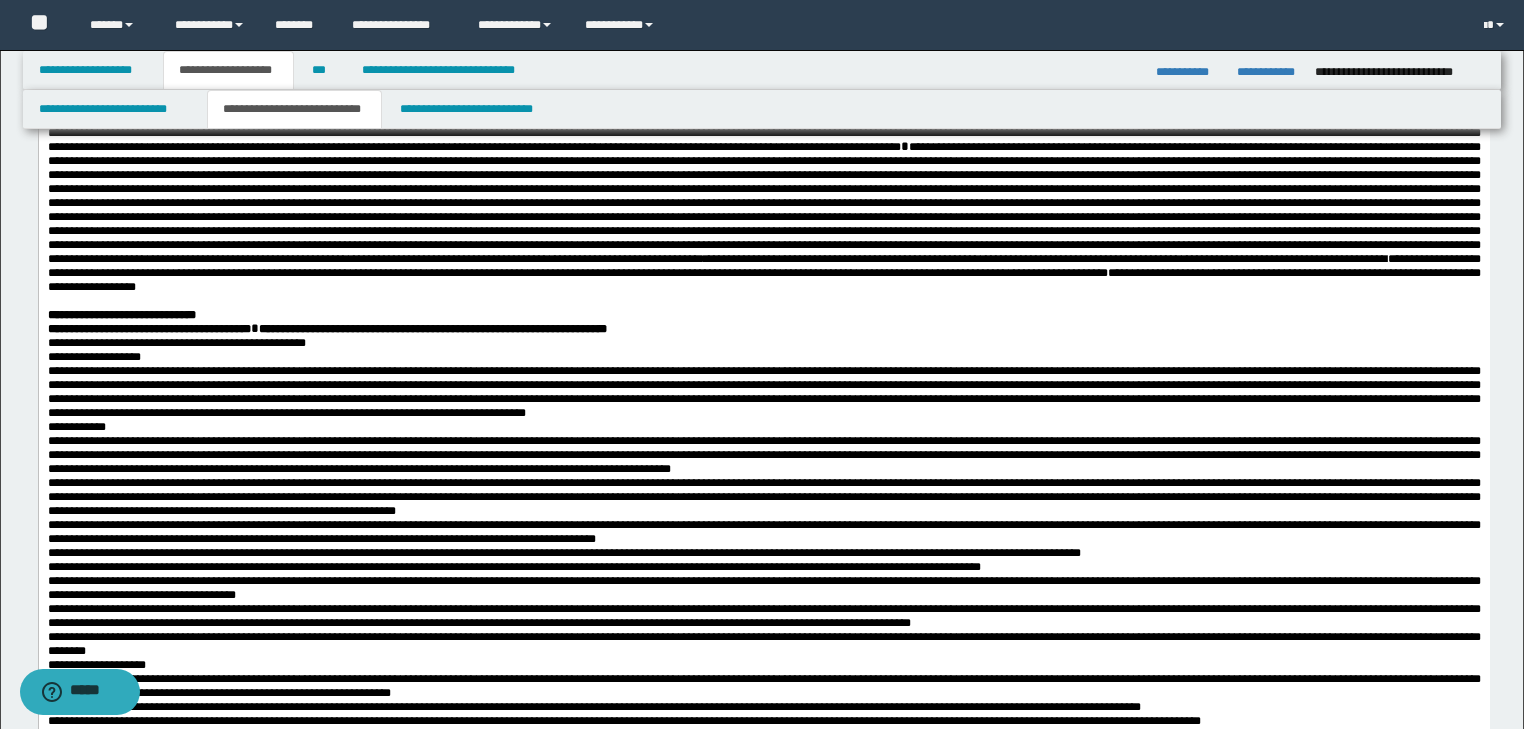 scroll, scrollTop: 960, scrollLeft: 0, axis: vertical 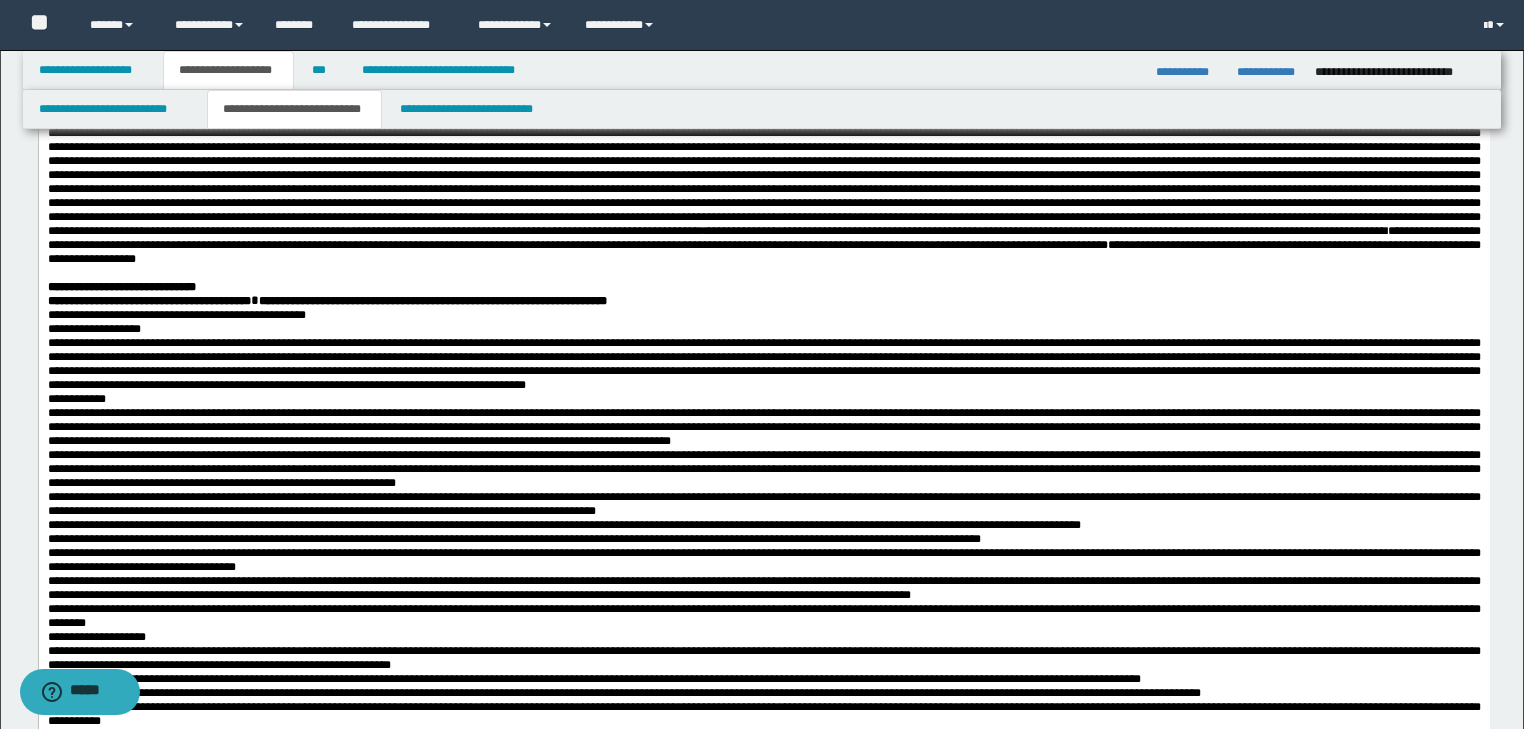 click on "**********" at bounding box center [763, 287] 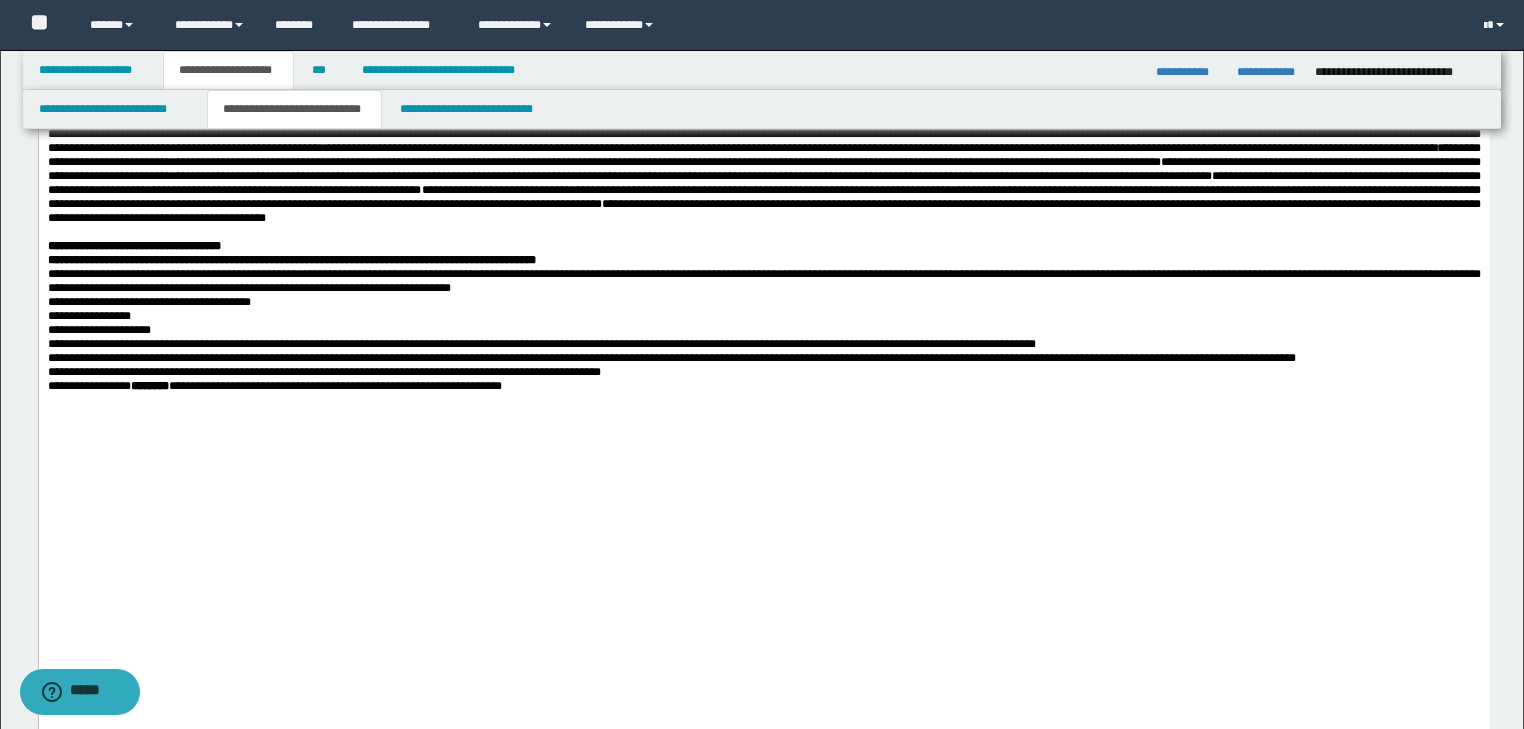 scroll, scrollTop: 1360, scrollLeft: 0, axis: vertical 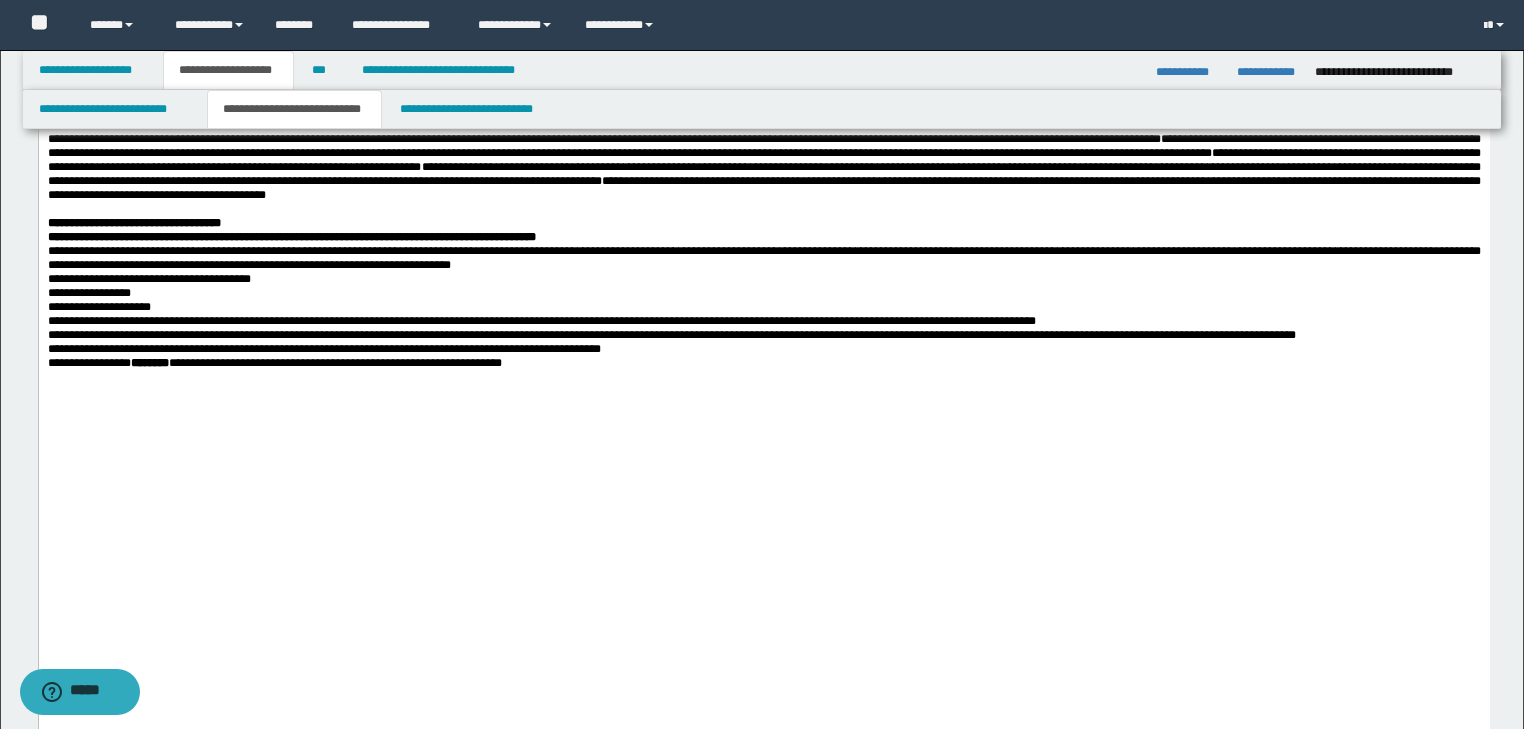 click on "**********" at bounding box center (763, 223) 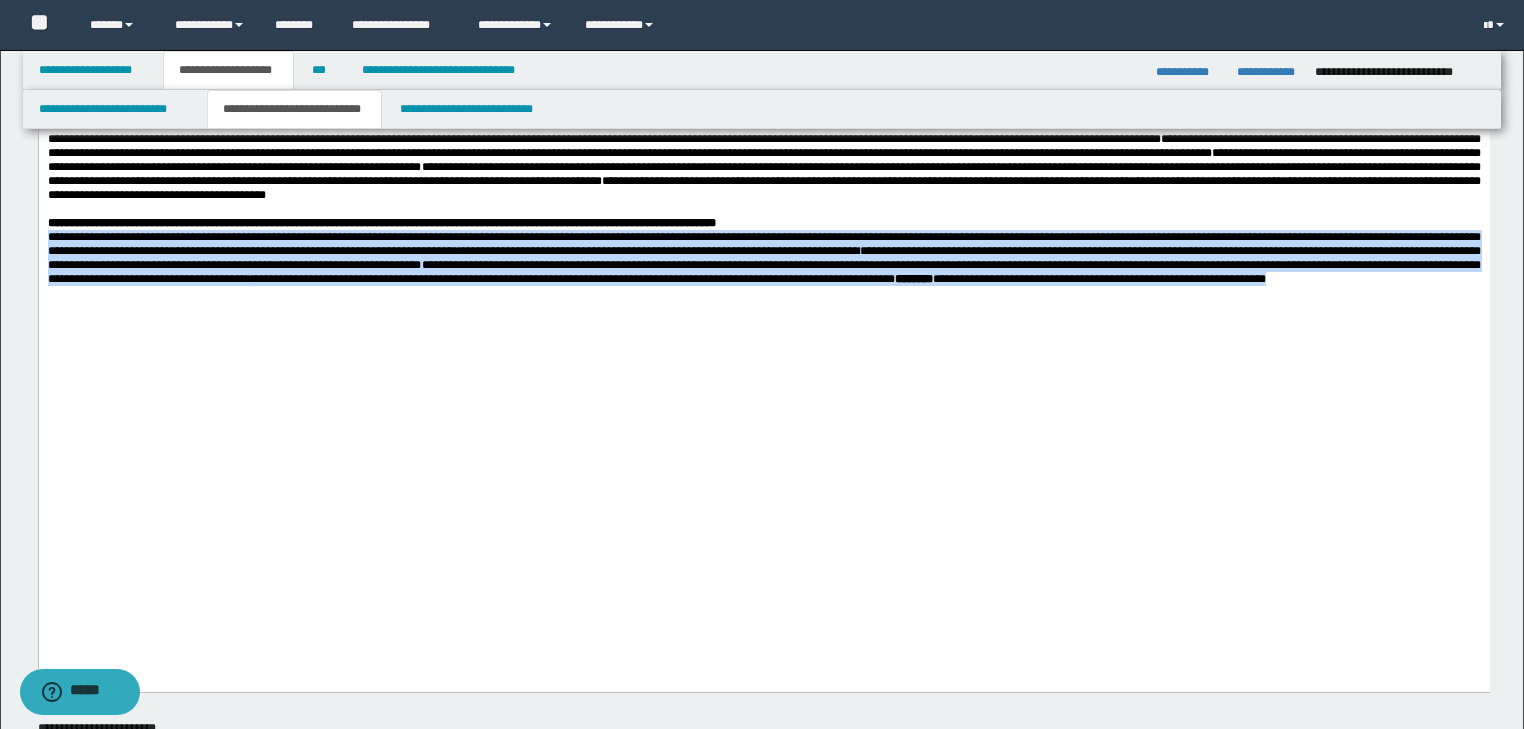 drag, startPoint x: 633, startPoint y: 545, endPoint x: 38, endPoint y: 485, distance: 598.0176 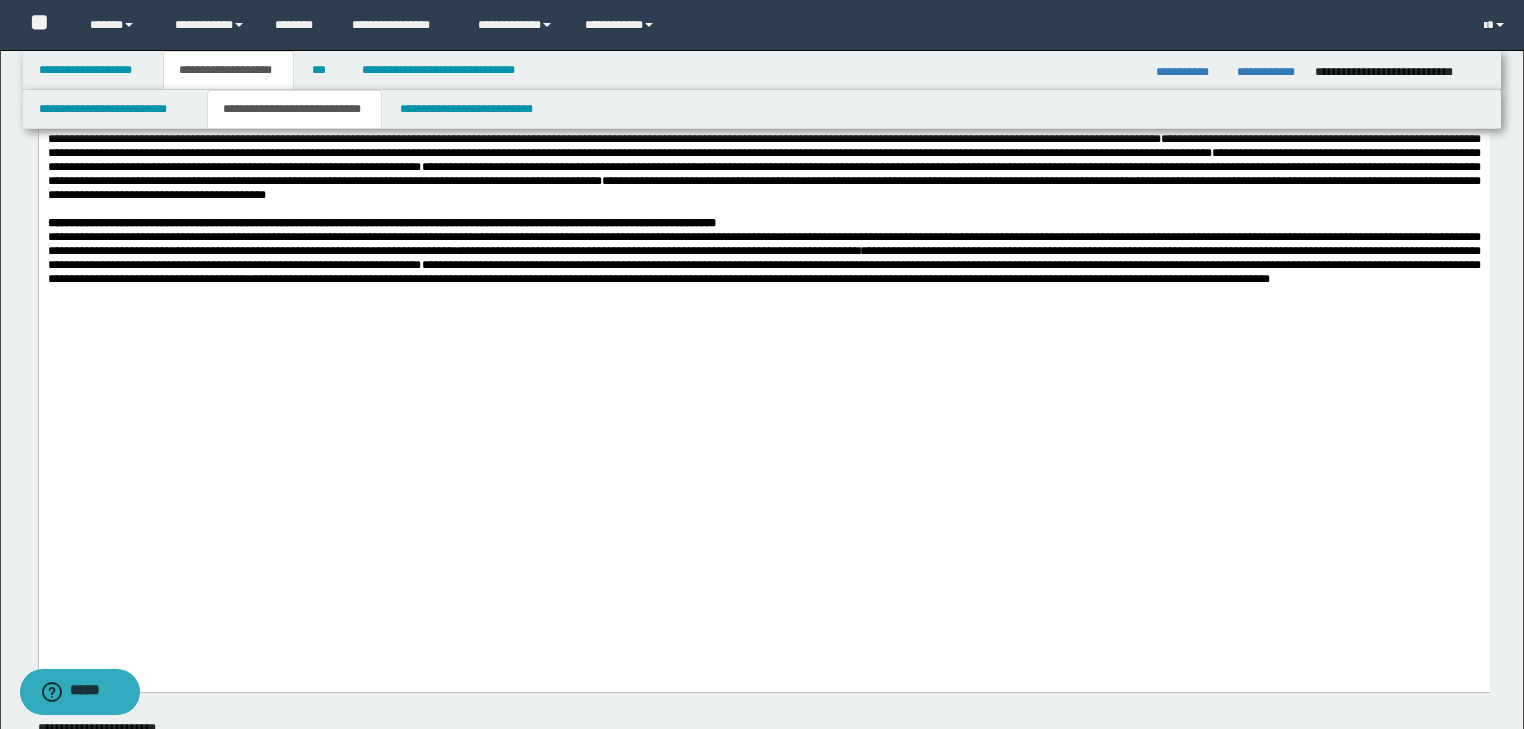 click at bounding box center (763, 293) 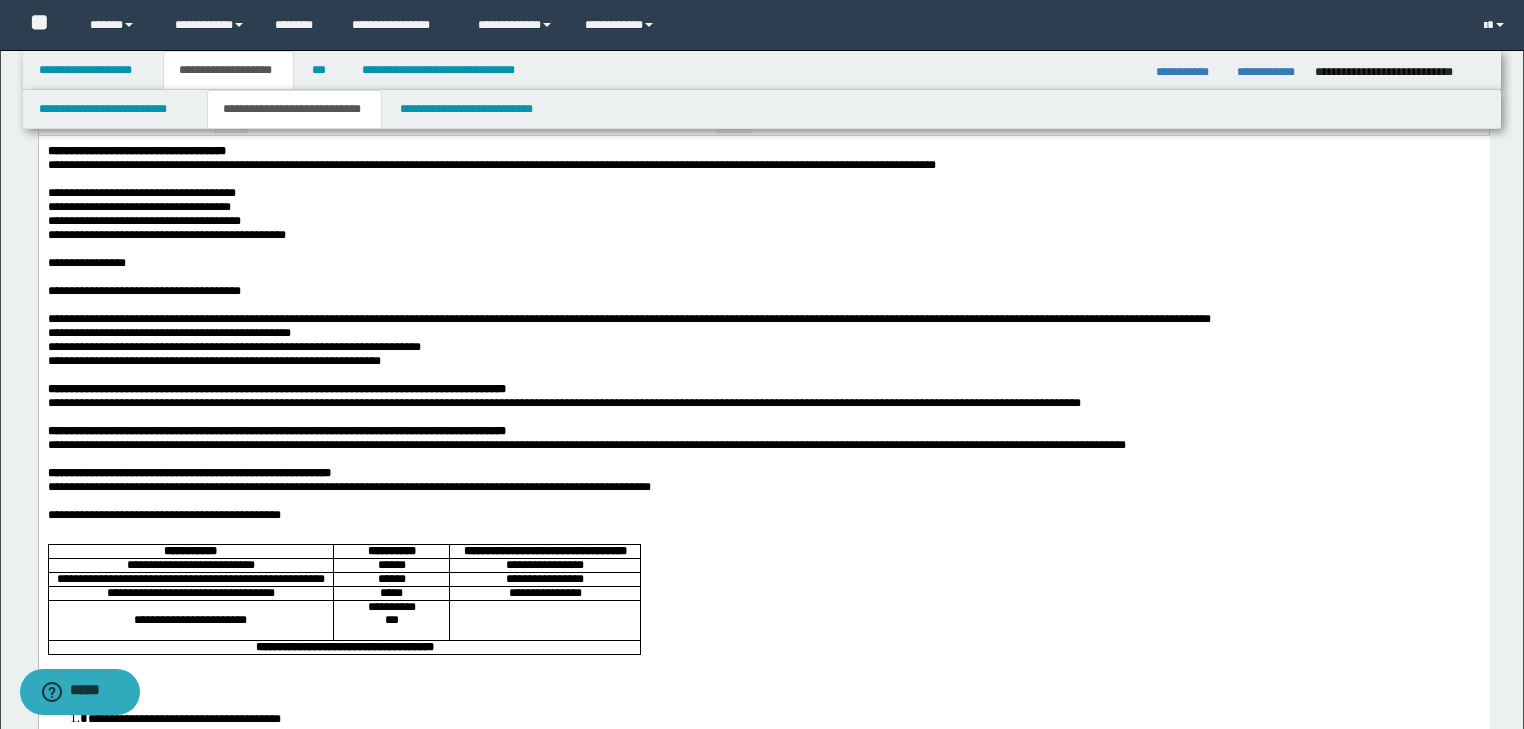 scroll, scrollTop: 0, scrollLeft: 0, axis: both 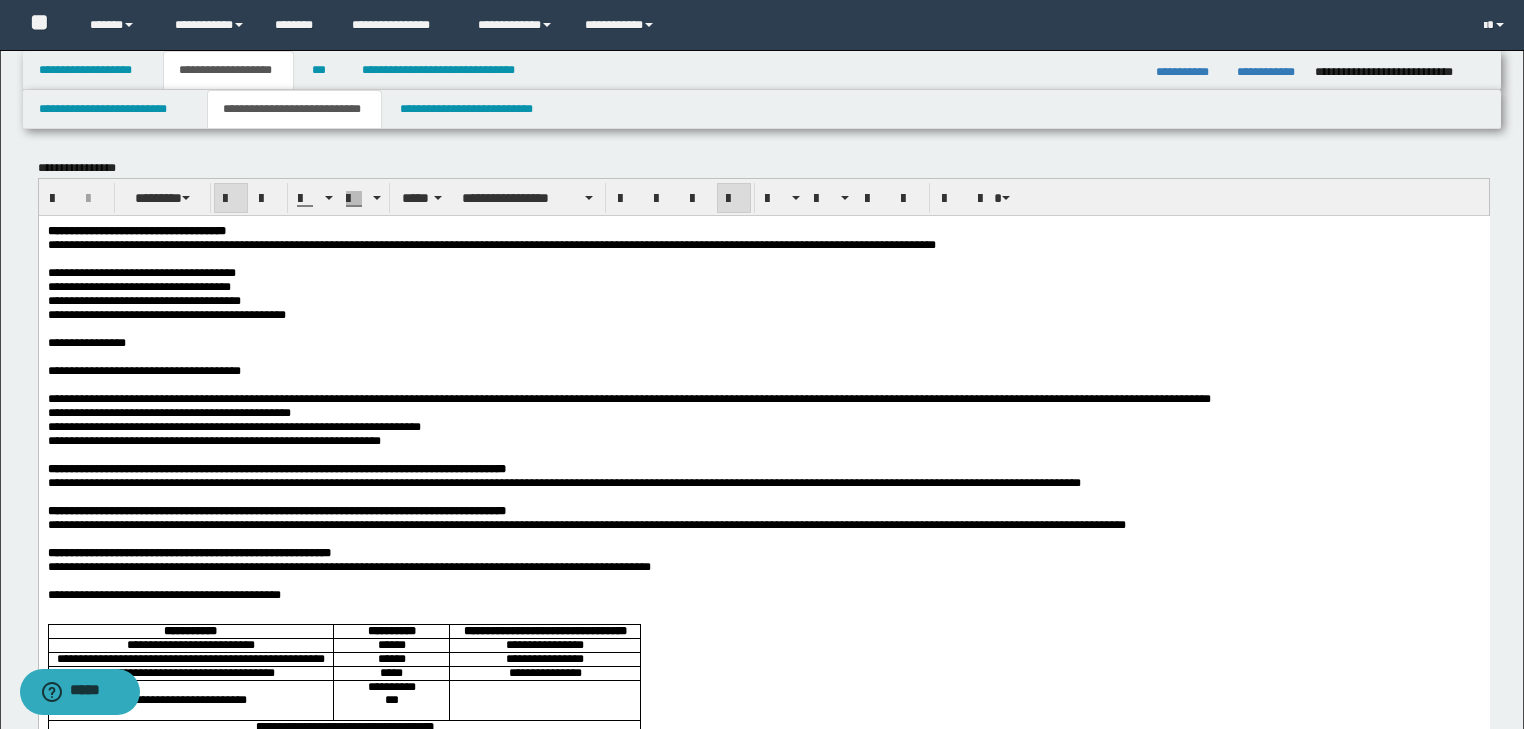 click at bounding box center [763, 356] 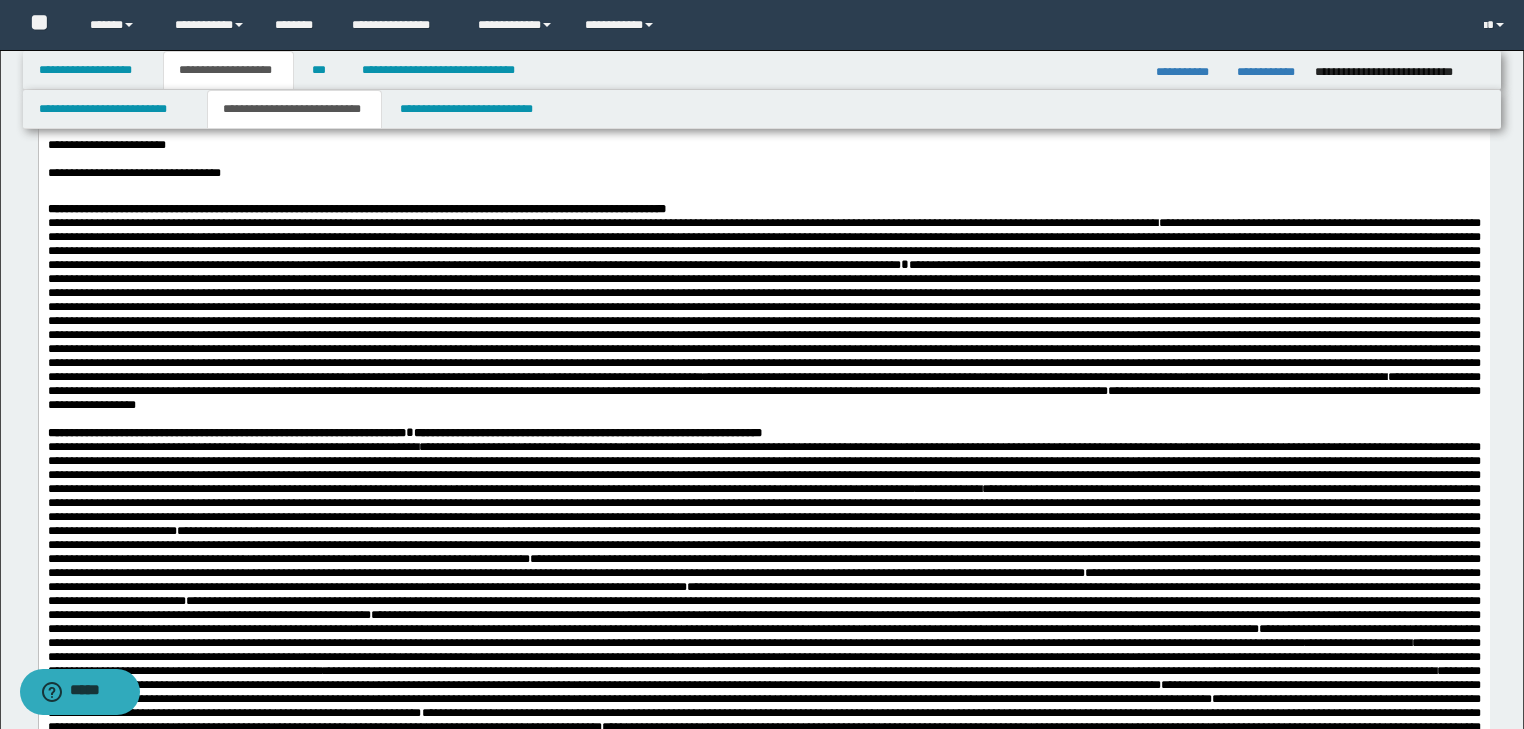 scroll, scrollTop: 720, scrollLeft: 0, axis: vertical 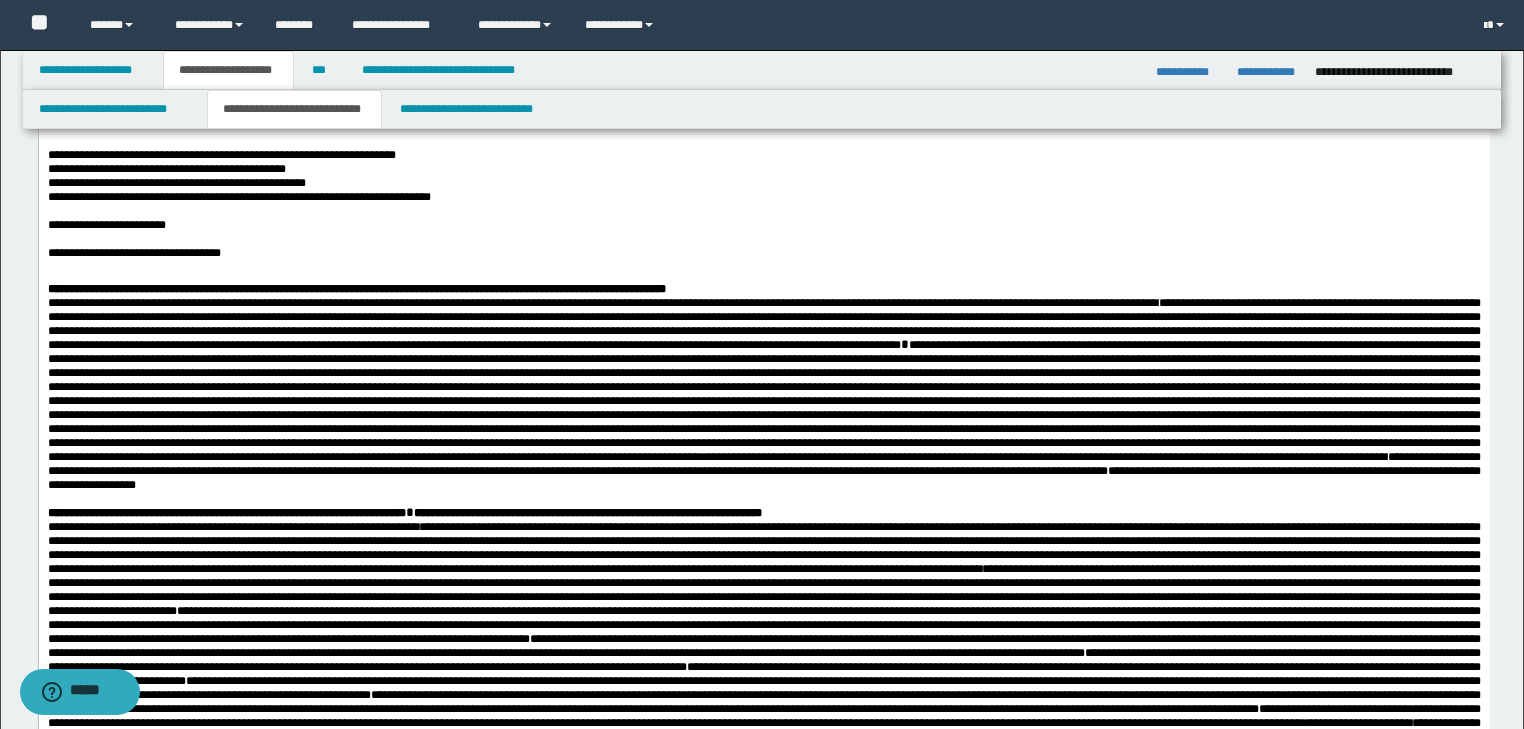 click at bounding box center (763, 239) 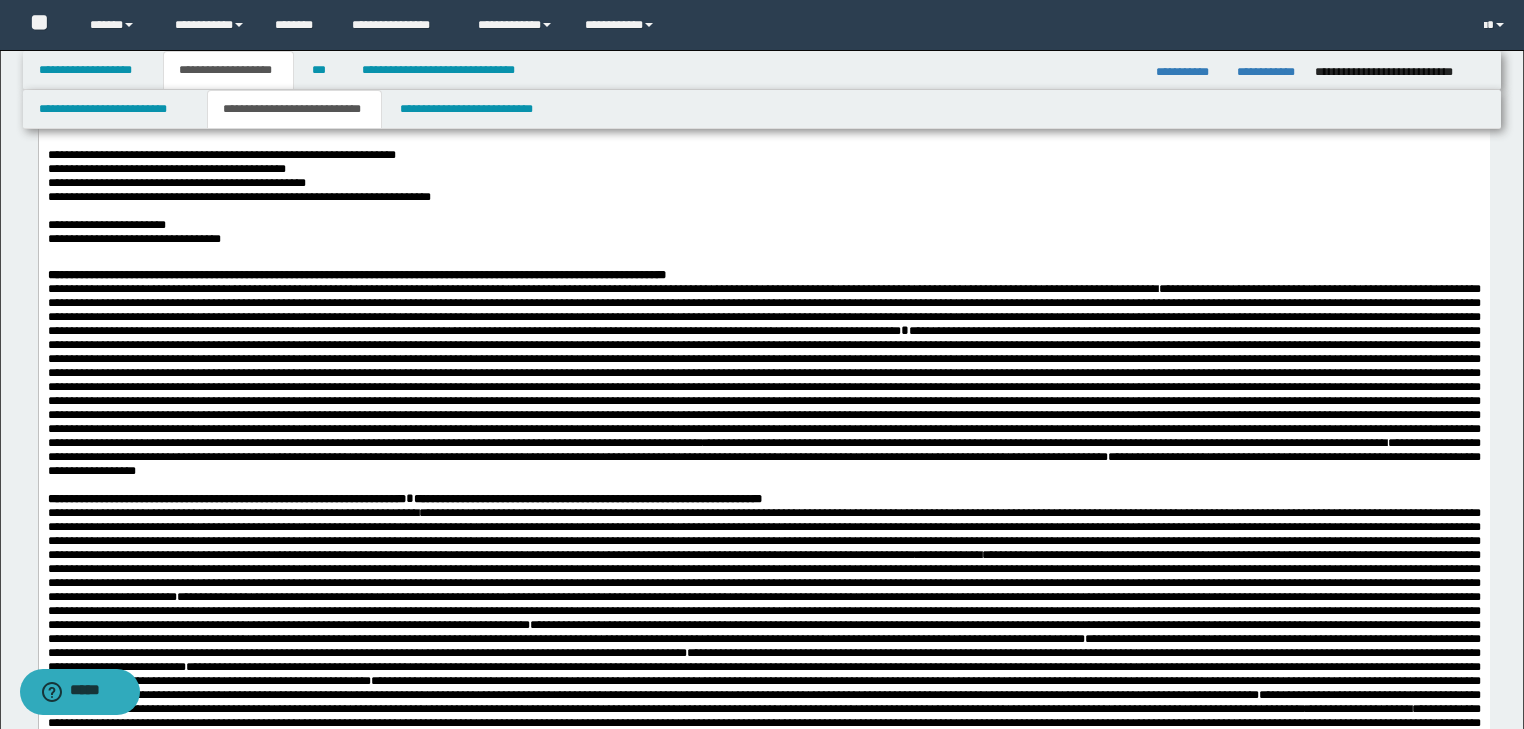 scroll, scrollTop: 800, scrollLeft: 0, axis: vertical 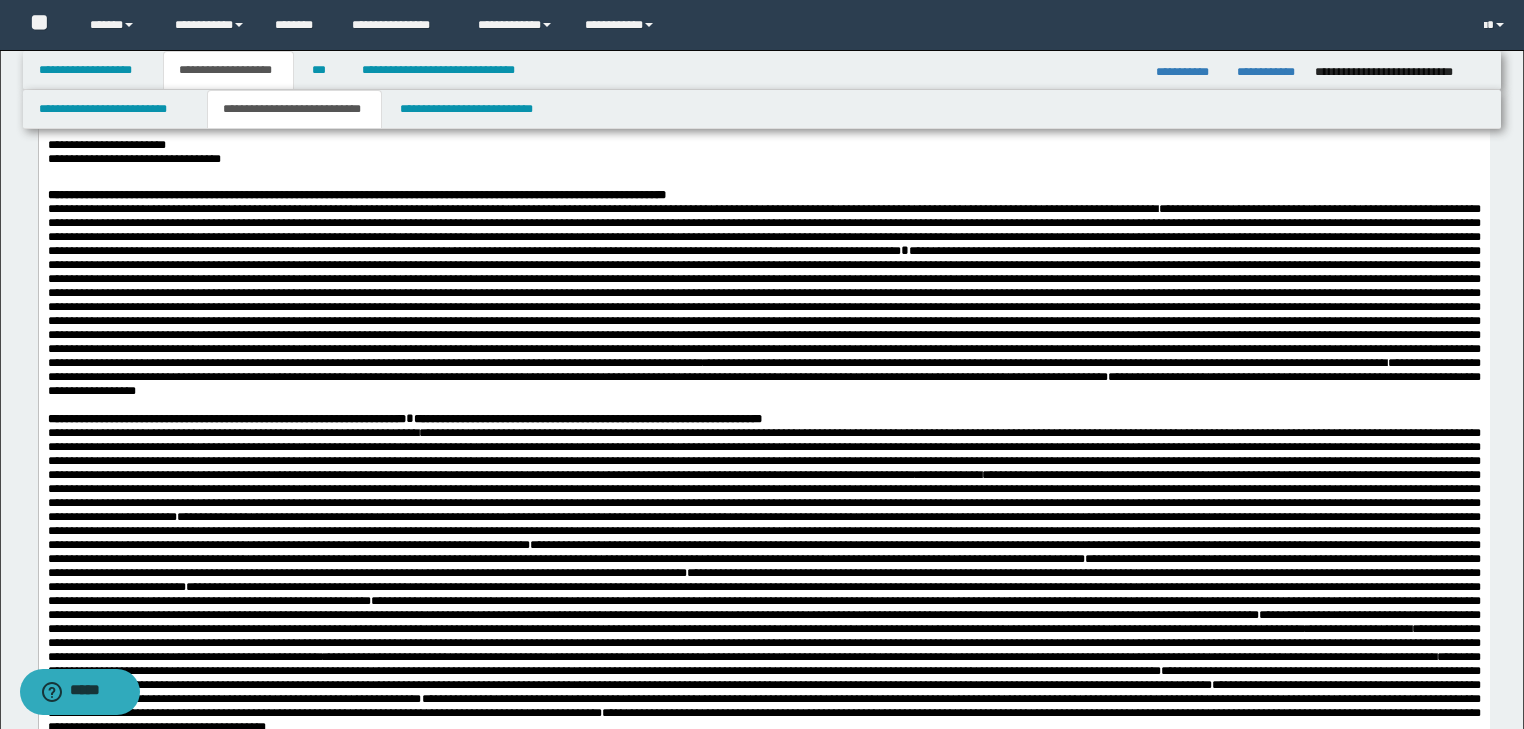 click on "**********" at bounding box center [763, 161] 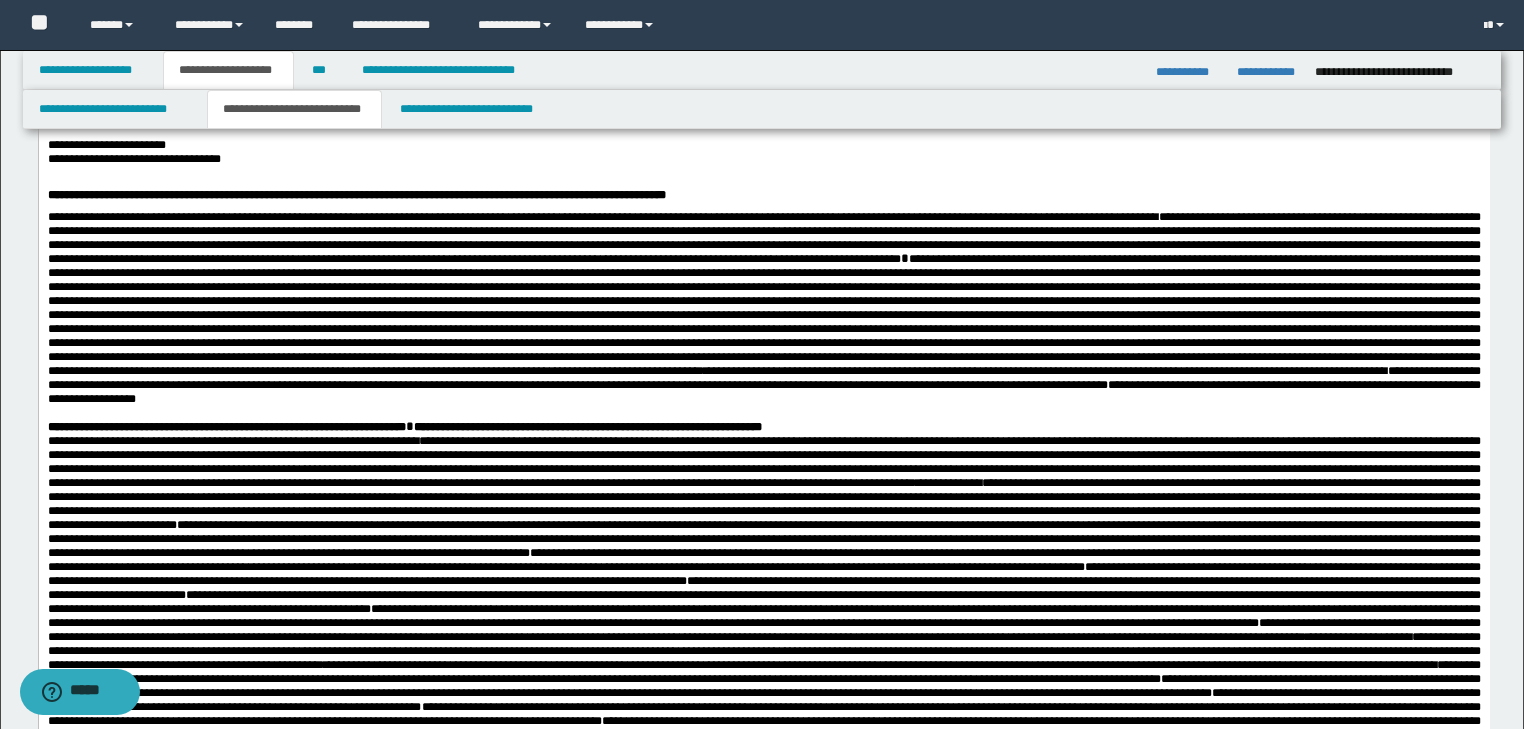 click at bounding box center [763, 173] 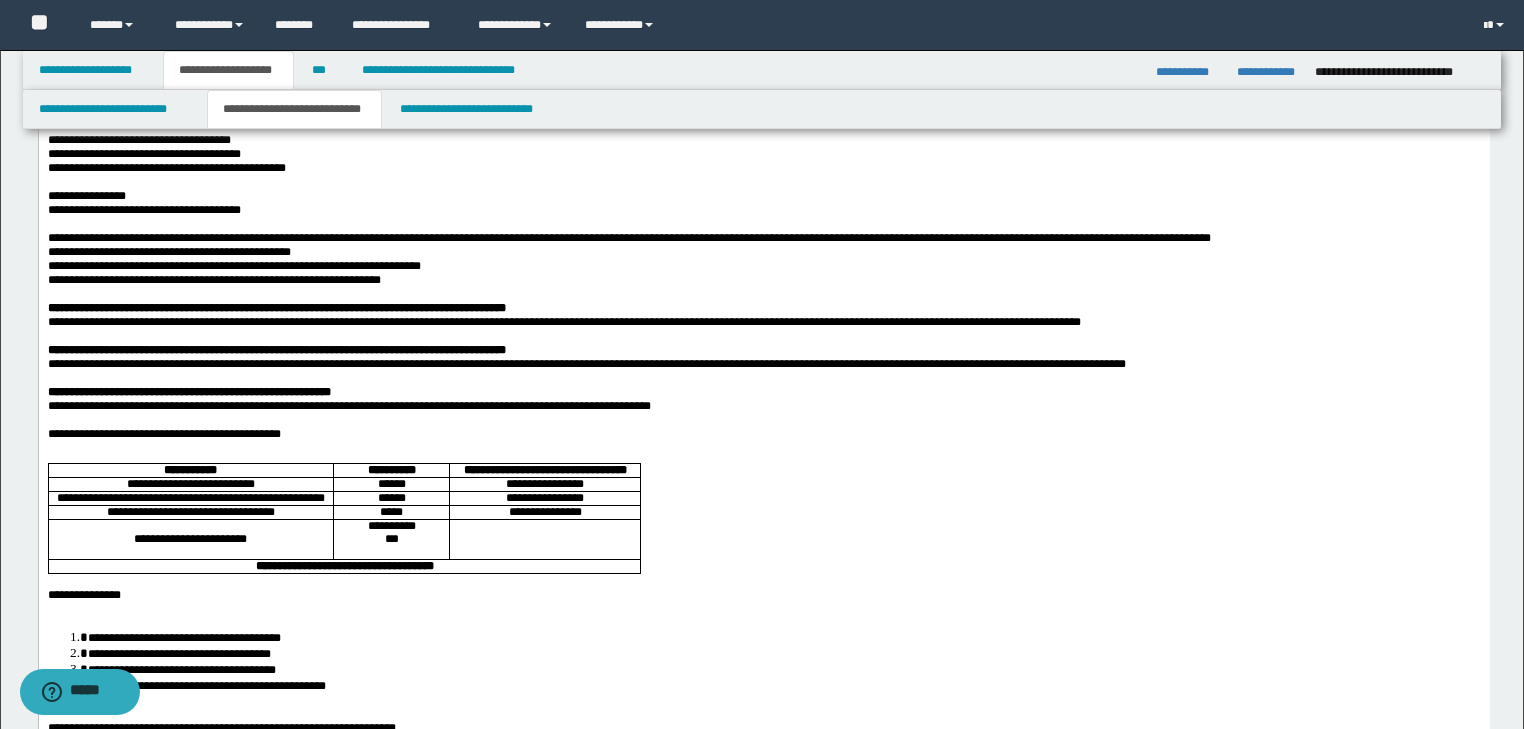 scroll, scrollTop: 160, scrollLeft: 0, axis: vertical 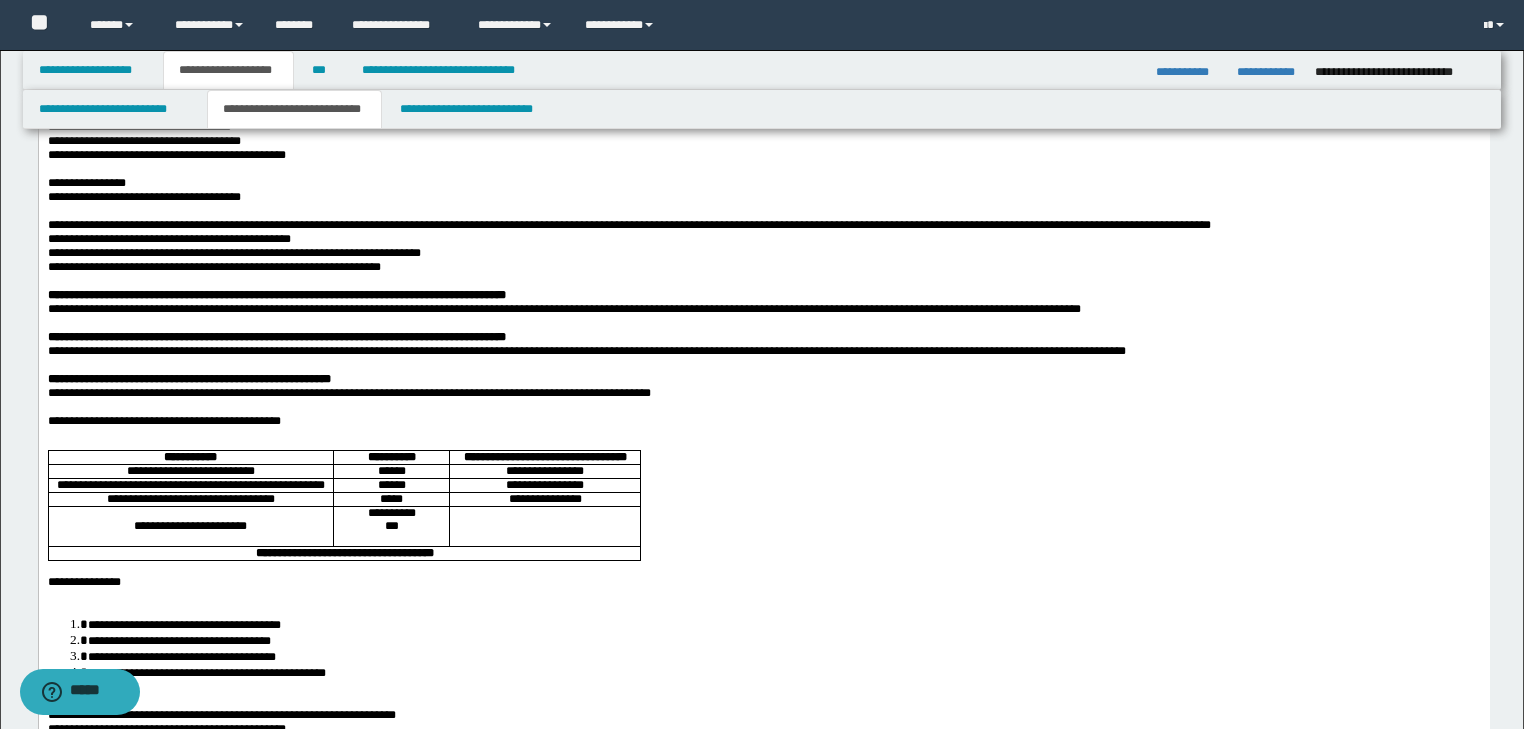 click at bounding box center [763, 434] 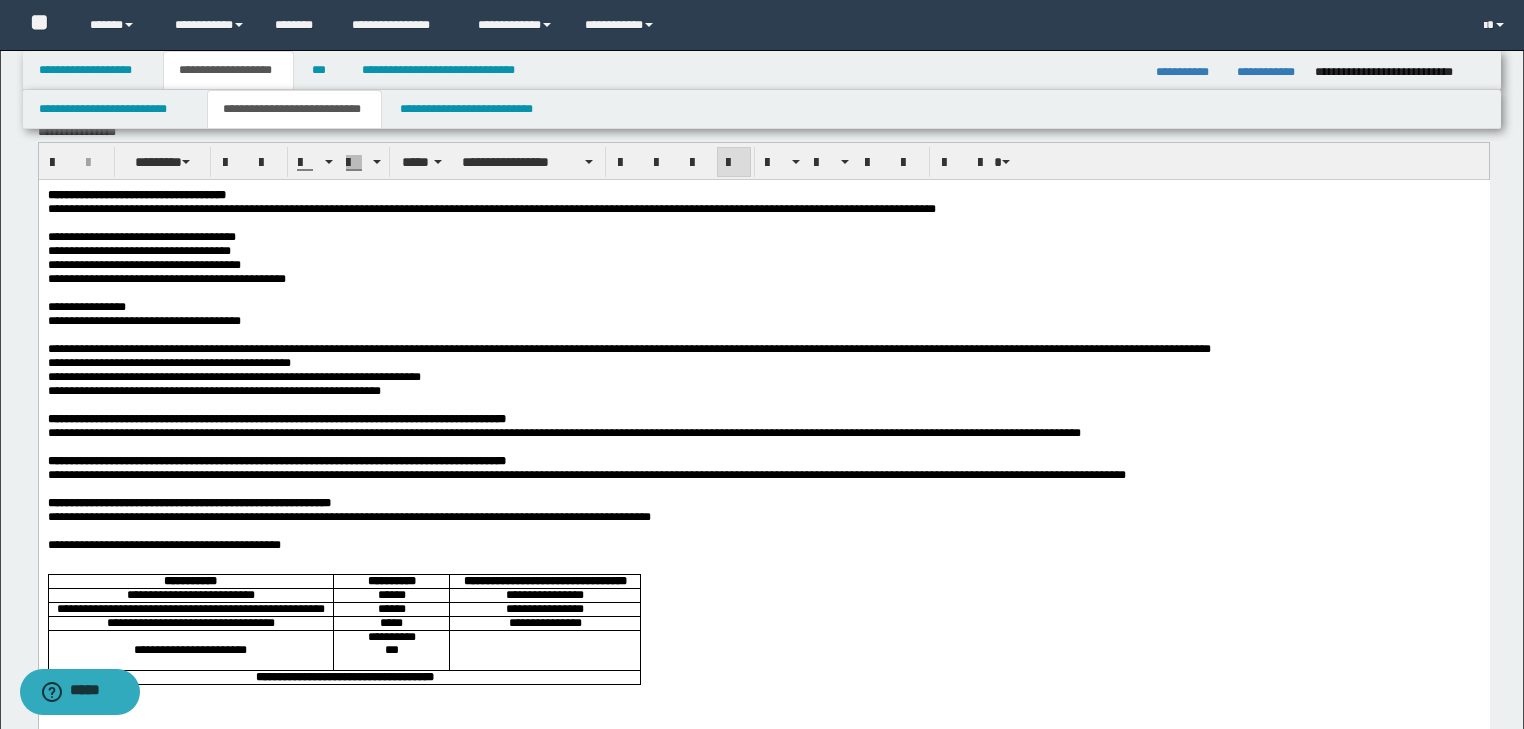 scroll, scrollTop: 0, scrollLeft: 0, axis: both 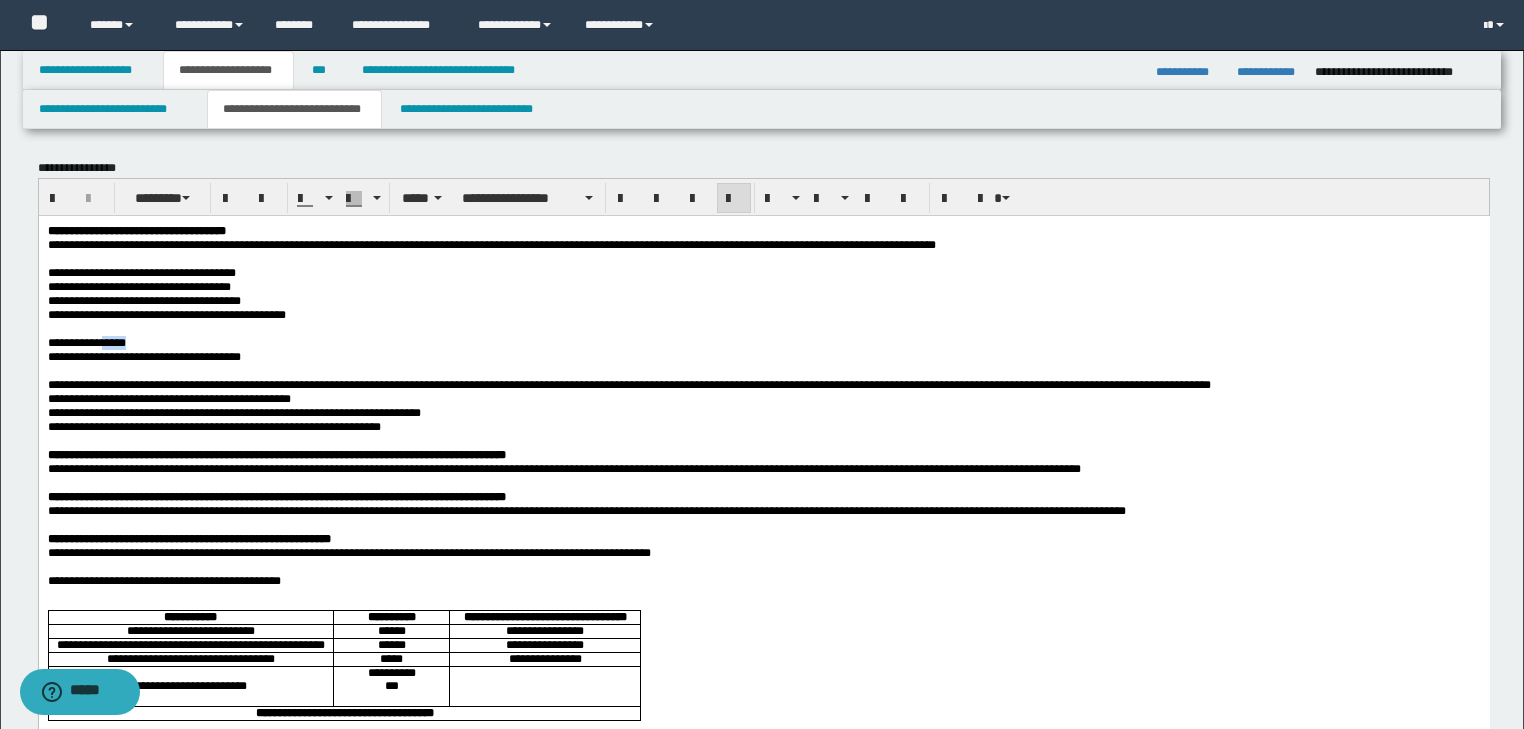 drag, startPoint x: 144, startPoint y: 356, endPoint x: 101, endPoint y: 358, distance: 43.046486 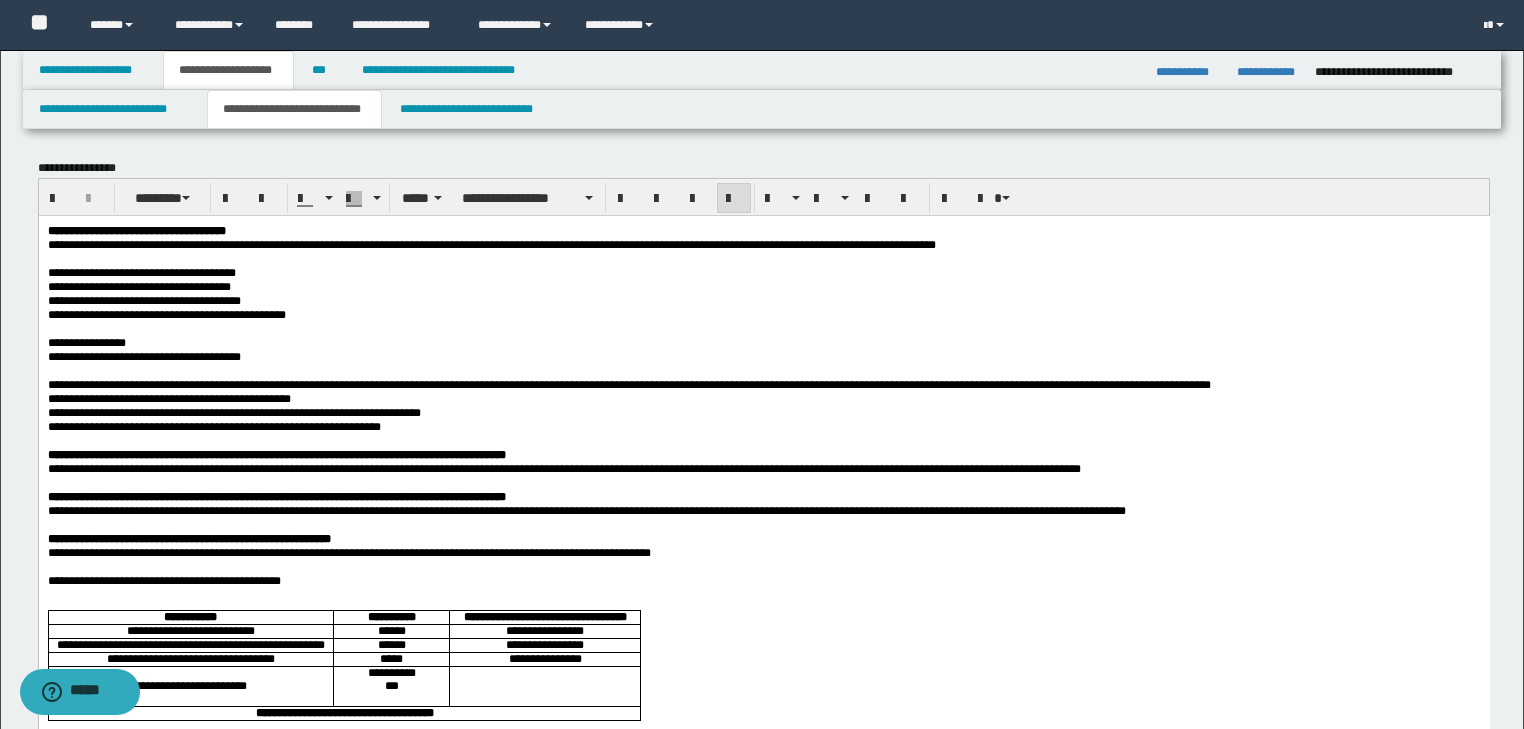 click on "**********" at bounding box center (86, 342) 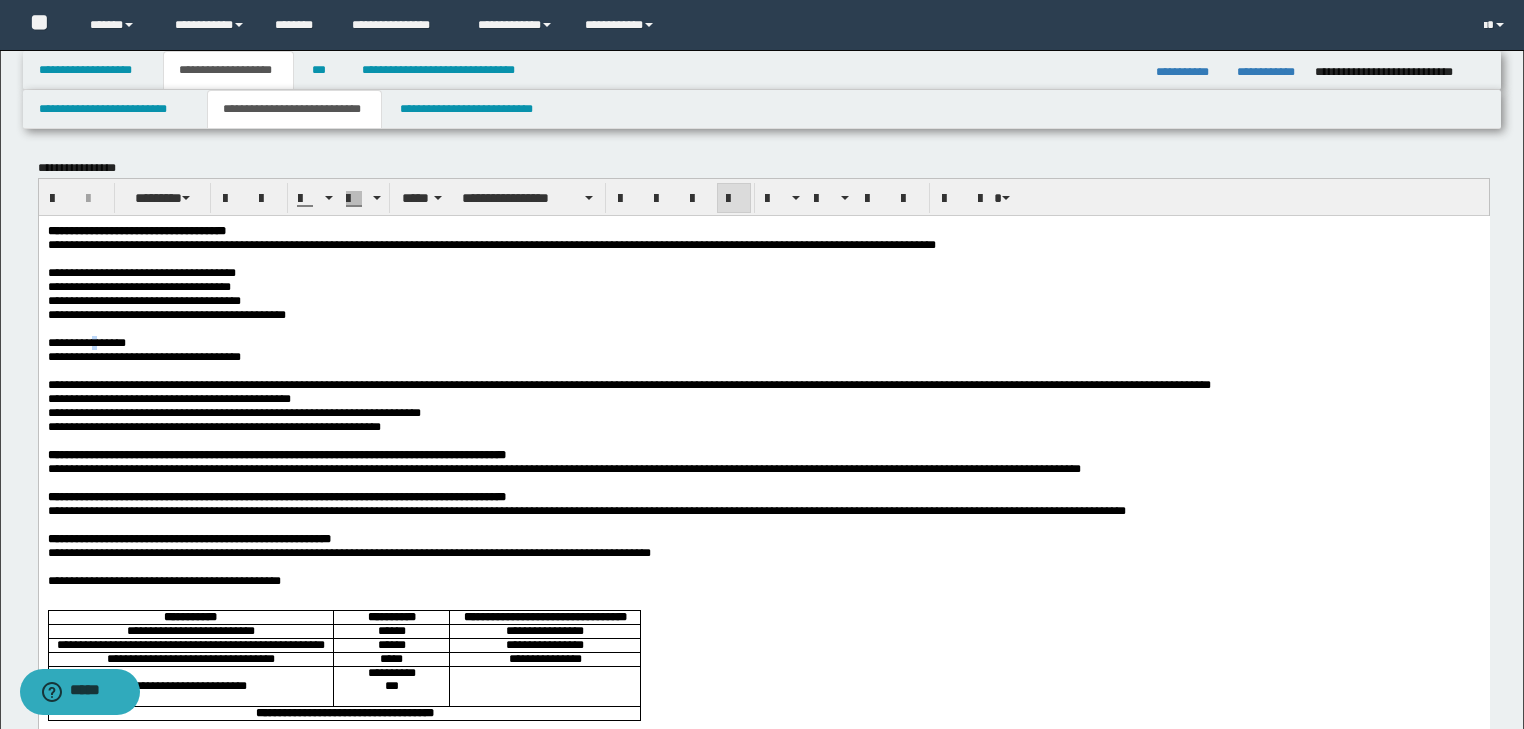 click on "**********" at bounding box center [86, 342] 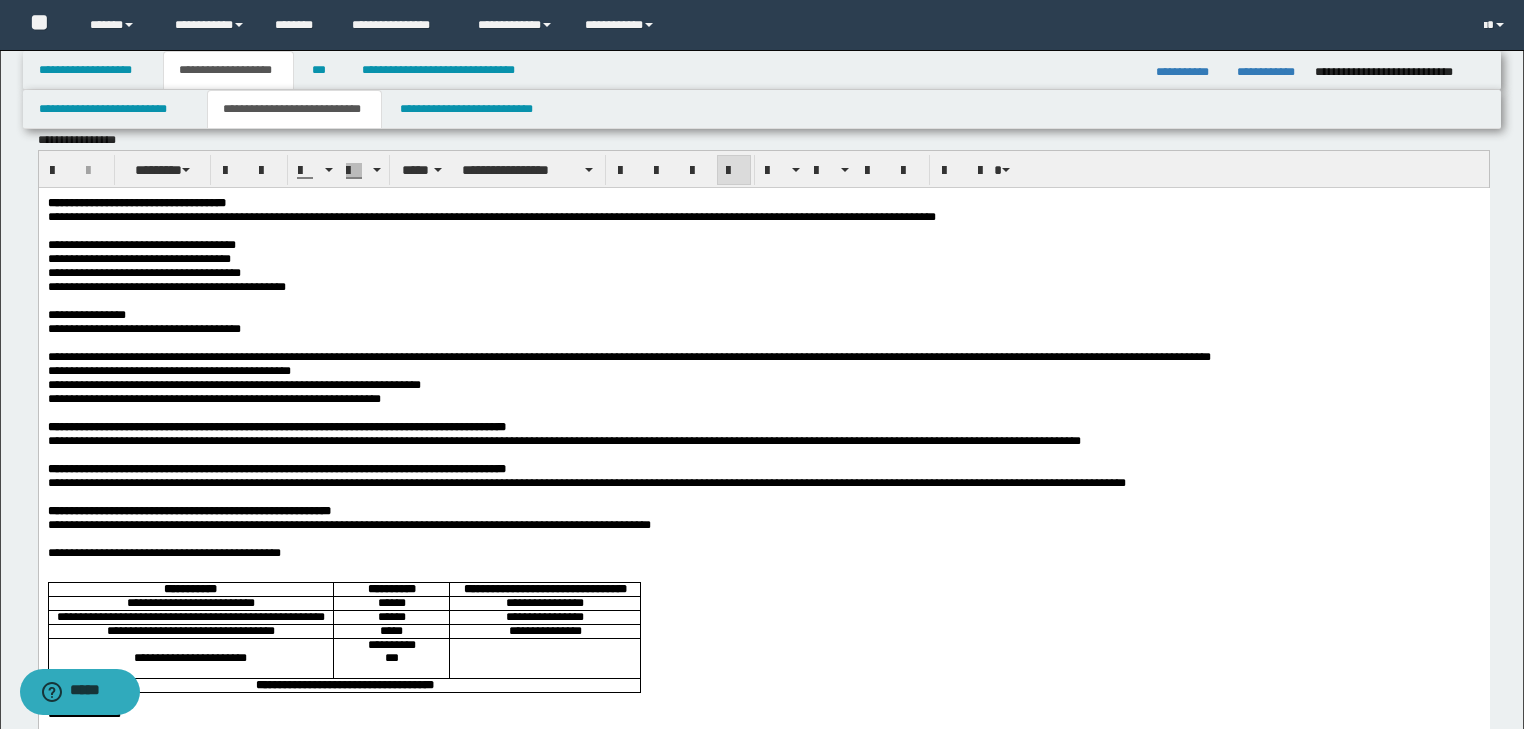 scroll, scrollTop: 0, scrollLeft: 0, axis: both 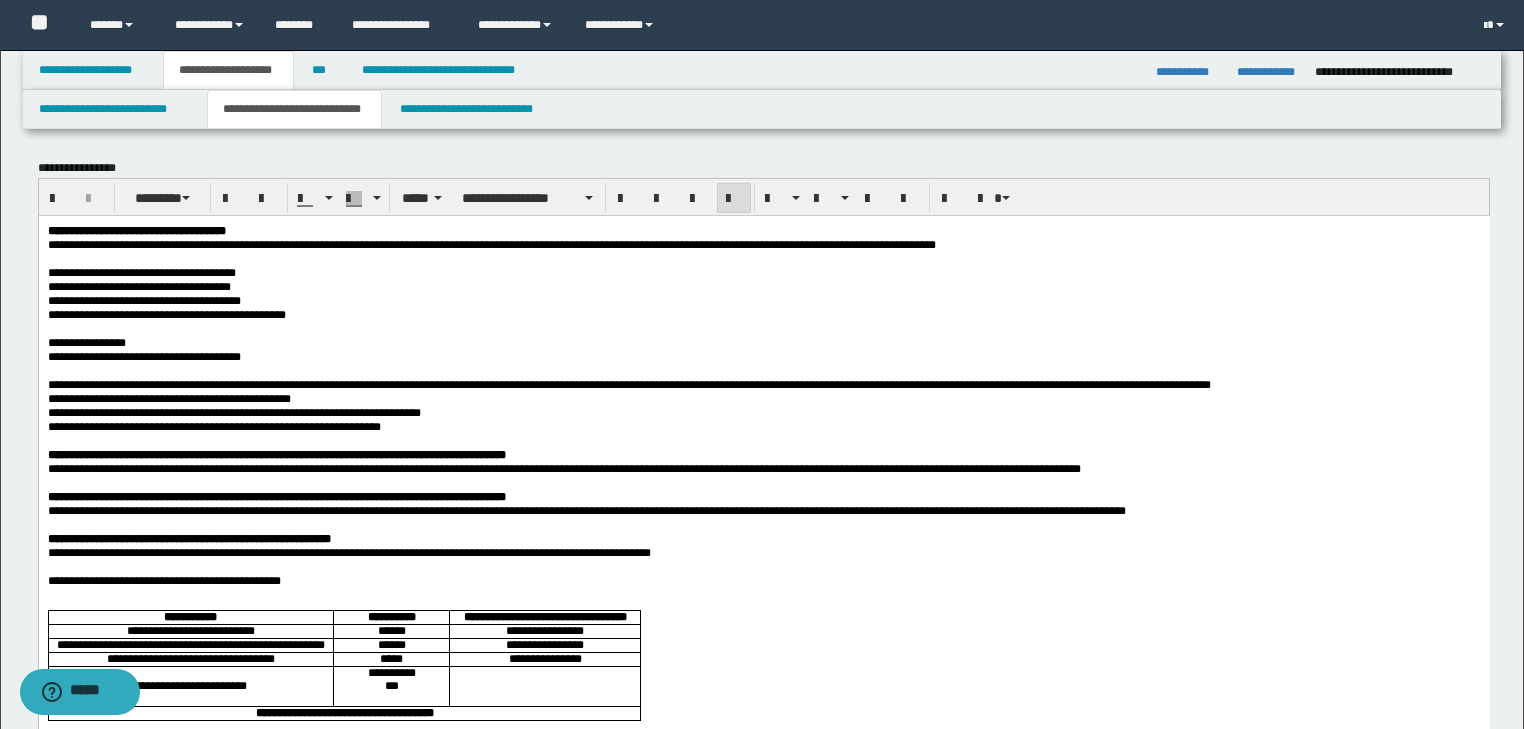 click on "**********" at bounding box center (86, 342) 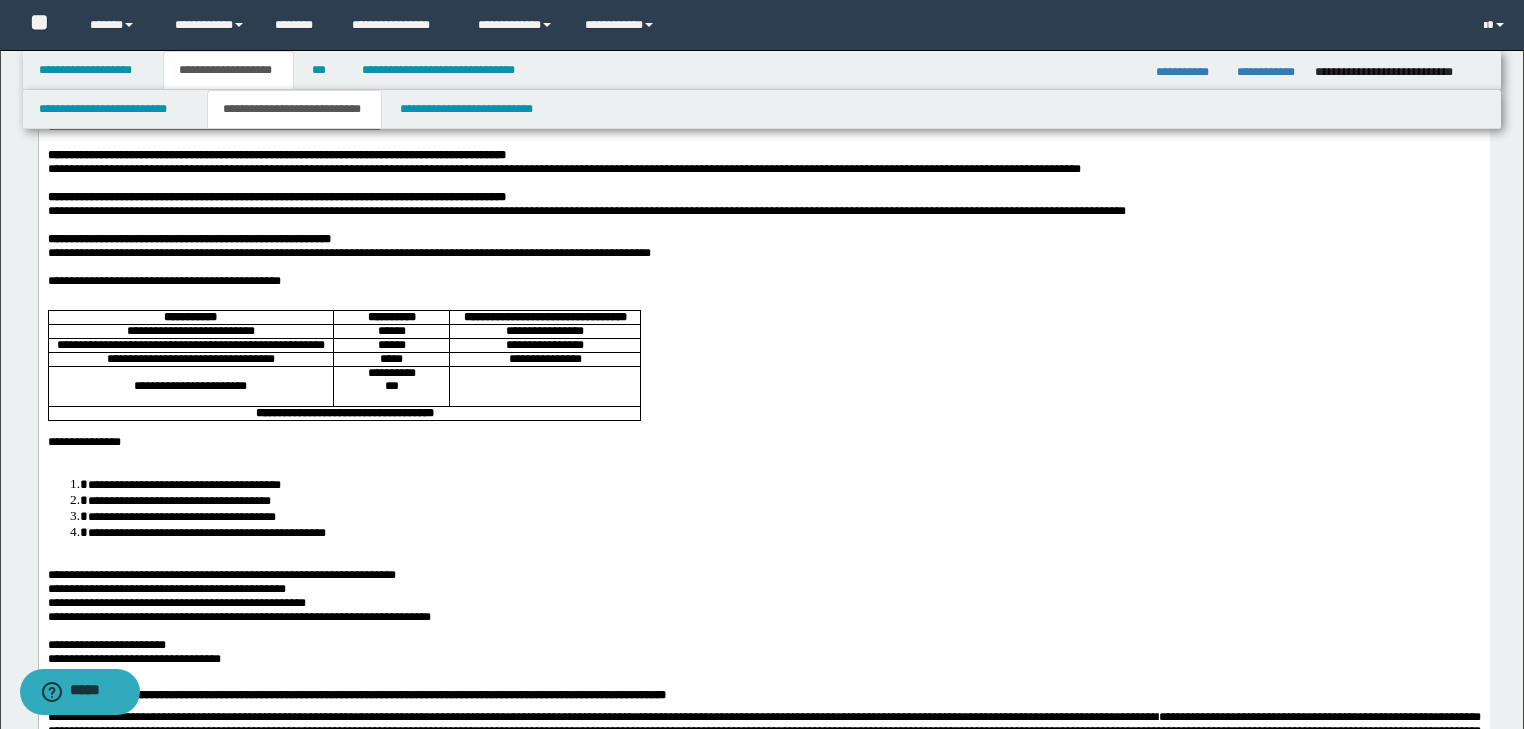scroll, scrollTop: 480, scrollLeft: 0, axis: vertical 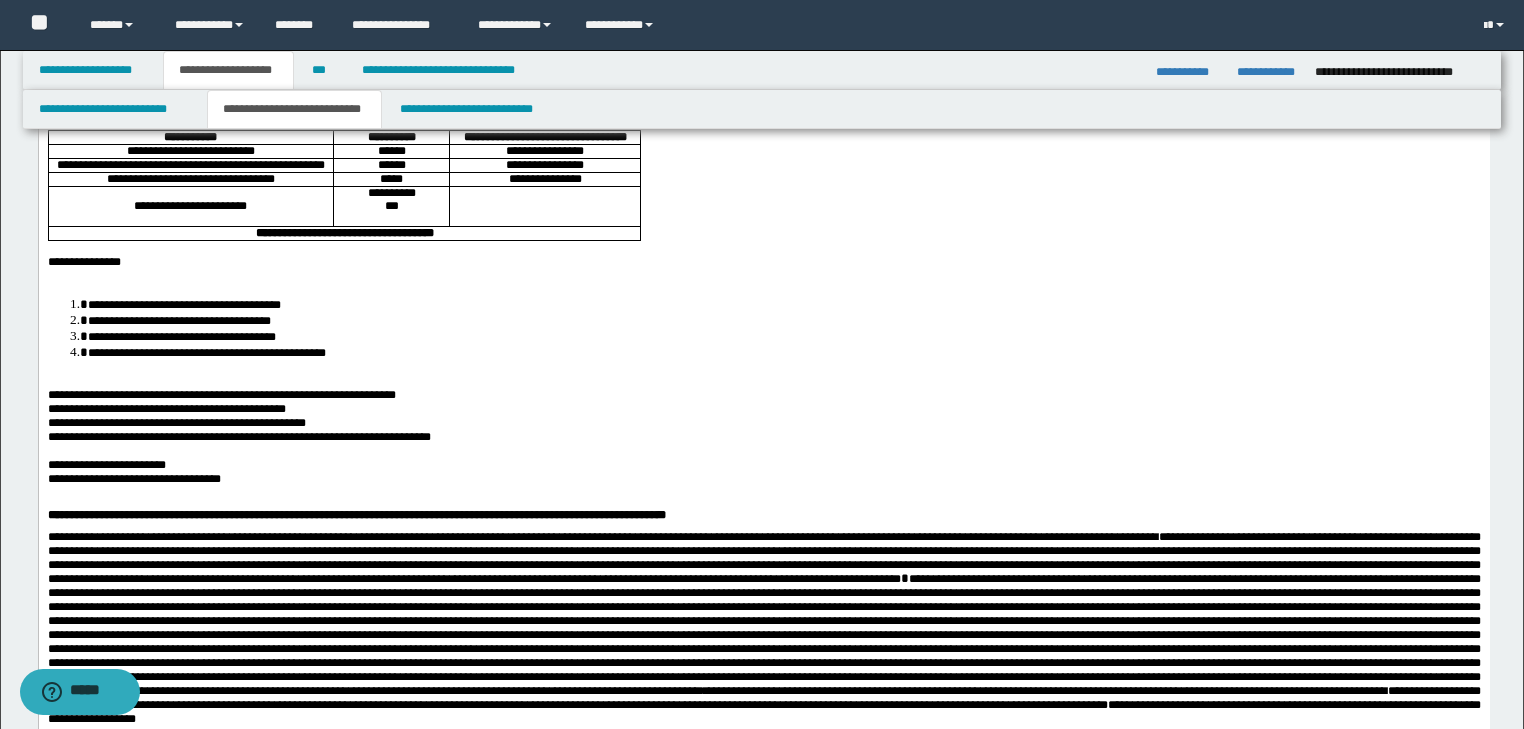 click on "**********" at bounding box center (763, 465) 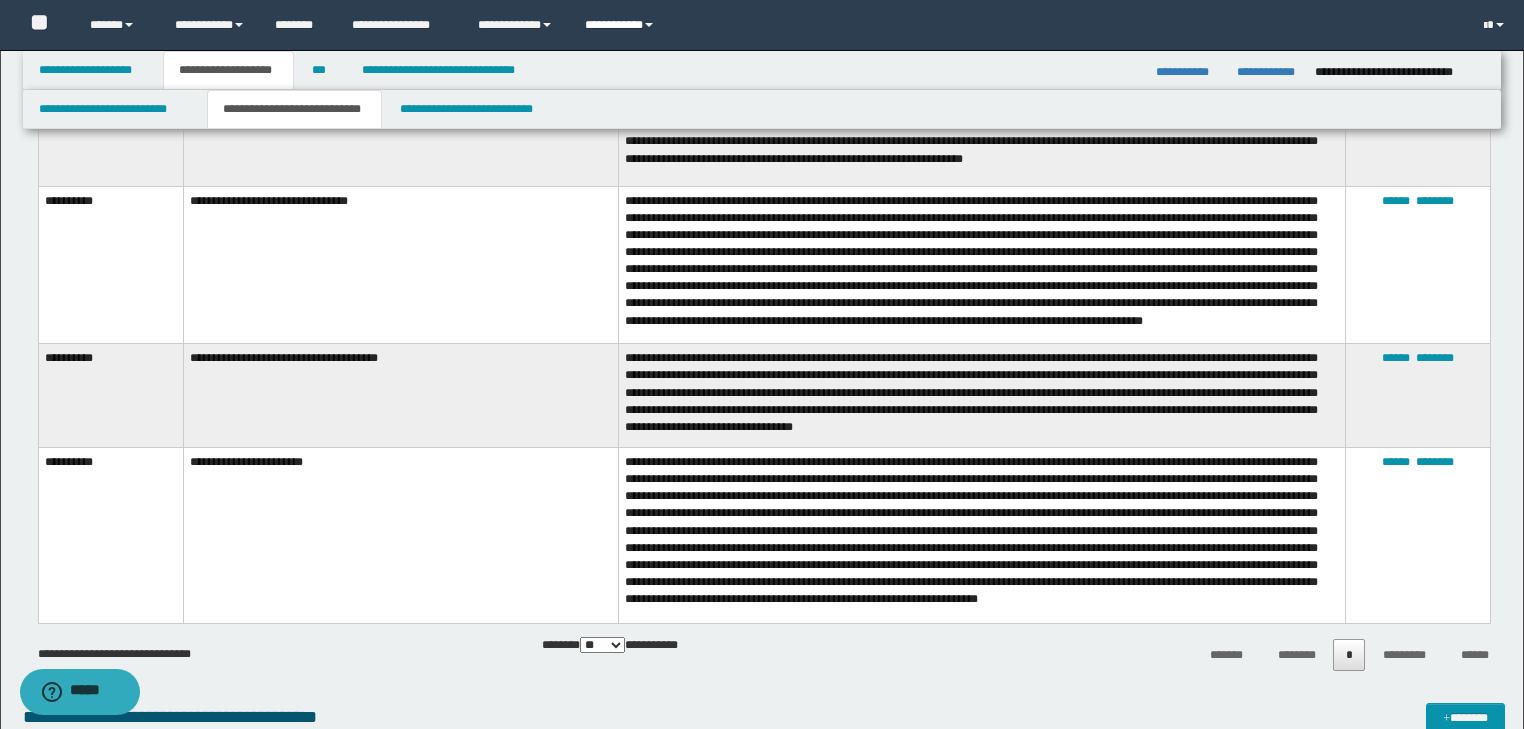 scroll, scrollTop: 2464, scrollLeft: 0, axis: vertical 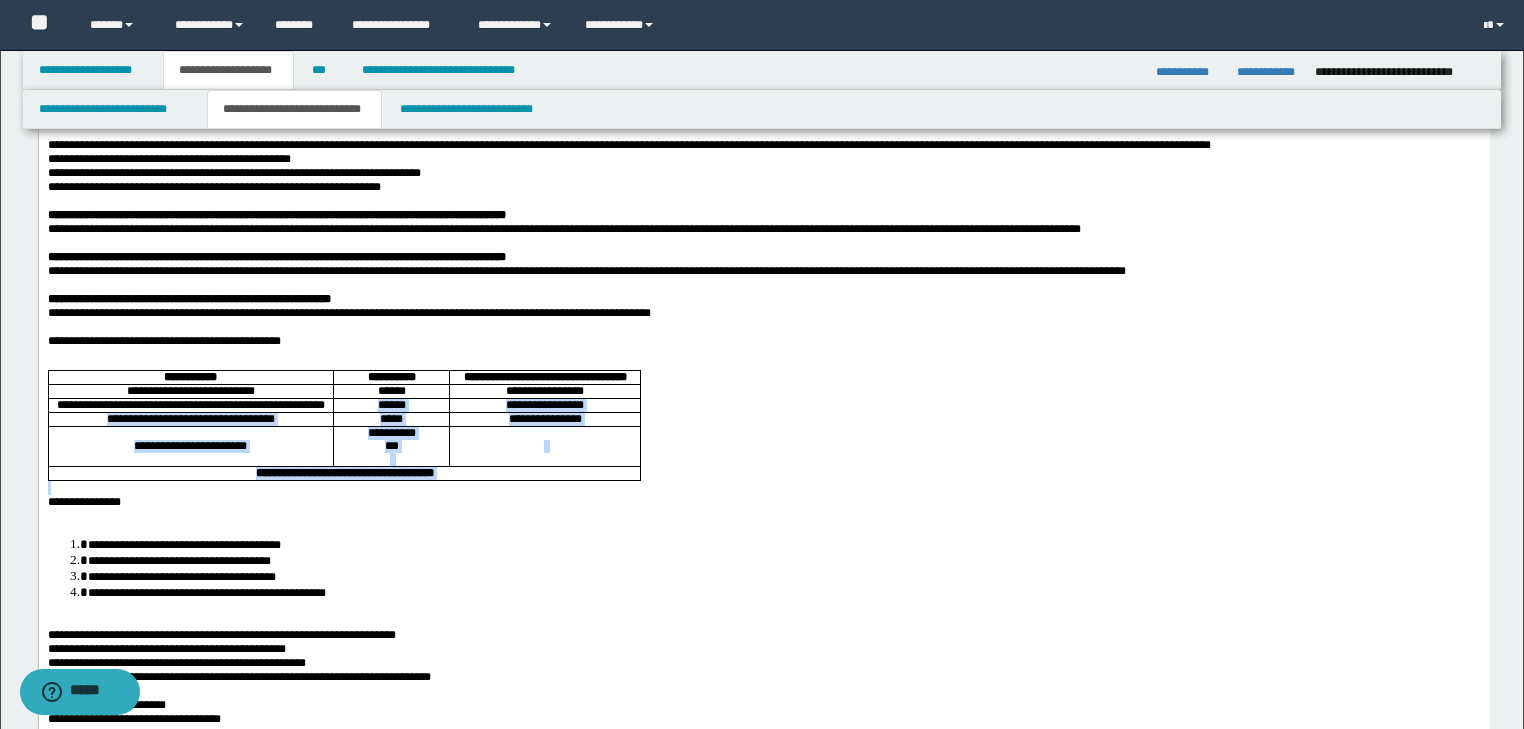 drag, startPoint x: 654, startPoint y: 567, endPoint x: 373, endPoint y: 492, distance: 290.83673 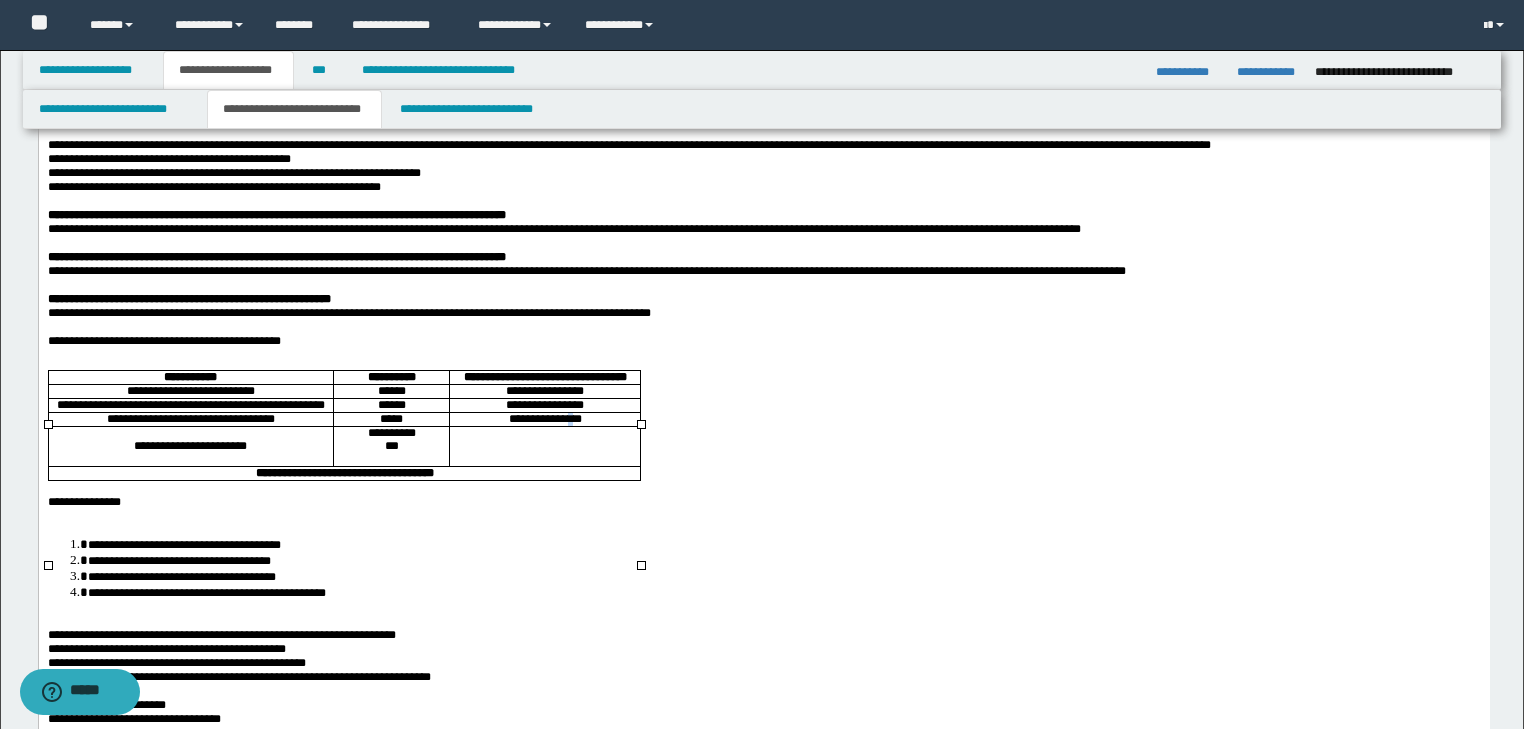 click on "**********" at bounding box center [544, 419] 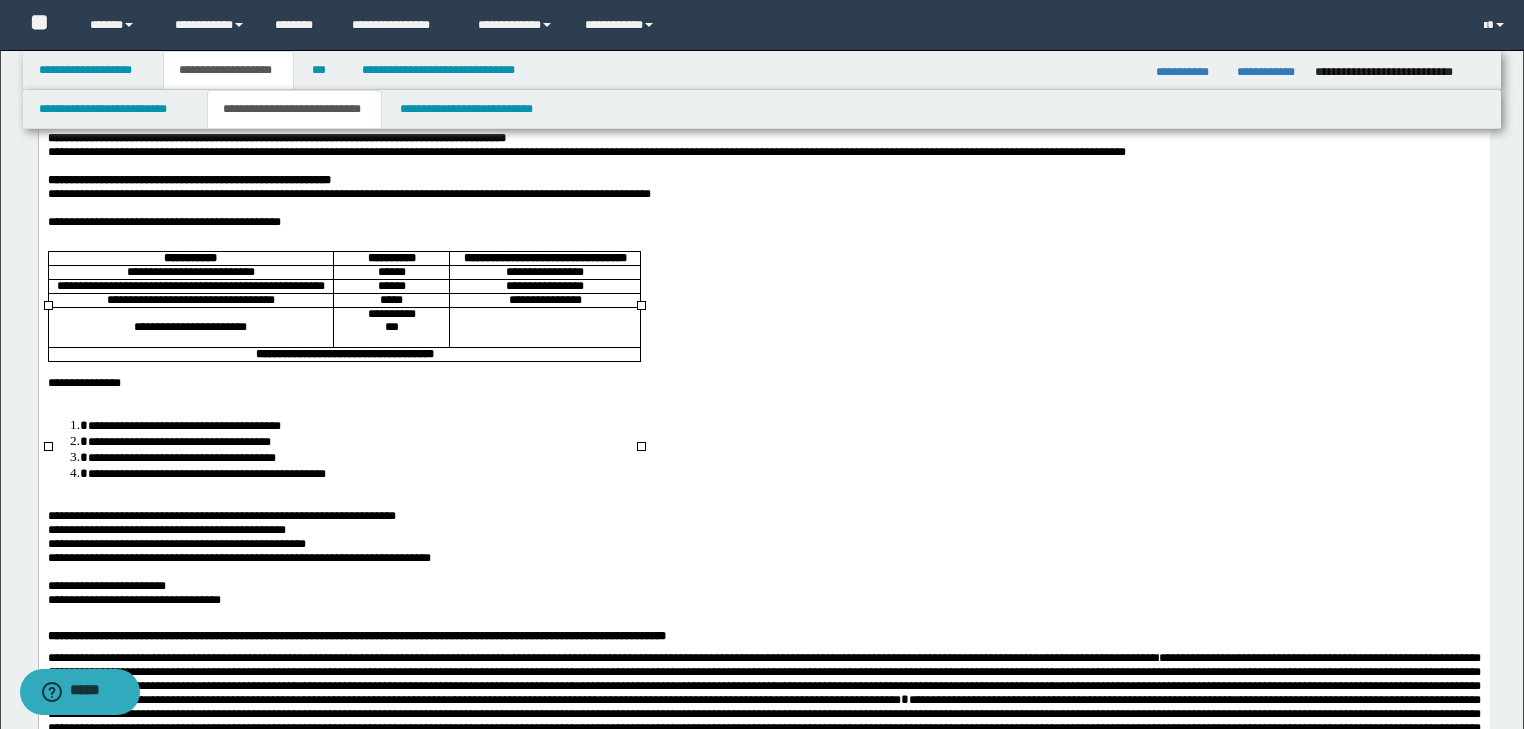 scroll, scrollTop: 320, scrollLeft: 0, axis: vertical 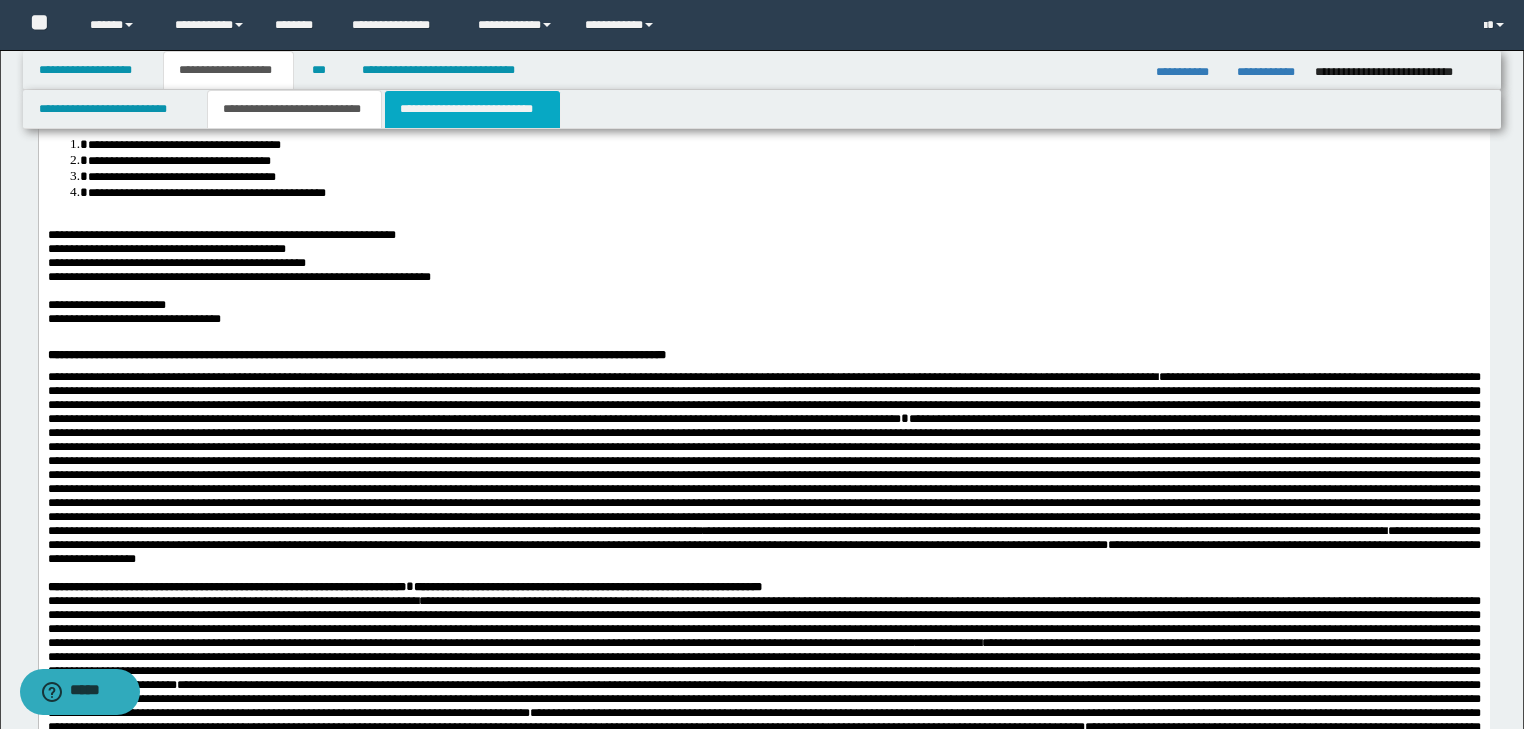 click on "**********" at bounding box center [472, 109] 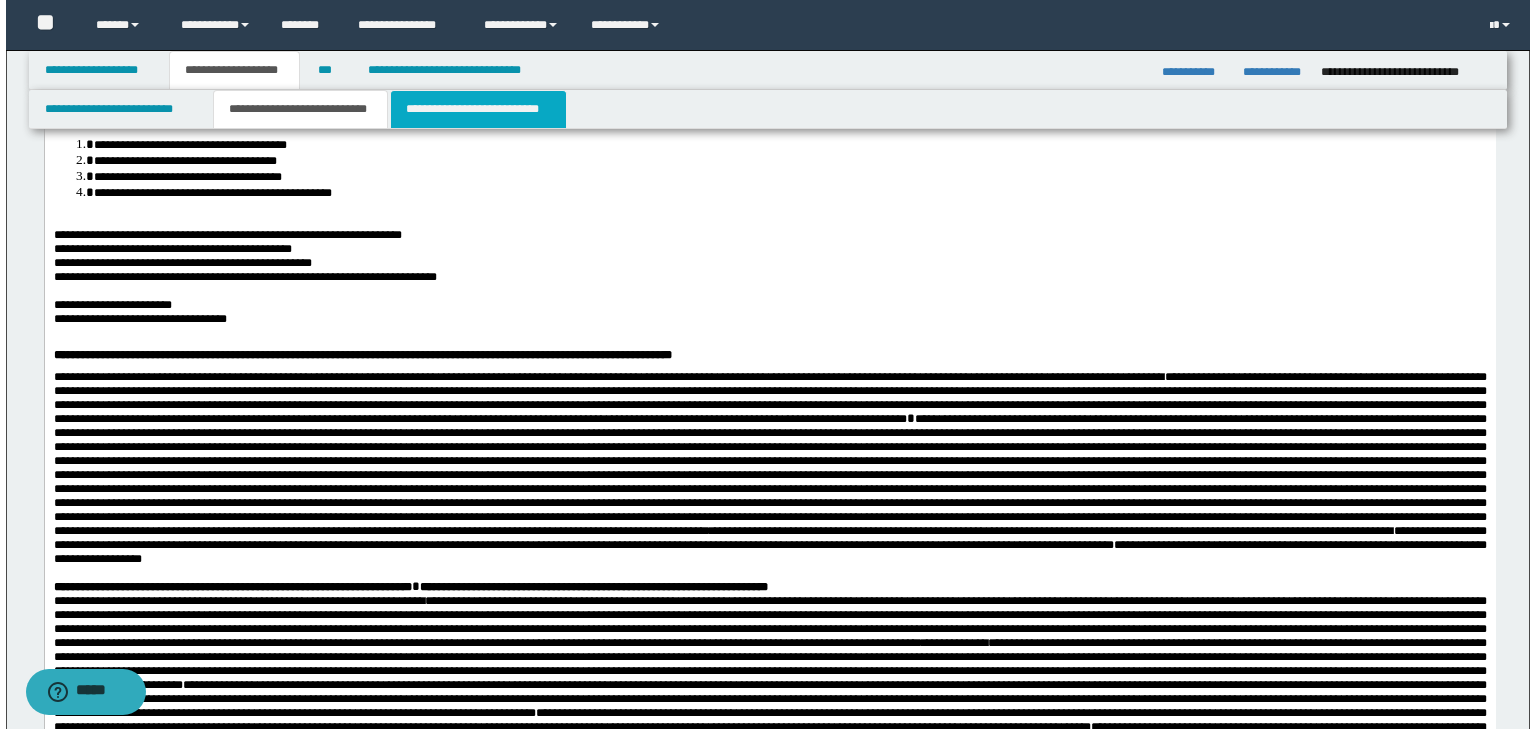 scroll, scrollTop: 0, scrollLeft: 0, axis: both 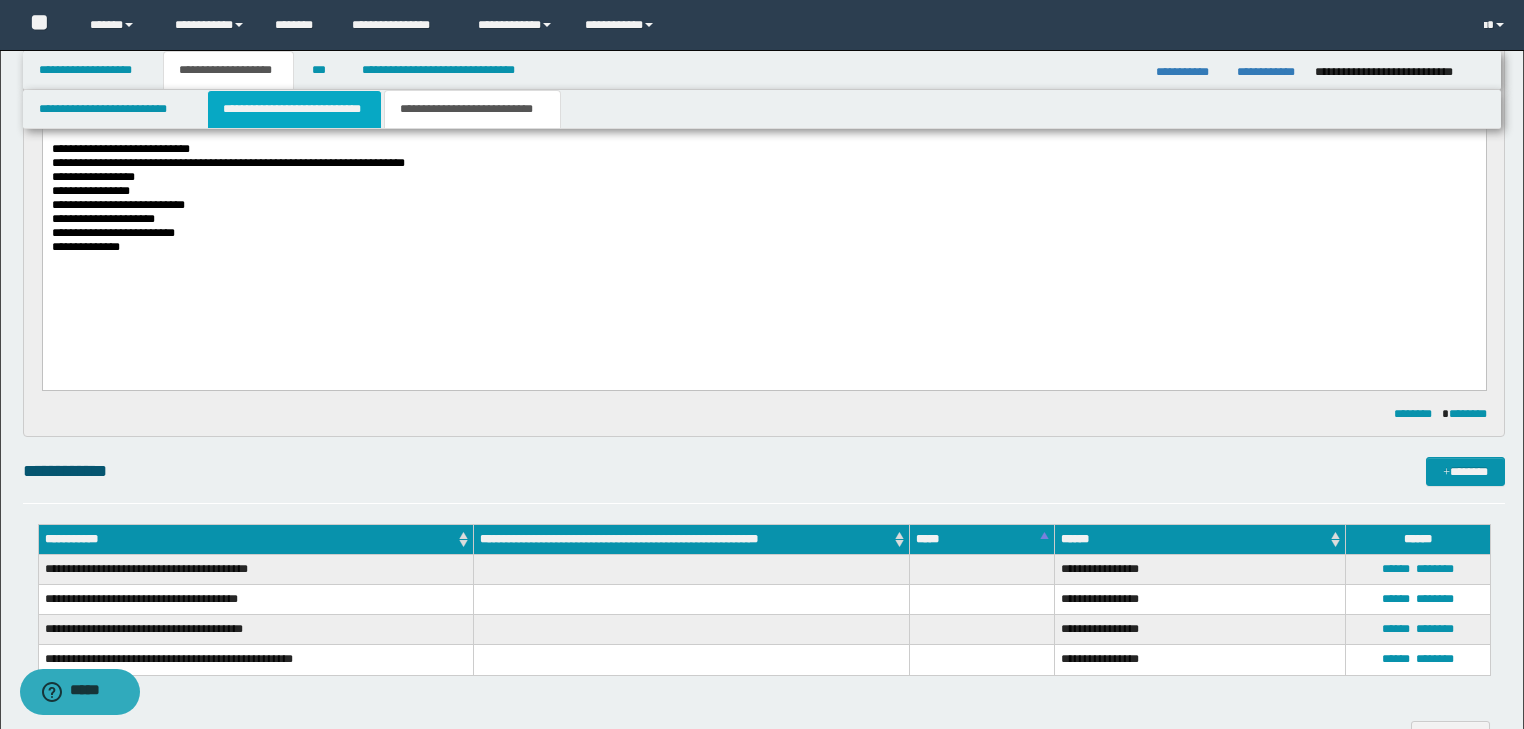 click on "**********" at bounding box center (294, 109) 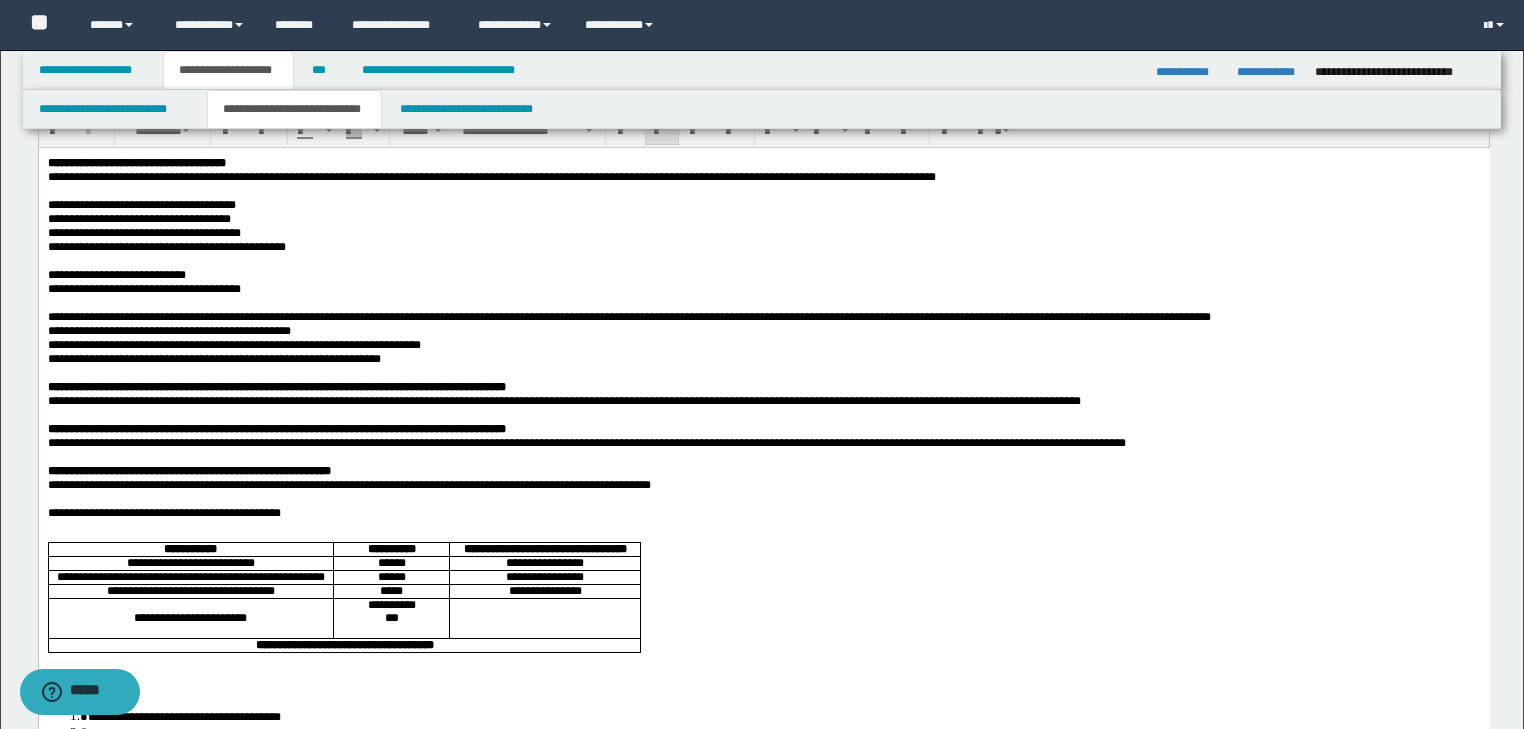 scroll, scrollTop: 0, scrollLeft: 0, axis: both 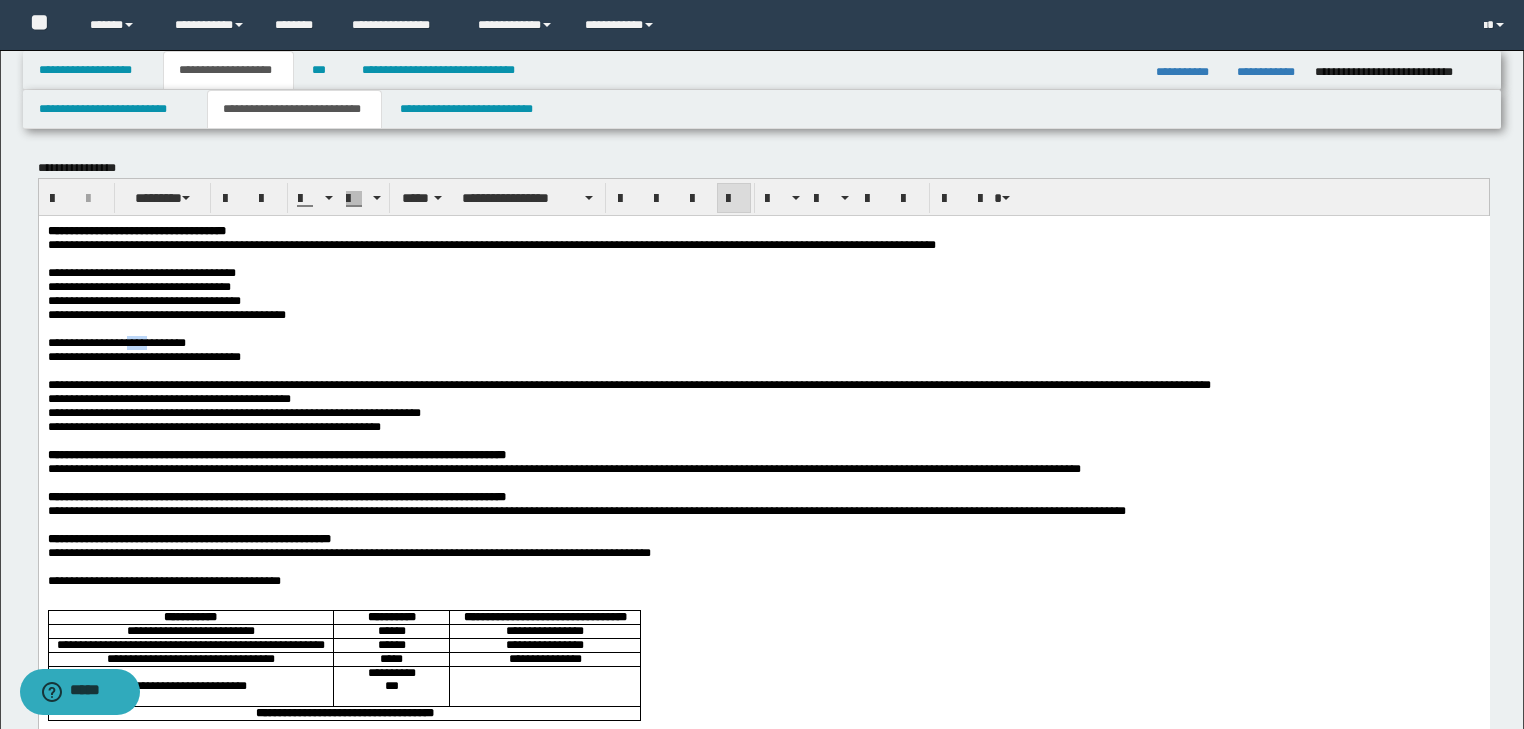 click on "**********" at bounding box center (116, 342) 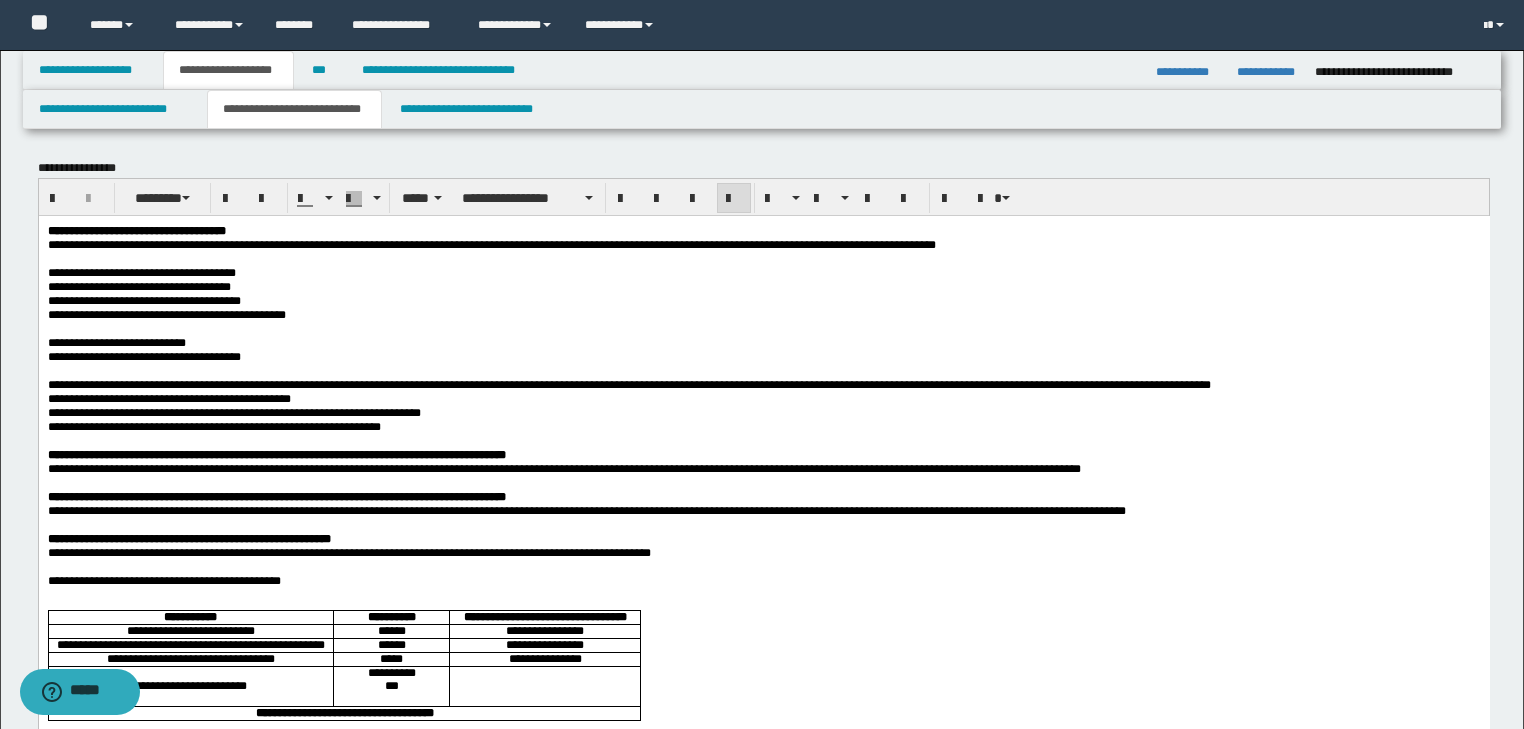 click on "**********" at bounding box center (168, 398) 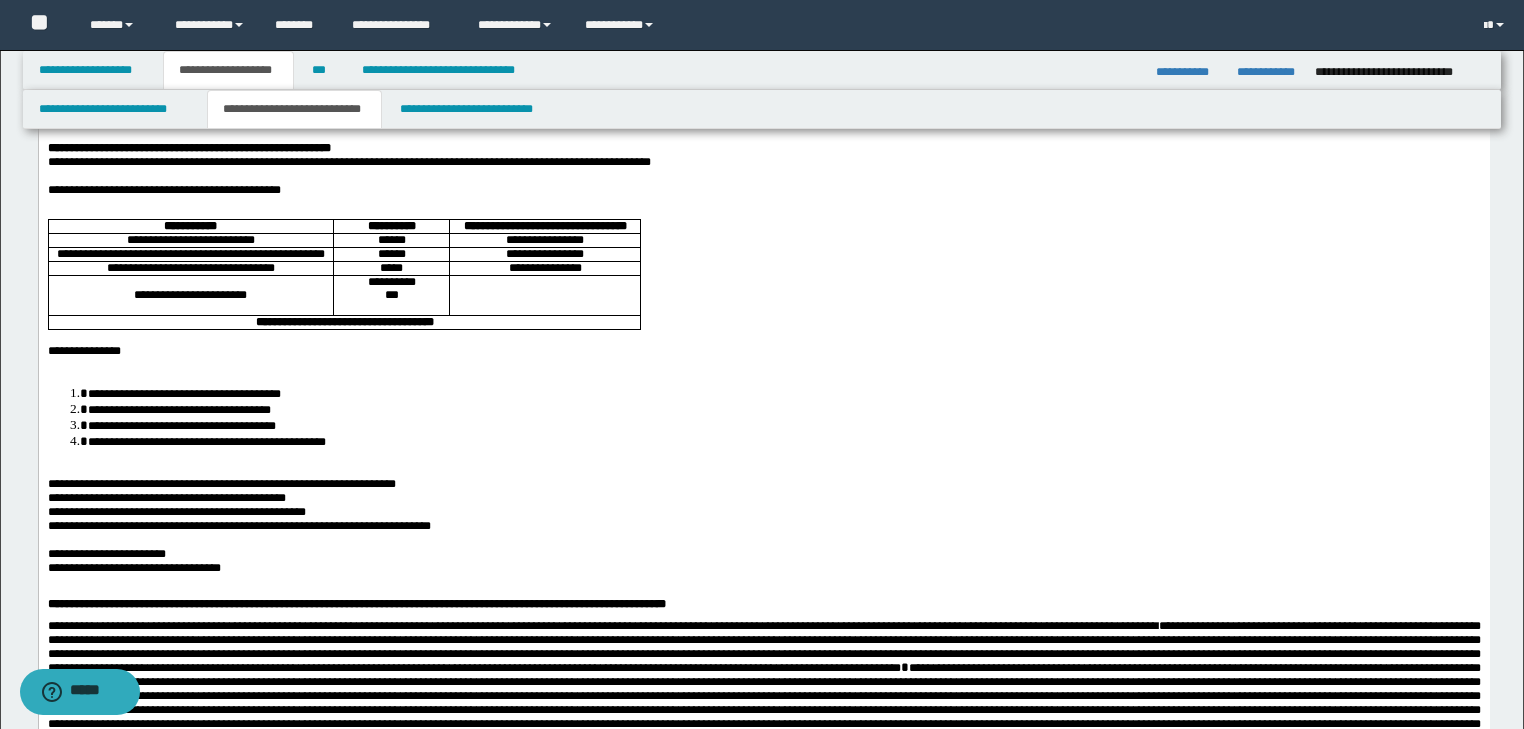 scroll, scrollTop: 400, scrollLeft: 0, axis: vertical 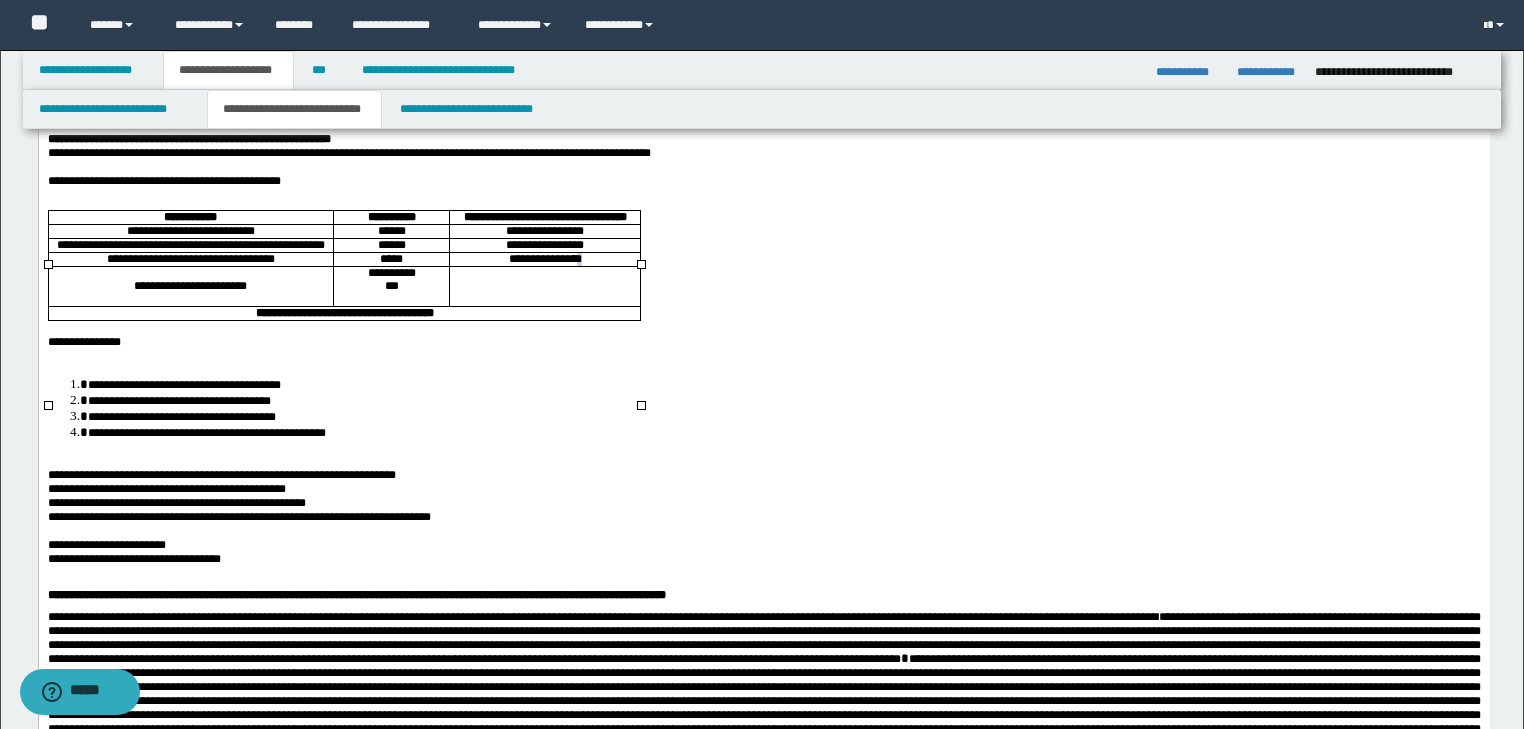 drag, startPoint x: 579, startPoint y: 341, endPoint x: 592, endPoint y: 345, distance: 13.601471 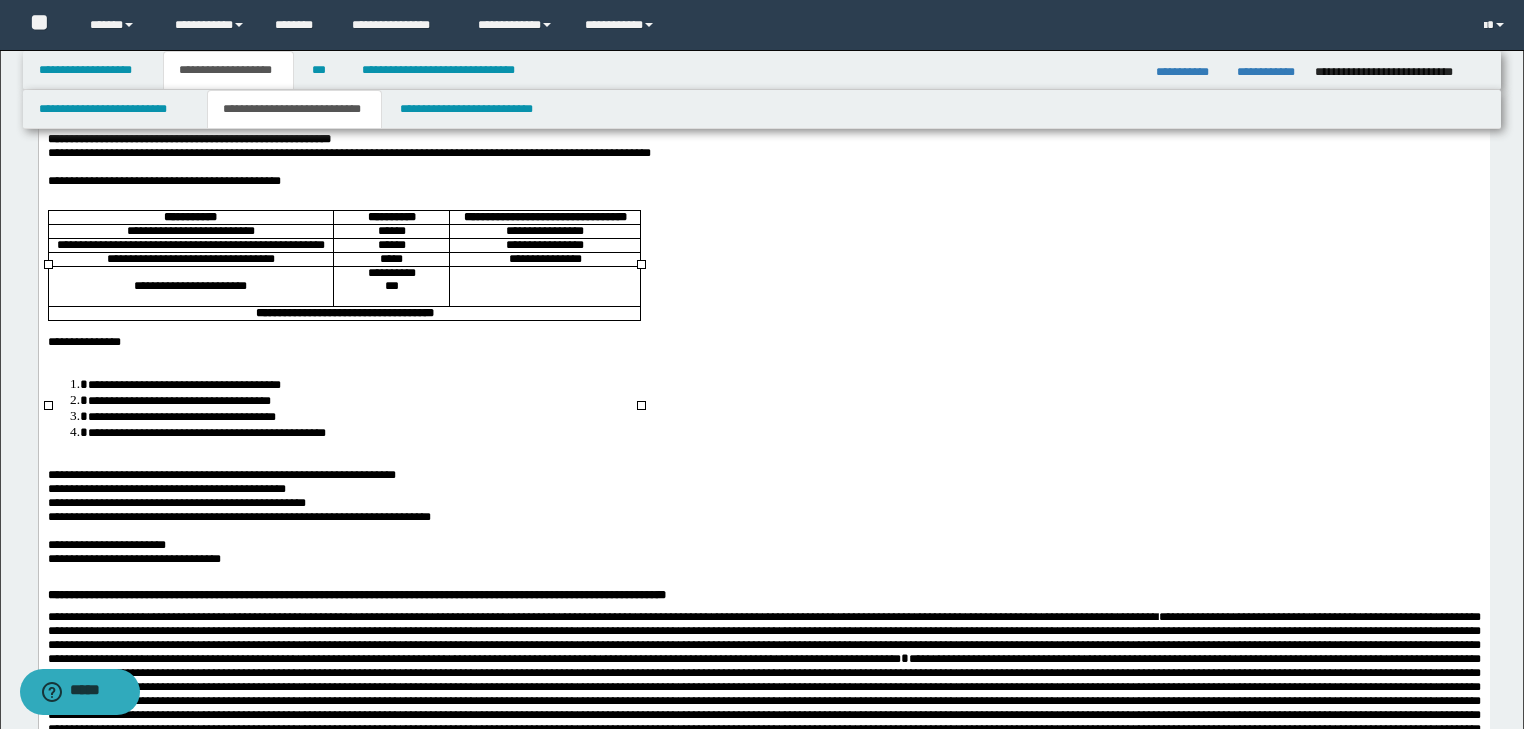 click at bounding box center (544, 286) 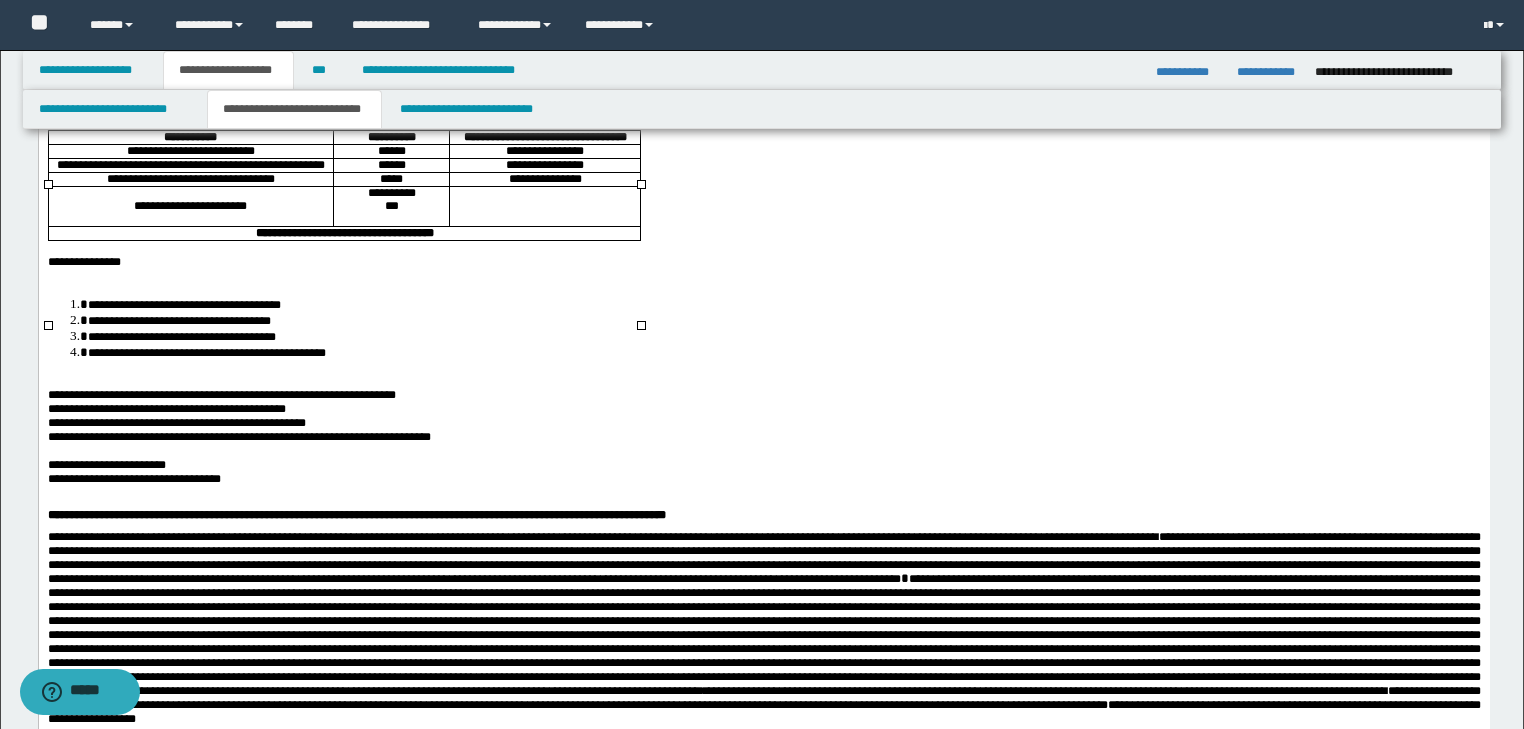 scroll, scrollTop: 400, scrollLeft: 0, axis: vertical 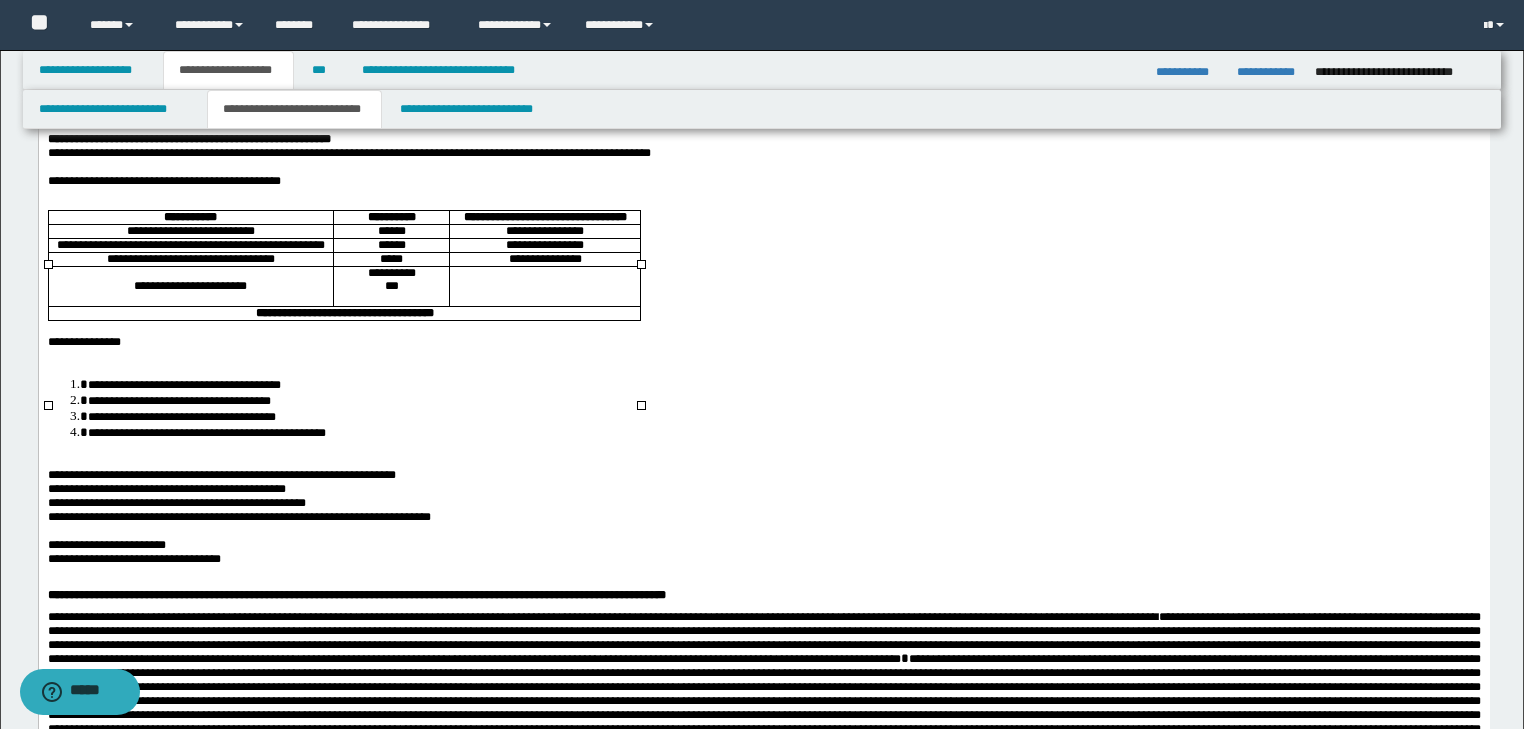 click on "**********" at bounding box center [544, 259] 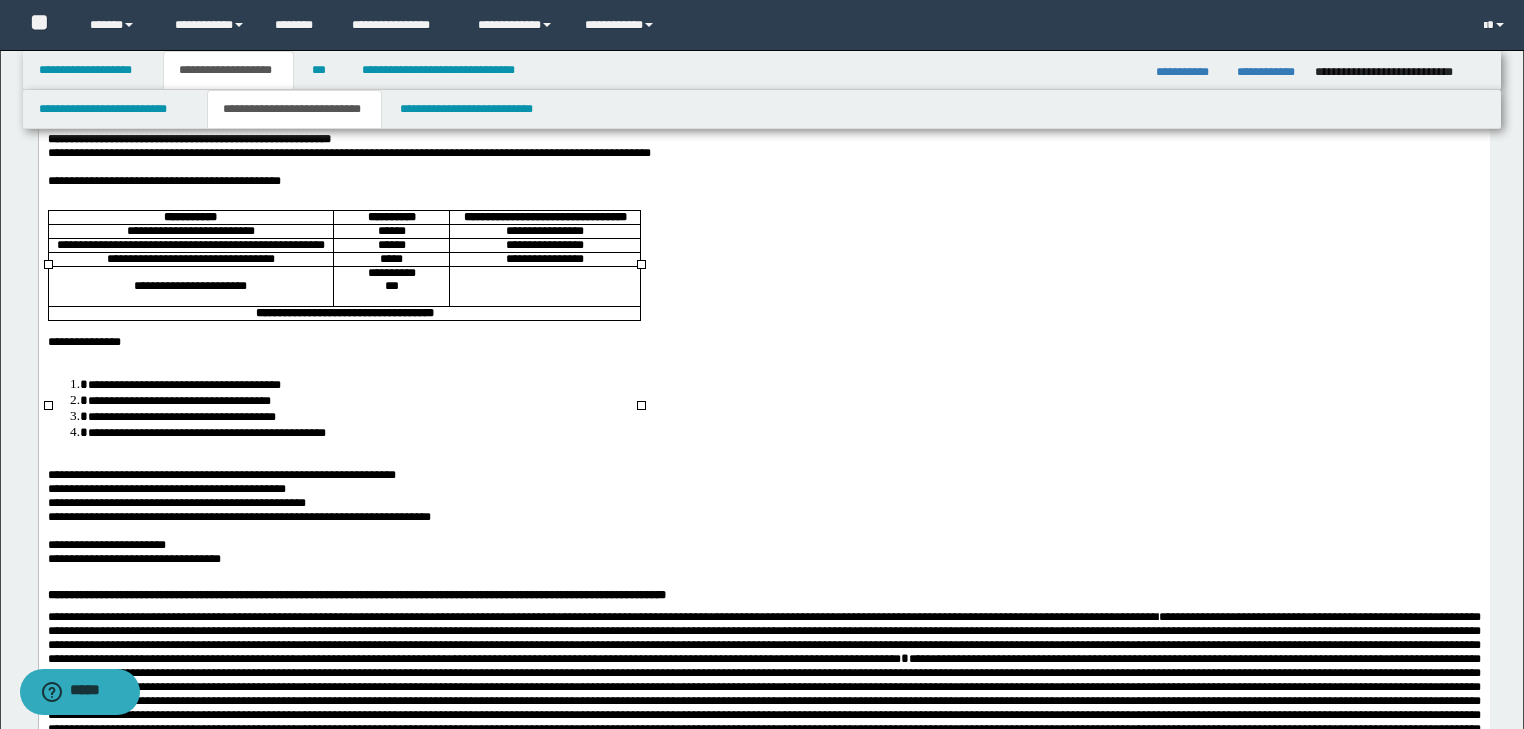 click on "**********" at bounding box center [544, 259] 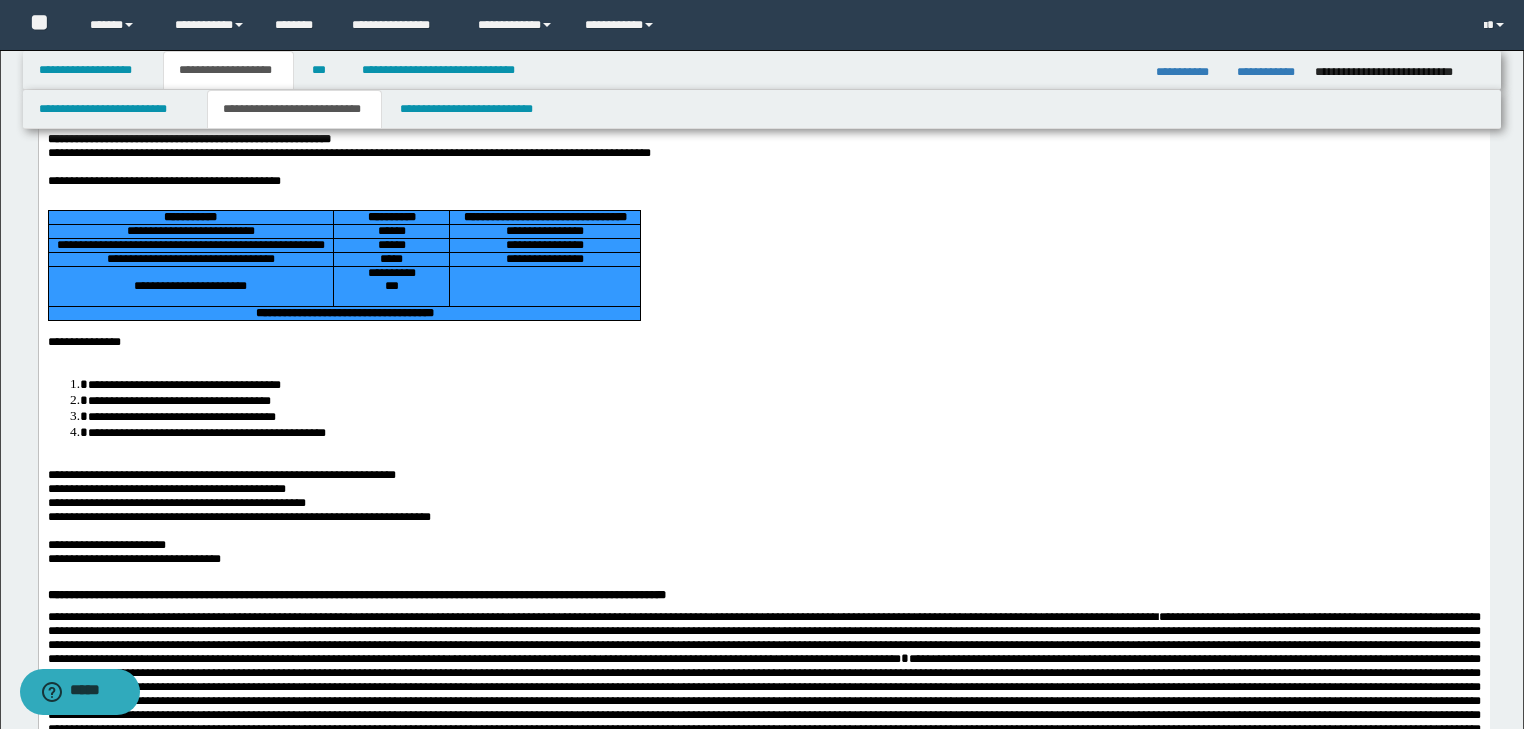 drag, startPoint x: 477, startPoint y: 402, endPoint x: 153, endPoint y: 294, distance: 341.526 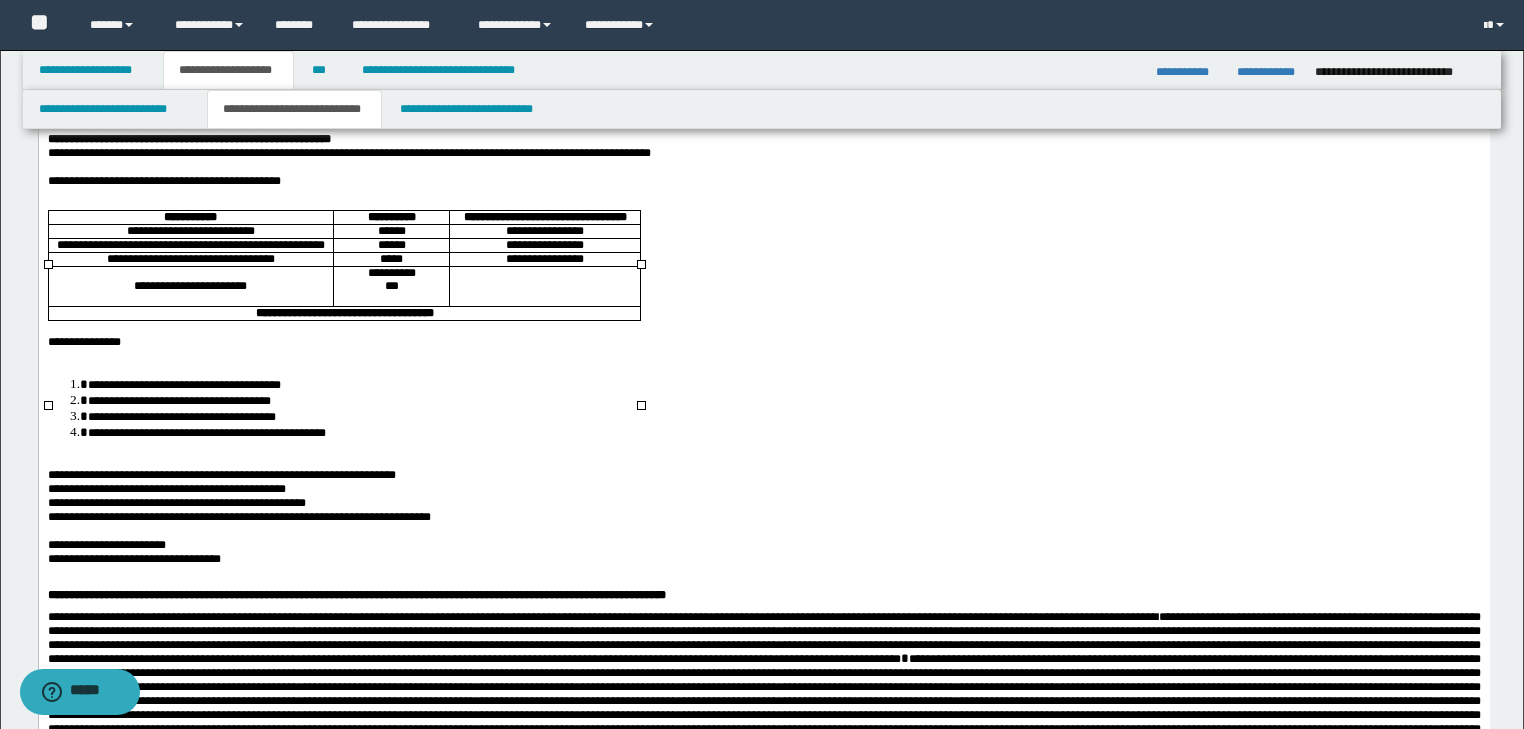click on "**********" at bounding box center (343, 313) 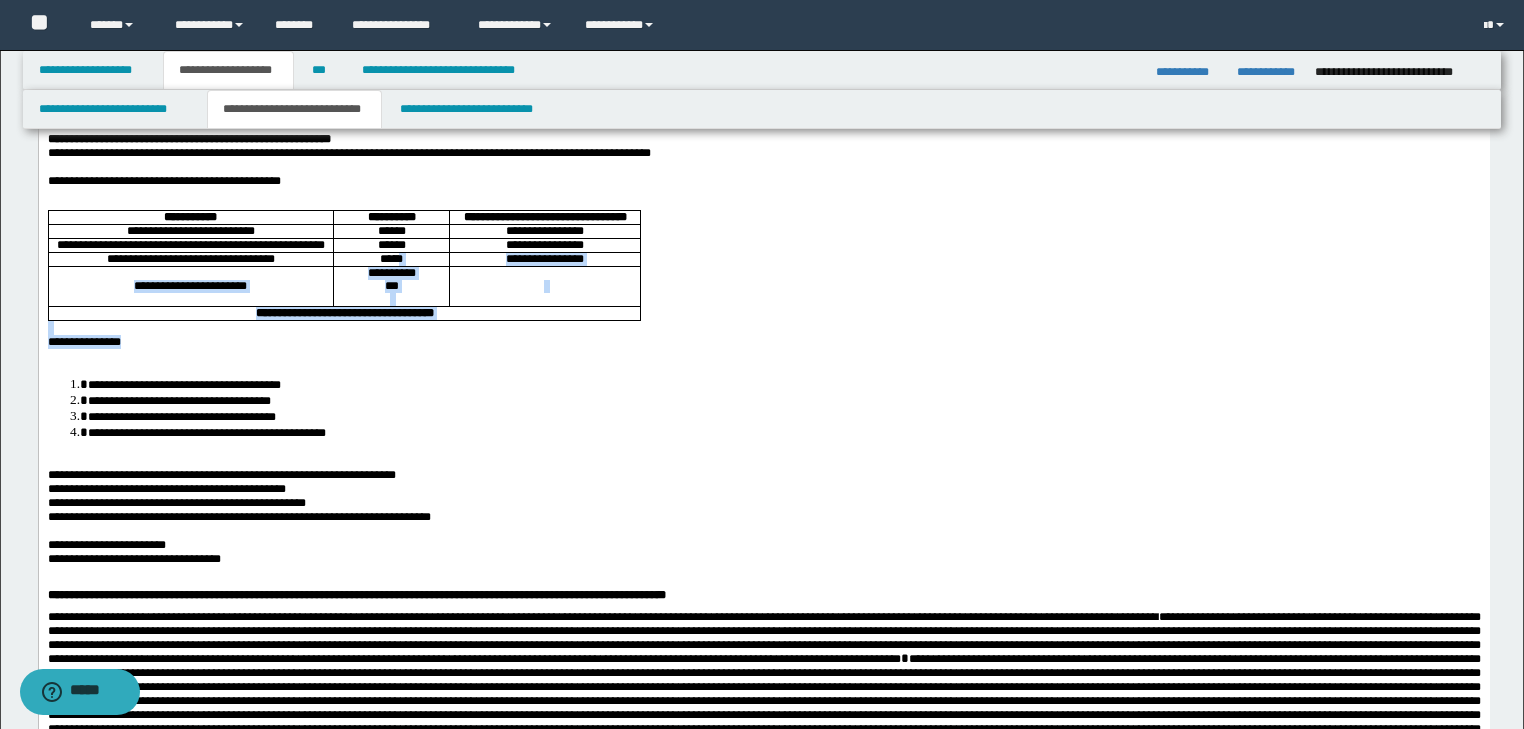 drag, startPoint x: 438, startPoint y: 425, endPoint x: 397, endPoint y: 336, distance: 97.98979 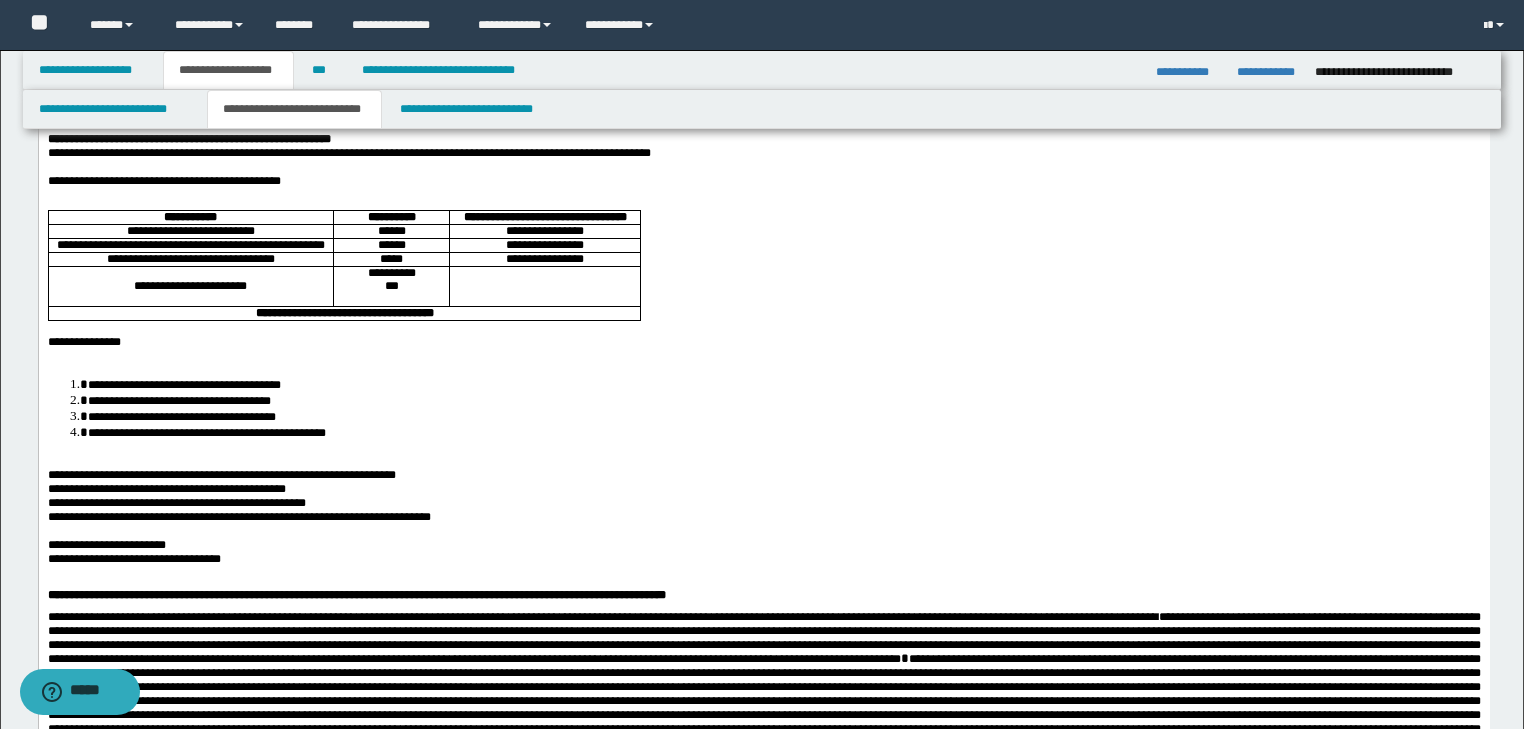 drag, startPoint x: 63, startPoint y: 249, endPoint x: 647, endPoint y: 401, distance: 603.4567 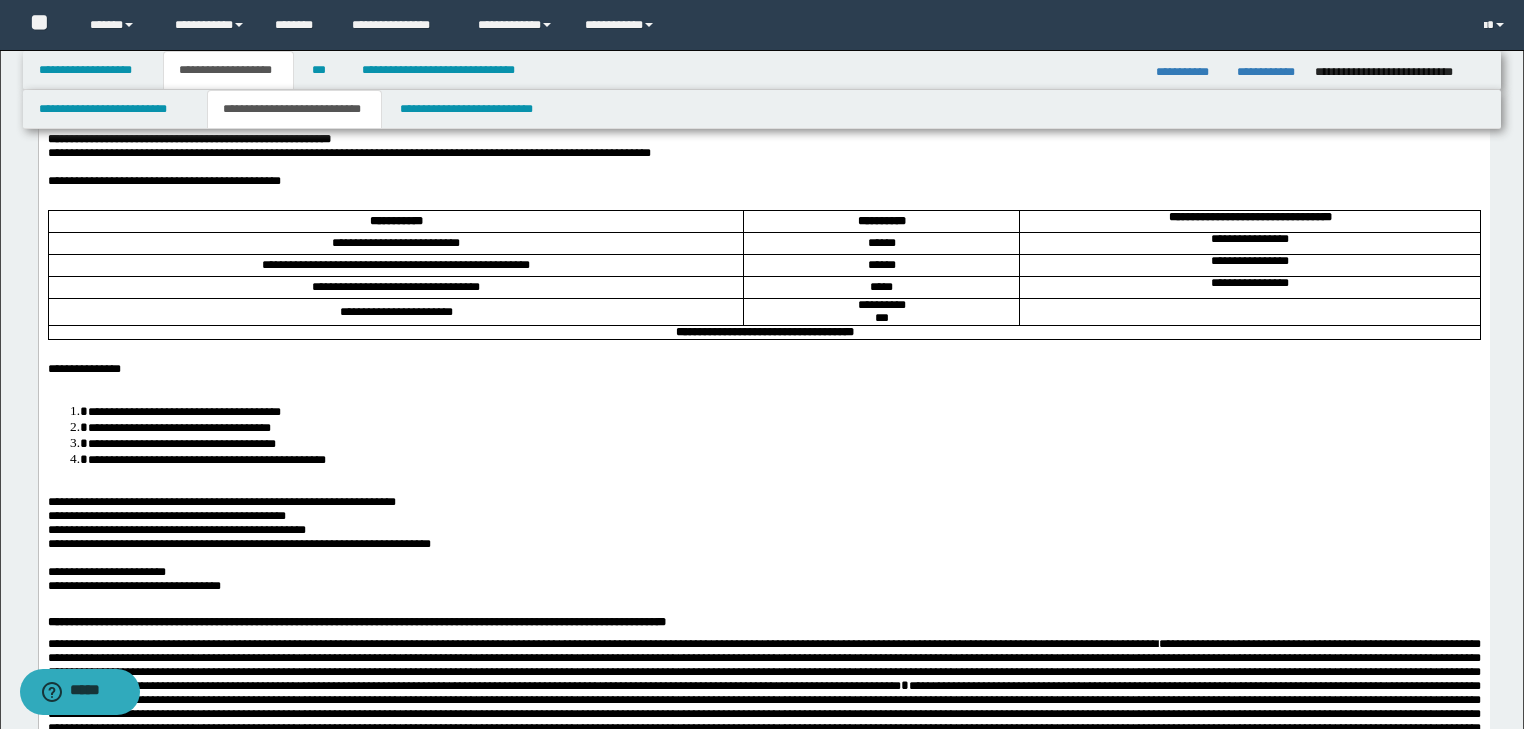 click at bounding box center [763, 195] 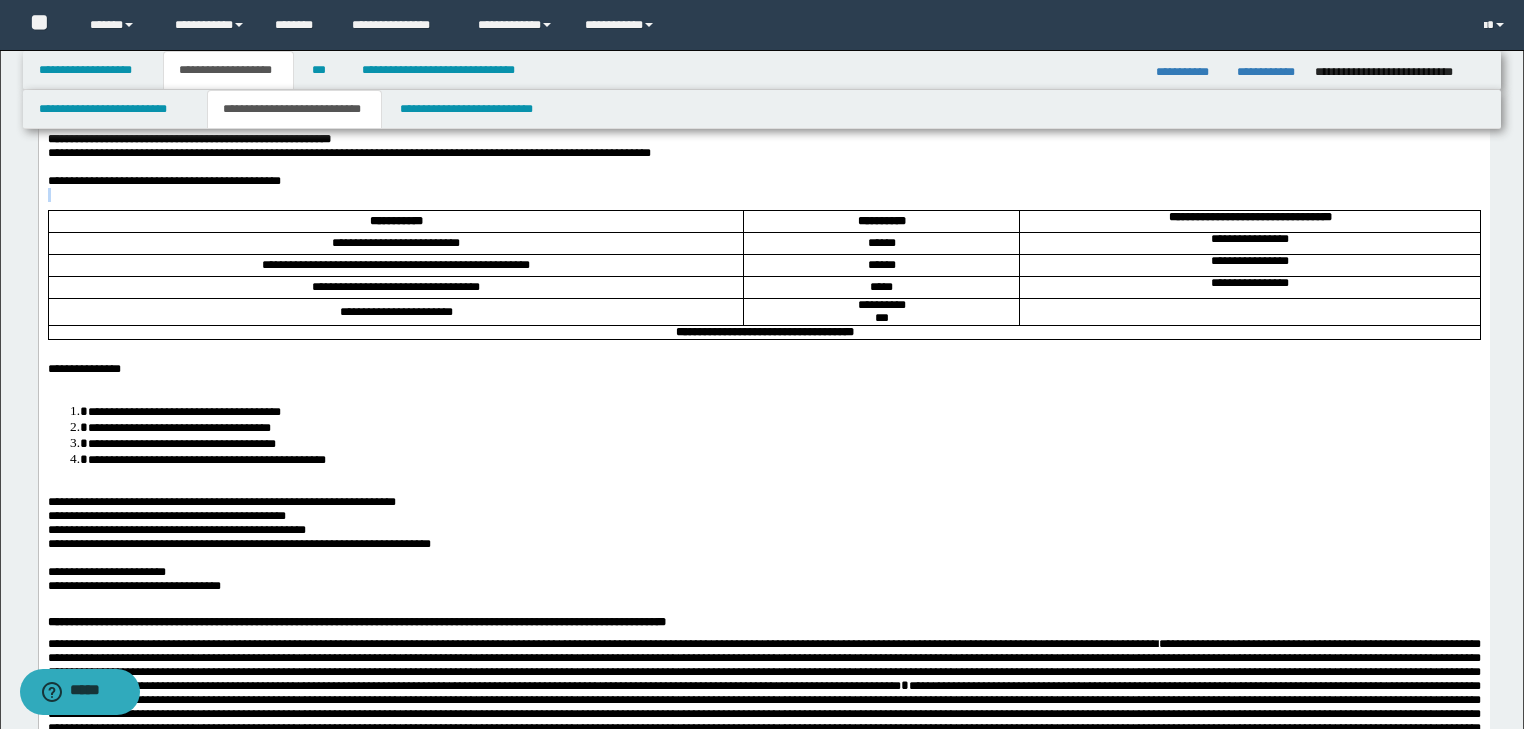 click on "**********" at bounding box center [763, 578] 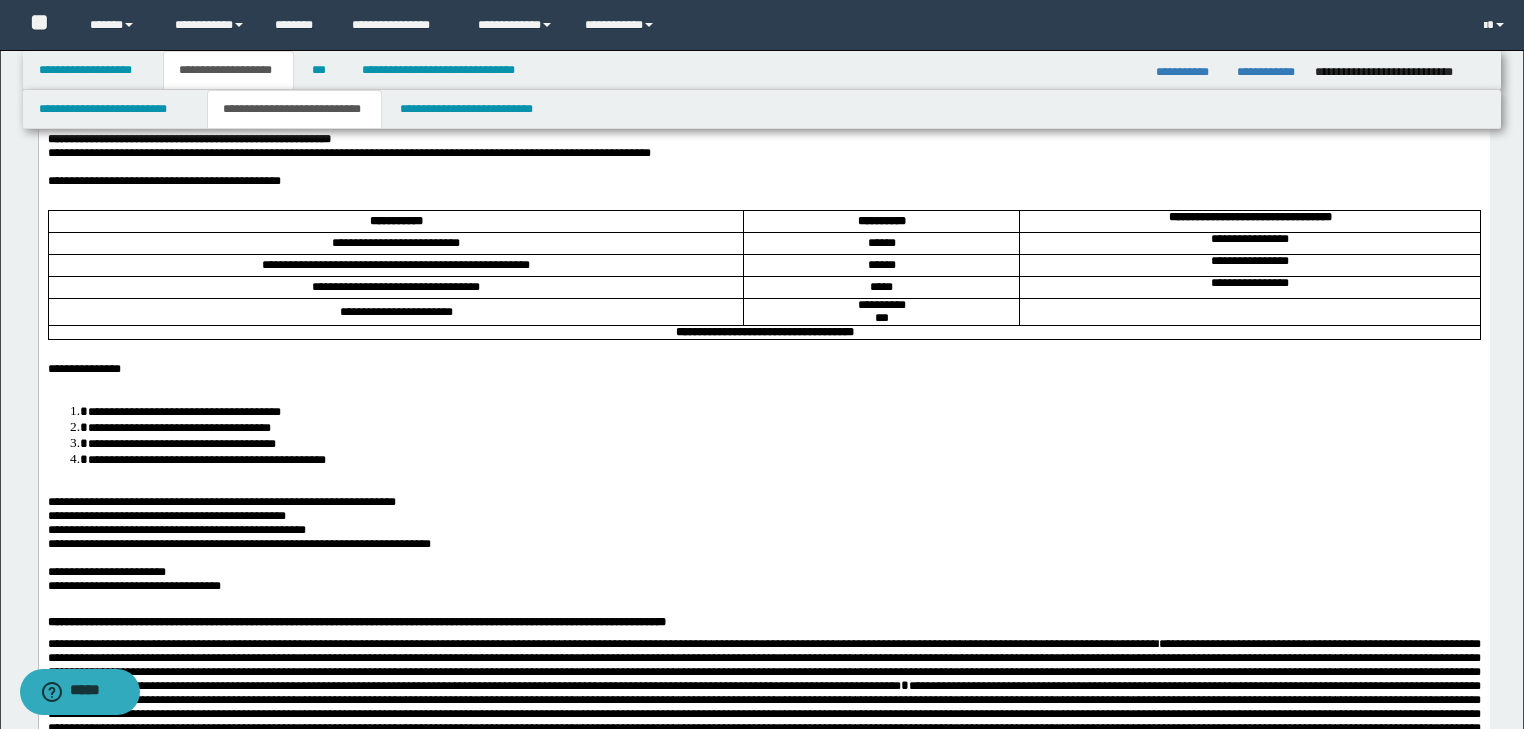 click on "**********" at bounding box center (763, 578) 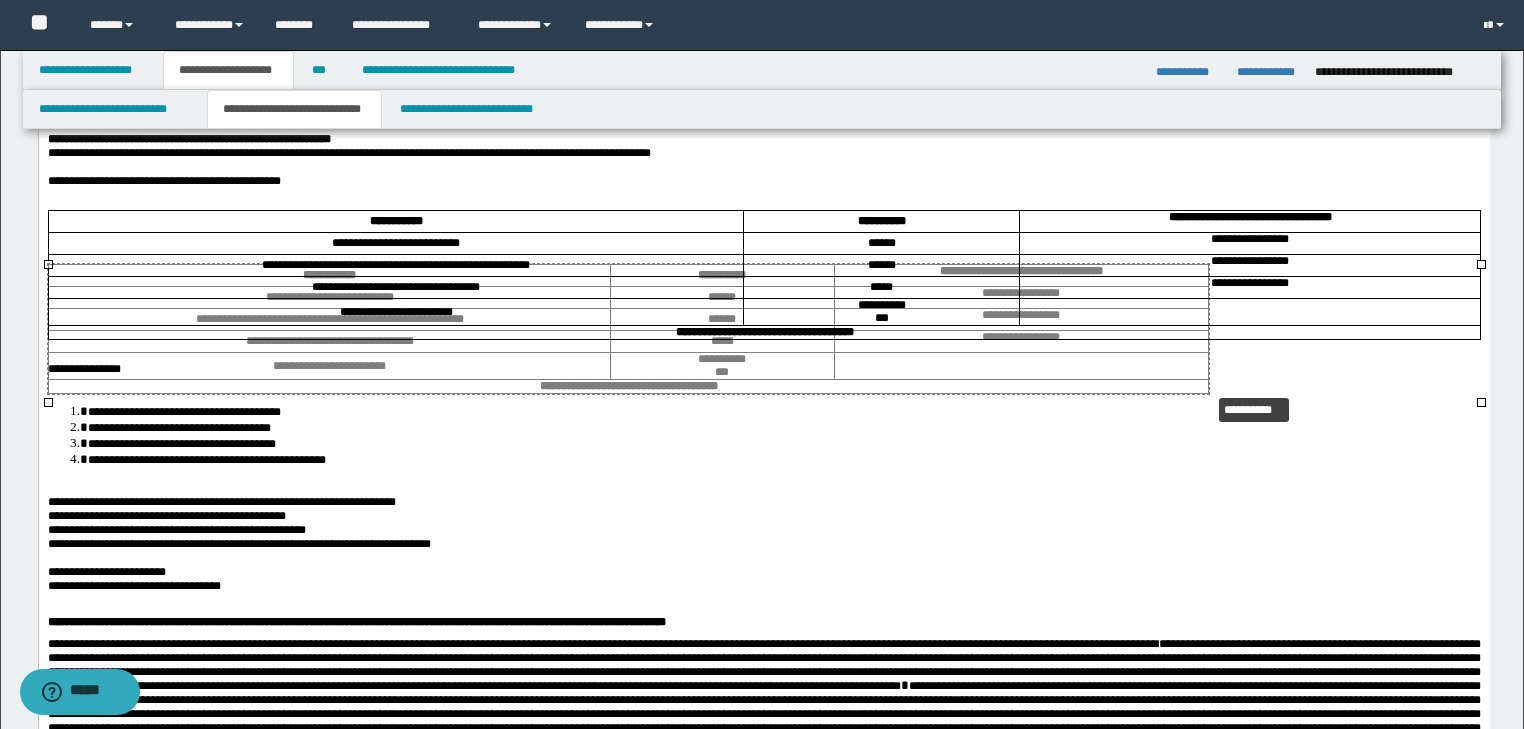 drag, startPoint x: 1479, startPoint y: 402, endPoint x: 1255, endPoint y: 394, distance: 224.1428 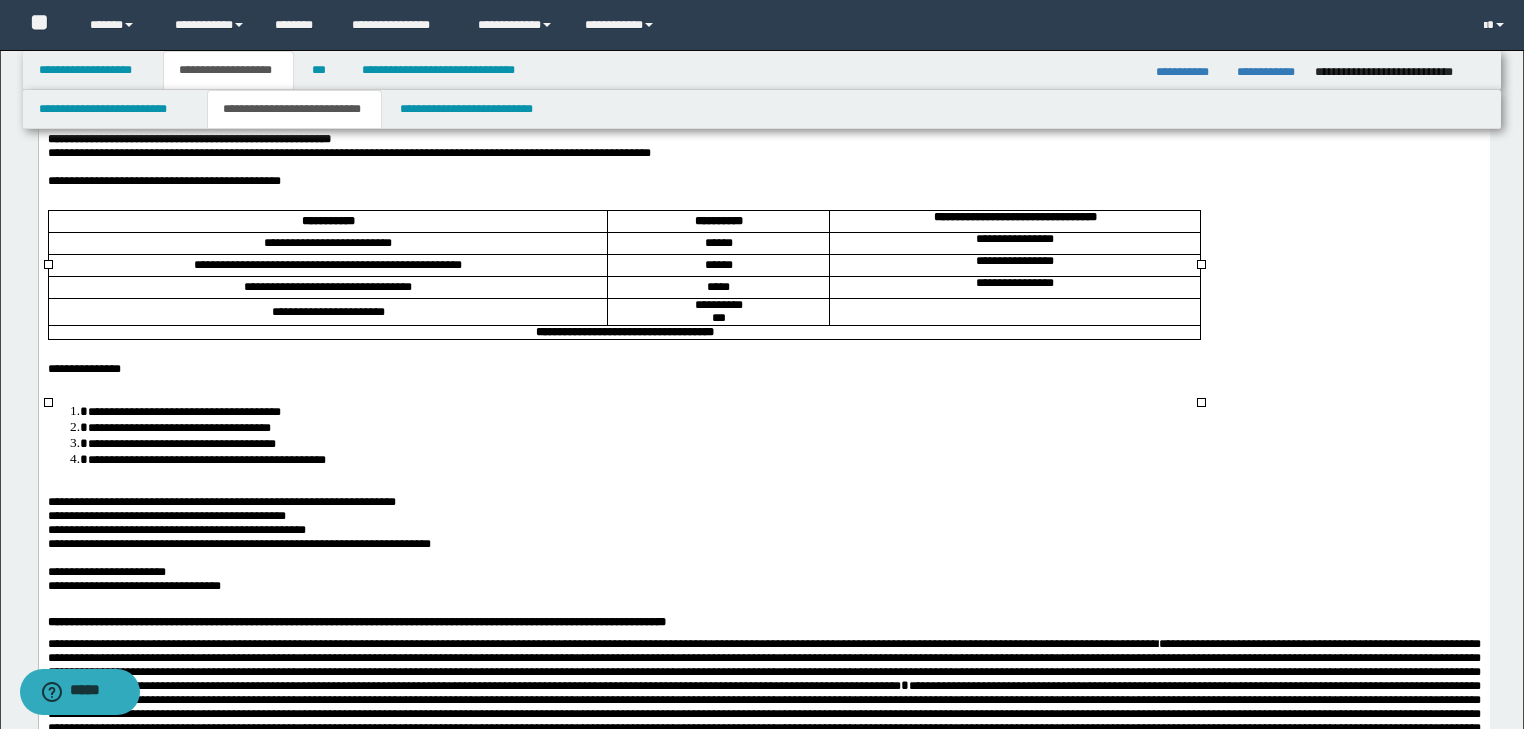 scroll, scrollTop: 320, scrollLeft: 0, axis: vertical 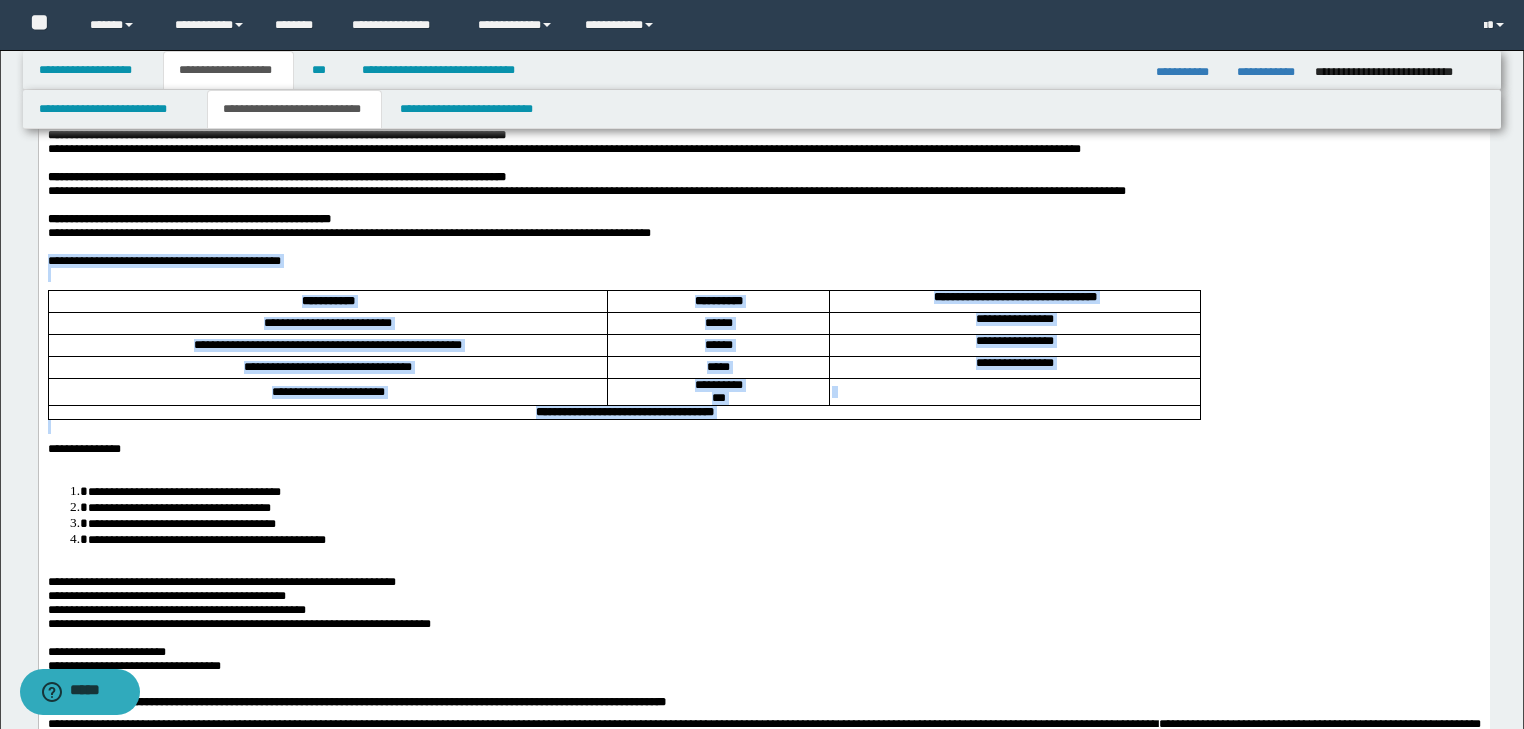 drag, startPoint x: 67, startPoint y: 471, endPoint x: 12, endPoint y: 316, distance: 164.46884 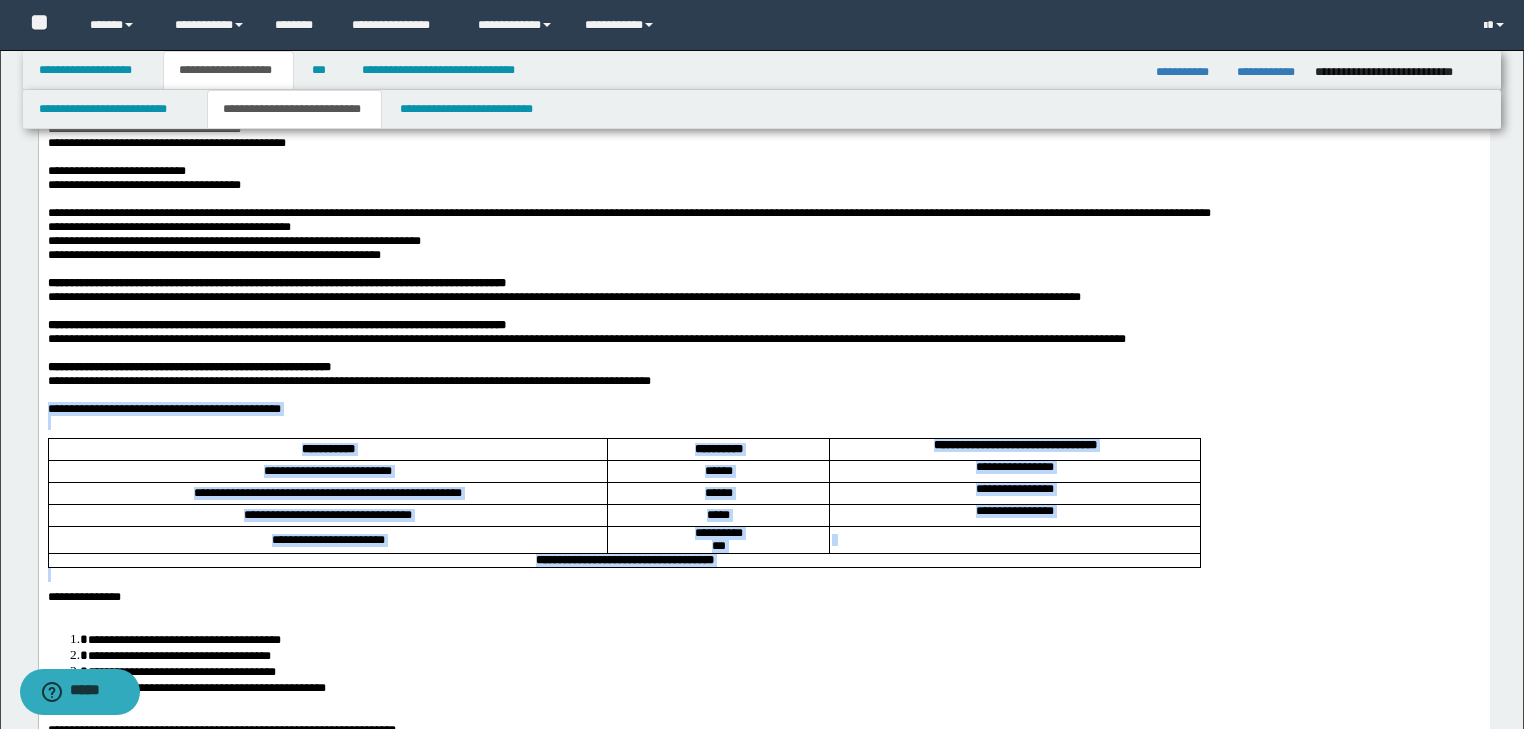 scroll, scrollTop: 0, scrollLeft: 0, axis: both 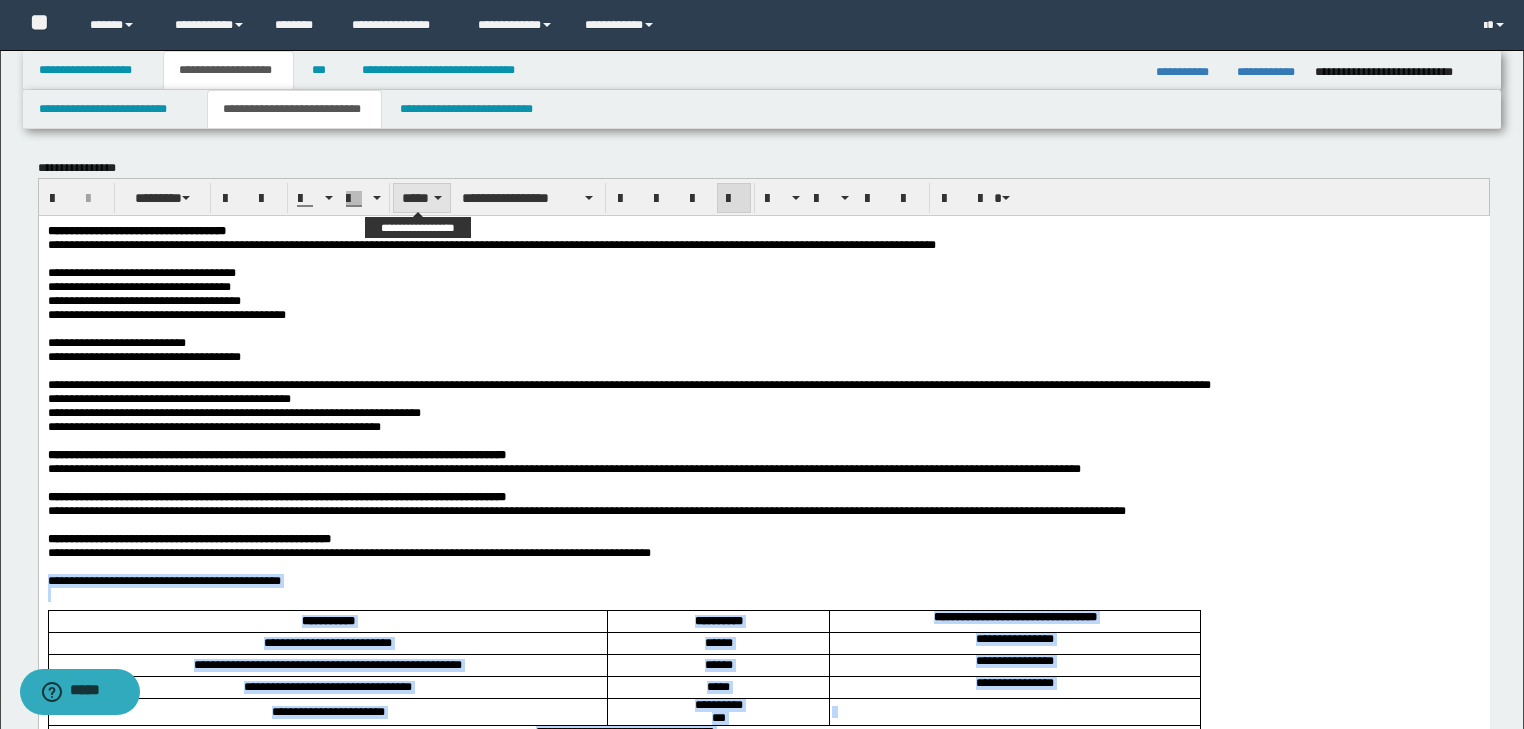 click on "*****" at bounding box center (422, 198) 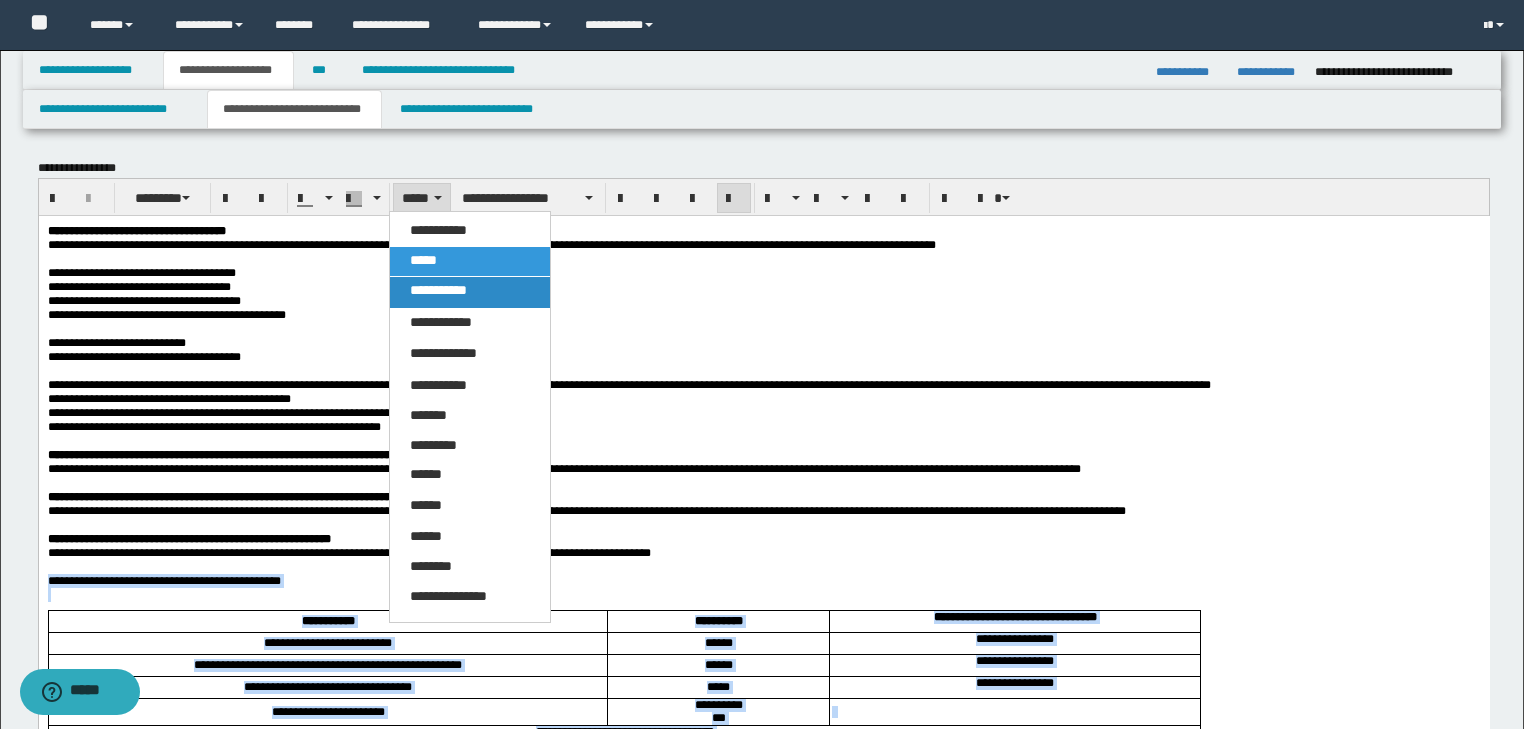 click on "**********" at bounding box center [438, 290] 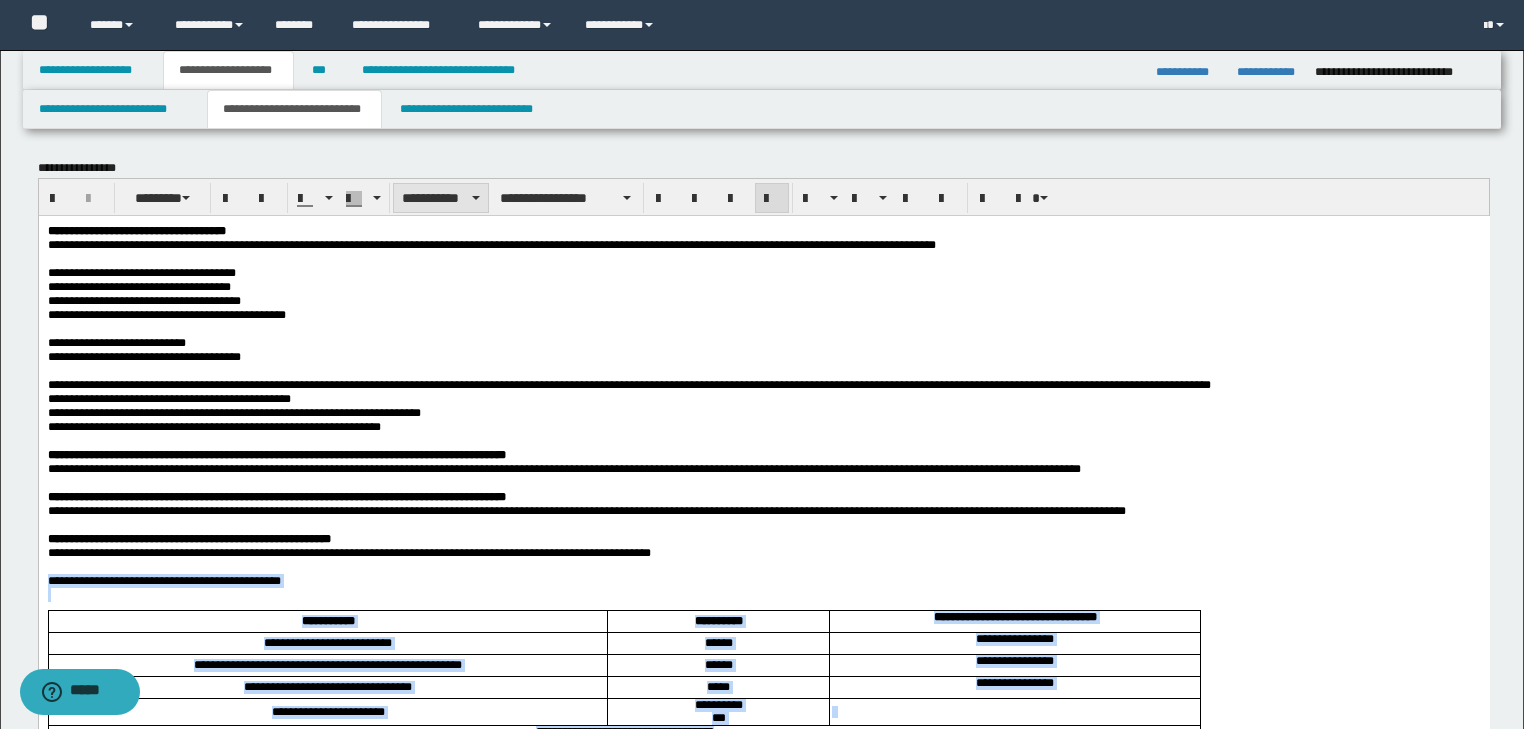 click on "**********" at bounding box center (441, 198) 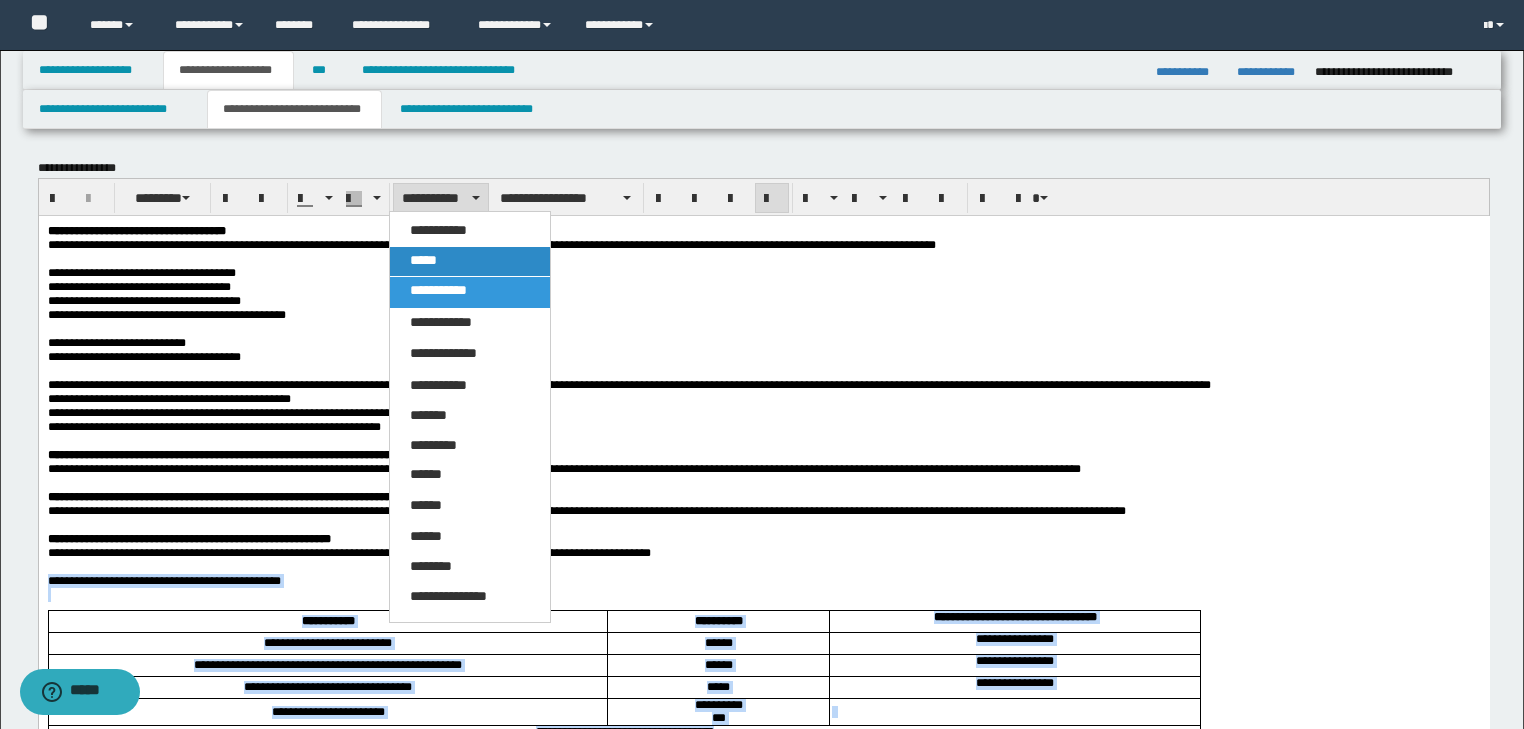 click on "*****" at bounding box center (423, 260) 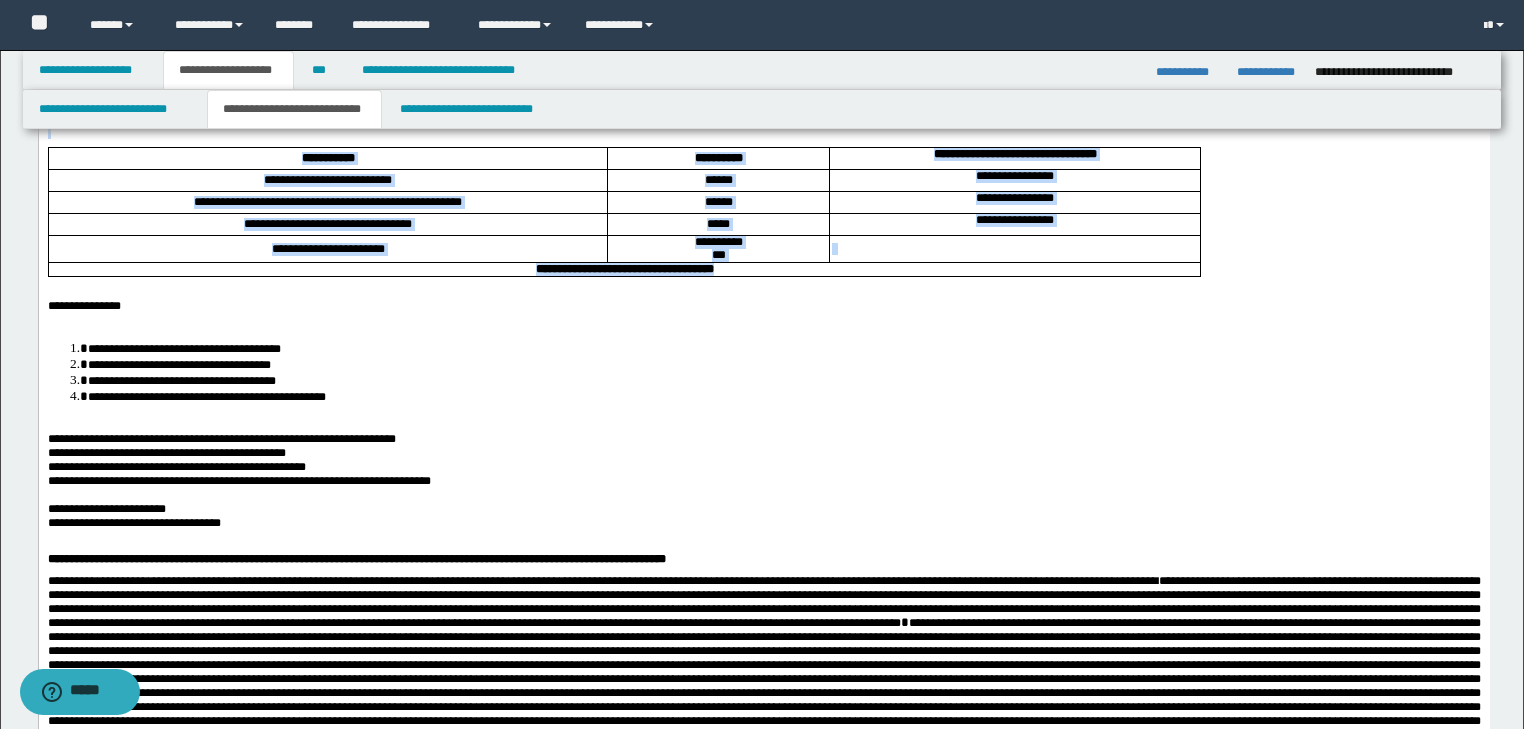 scroll, scrollTop: 480, scrollLeft: 0, axis: vertical 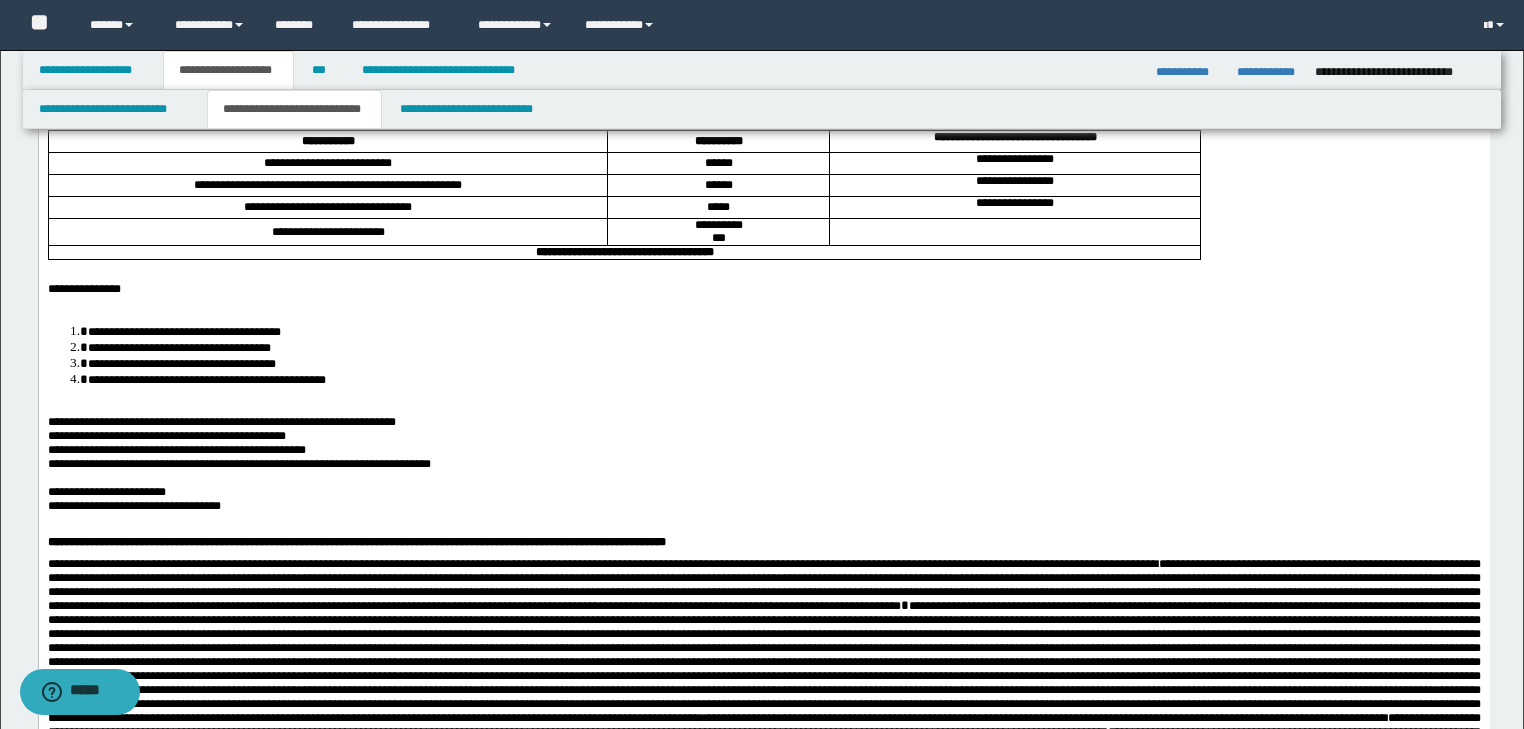 click on "**********" at bounding box center (763, 289) 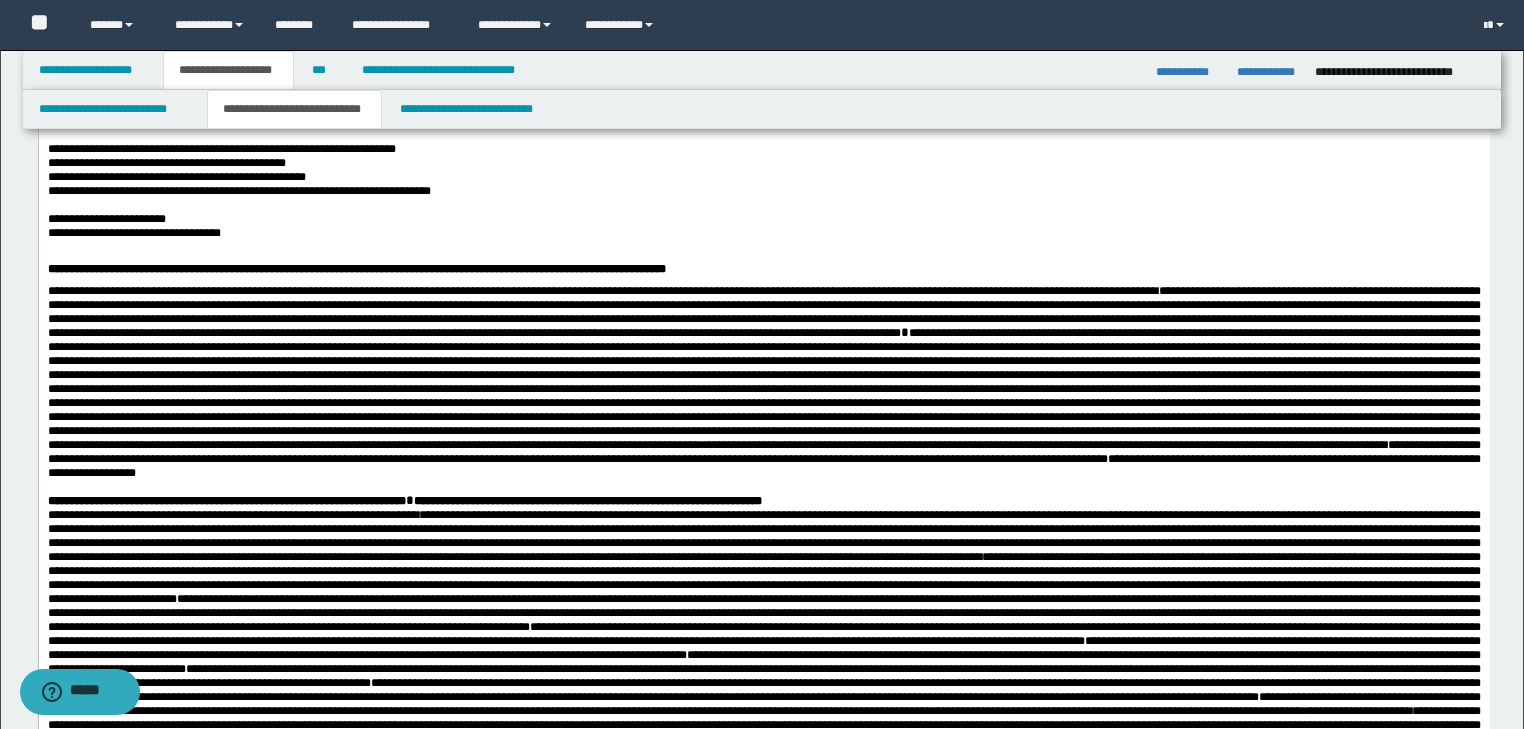 scroll, scrollTop: 720, scrollLeft: 0, axis: vertical 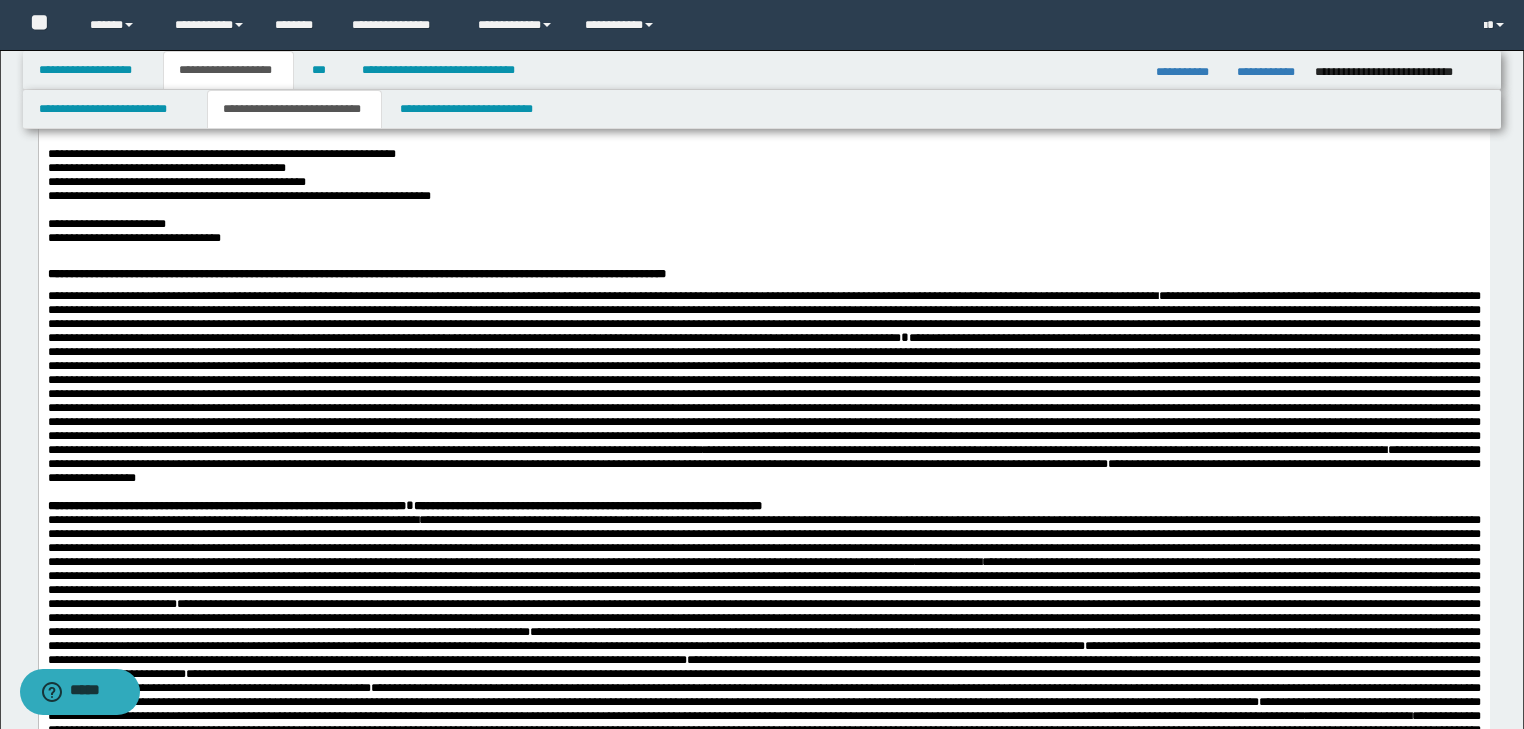 click on "**********" at bounding box center [763, 244] 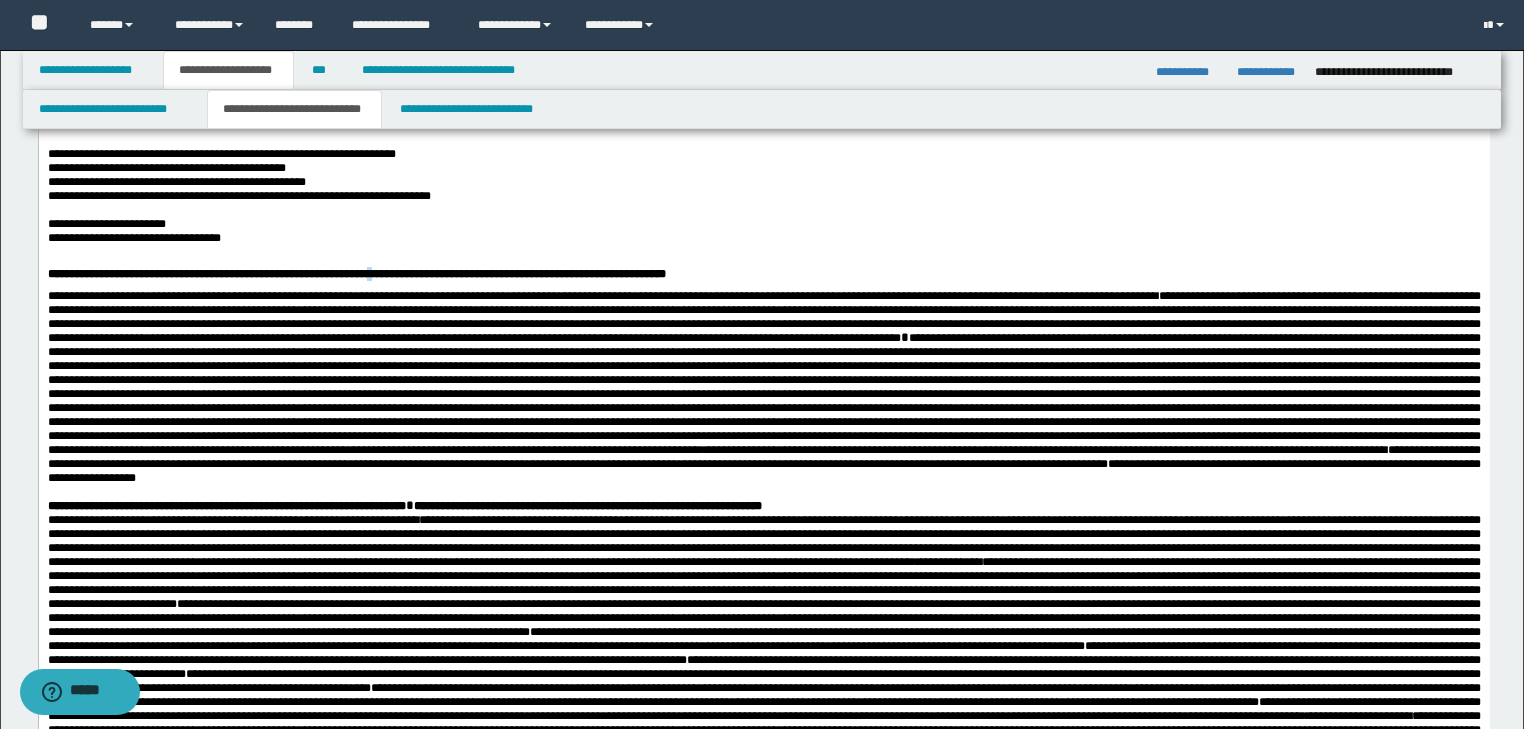 drag, startPoint x: 424, startPoint y: 357, endPoint x: 443, endPoint y: 357, distance: 19 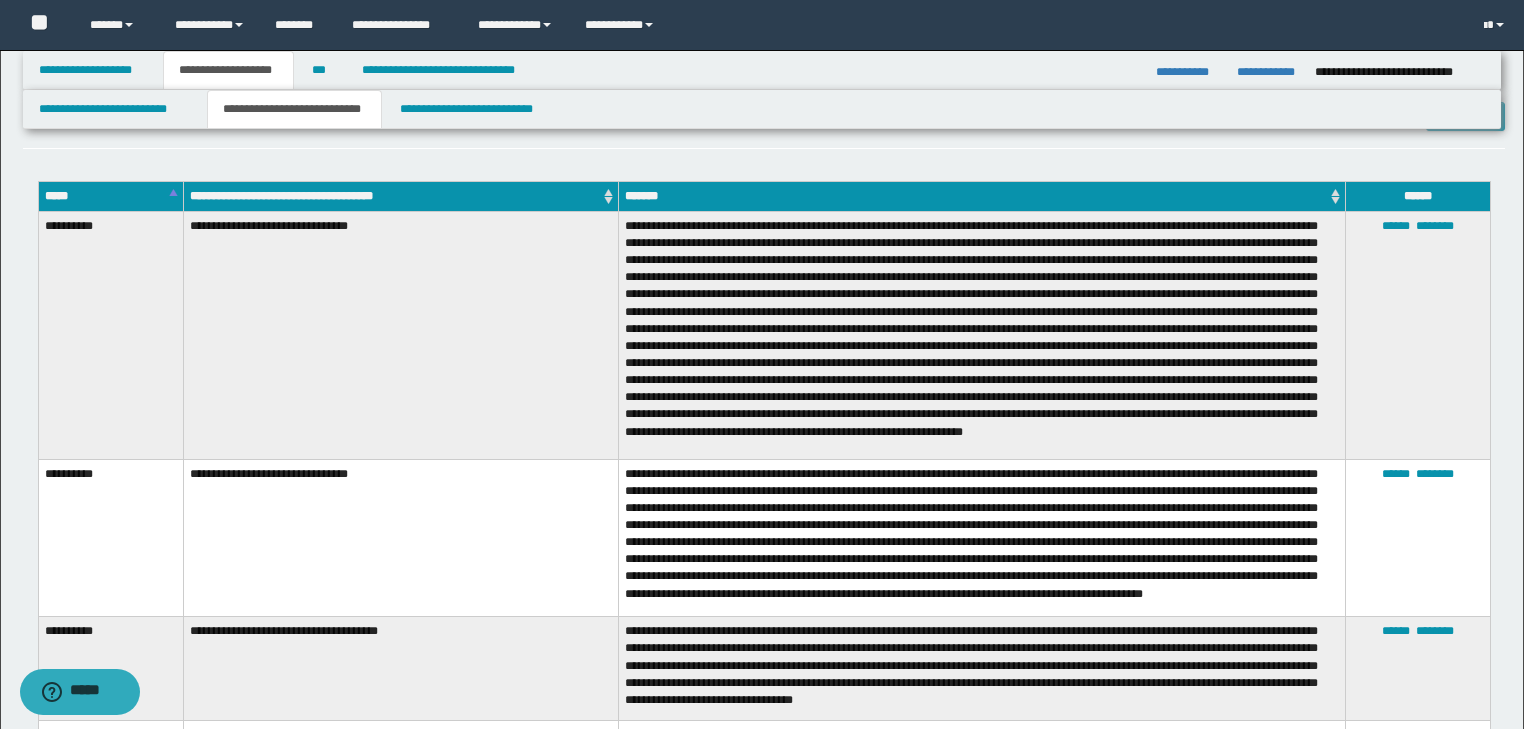 scroll, scrollTop: 2032, scrollLeft: 0, axis: vertical 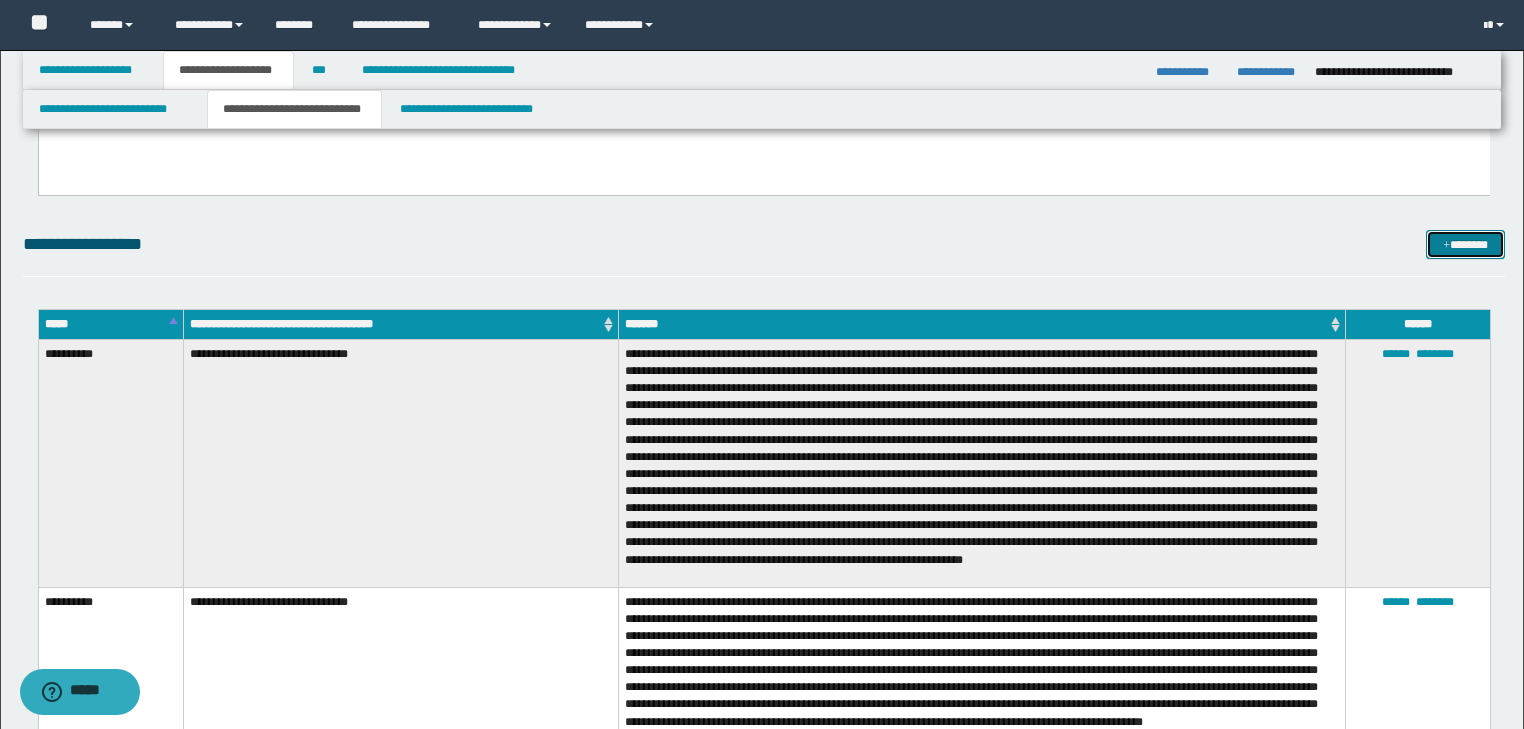 click on "*******" at bounding box center (1465, 245) 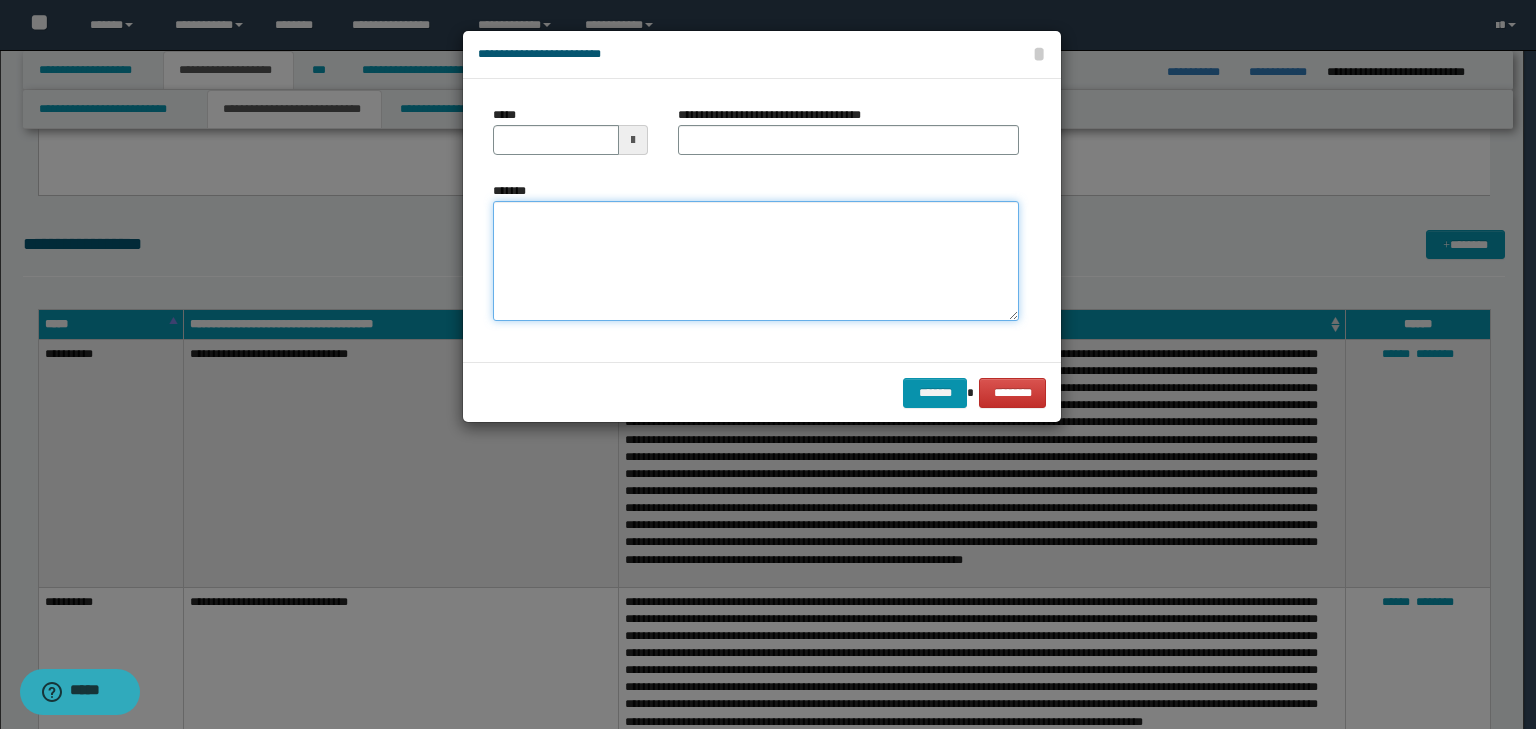 click on "*******" at bounding box center [756, 261] 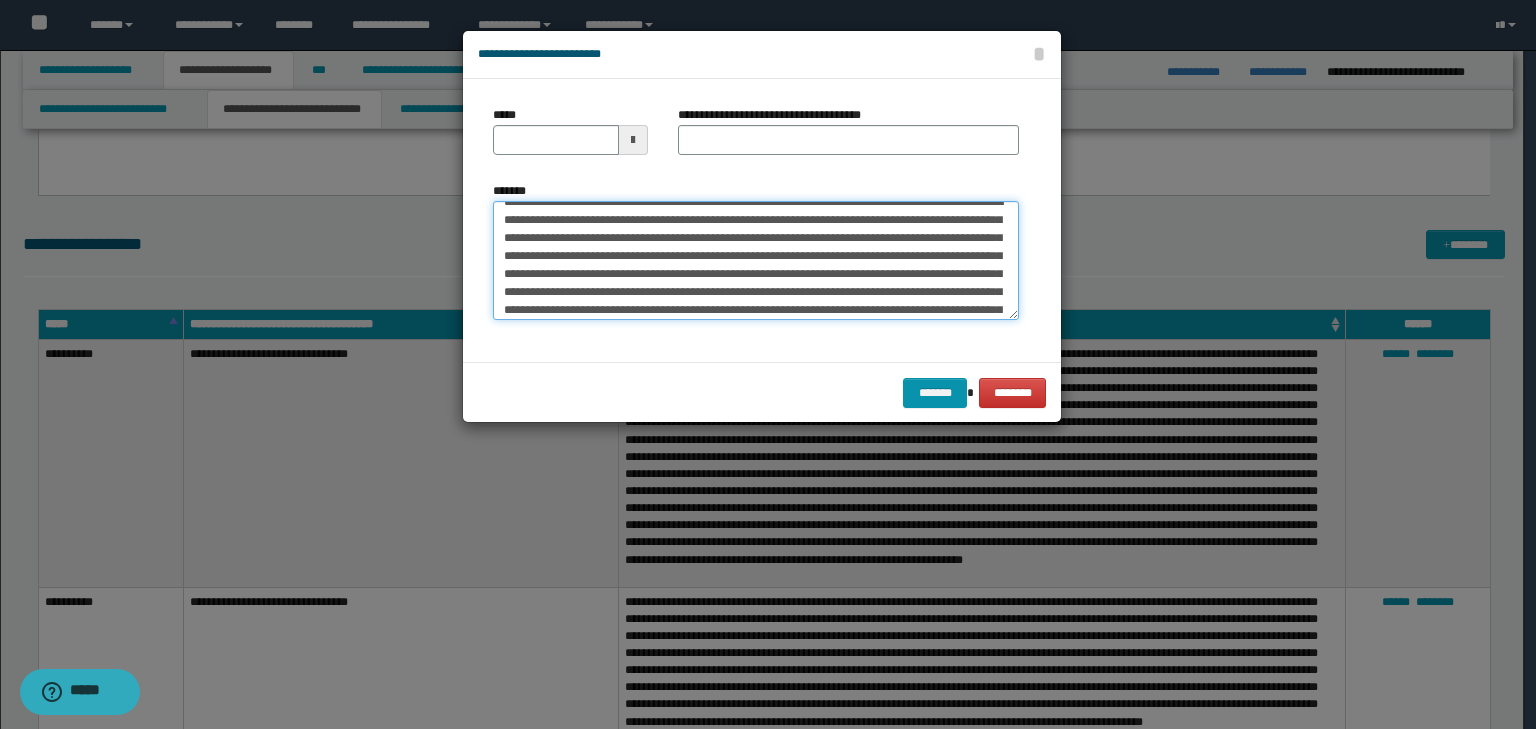 scroll, scrollTop: 0, scrollLeft: 0, axis: both 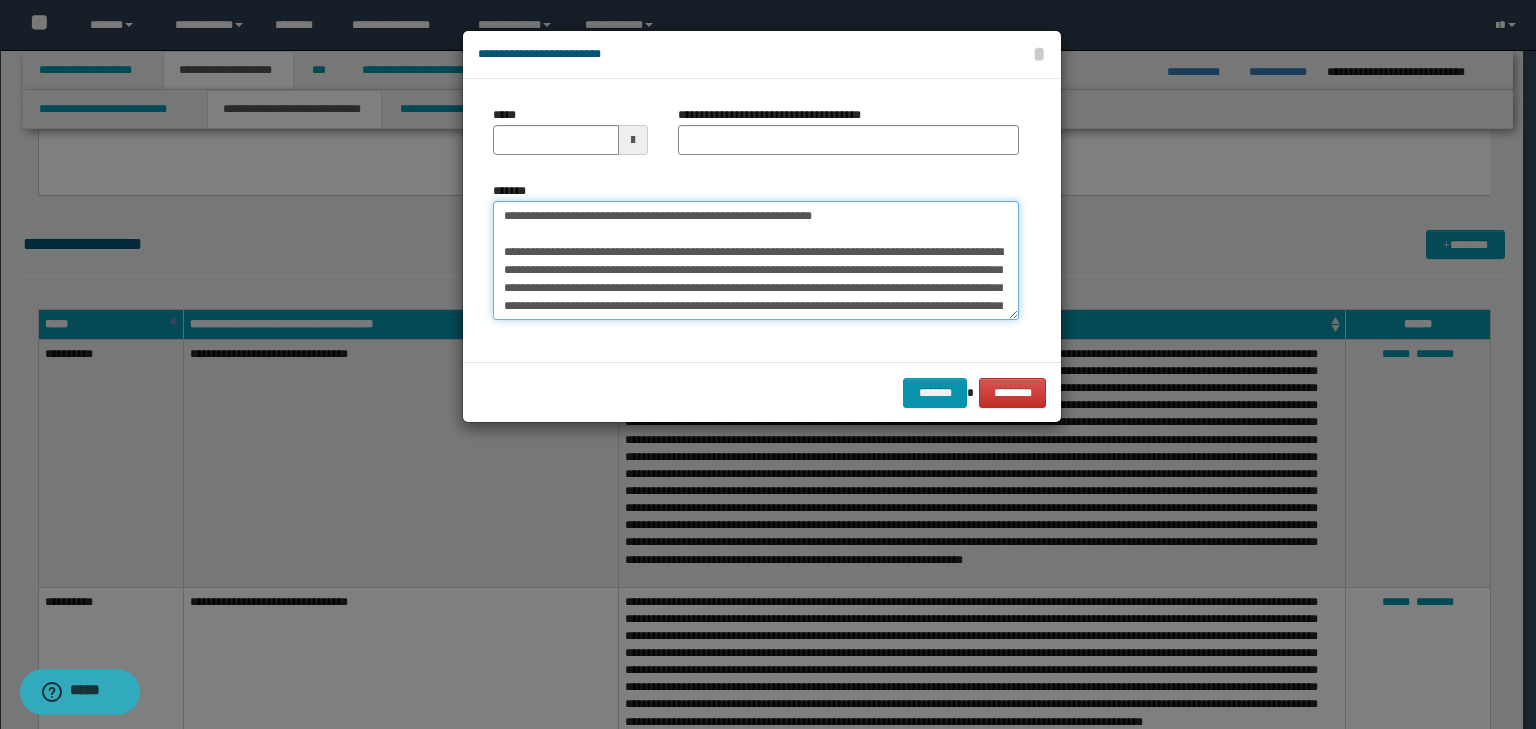 drag, startPoint x: 405, startPoint y: 181, endPoint x: 392, endPoint y: 177, distance: 13.601471 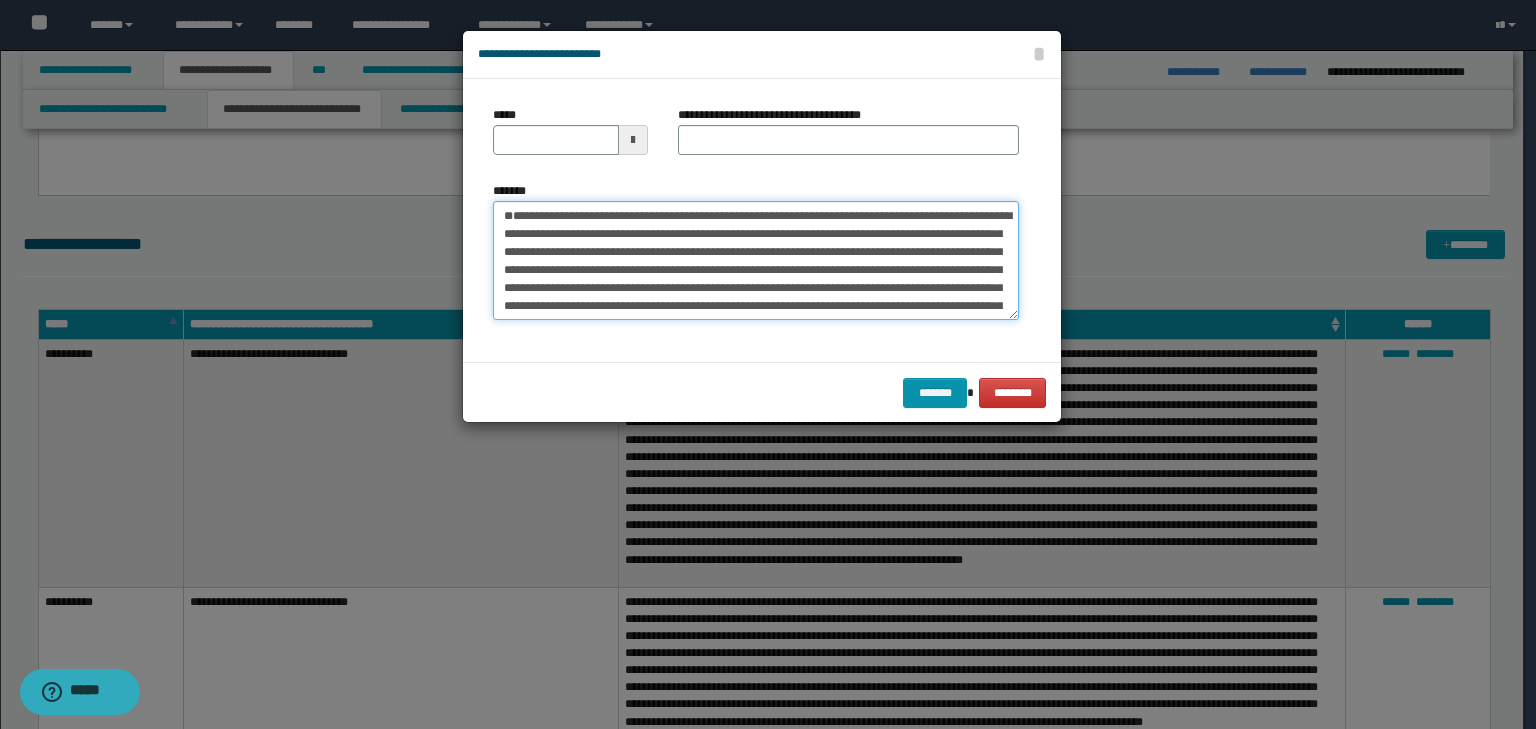 type 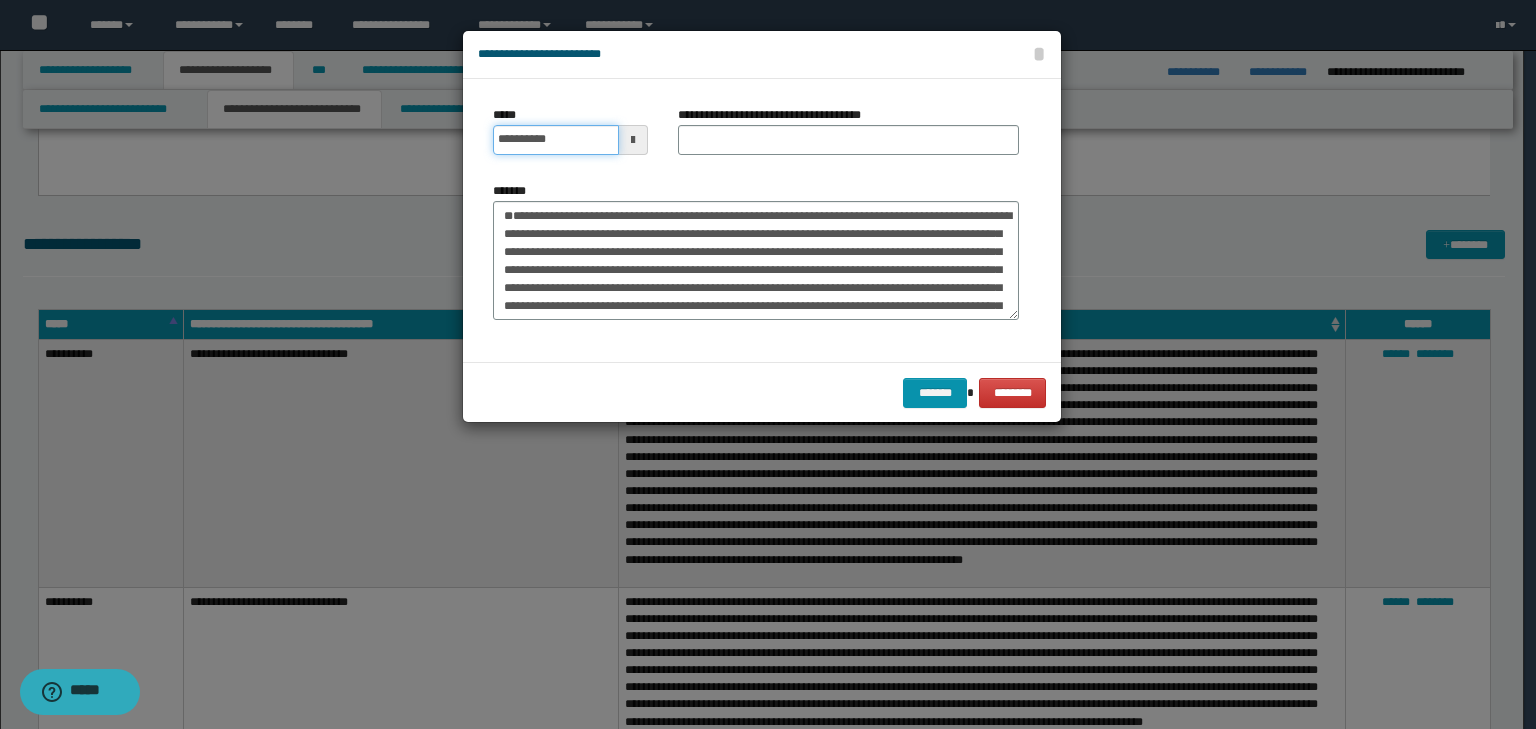 click on "**********" at bounding box center [570, 130] 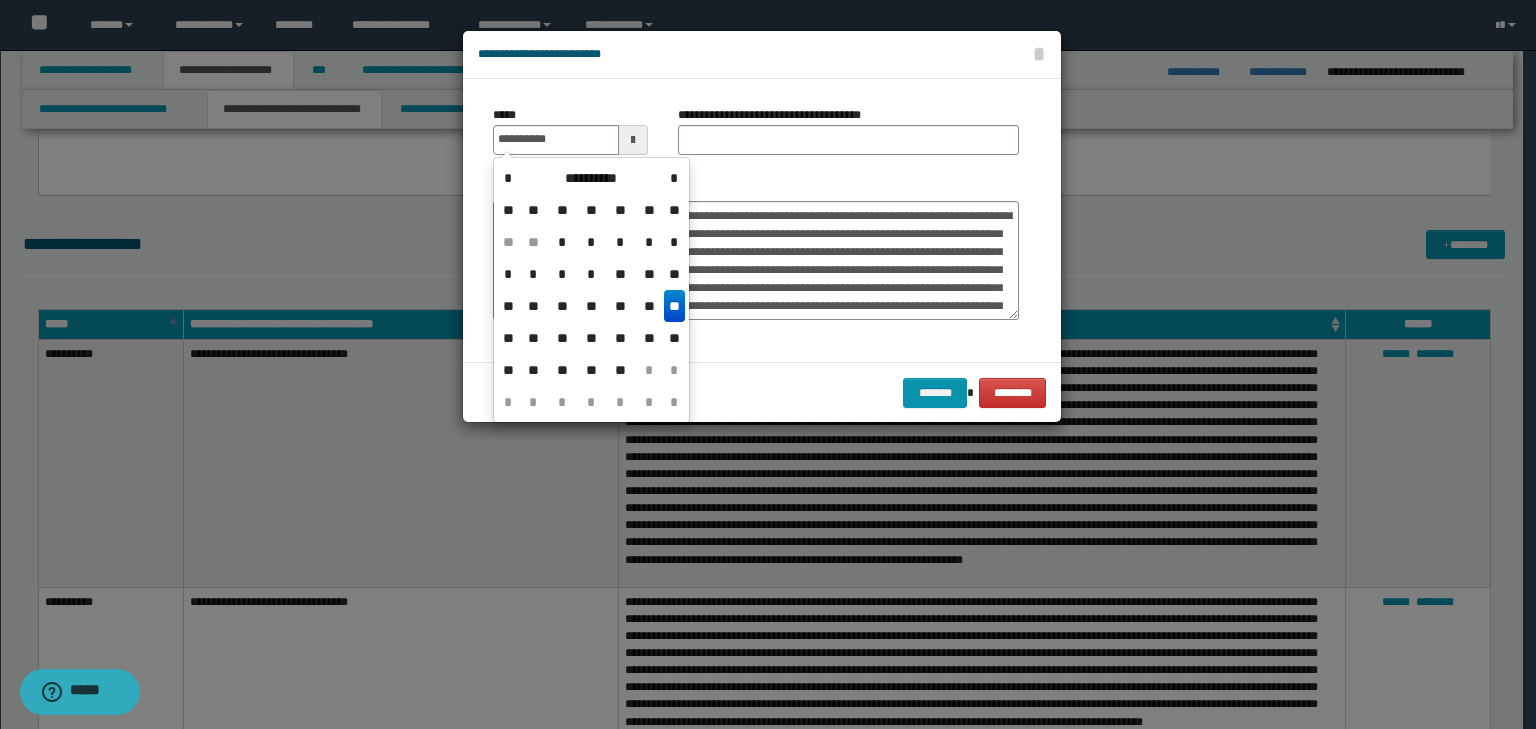 type on "**********" 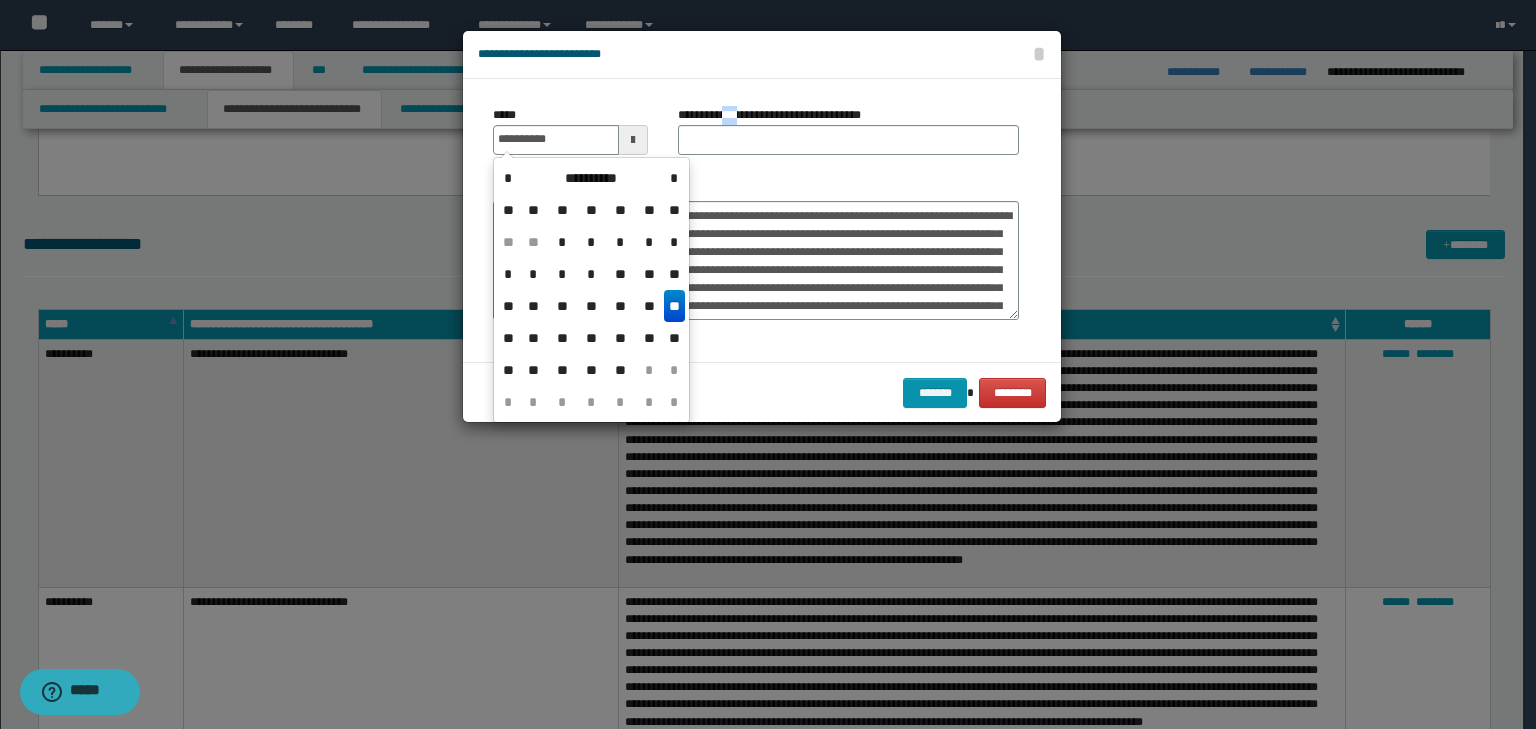 click on "**********" at bounding box center (777, 115) 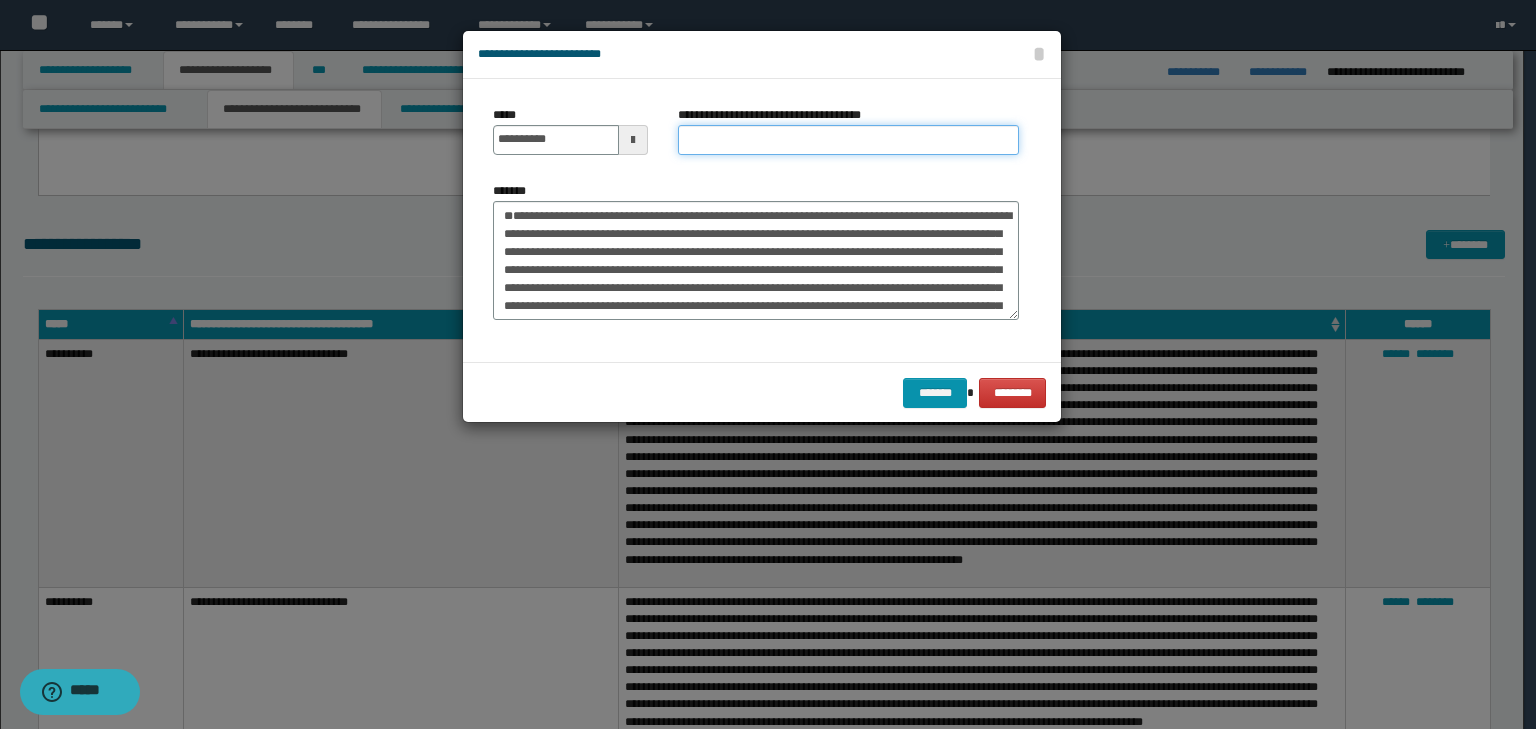 click on "**********" at bounding box center [848, 140] 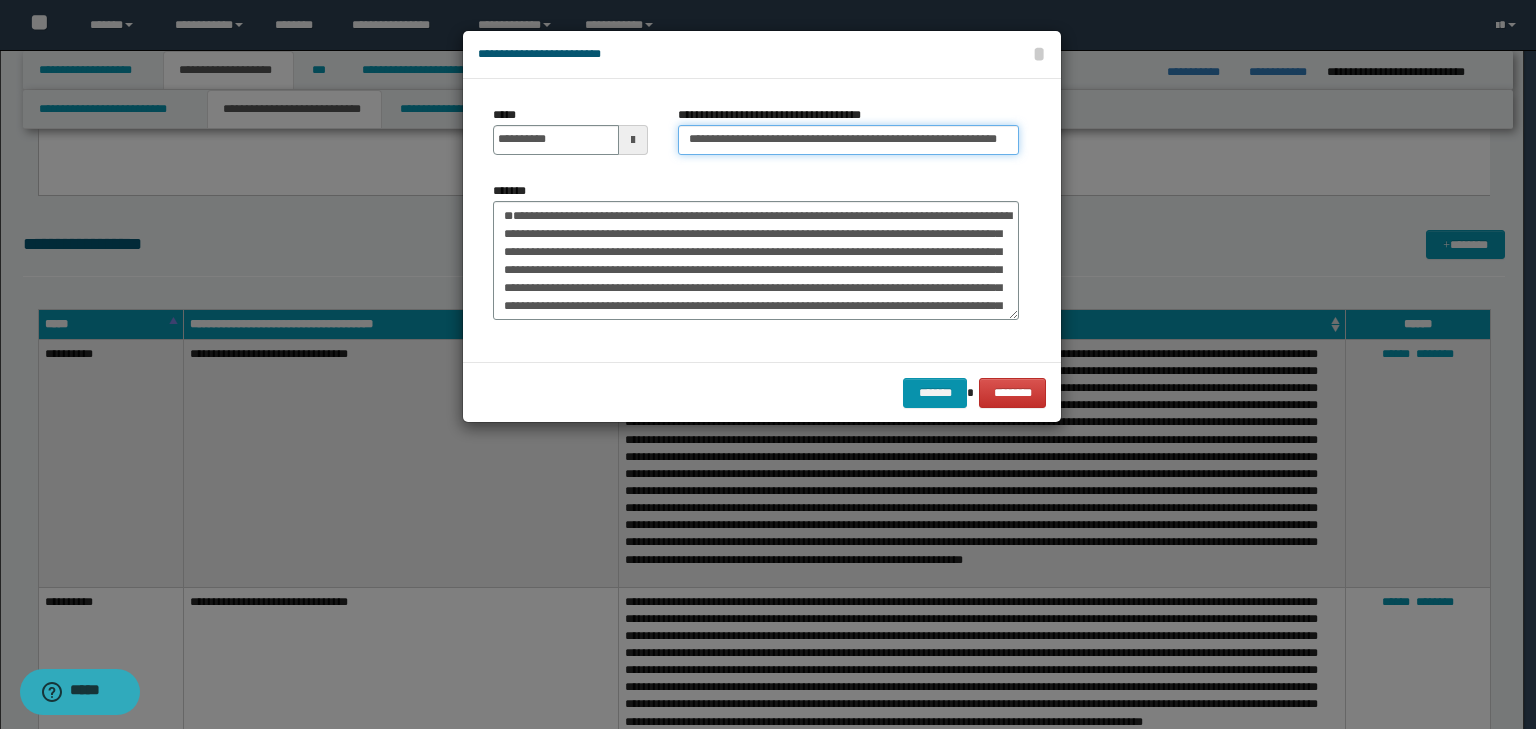 scroll, scrollTop: 0, scrollLeft: 18, axis: horizontal 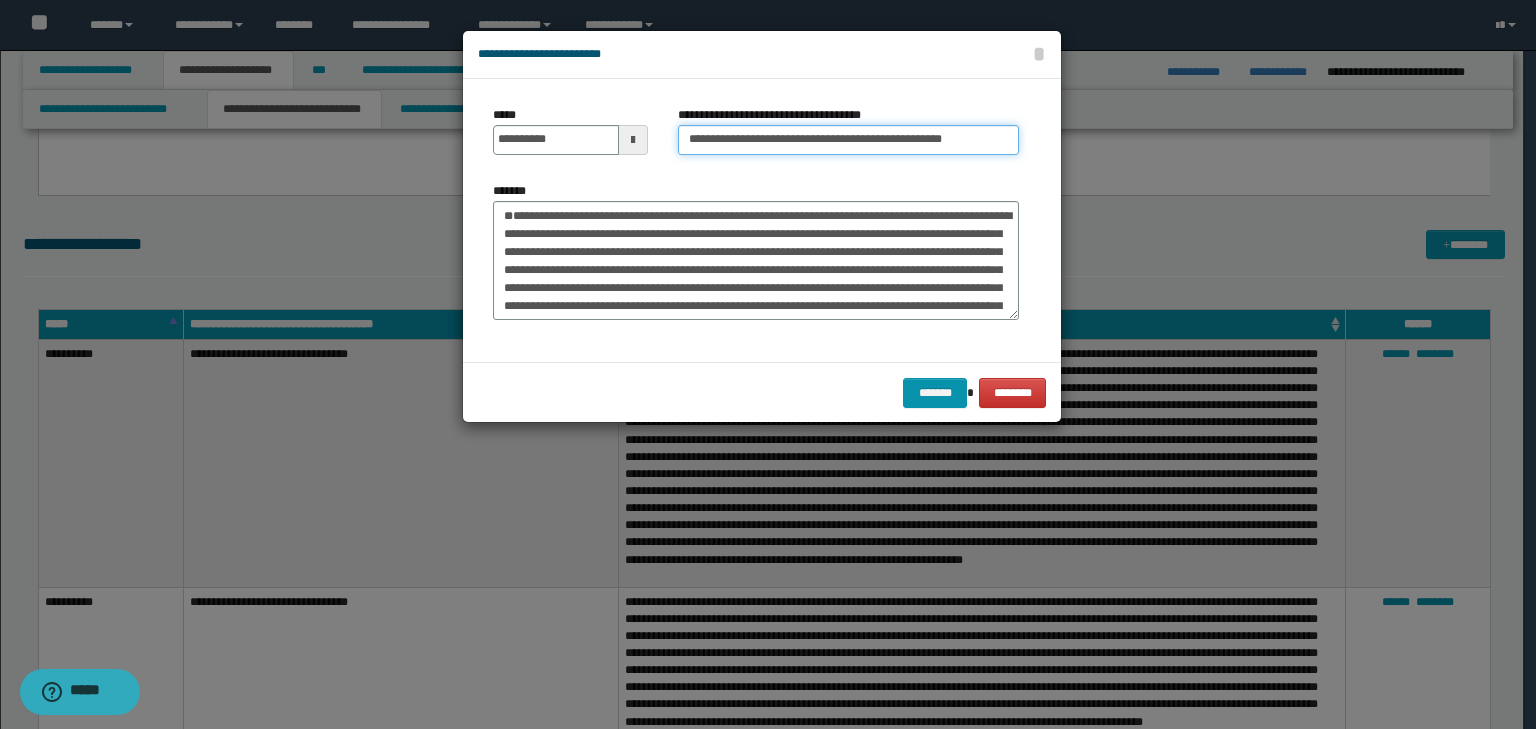 type on "**********" 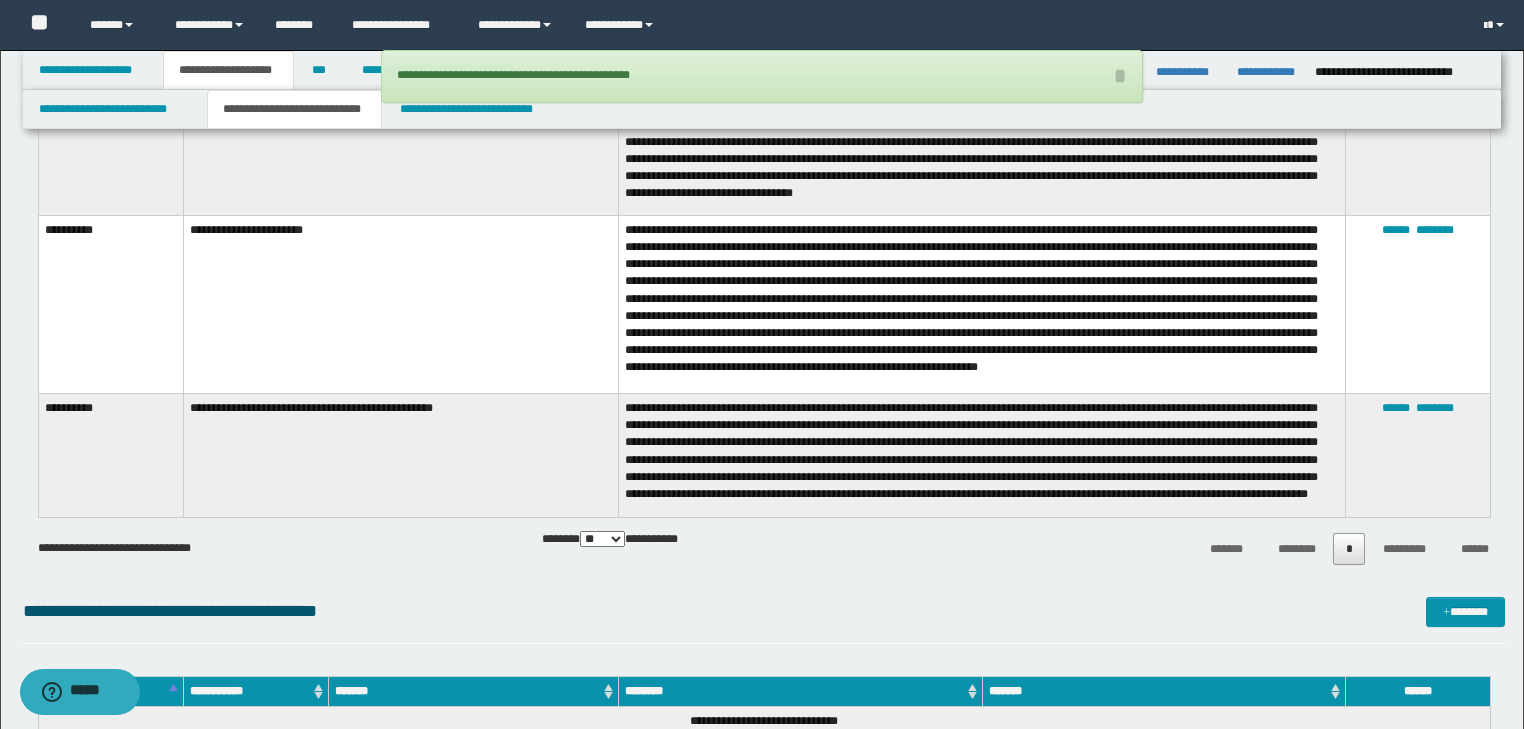 scroll, scrollTop: 2352, scrollLeft: 0, axis: vertical 